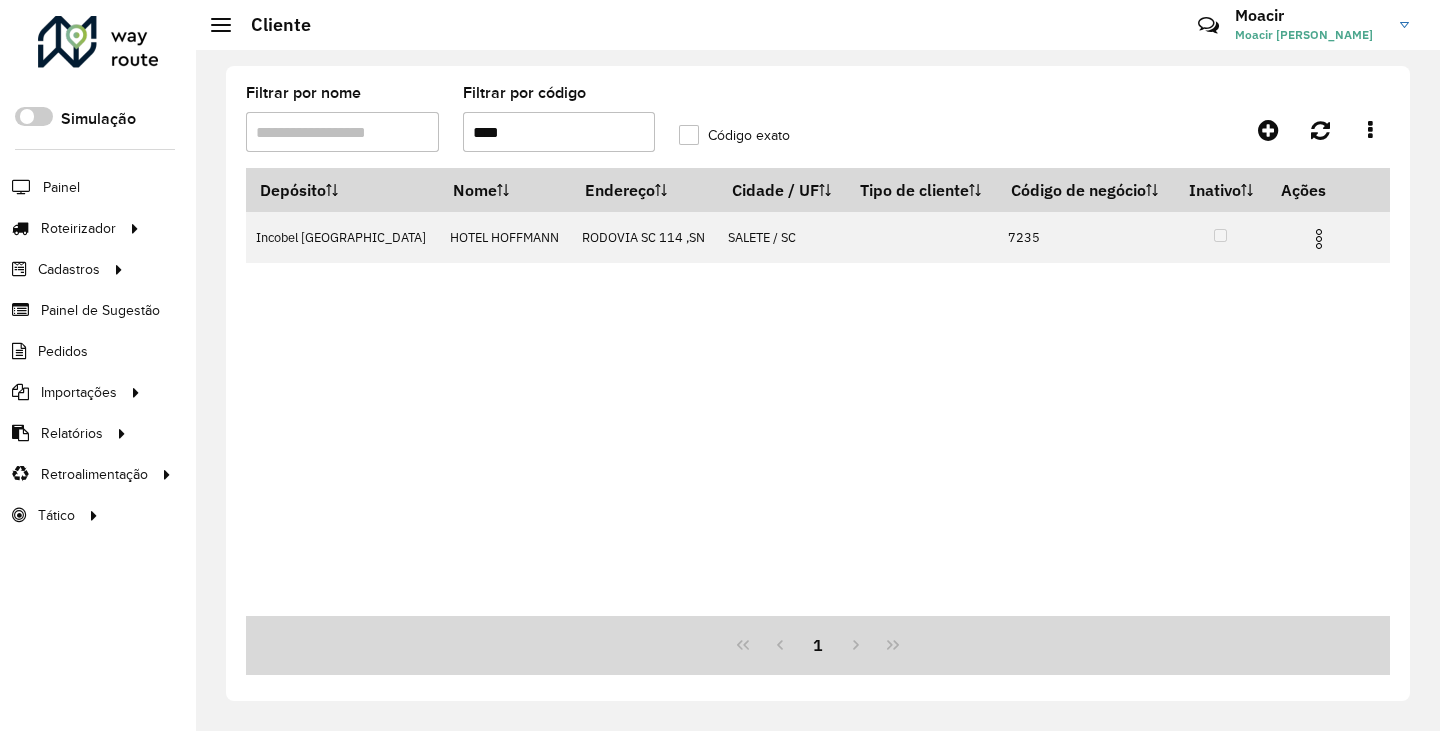 scroll, scrollTop: 0, scrollLeft: 0, axis: both 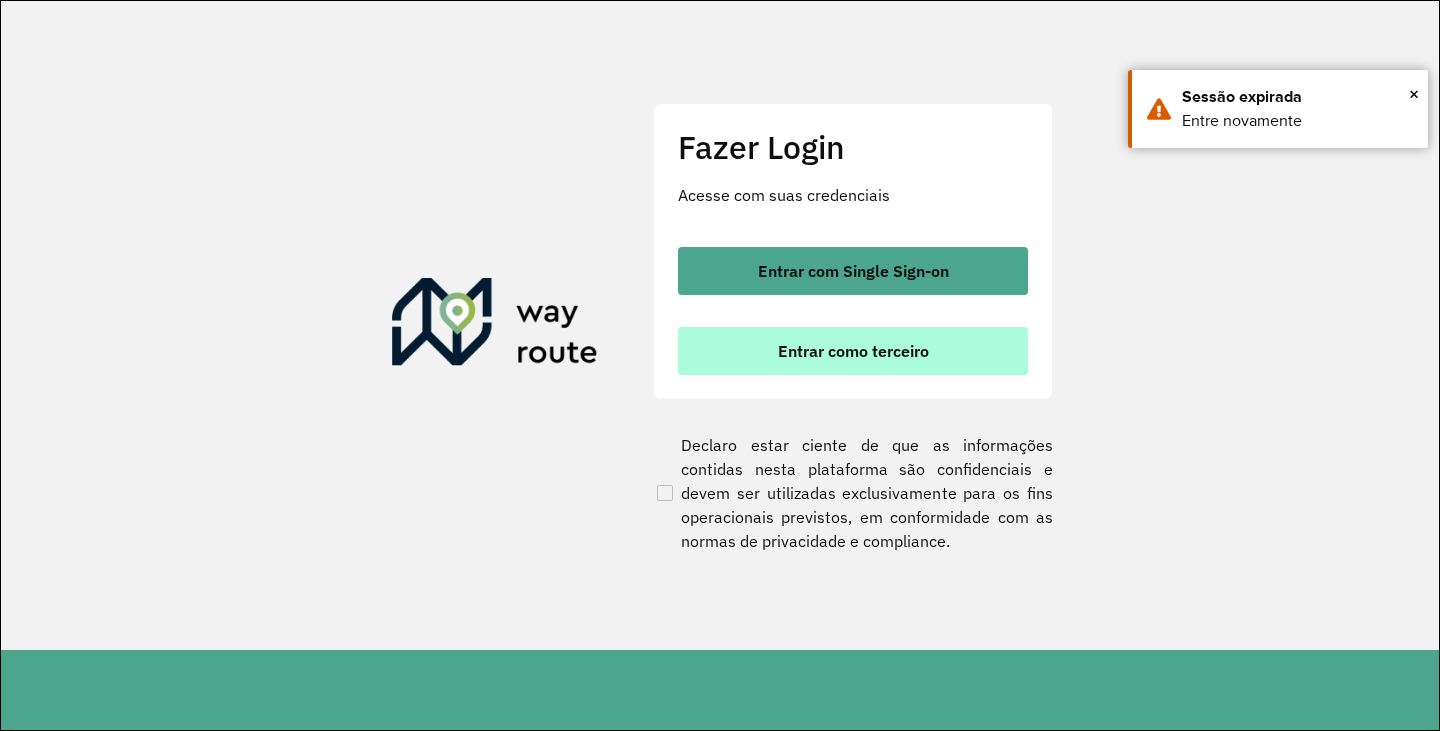 click on "Entrar como terceiro" at bounding box center [853, 351] 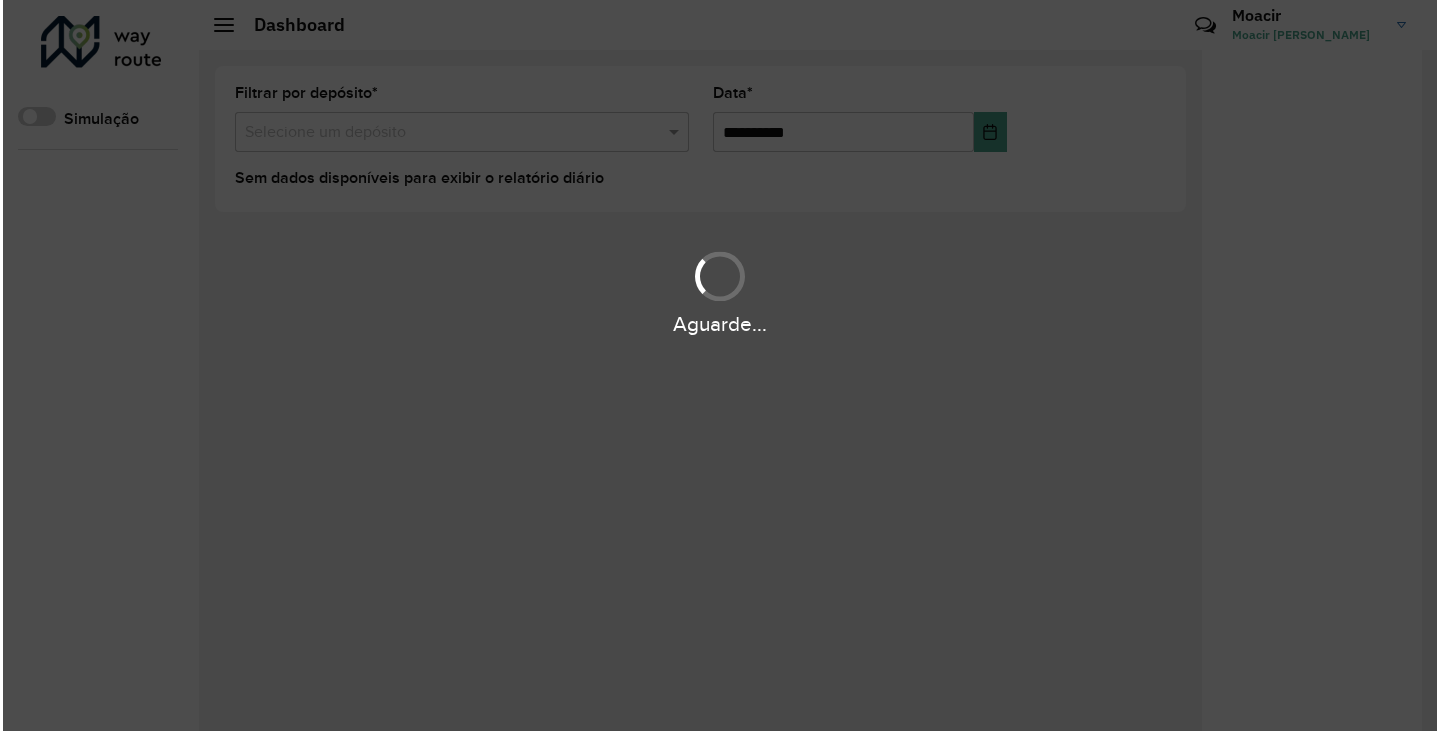 scroll, scrollTop: 0, scrollLeft: 0, axis: both 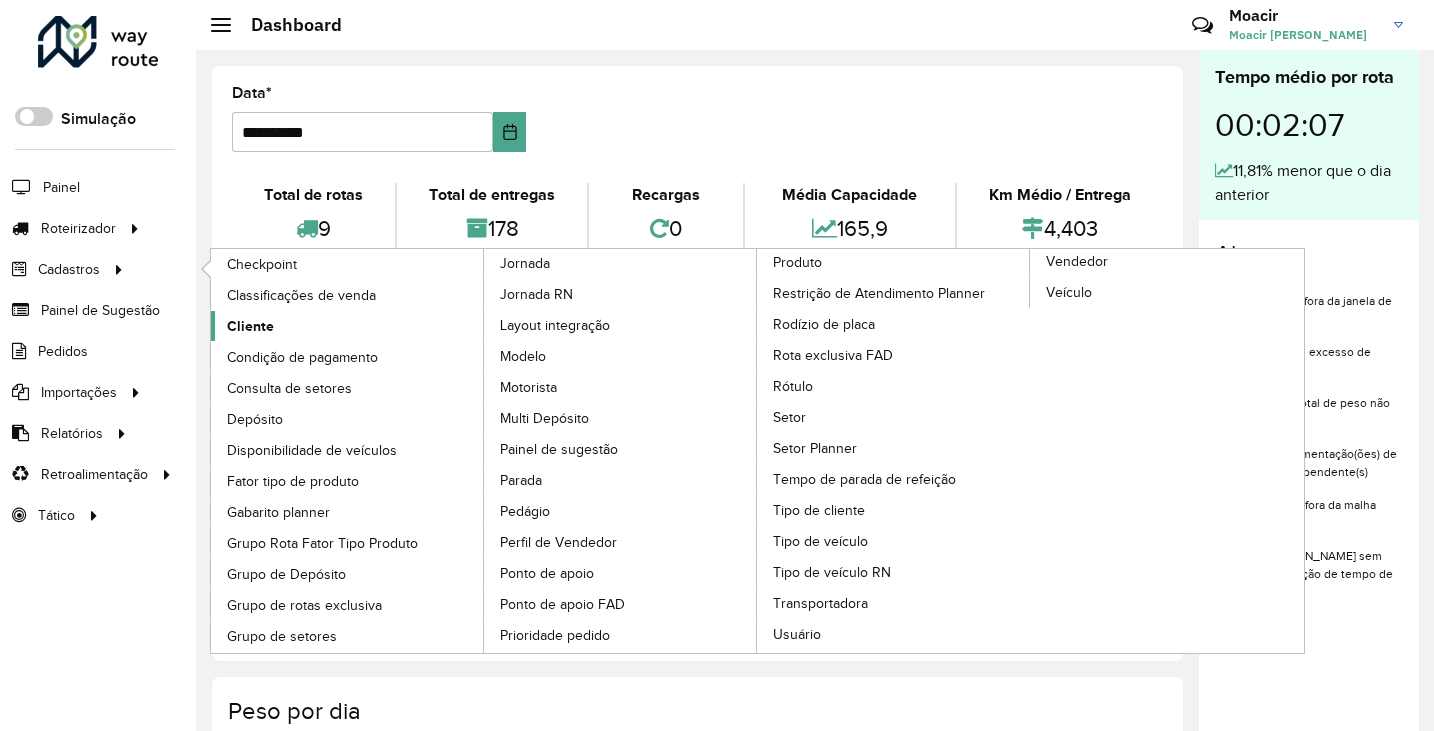 click on "Cliente" 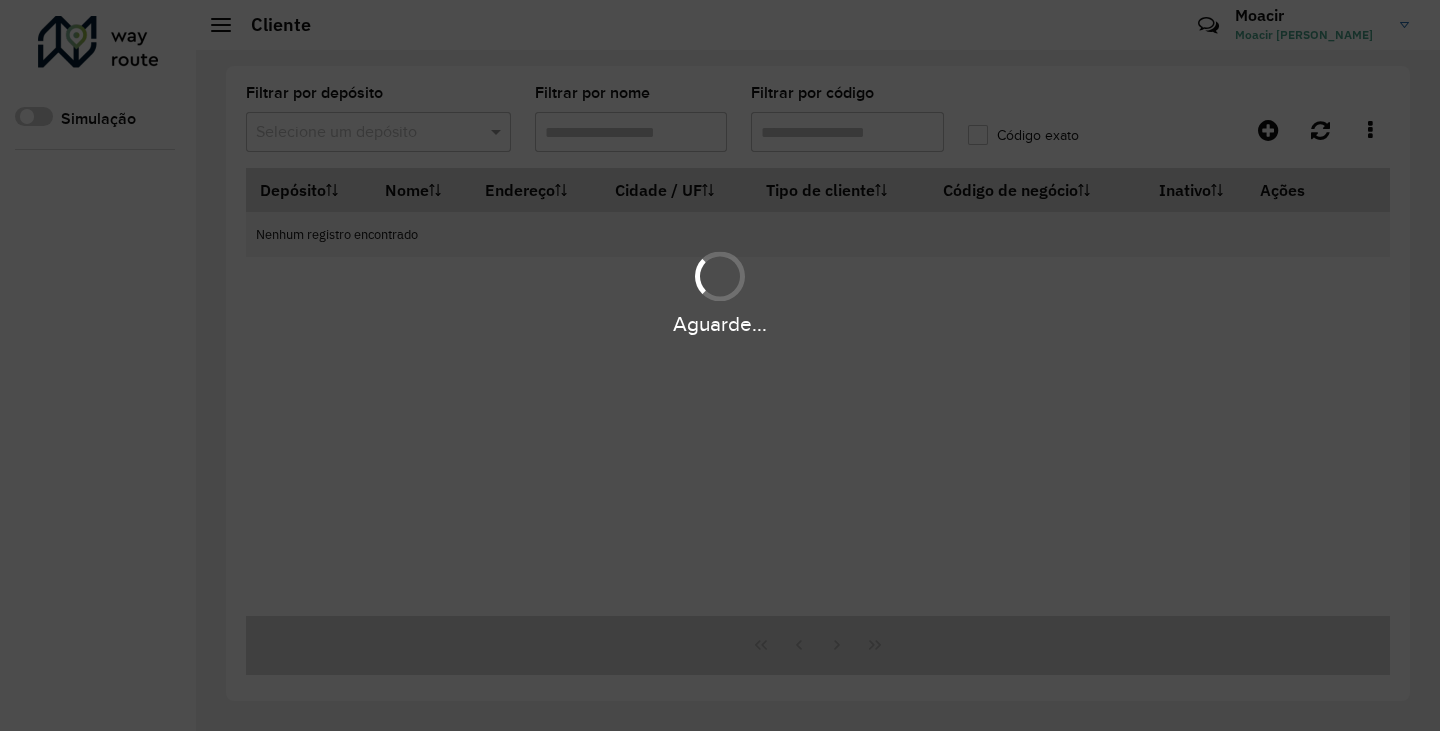 type on "****" 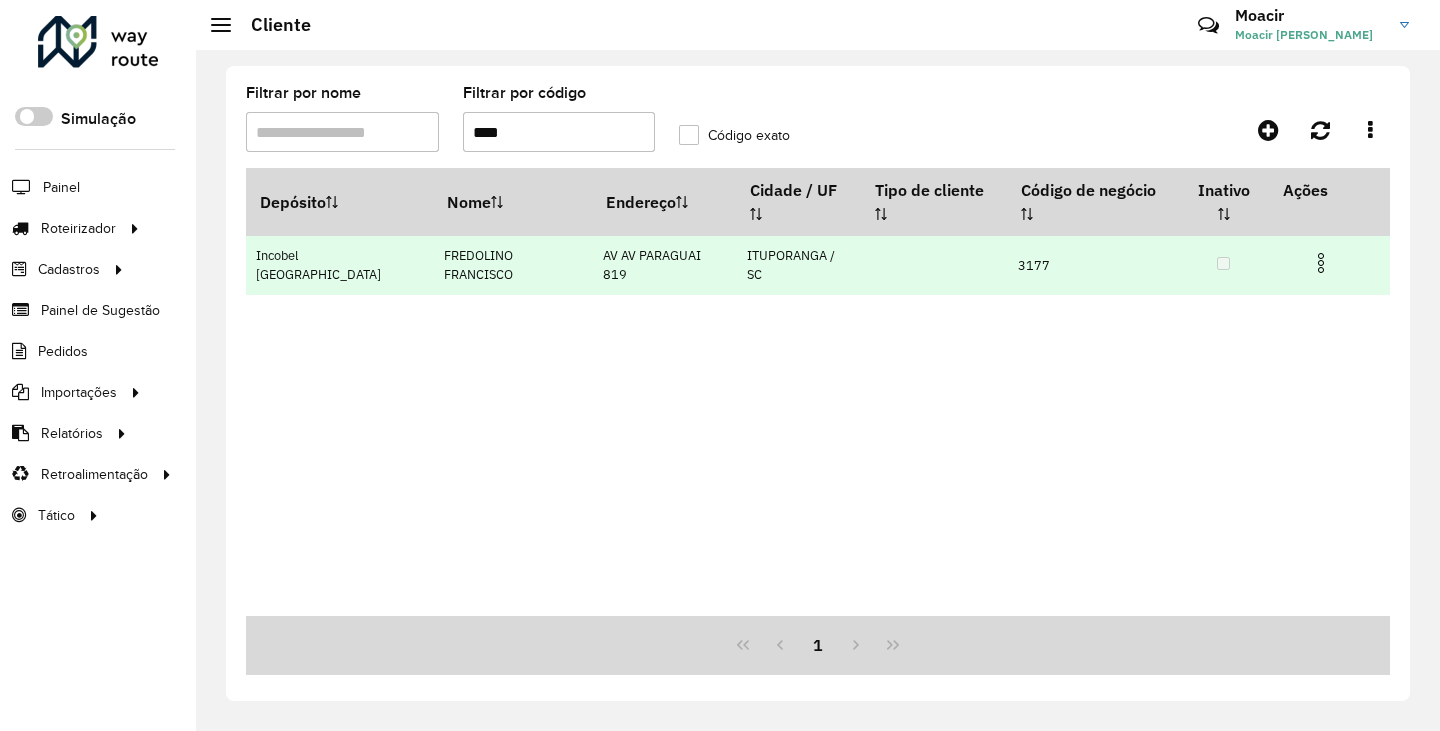 click at bounding box center (1321, 263) 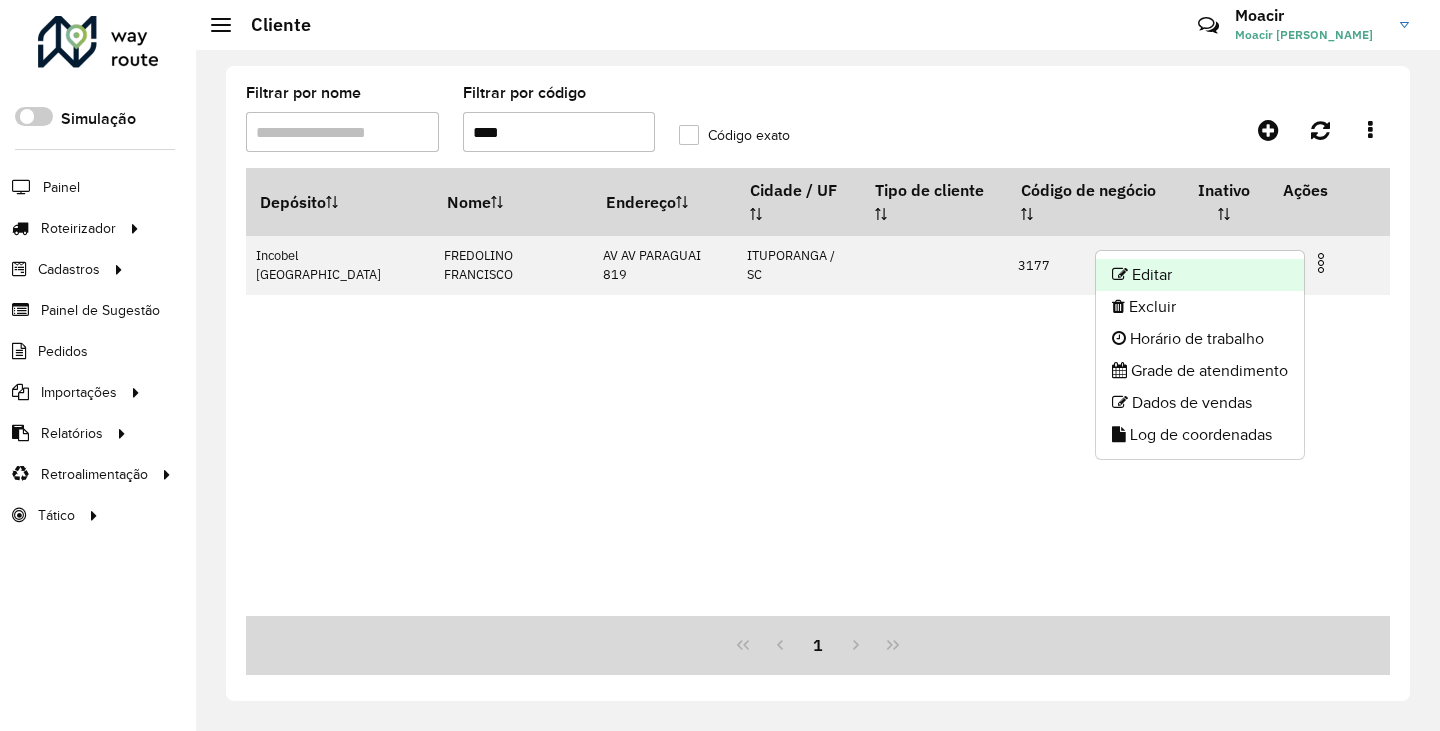 click on "Editar" 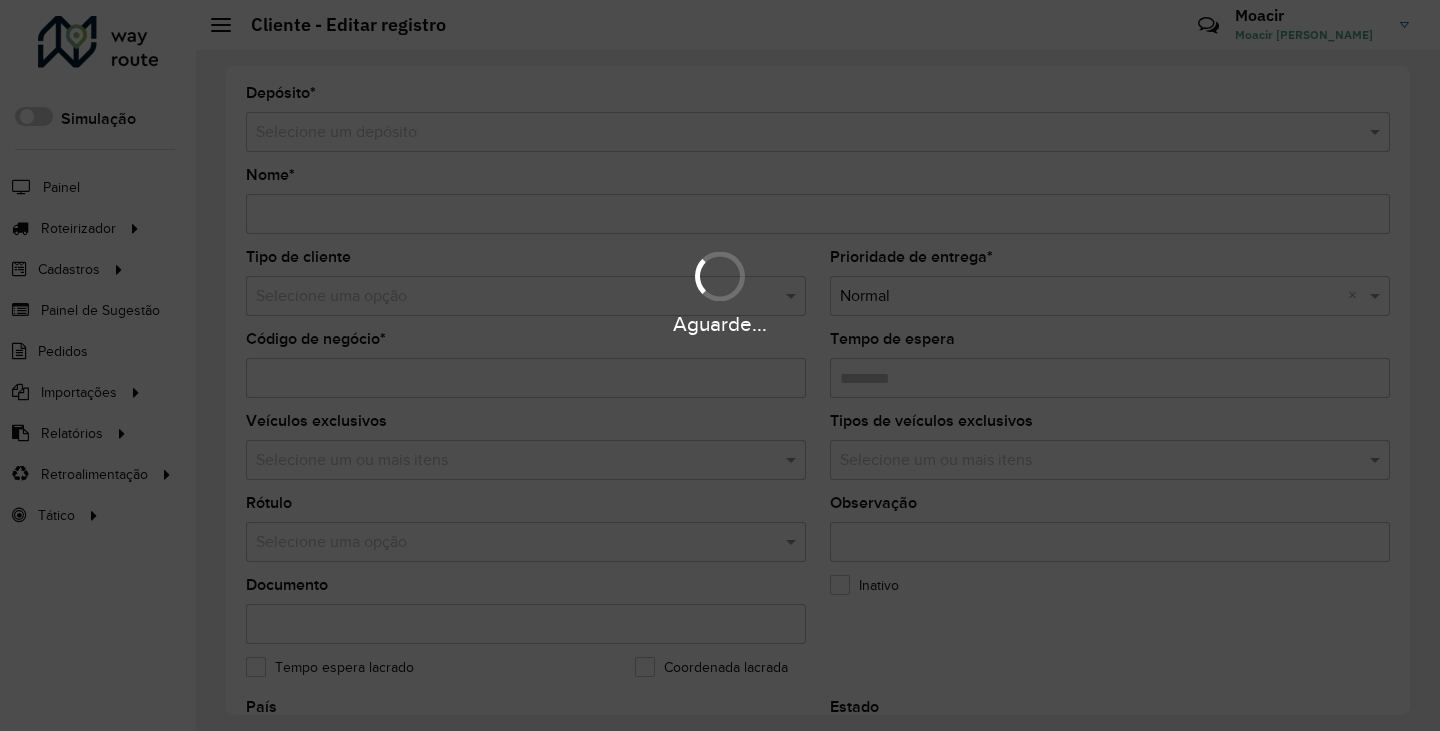 type on "**********" 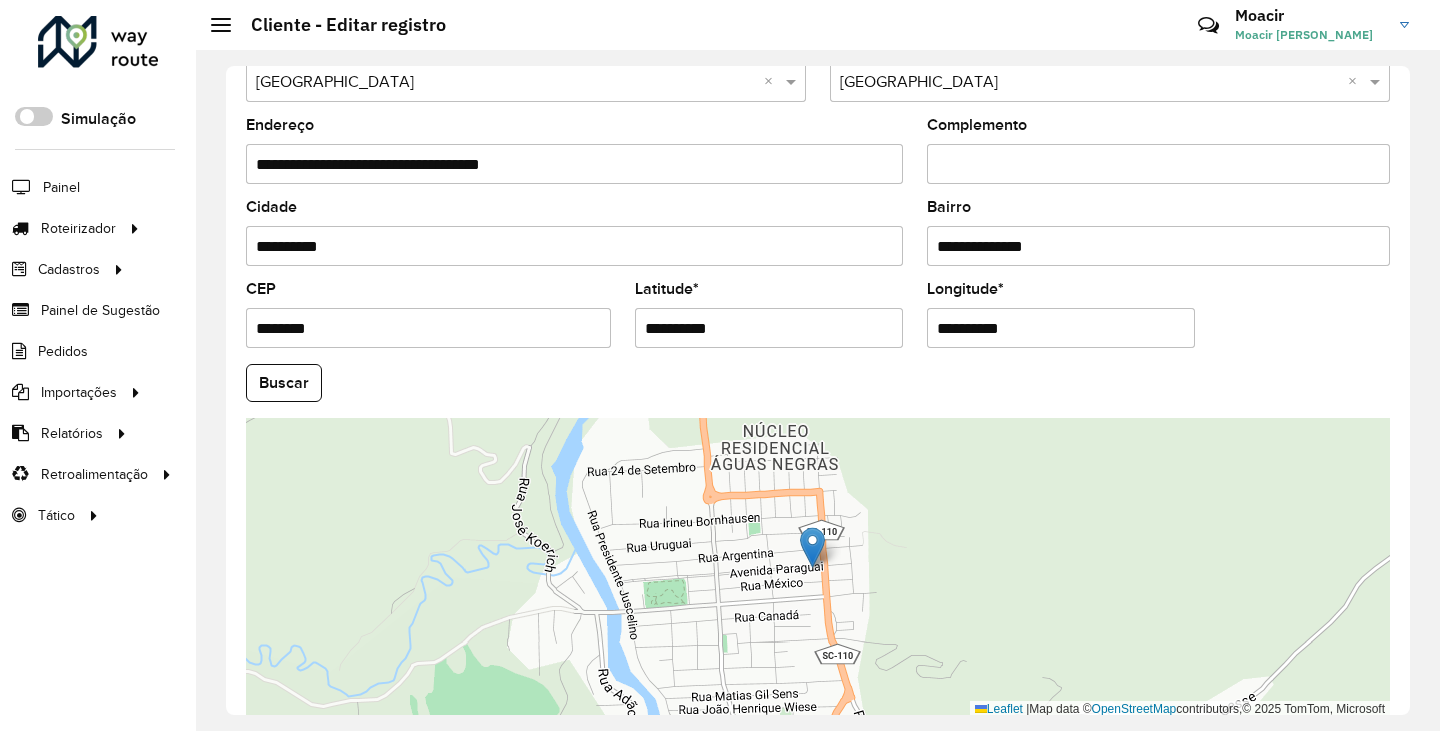 scroll, scrollTop: 687, scrollLeft: 0, axis: vertical 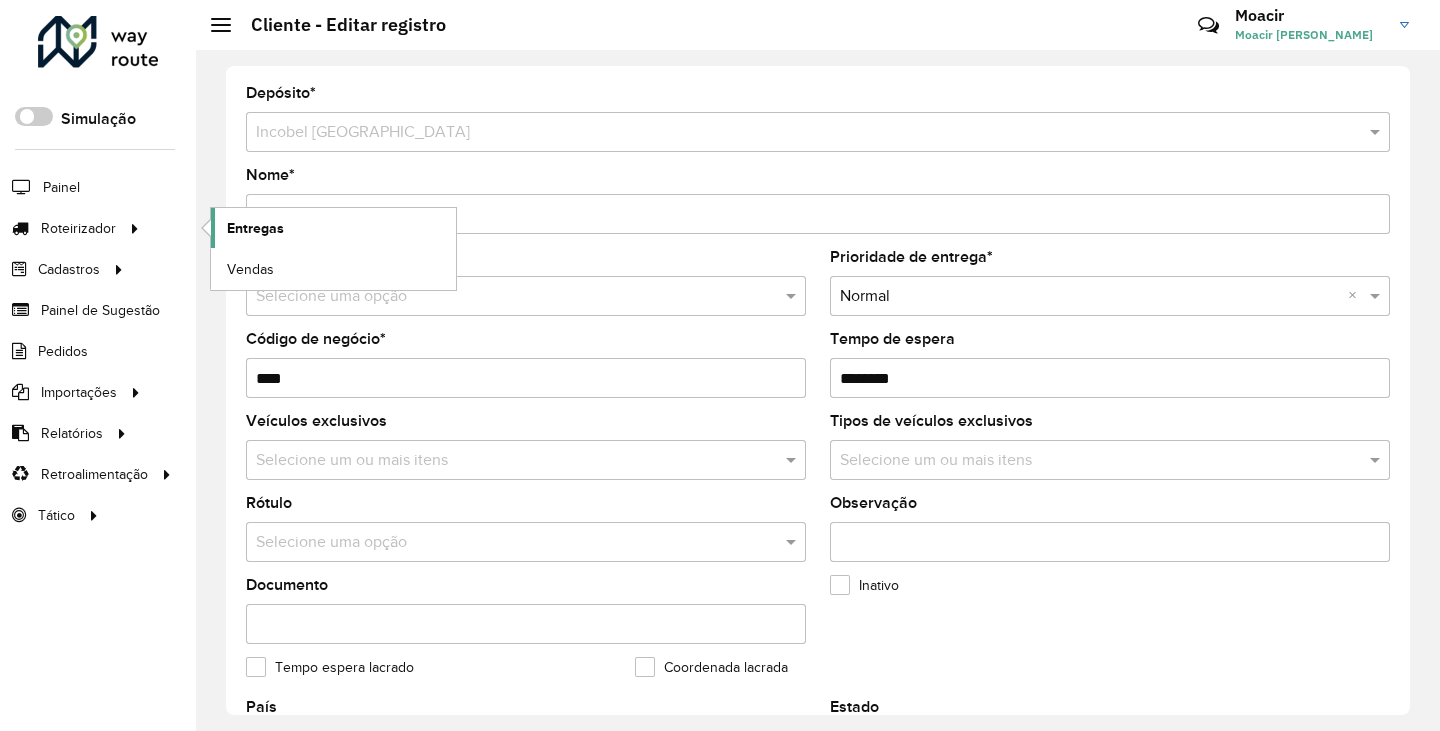 click on "Entregas" 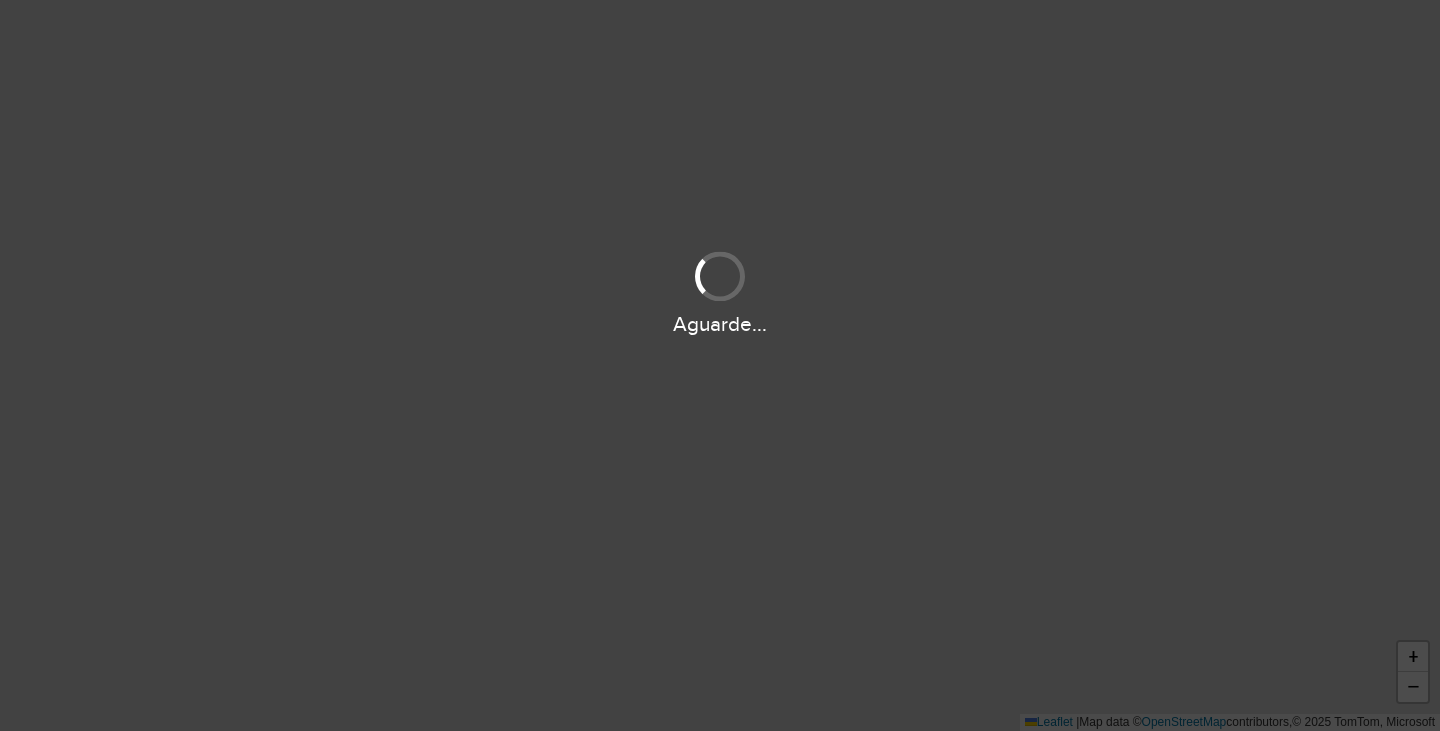 scroll, scrollTop: 0, scrollLeft: 0, axis: both 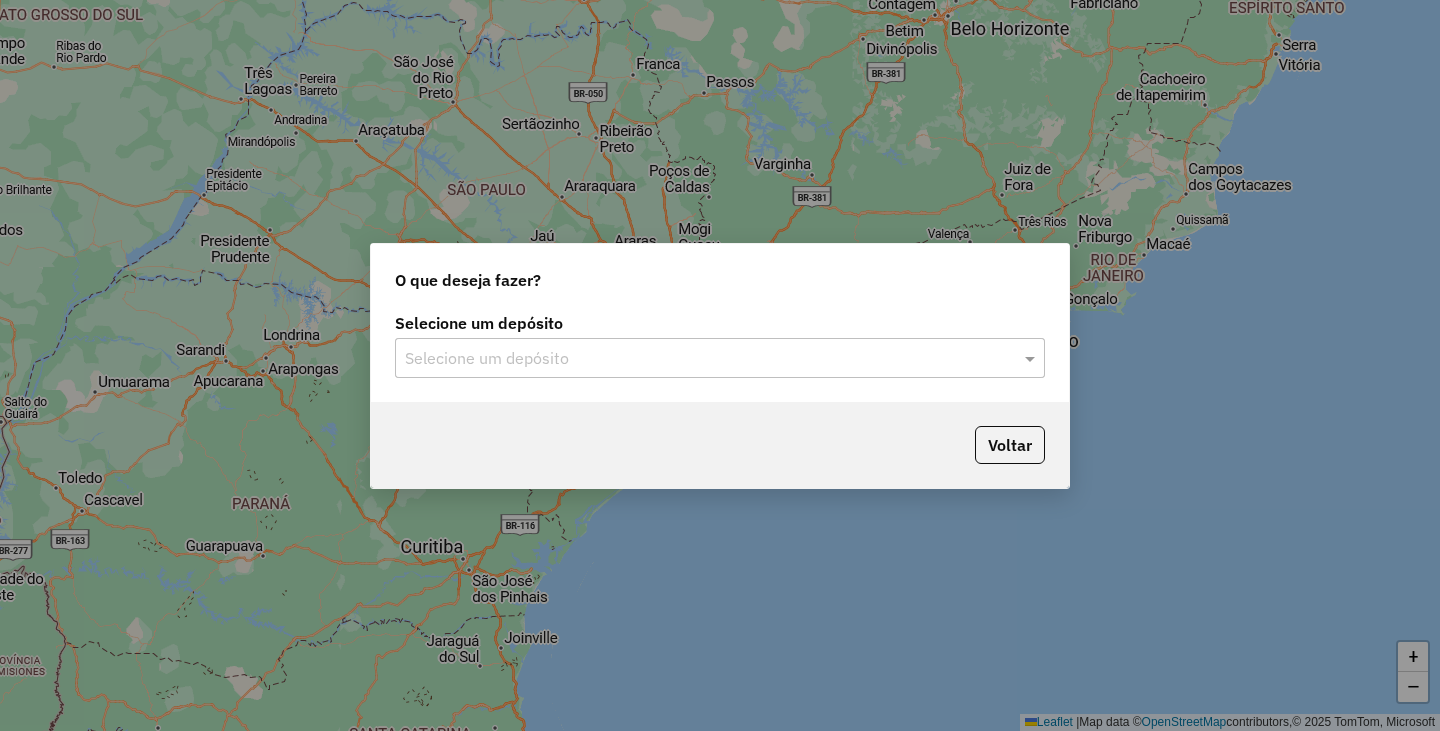 click 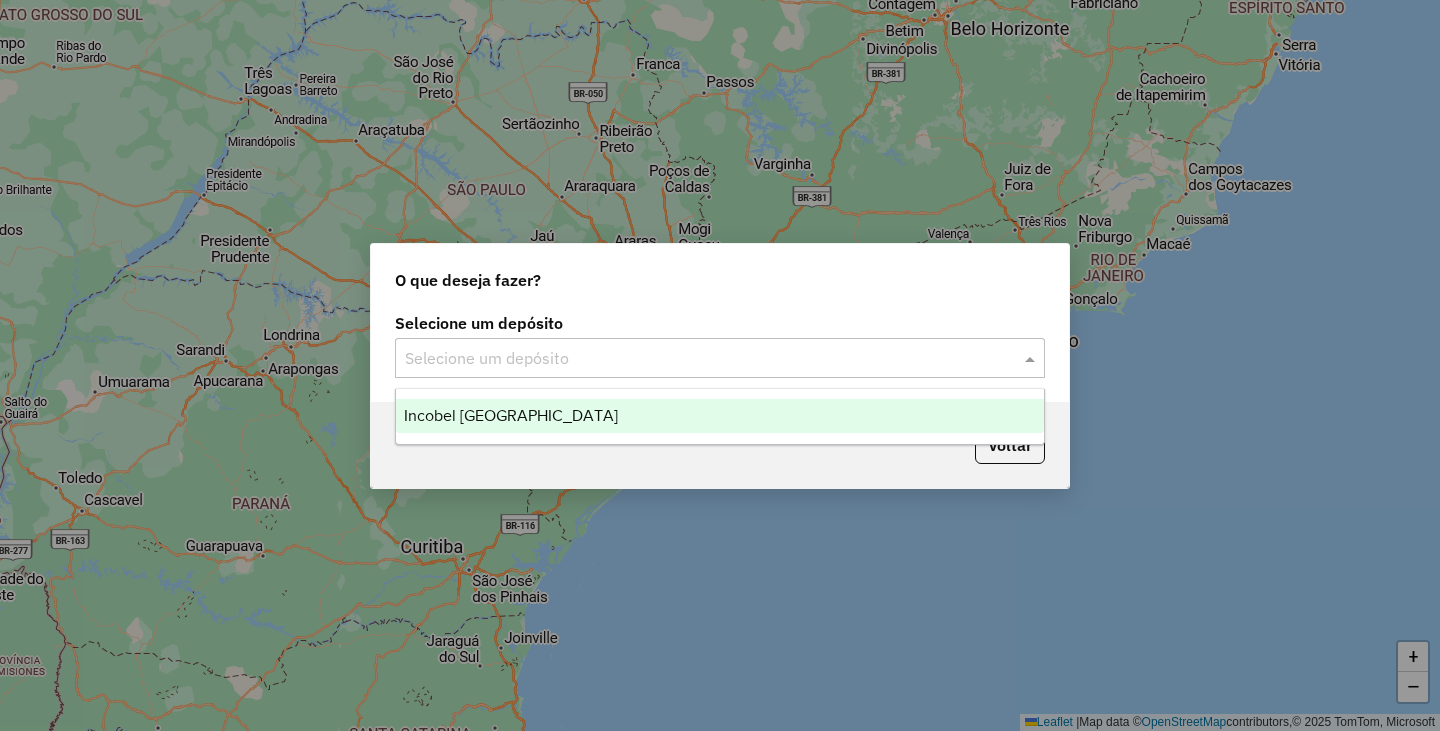 click on "Incobel [GEOGRAPHIC_DATA]" at bounding box center [720, 416] 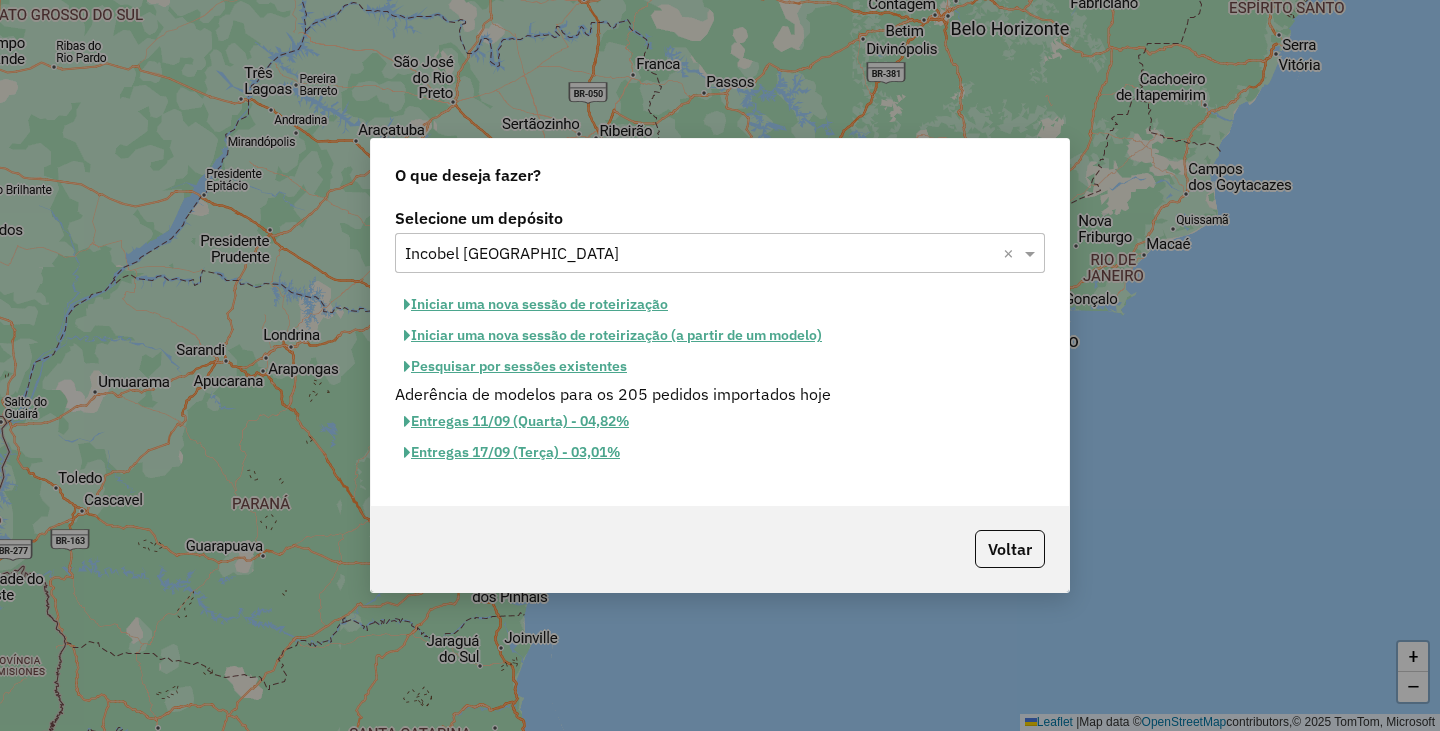 click on "Iniciar uma nova sessão de roteirização" 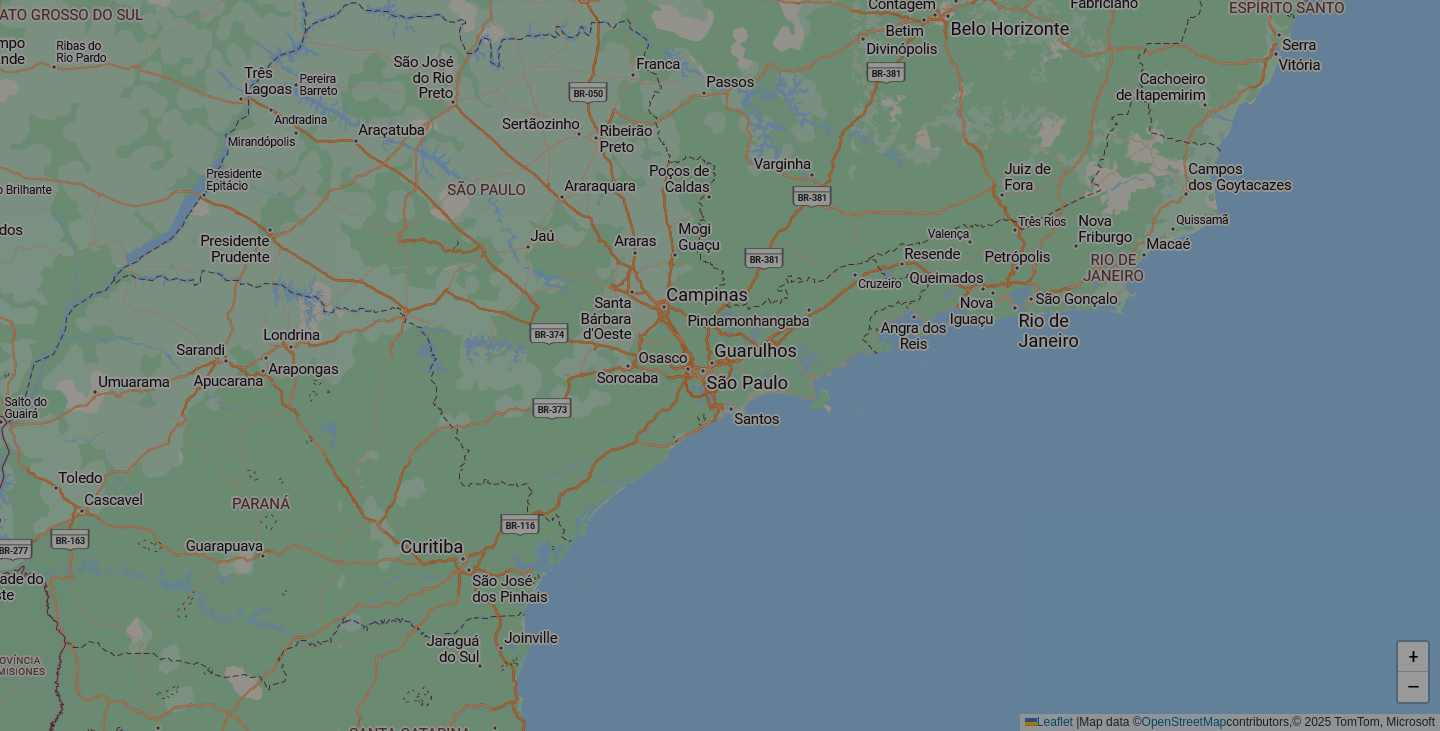 select on "*" 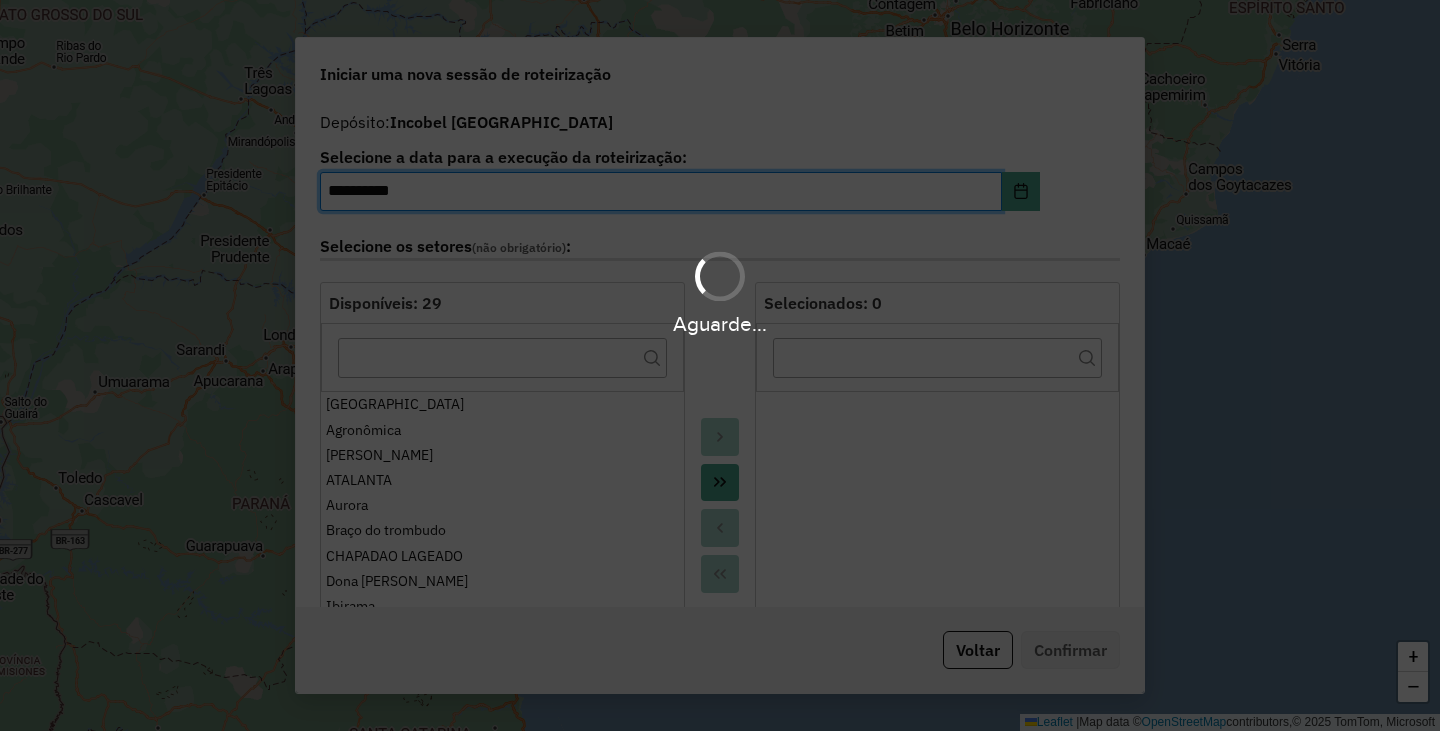 click on "**********" at bounding box center [720, 365] 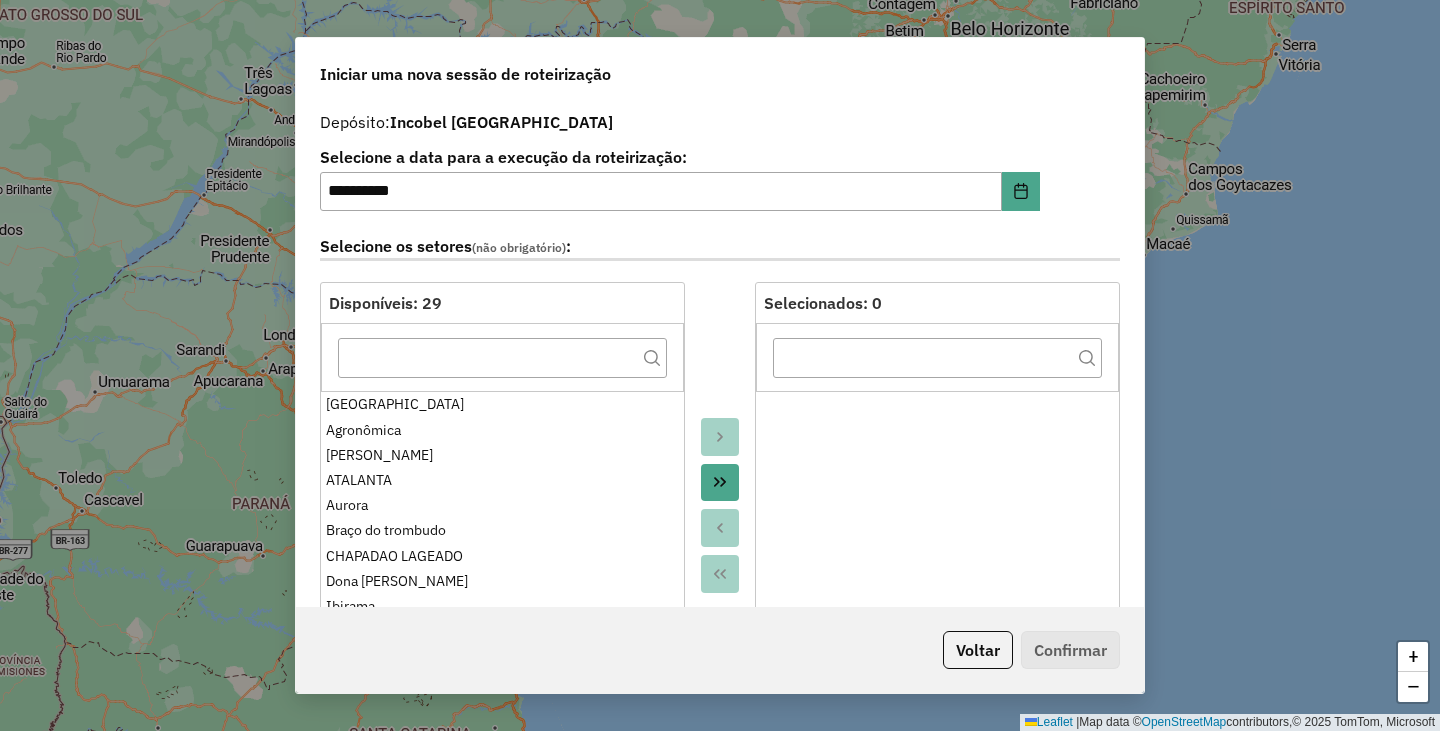 click 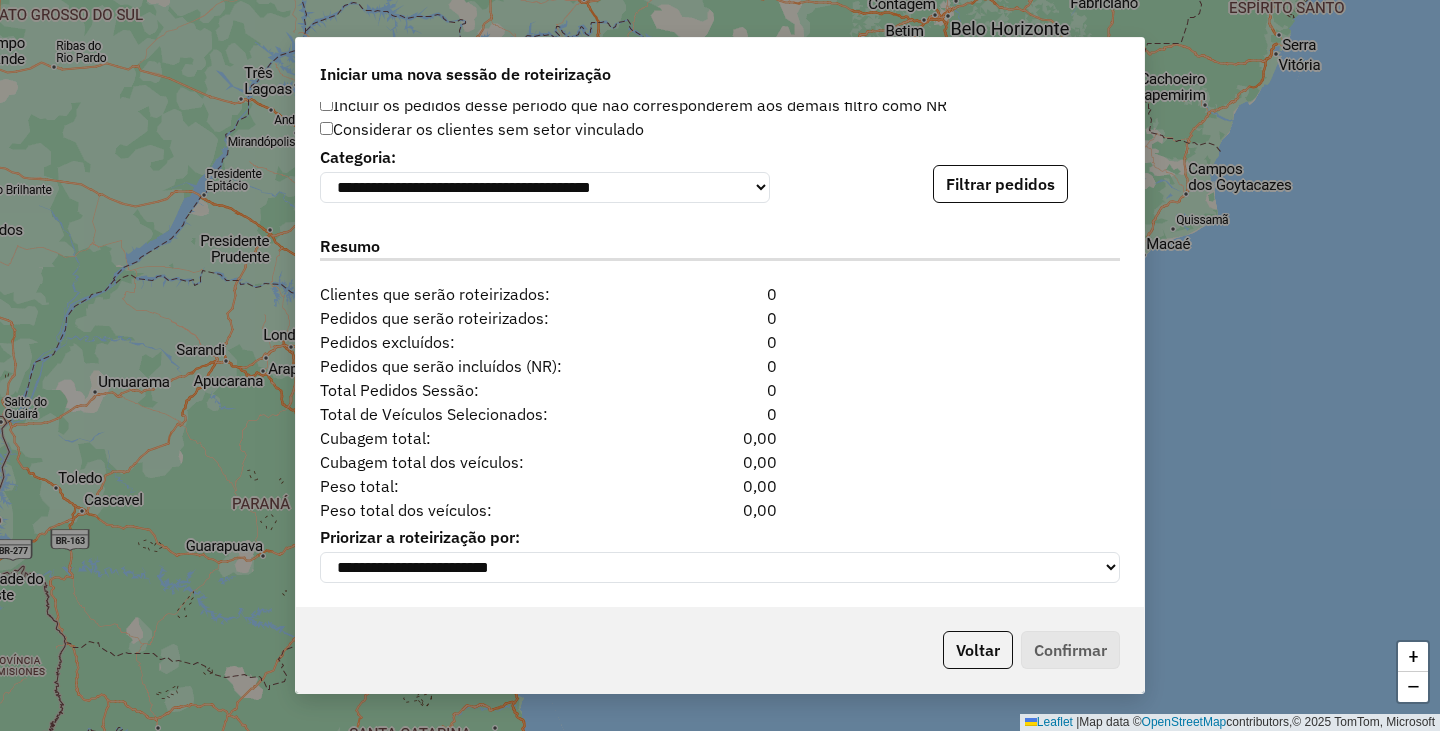 scroll, scrollTop: 2030, scrollLeft: 0, axis: vertical 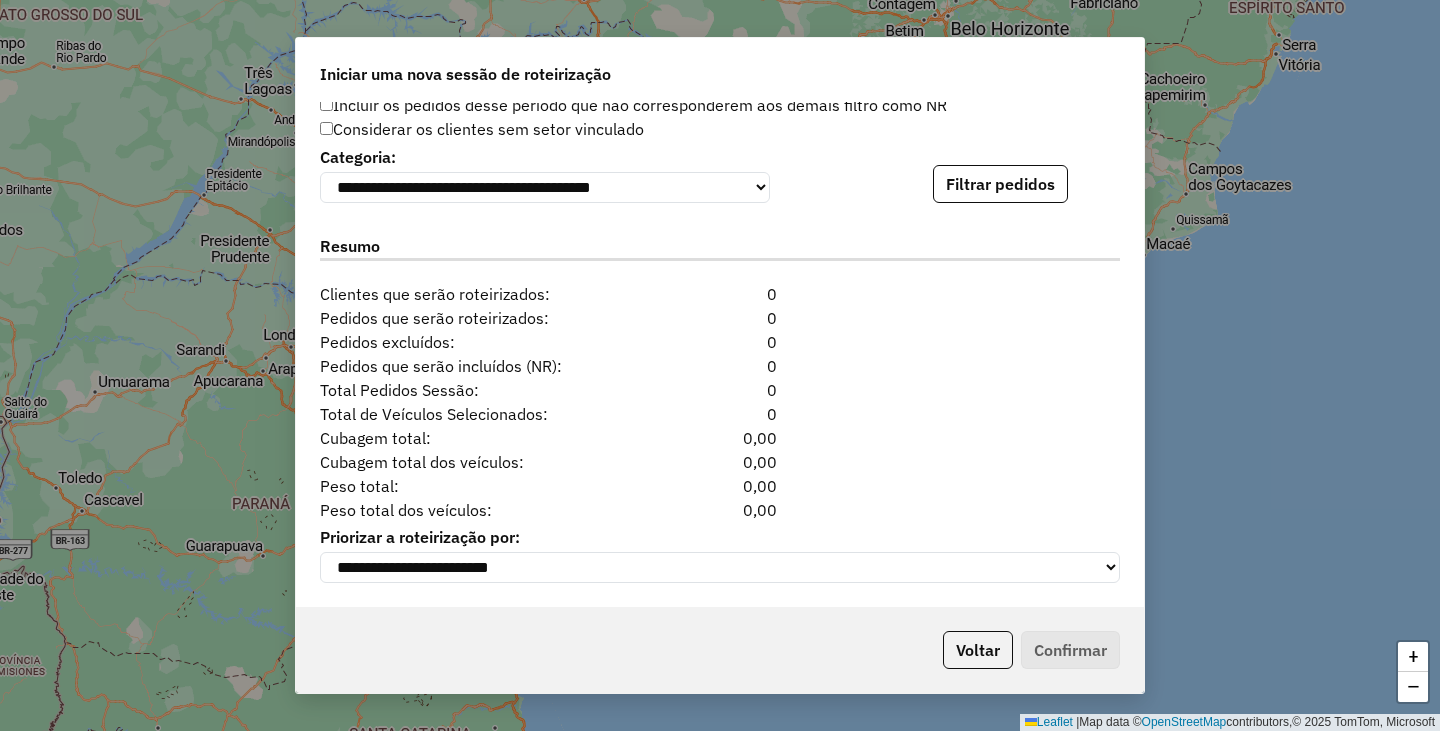 click on "Filtrar pedidos" 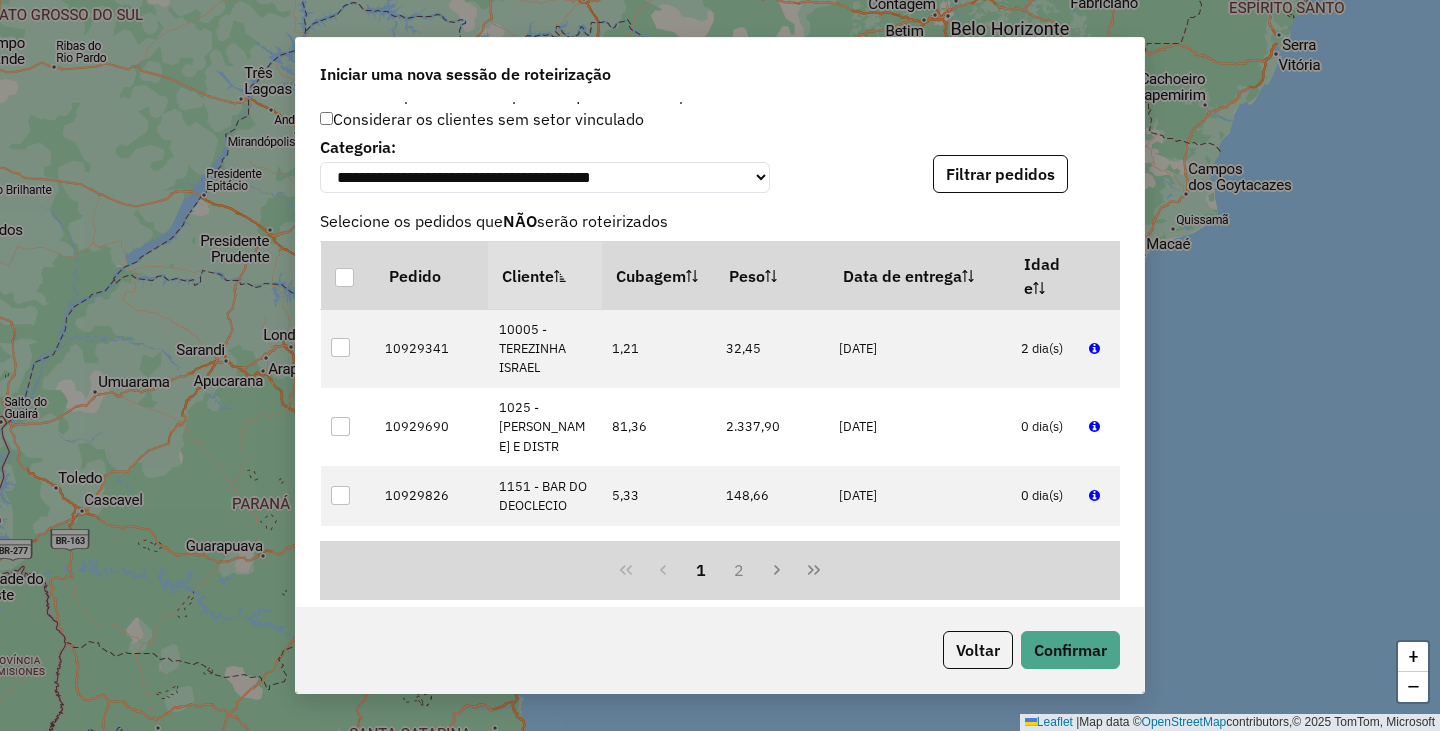 scroll, scrollTop: 2443, scrollLeft: 0, axis: vertical 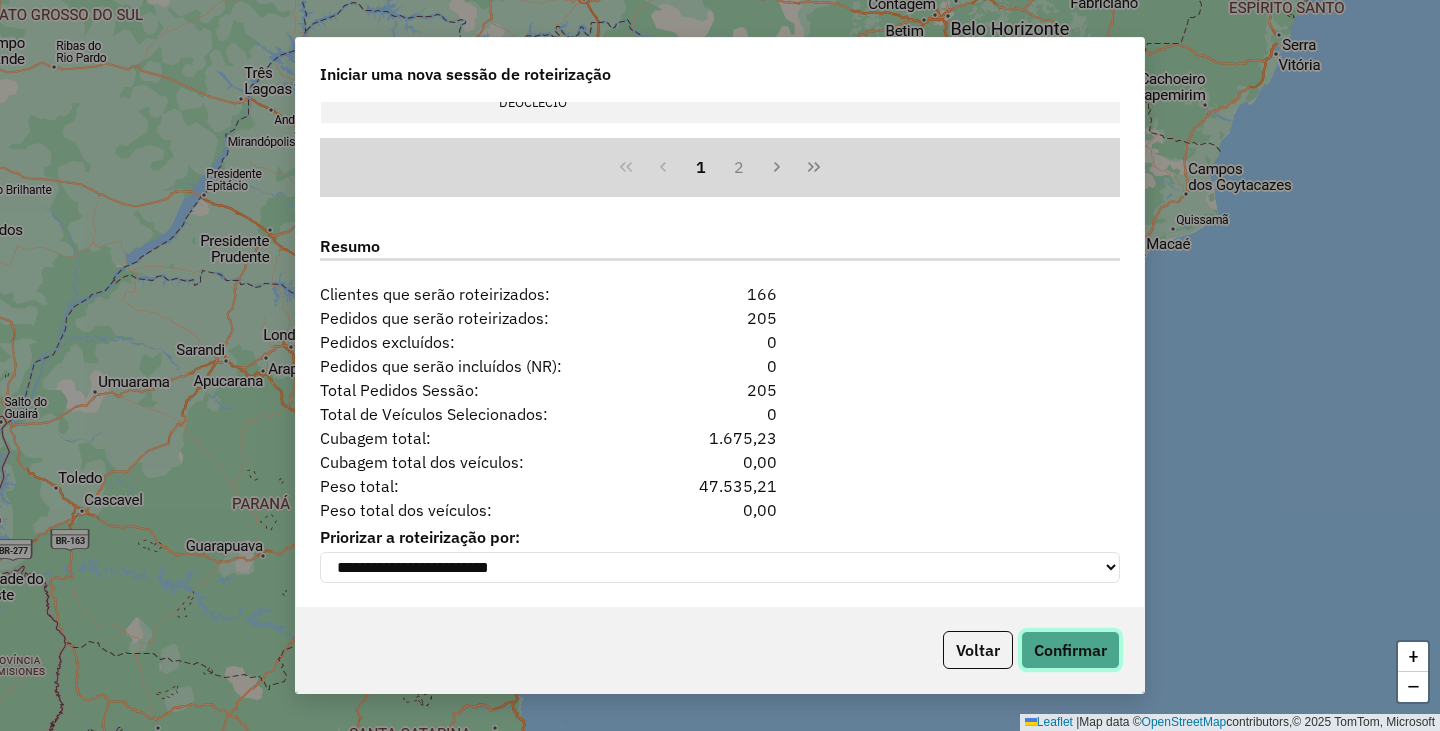 click on "Confirmar" 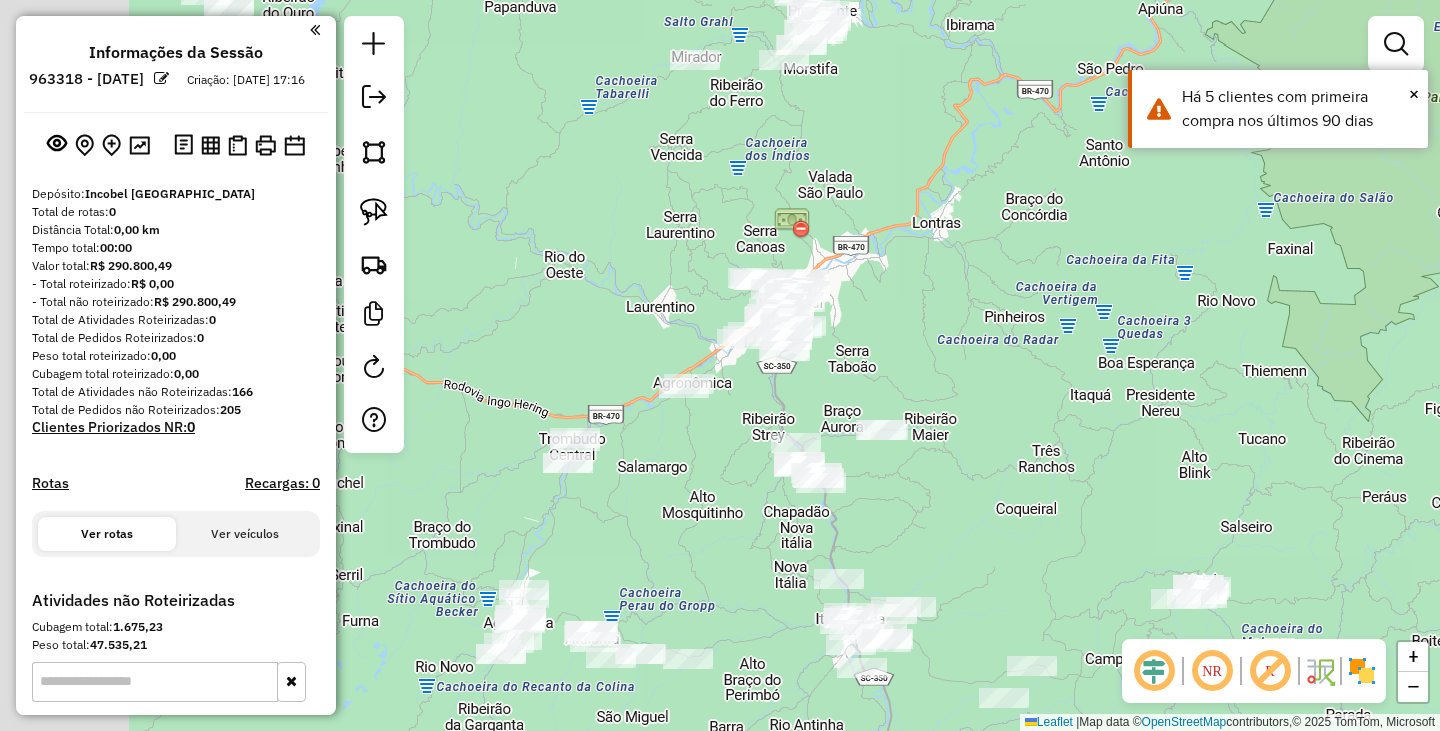 drag, startPoint x: 986, startPoint y: 397, endPoint x: 999, endPoint y: 399, distance: 13.152946 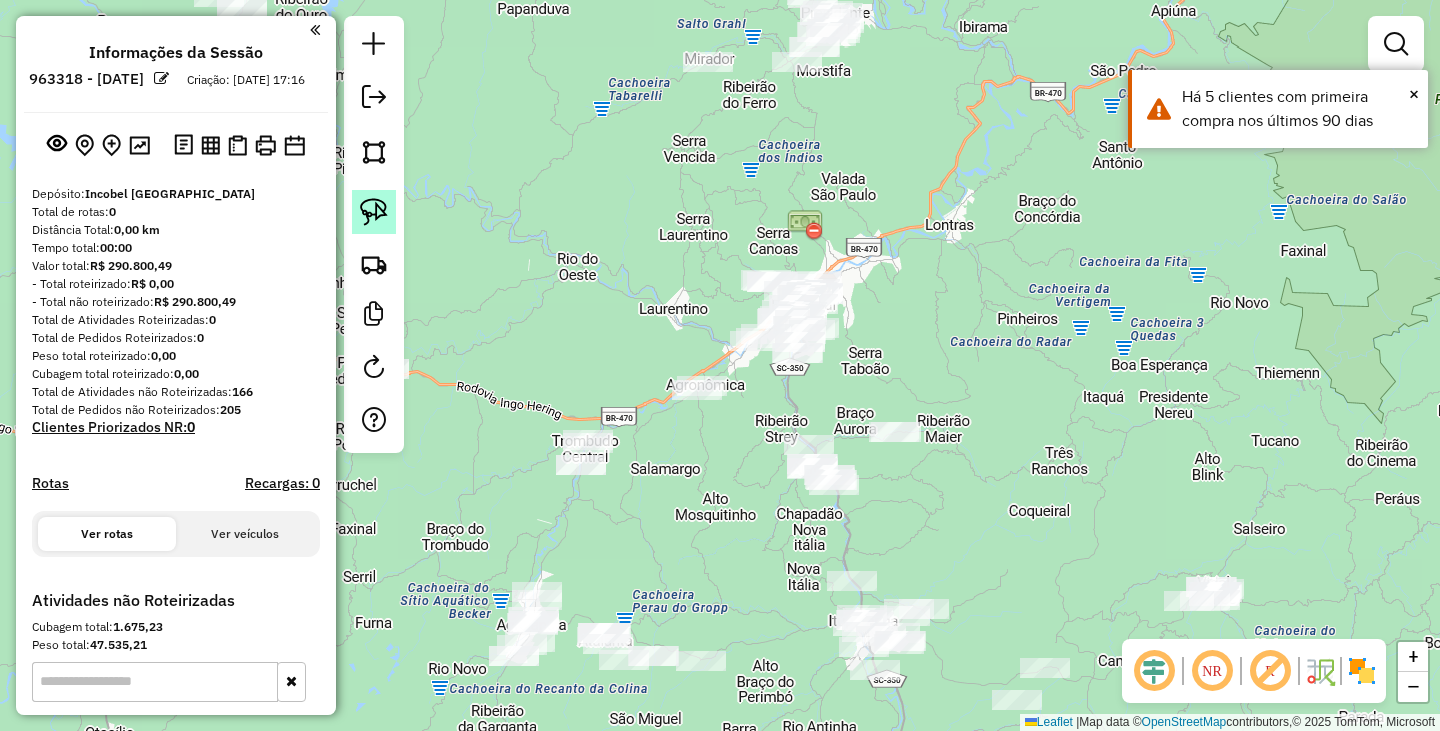 click 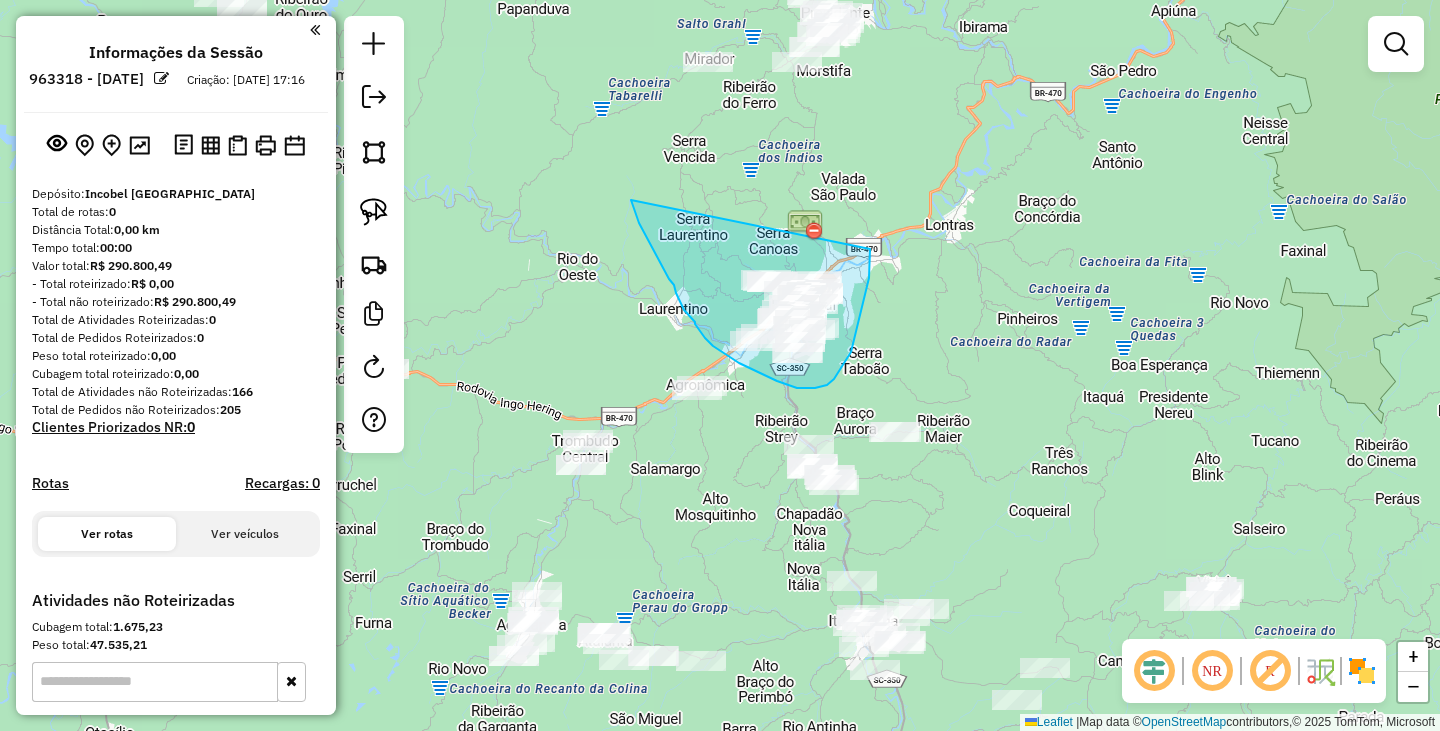 drag, startPoint x: 631, startPoint y: 200, endPoint x: 870, endPoint y: 249, distance: 243.97131 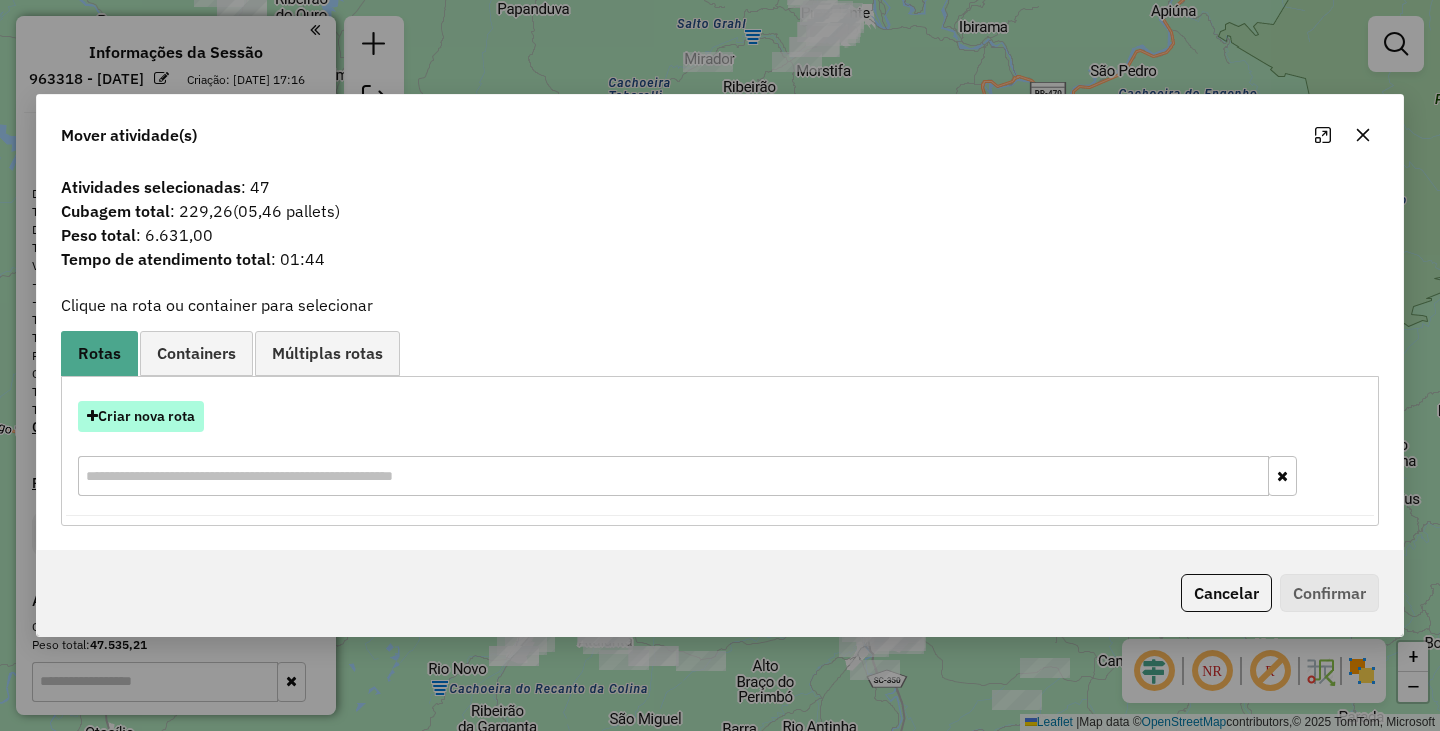 click on "Criar nova rota" at bounding box center (141, 416) 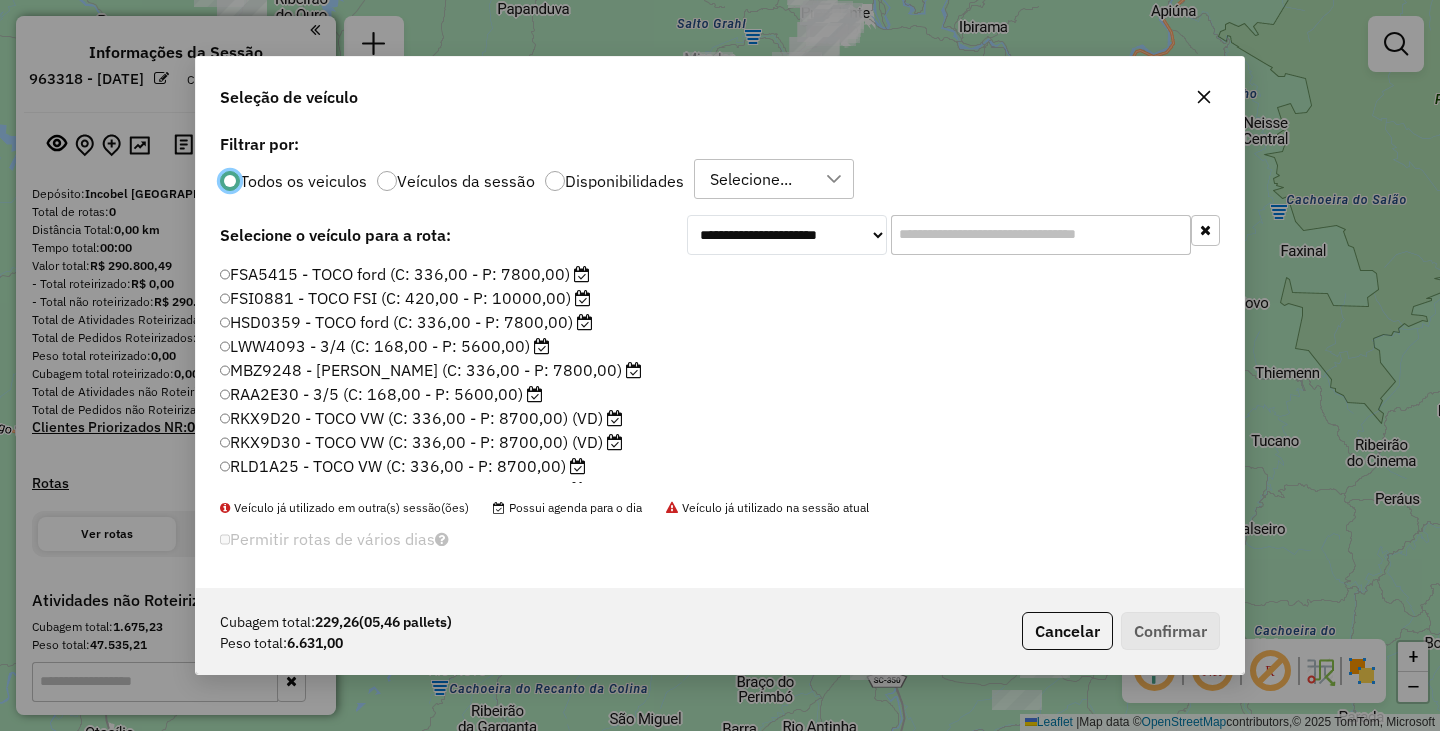 scroll, scrollTop: 11, scrollLeft: 6, axis: both 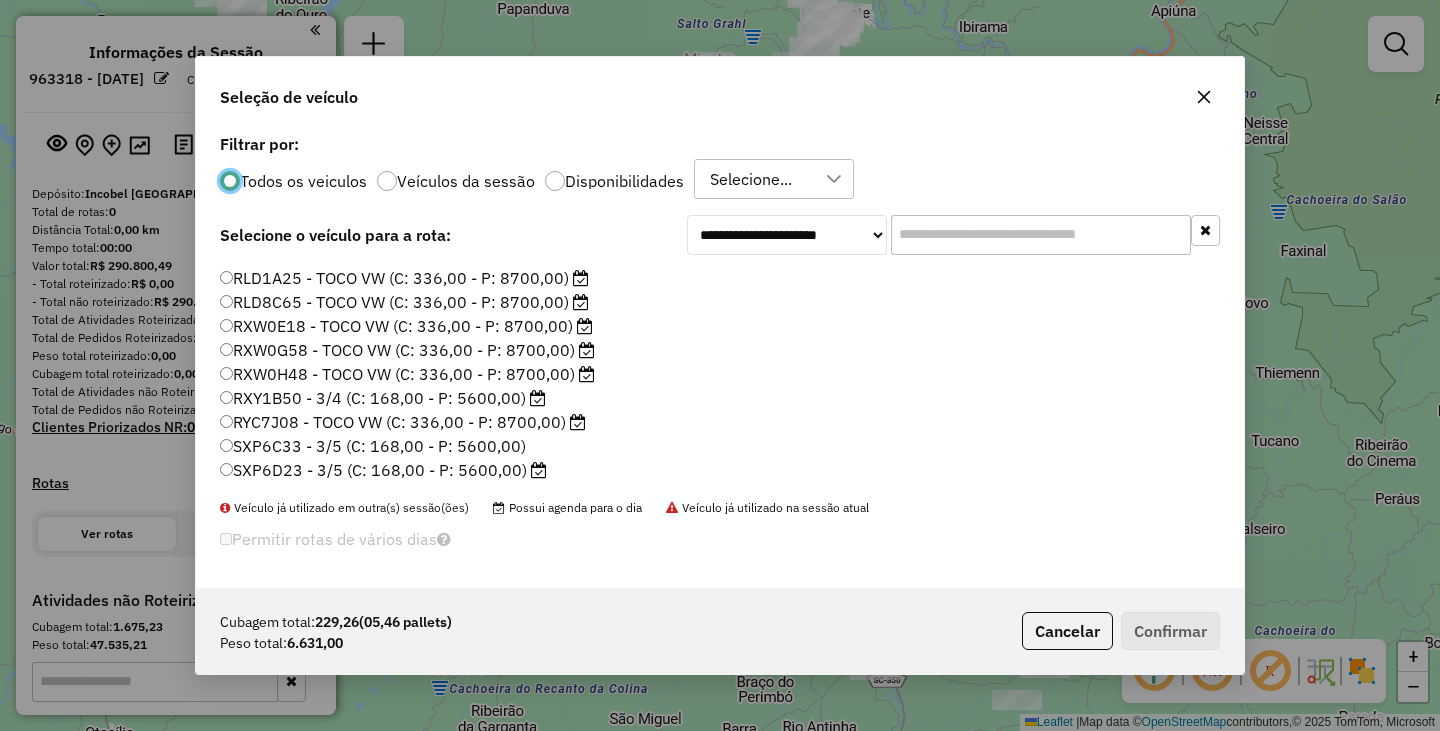 click on "RXY1B50 - 3/4 (C: 168,00 - P: 5600,00)" 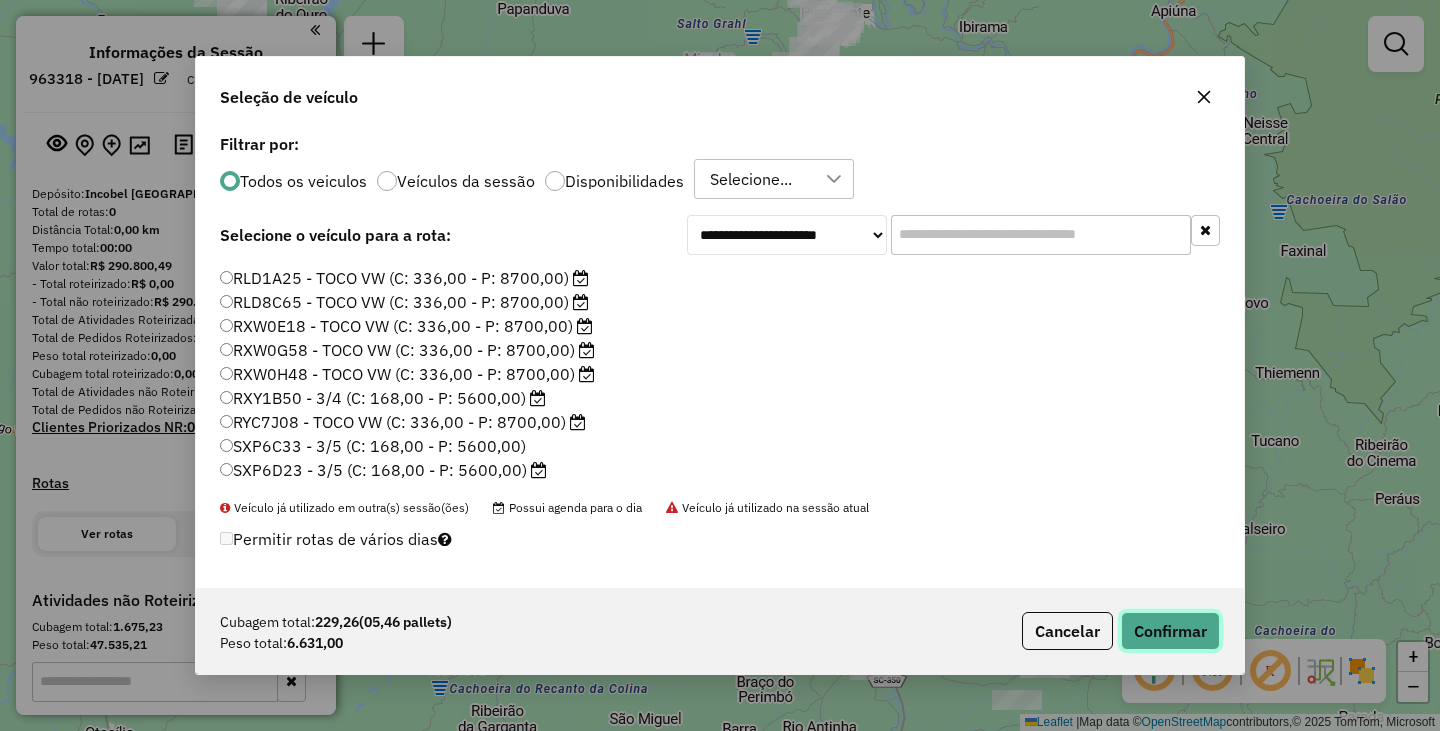 click on "Confirmar" 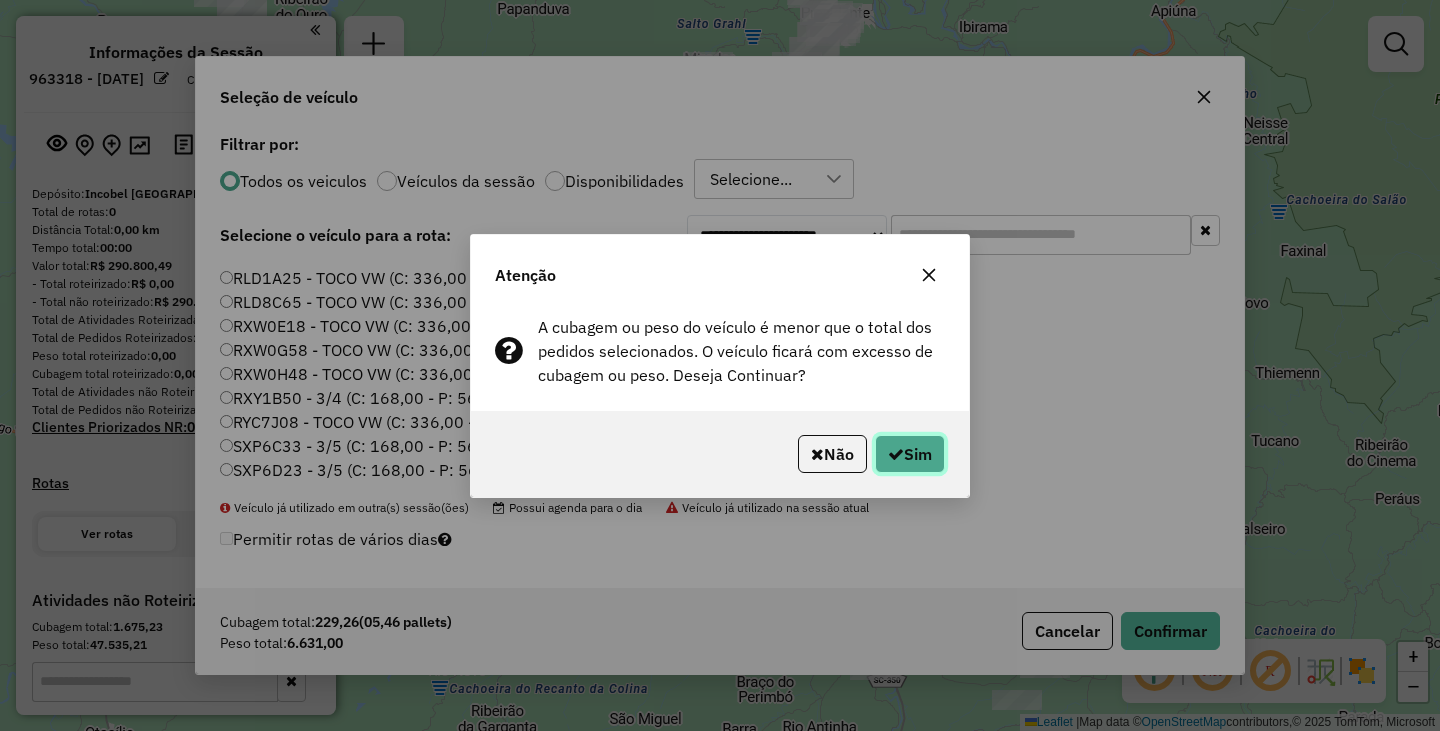 click on "Sim" 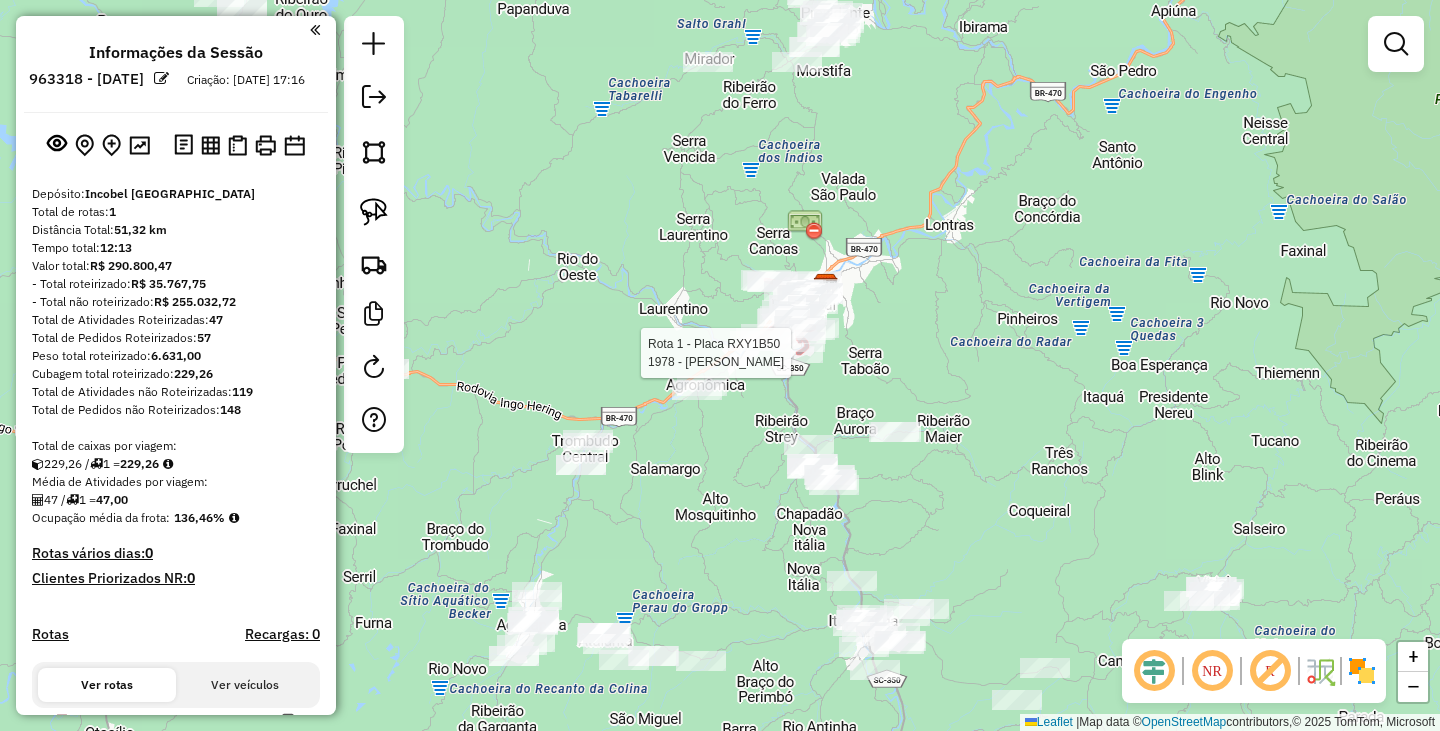 select on "**********" 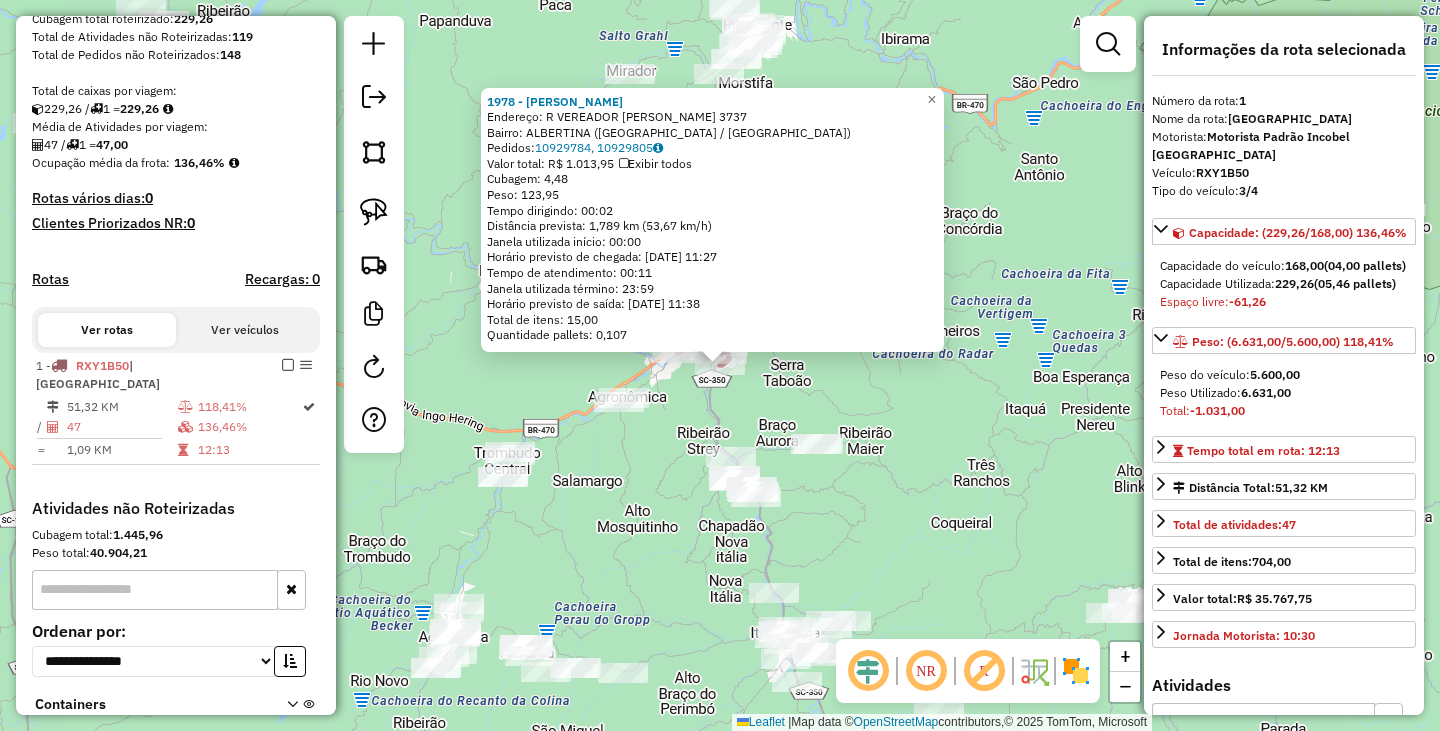 scroll, scrollTop: 498, scrollLeft: 0, axis: vertical 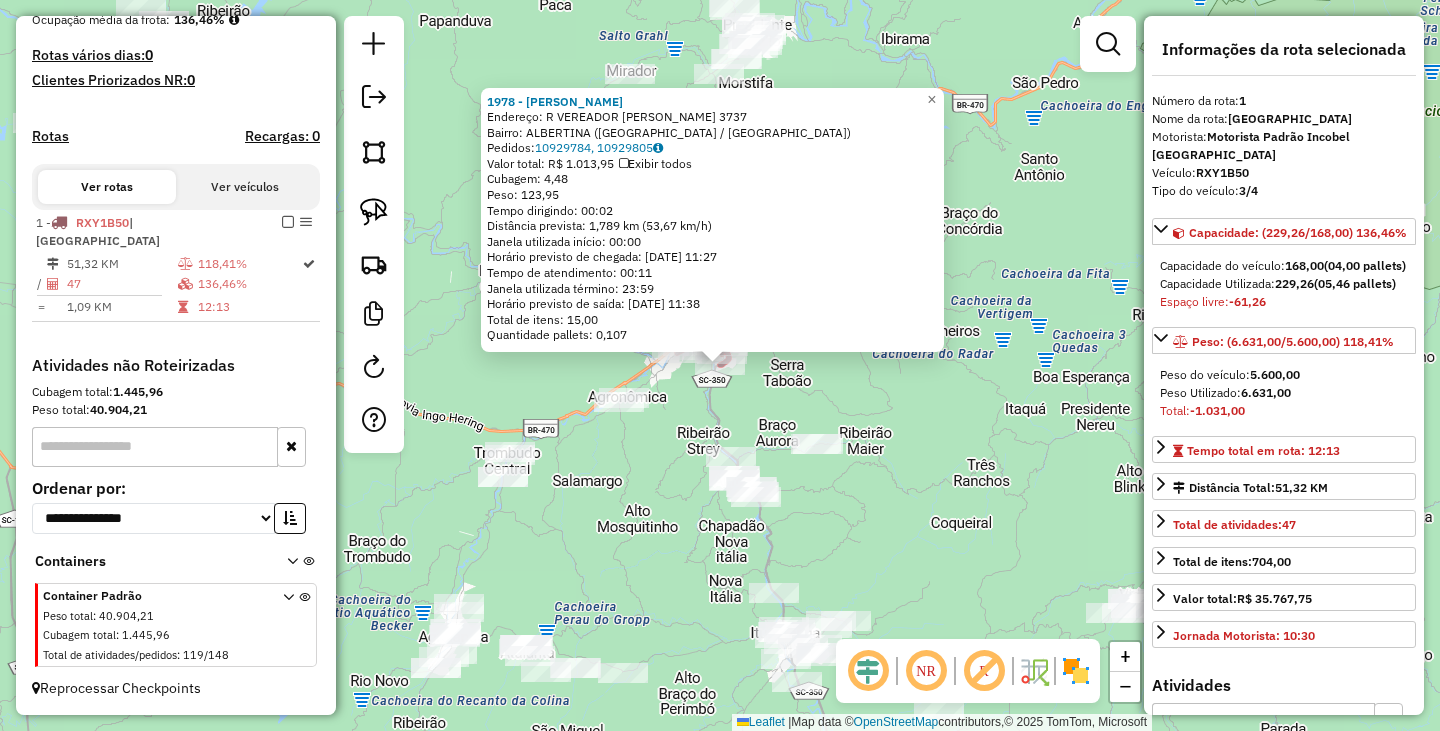 click on "1978 - [PERSON_NAME]: R    VEREADOR [PERSON_NAME]       3737   Bairro: [GEOGRAPHIC_DATA] ([GEOGRAPHIC_DATA] / SC)   Pedidos:  10929784, 10929805   Valor total: R$ 1.013,95   Exibir todos   Cubagem: 4,48  Peso: 123,95  Tempo dirigindo: 00:02   Distância prevista: 1,789 km (53,67 km/h)   Janela utilizada início: 00:00   Horário previsto de chegada: [DATE] 11:27   Tempo de atendimento: 00:11   Janela utilizada término: 23:59   Horário previsto de saída: [DATE] 11:38   Total de itens: 15,00   Quantidade pallets: 0,107  × Janela de atendimento Grade de atendimento Capacidade Transportadoras Veículos Cliente Pedidos  Rotas Selecione os dias de semana para filtrar as janelas de atendimento  Seg   Ter   Qua   Qui   Sex   Sáb   Dom  Informe o período da janela de atendimento: De: Até:  Filtrar exatamente a janela do cliente  Considerar janela de atendimento padrão  Selecione os dias de semana para filtrar as grades de atendimento  Seg   Ter   Qua   Qui   Sex   Sáb   Dom   Peso mínimo:   De:  +" 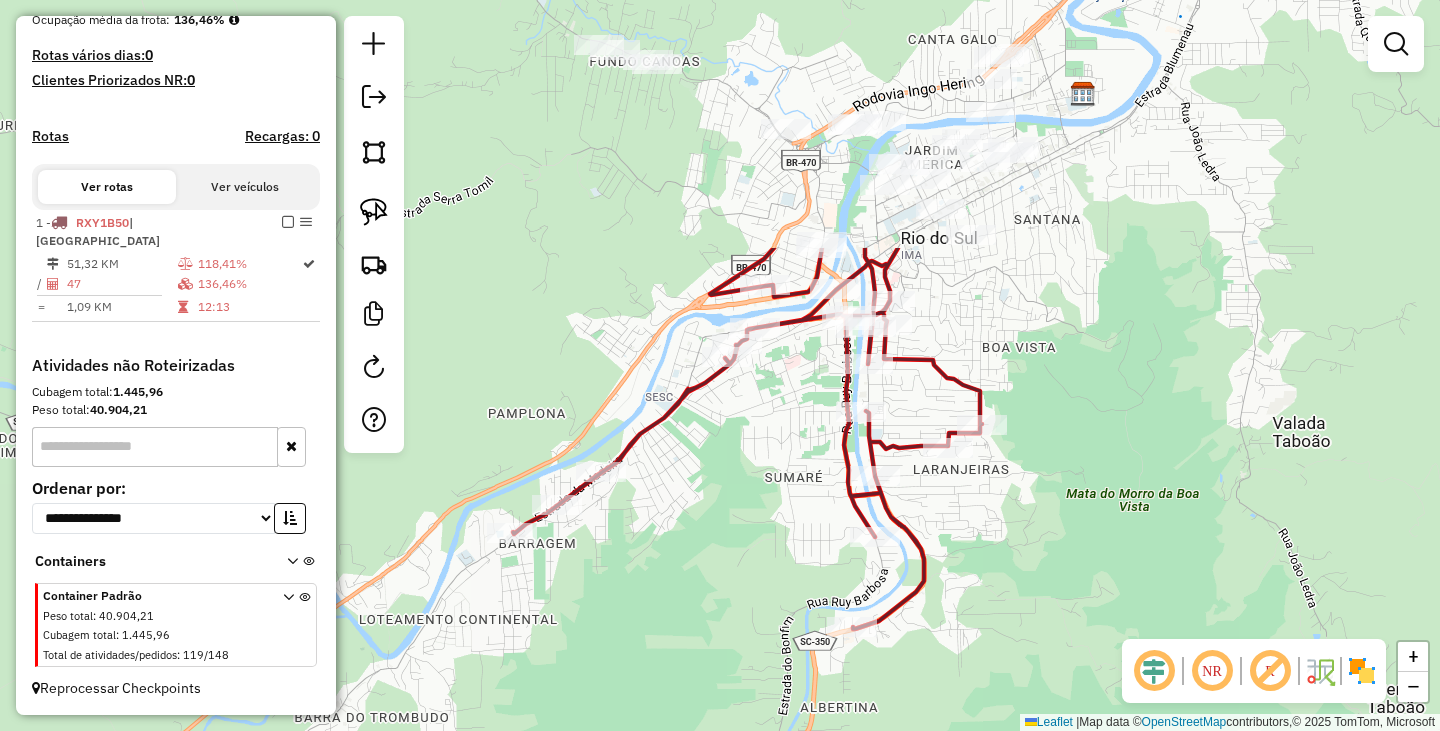 drag, startPoint x: 738, startPoint y: 221, endPoint x: 757, endPoint y: 541, distance: 320.56357 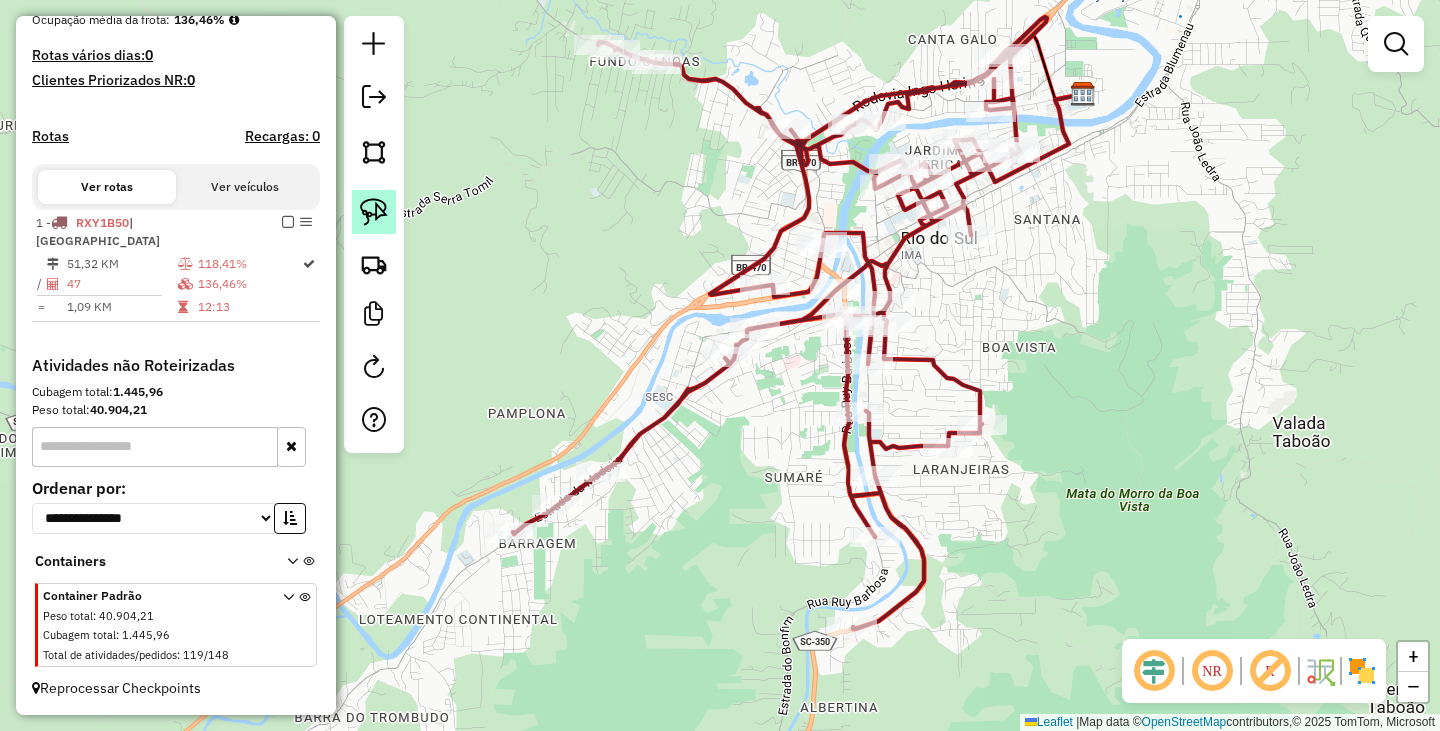 click 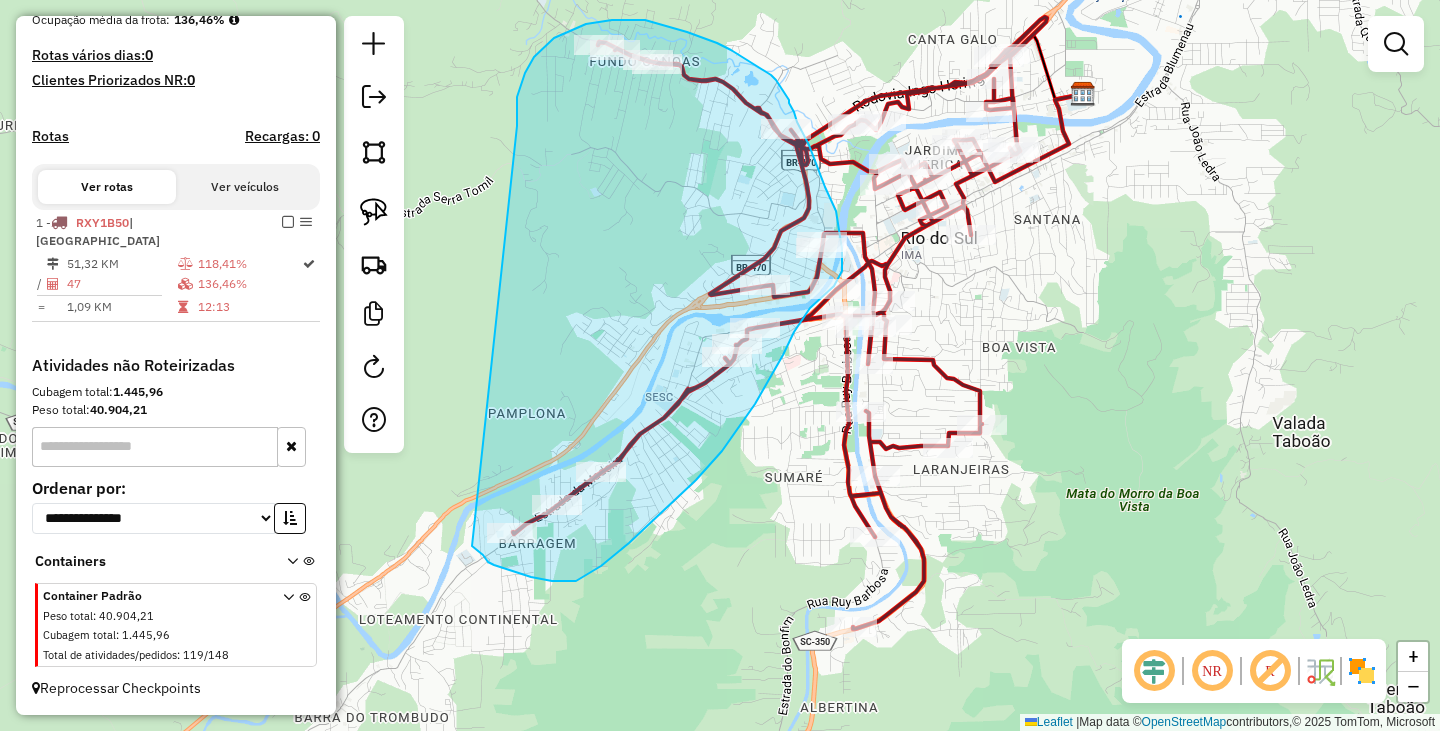 drag, startPoint x: 517, startPoint y: 126, endPoint x: 472, endPoint y: 545, distance: 421.40955 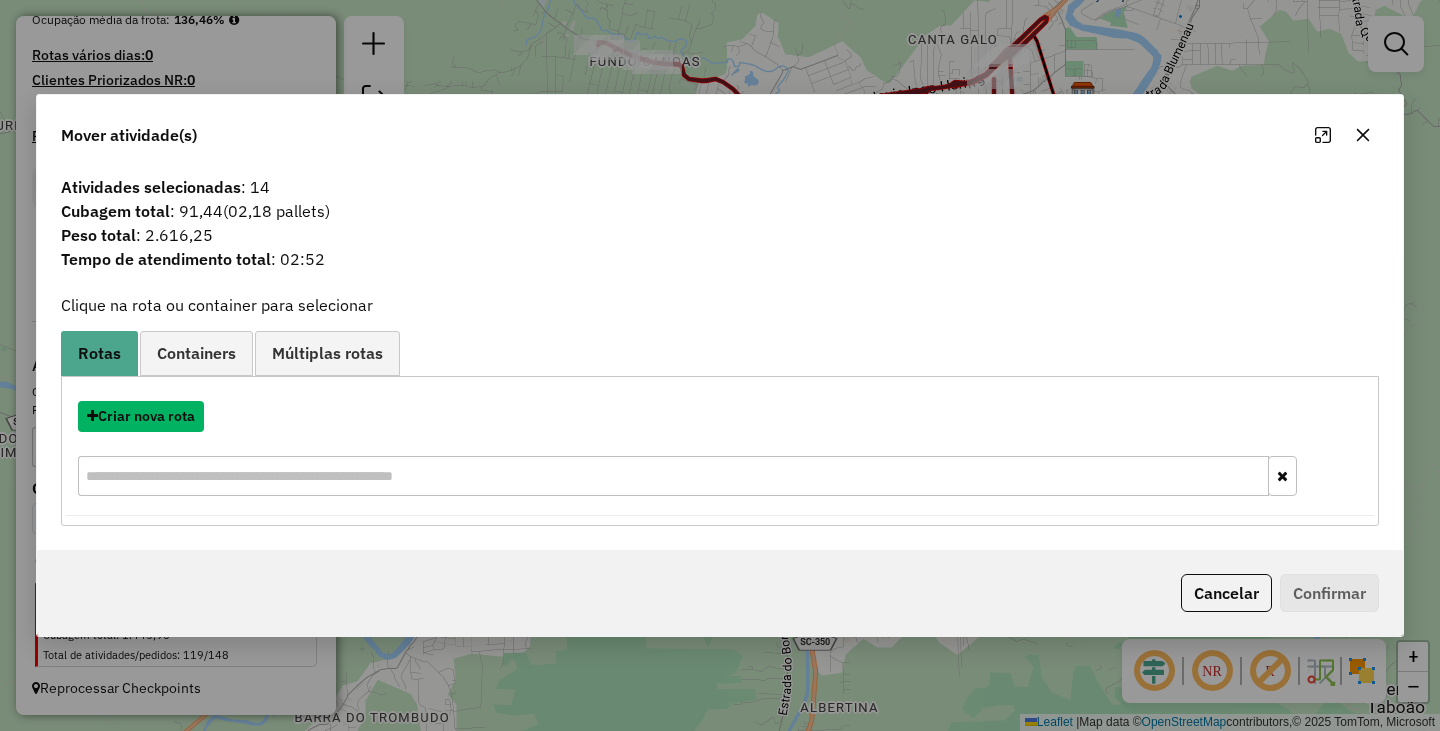 click on "Criar nova rota" at bounding box center [141, 416] 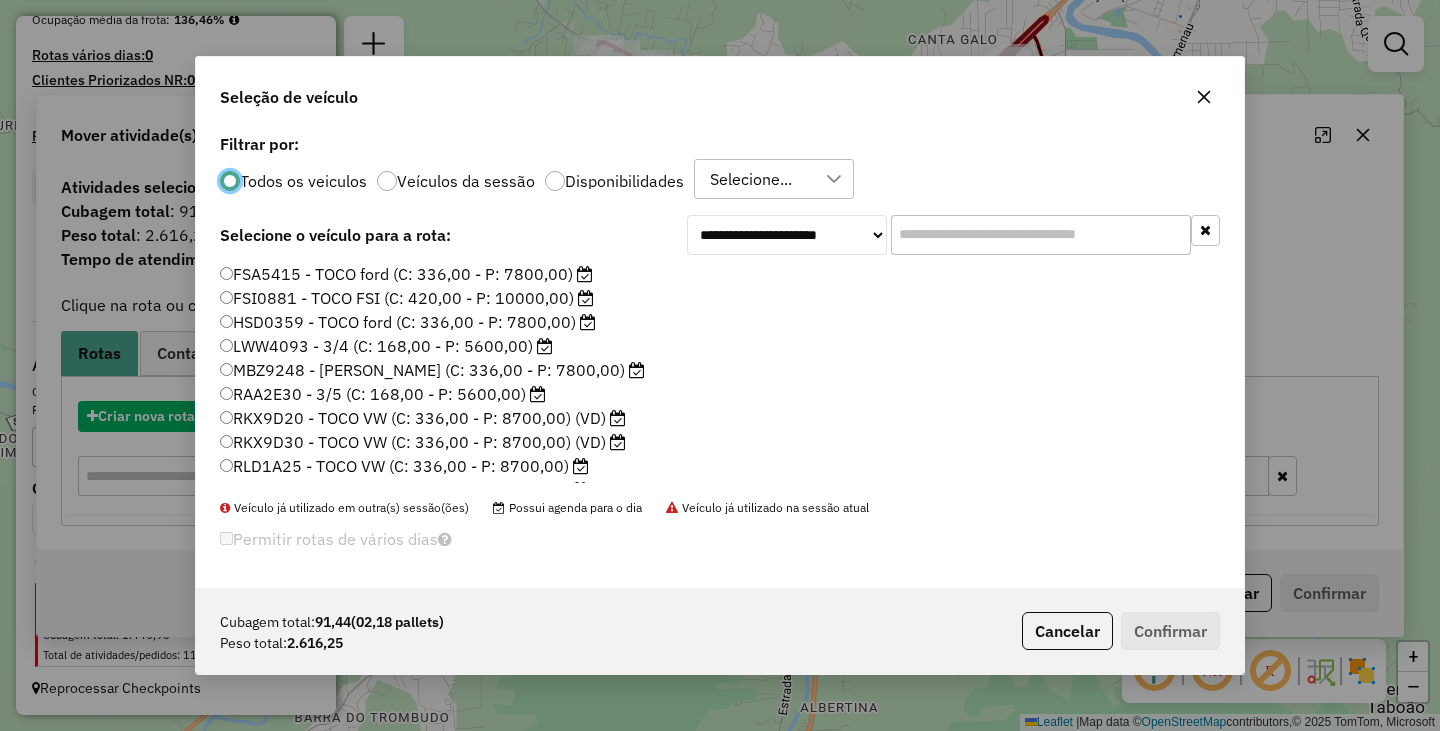 scroll, scrollTop: 11, scrollLeft: 6, axis: both 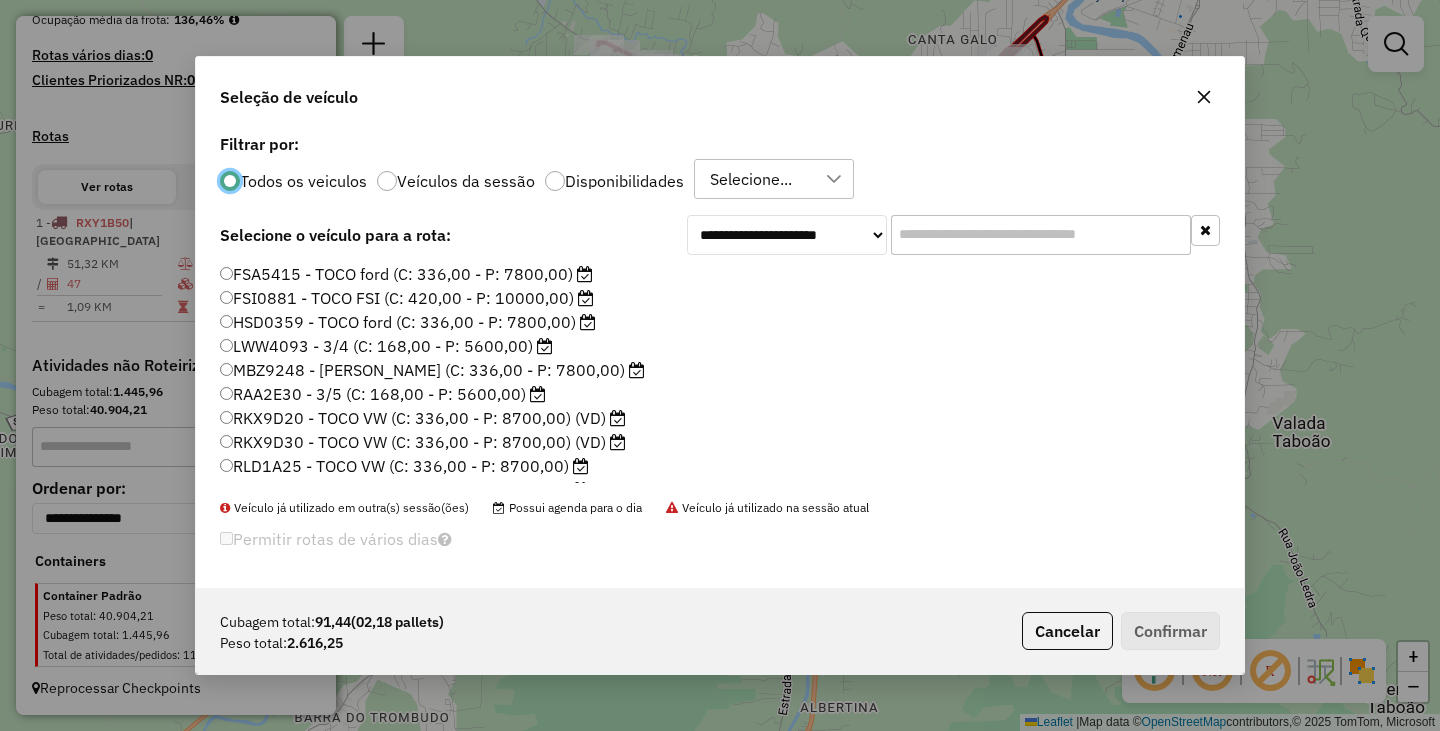 click on "RAA2E30 - 3/5 (C: 168,00 - P: 5600,00)" 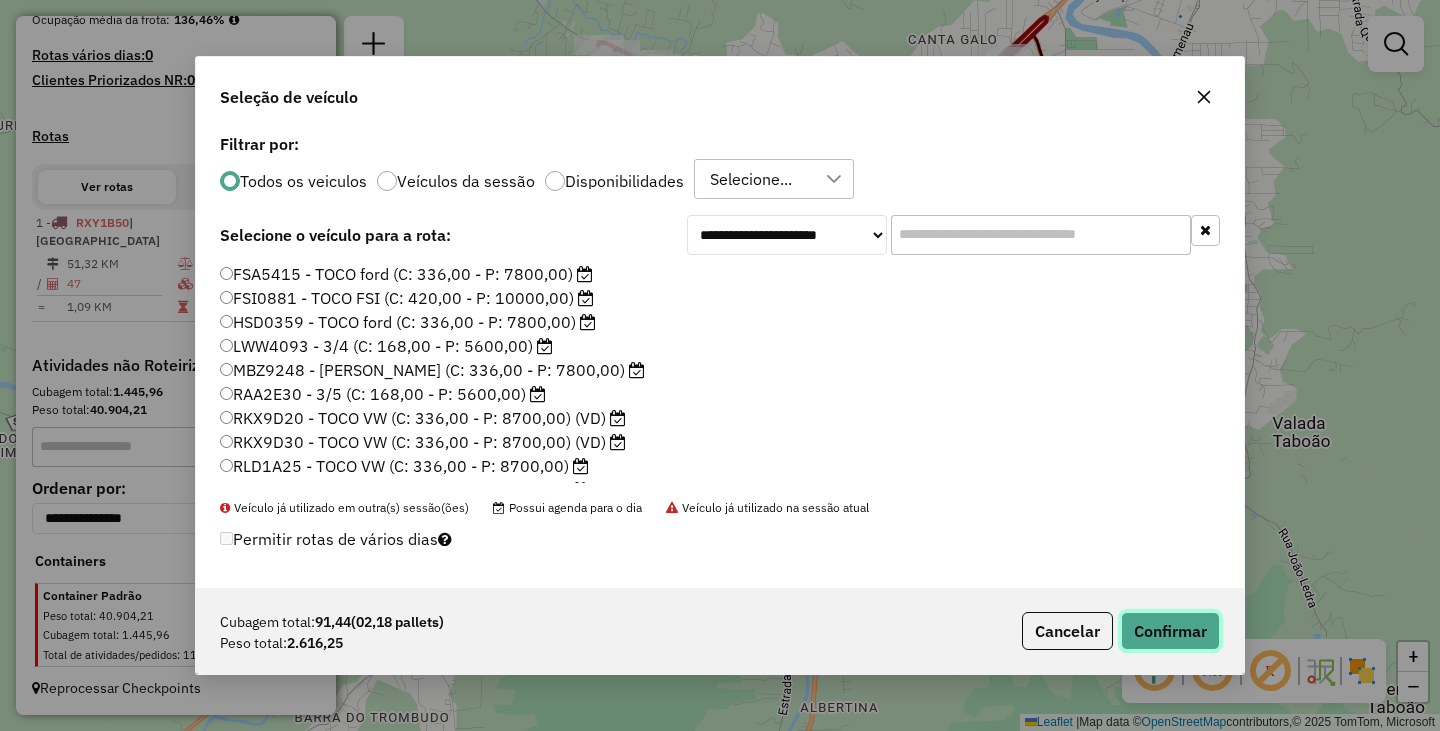 click on "Confirmar" 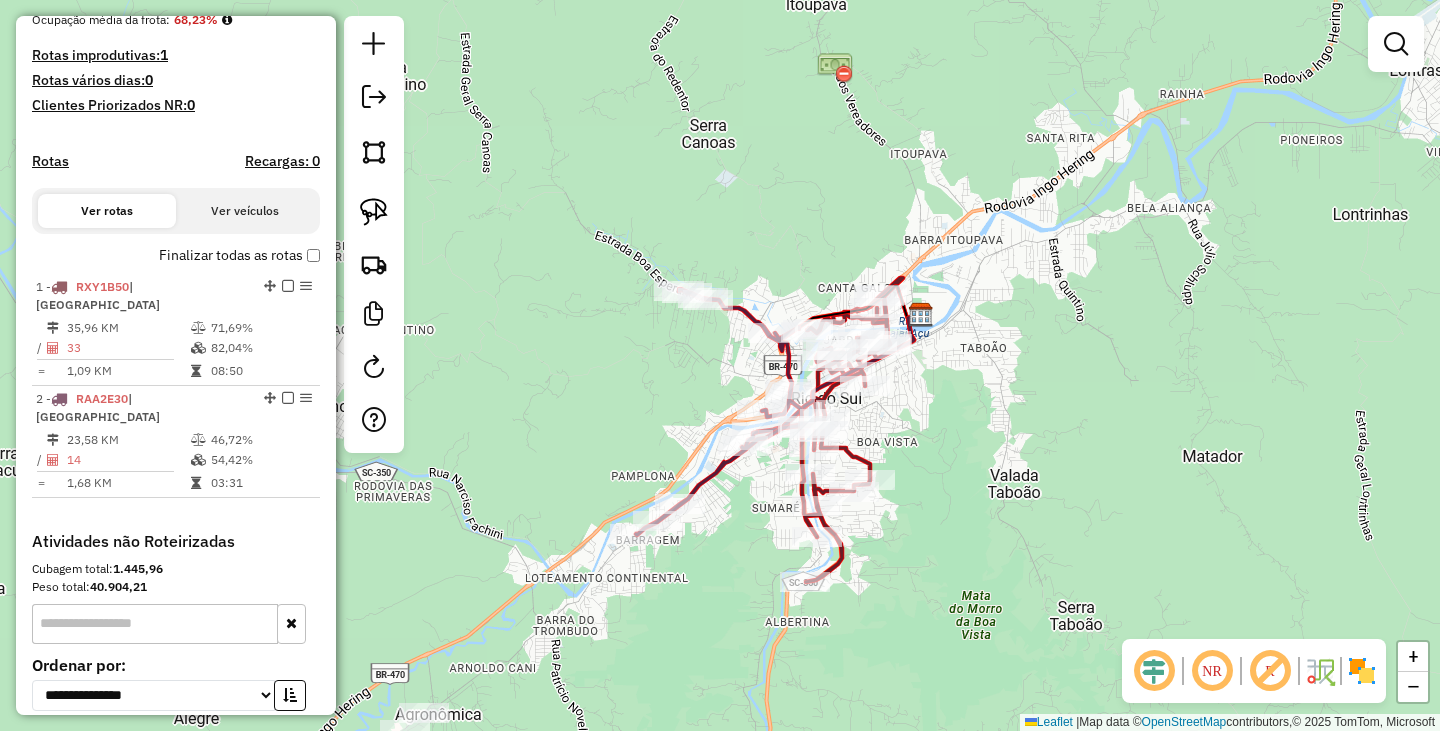 drag, startPoint x: 699, startPoint y: 609, endPoint x: 821, endPoint y: 348, distance: 288.1059 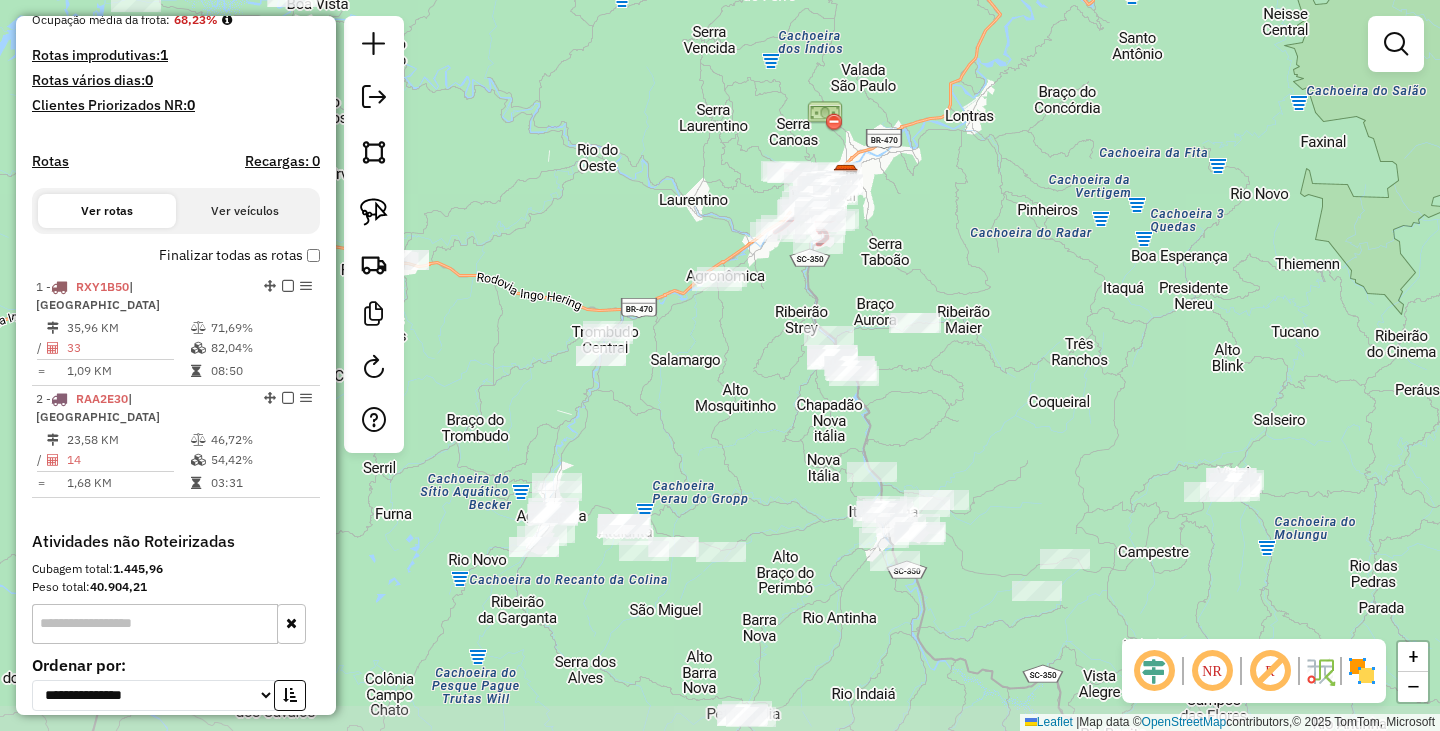 drag, startPoint x: 681, startPoint y: 566, endPoint x: 733, endPoint y: 406, distance: 168.23793 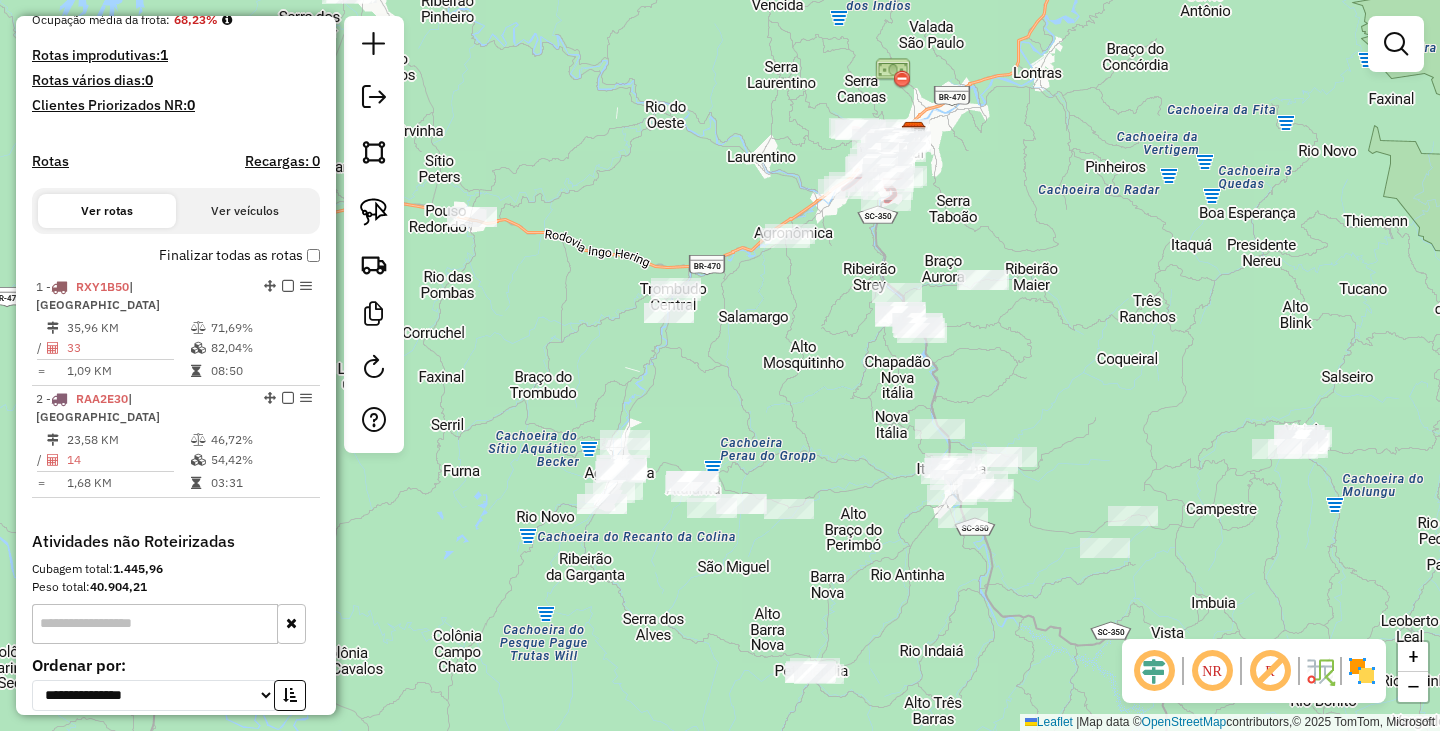 drag, startPoint x: 768, startPoint y: 423, endPoint x: 836, endPoint y: 380, distance: 80.454956 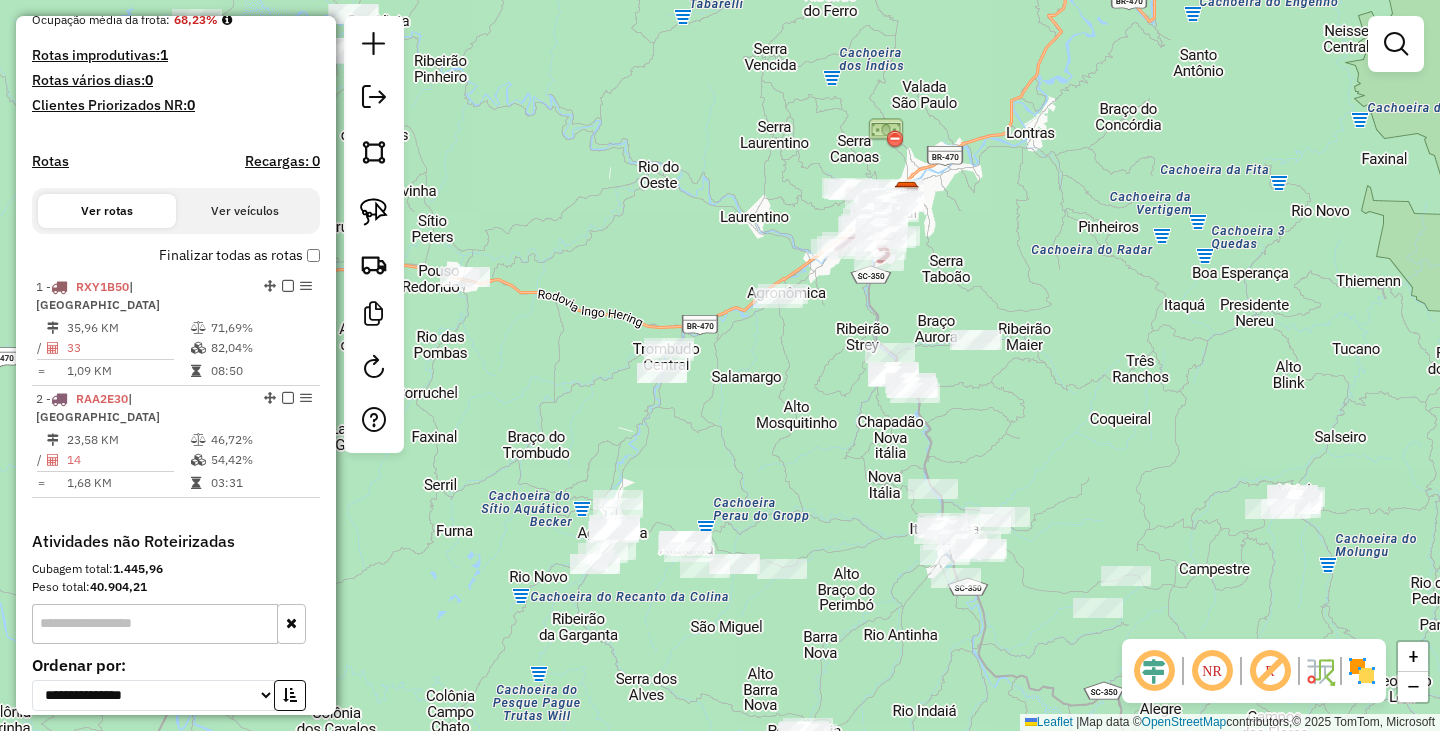 drag, startPoint x: 846, startPoint y: 354, endPoint x: 818, endPoint y: 572, distance: 219.79082 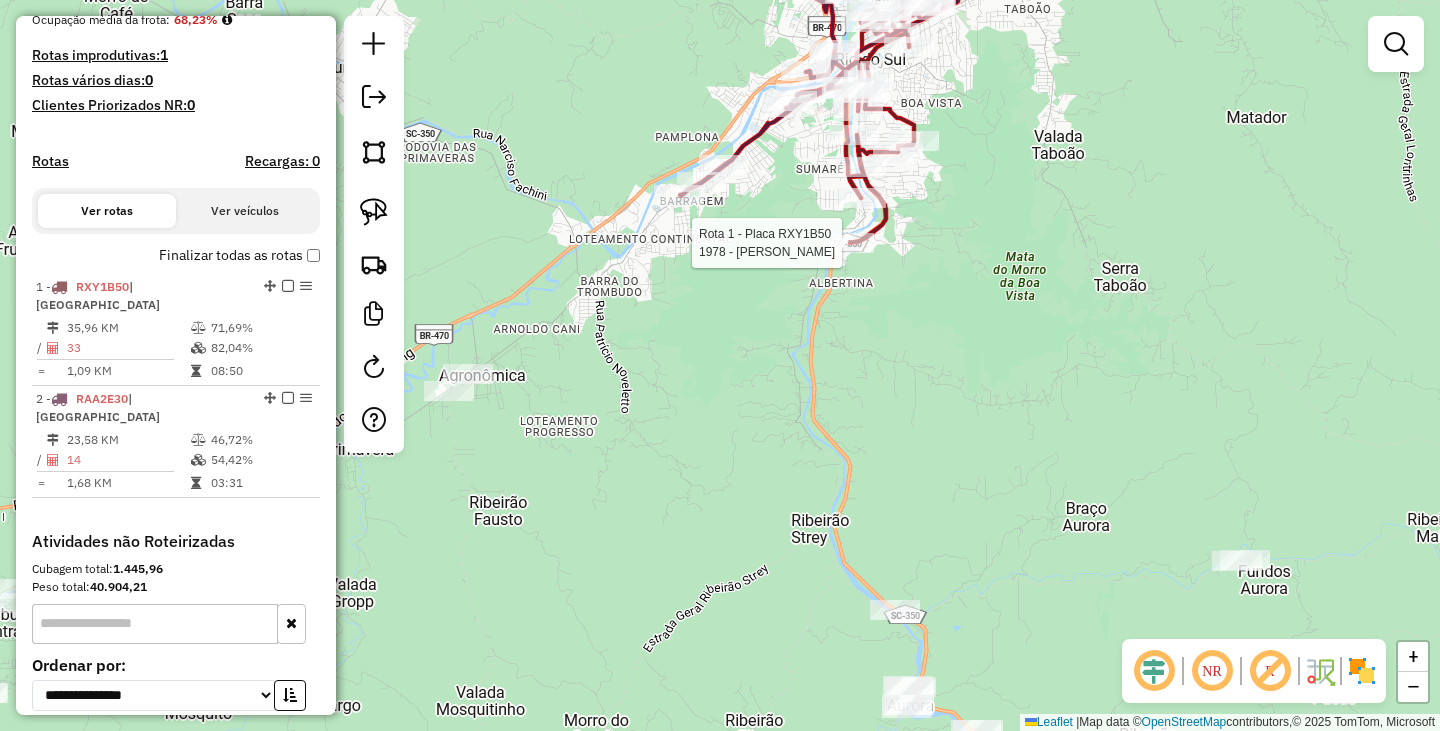 select on "**********" 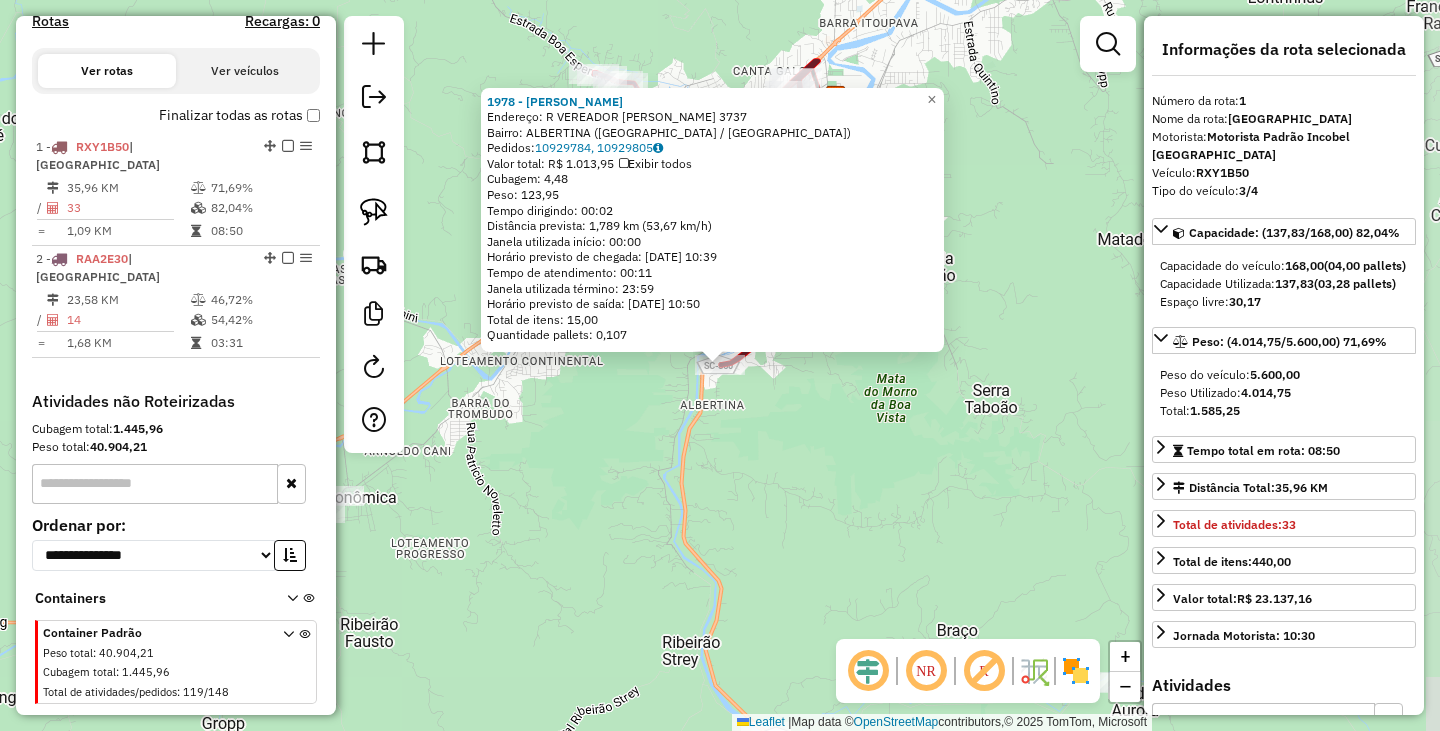 scroll, scrollTop: 657, scrollLeft: 0, axis: vertical 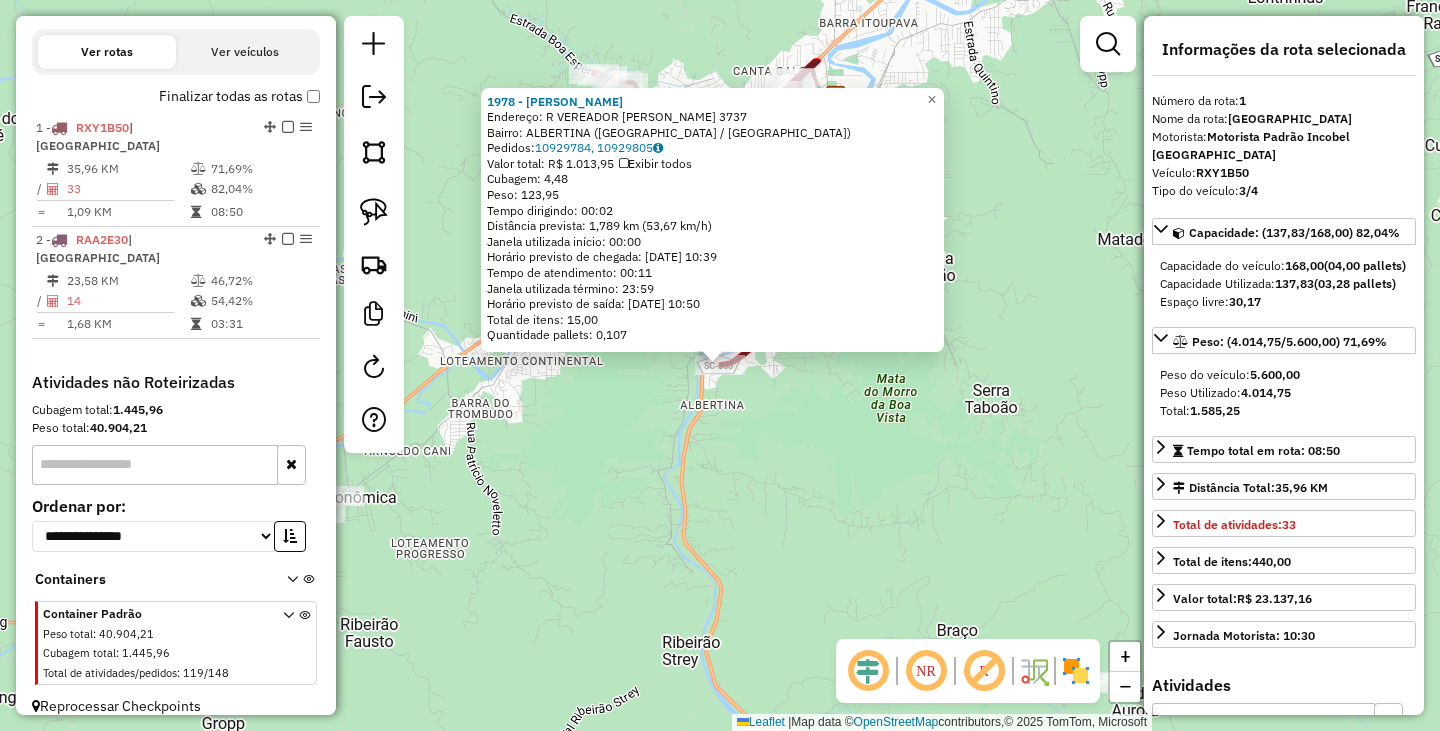 click on "1978 - [PERSON_NAME]: R    VEREADOR [PERSON_NAME]       3737   Bairro: [GEOGRAPHIC_DATA] ([GEOGRAPHIC_DATA] / SC)   Pedidos:  10929784, 10929805   Valor total: R$ 1.013,95   Exibir todos   Cubagem: 4,48  Peso: 123,95  Tempo dirigindo: 00:02   Distância prevista: 1,789 km (53,67 km/h)   Janela utilizada início: 00:00   Horário previsto de chegada: [DATE] 10:39   Tempo de atendimento: 00:11   Janela utilizada término: 23:59   Horário previsto de saída: [DATE] 10:50   Total de itens: 15,00   Quantidade pallets: 0,107  × Janela de atendimento Grade de atendimento Capacidade Transportadoras Veículos Cliente Pedidos  Rotas Selecione os dias de semana para filtrar as janelas de atendimento  Seg   Ter   Qua   Qui   Sex   Sáb   Dom  Informe o período da janela de atendimento: De: Até:  Filtrar exatamente a janela do cliente  Considerar janela de atendimento padrão  Selecione os dias de semana para filtrar as grades de atendimento  Seg   Ter   Qua   Qui   Sex   Sáb   Dom   Peso mínimo:   De:  +" 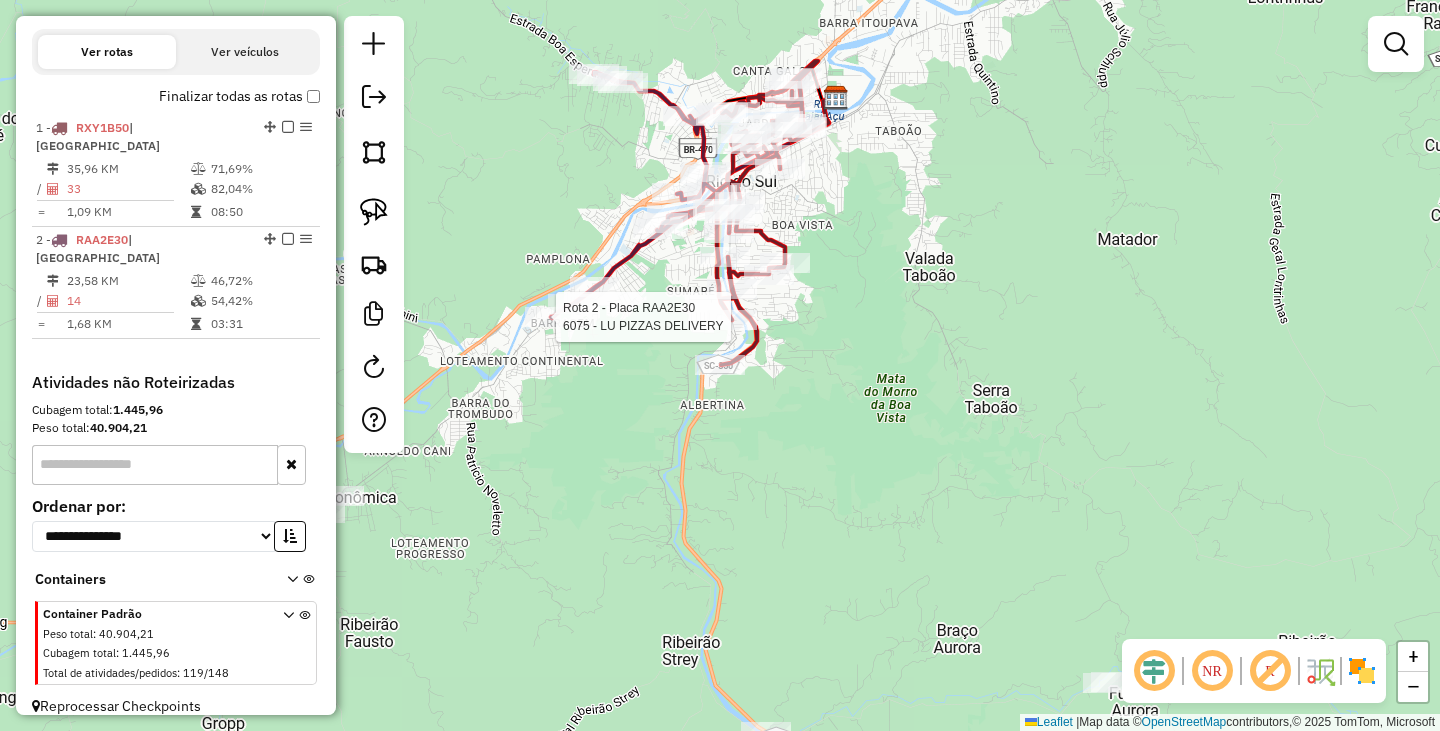 select on "**********" 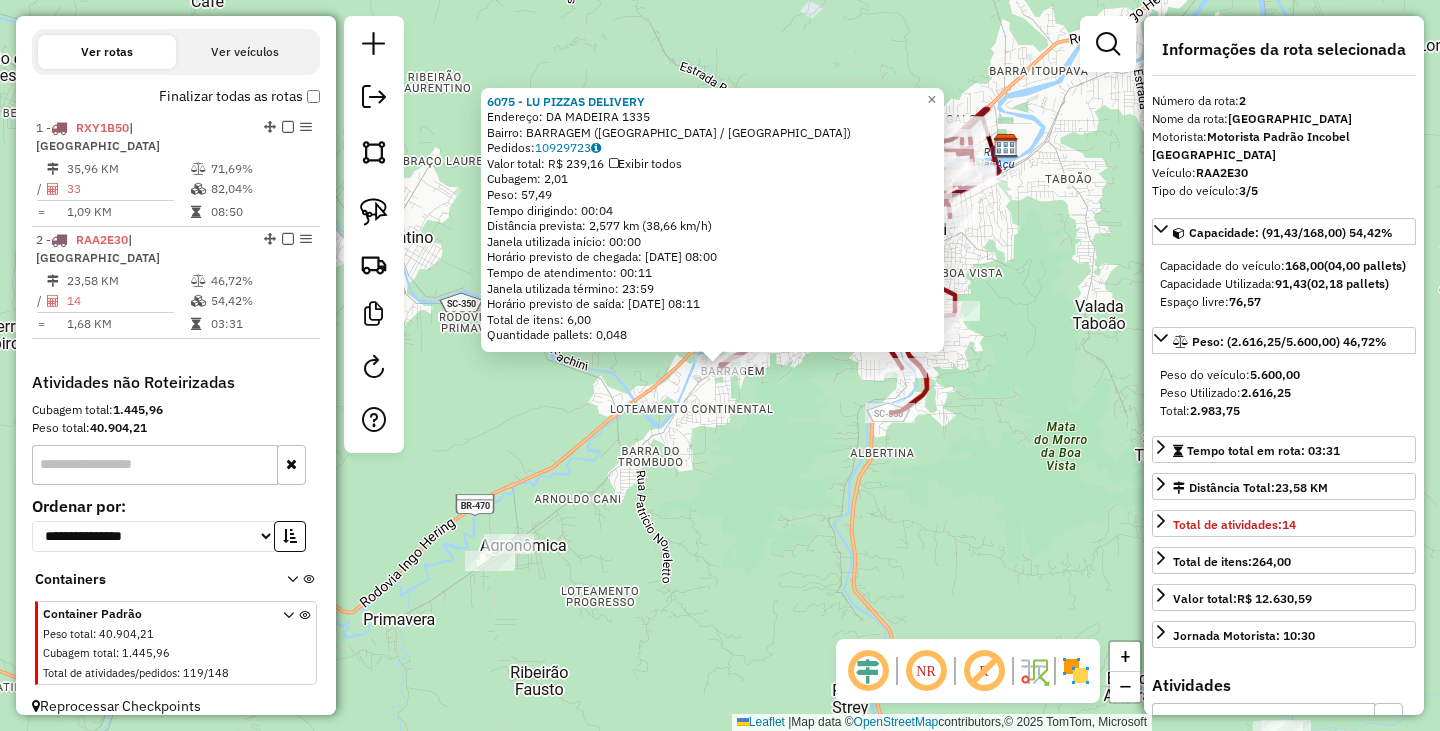 click on "6075 - LU PIZZAS DELIVERY  Endereço:  DA MADEIRA 1335   Bairro: BARRAGEM ([GEOGRAPHIC_DATA] / [GEOGRAPHIC_DATA])   Pedidos:  10929723   Valor total: R$ 239,16   Exibir todos   Cubagem: 2,01  Peso: 57,49  Tempo dirigindo: 00:04   Distância prevista: 2,577 km (38,66 km/h)   [GEOGRAPHIC_DATA] utilizada início: 00:00   Horário previsto de chegada: [DATE] 08:00   Tempo de atendimento: 00:11   Janela utilizada término: 23:59   Horário previsto de saída: [DATE] 08:11   Total de itens: 6,00   Quantidade pallets: 0,048  × Janela de atendimento Grade de atendimento Capacidade Transportadoras Veículos Cliente Pedidos  Rotas Selecione os dias de semana para filtrar as janelas de atendimento  Seg   Ter   Qua   Qui   Sex   Sáb   Dom  Informe o período da janela de atendimento: De: Até:  Filtrar exatamente a janela do cliente  Considerar janela de atendimento padrão  Selecione os dias de semana para filtrar as grades de atendimento  Seg   Ter   Qua   Qui   Sex   Sáb   Dom   Considerar clientes sem dia de atendimento cadastrado  De:  +" 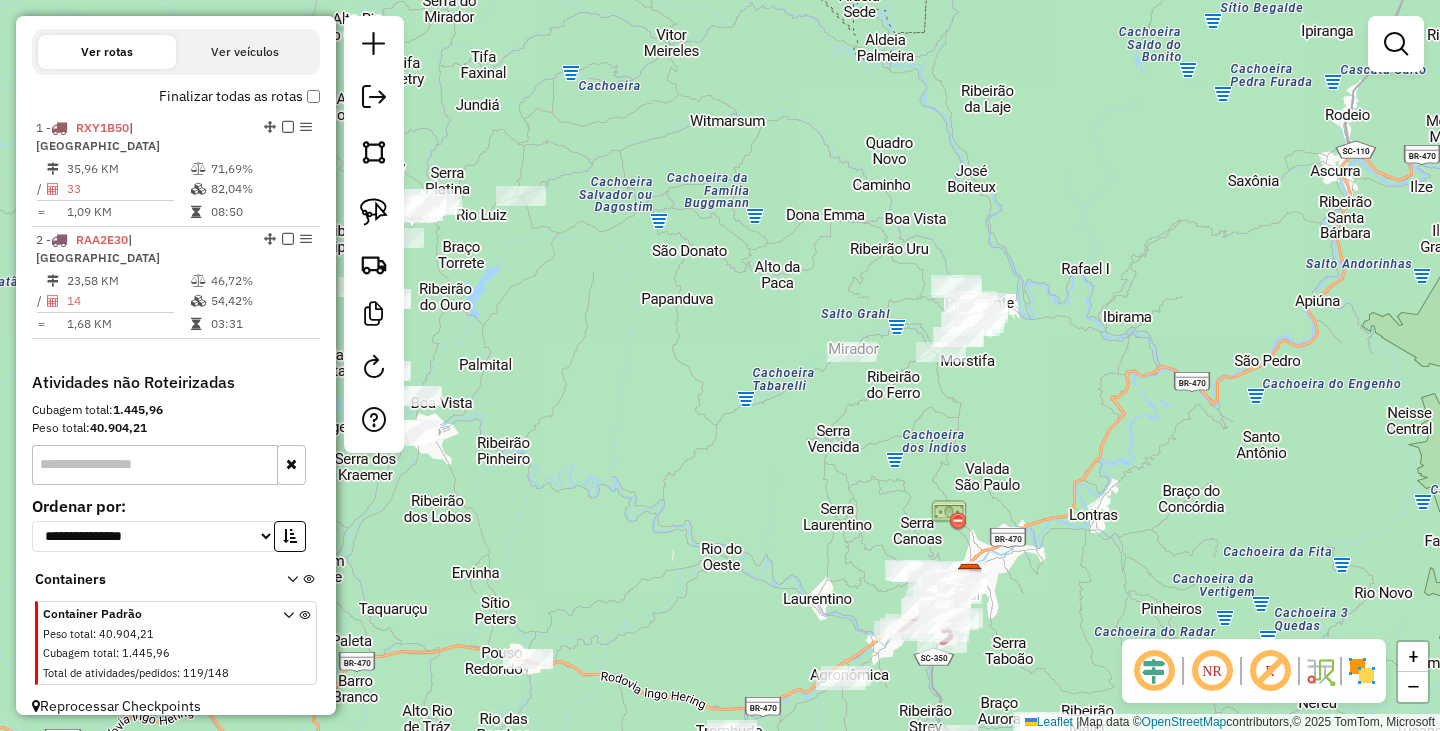 drag, startPoint x: 894, startPoint y: 261, endPoint x: 990, endPoint y: 427, distance: 191.76027 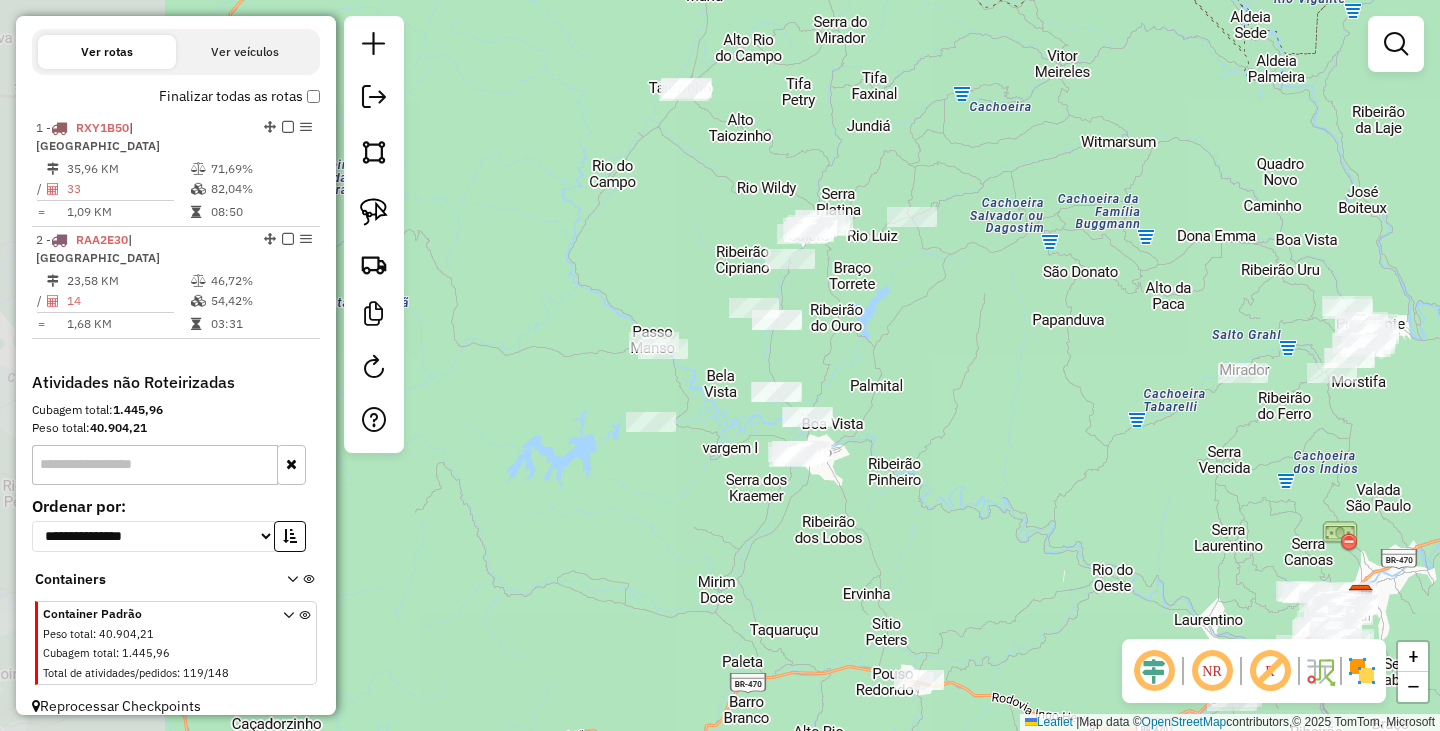drag, startPoint x: 695, startPoint y: 486, endPoint x: 1088, endPoint y: 505, distance: 393.459 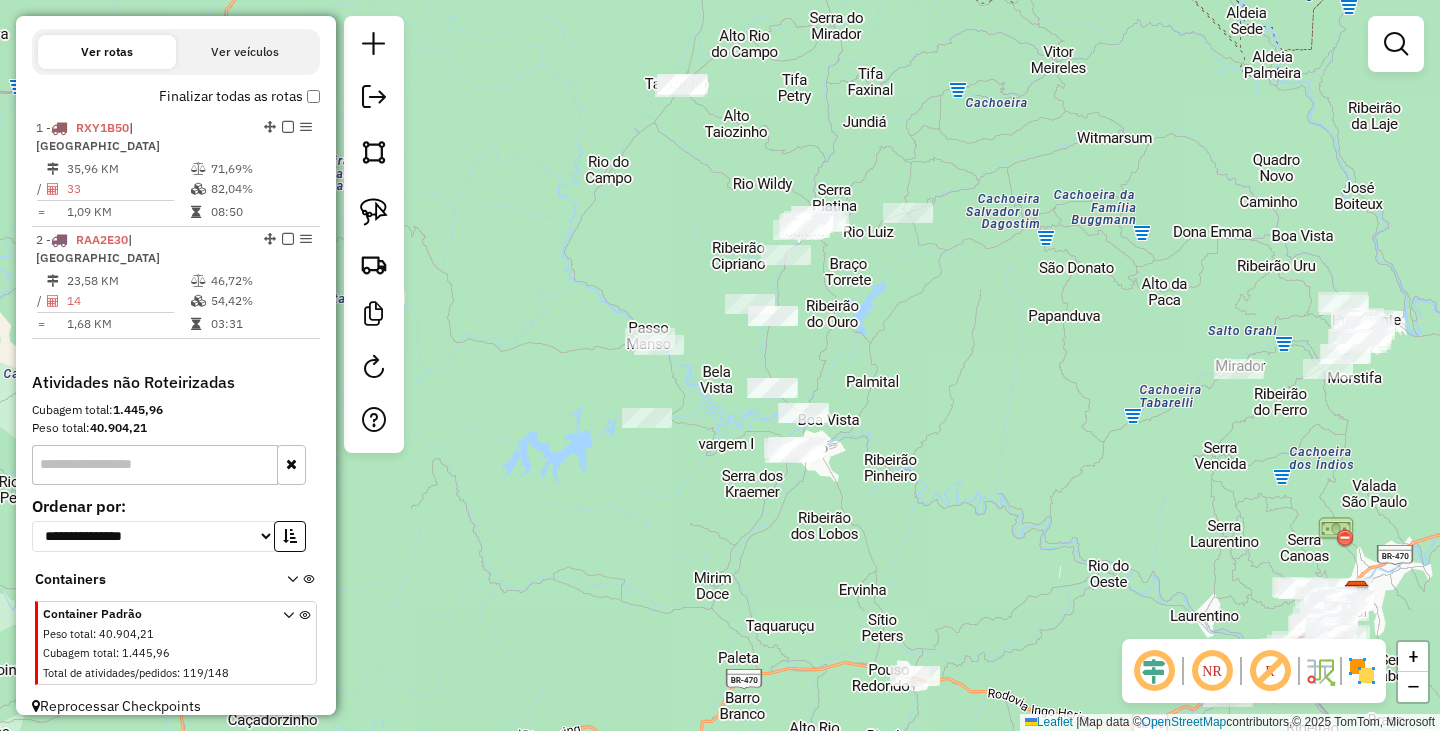 click on "Janela de atendimento Grade de atendimento Capacidade Transportadoras Veículos Cliente Pedidos  Rotas Selecione os dias de semana para filtrar as janelas de atendimento  Seg   Ter   Qua   Qui   Sex   Sáb   Dom  Informe o período da janela de atendimento: De: Até:  Filtrar exatamente a janela do cliente  Considerar janela de atendimento padrão  Selecione os dias de semana para filtrar as grades de atendimento  Seg   Ter   Qua   Qui   Sex   Sáb   Dom   Considerar clientes sem dia de atendimento cadastrado  Clientes fora do dia de atendimento selecionado Filtrar as atividades entre os valores definidos abaixo:  Peso mínimo:   Peso máximo:   Cubagem mínima:   Cubagem máxima:   De:   Até:  Filtrar as atividades entre o tempo de atendimento definido abaixo:  De:   Até:   Considerar capacidade total dos clientes não roteirizados Transportadora: Selecione um ou mais itens Tipo de veículo: Selecione um ou mais itens Veículo: Selecione um ou mais itens Motorista: Selecione um ou mais itens Nome: Rótulo:" 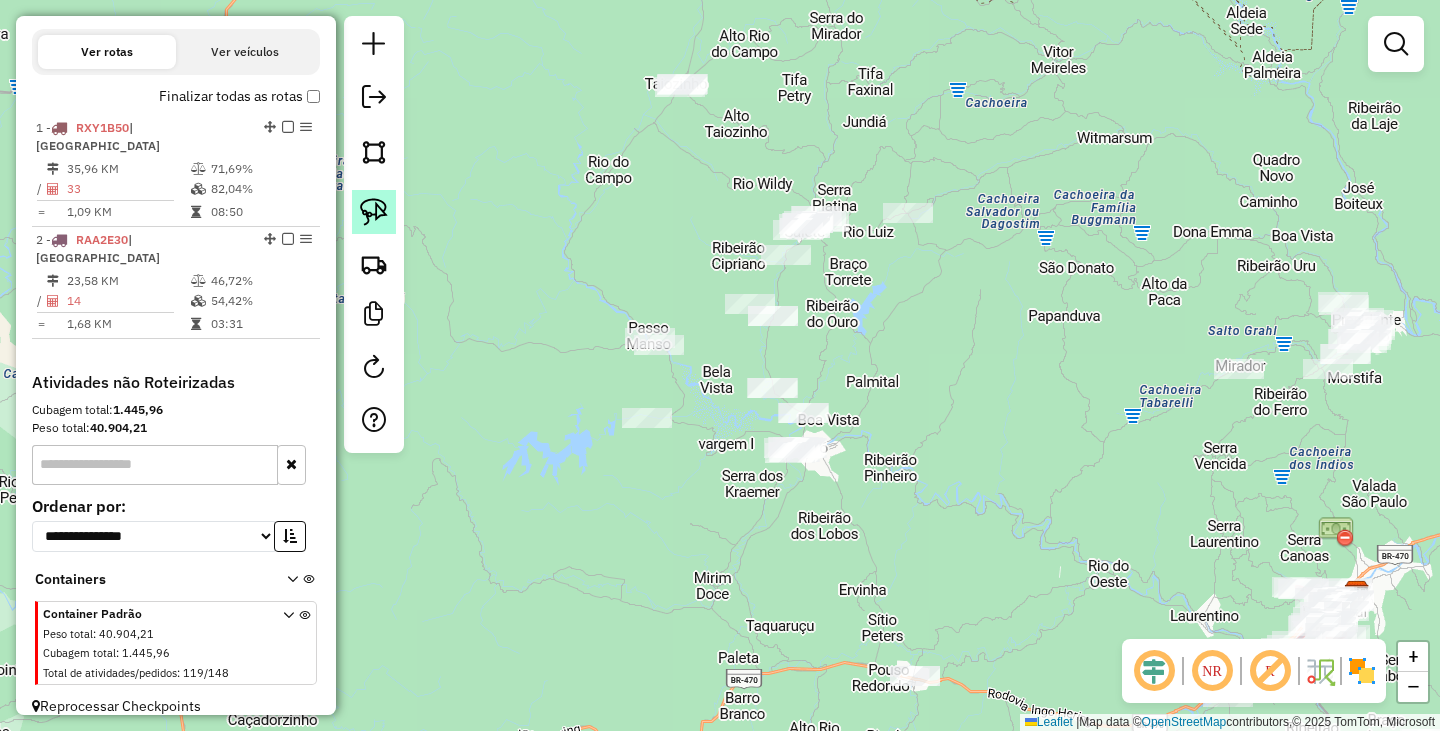 click 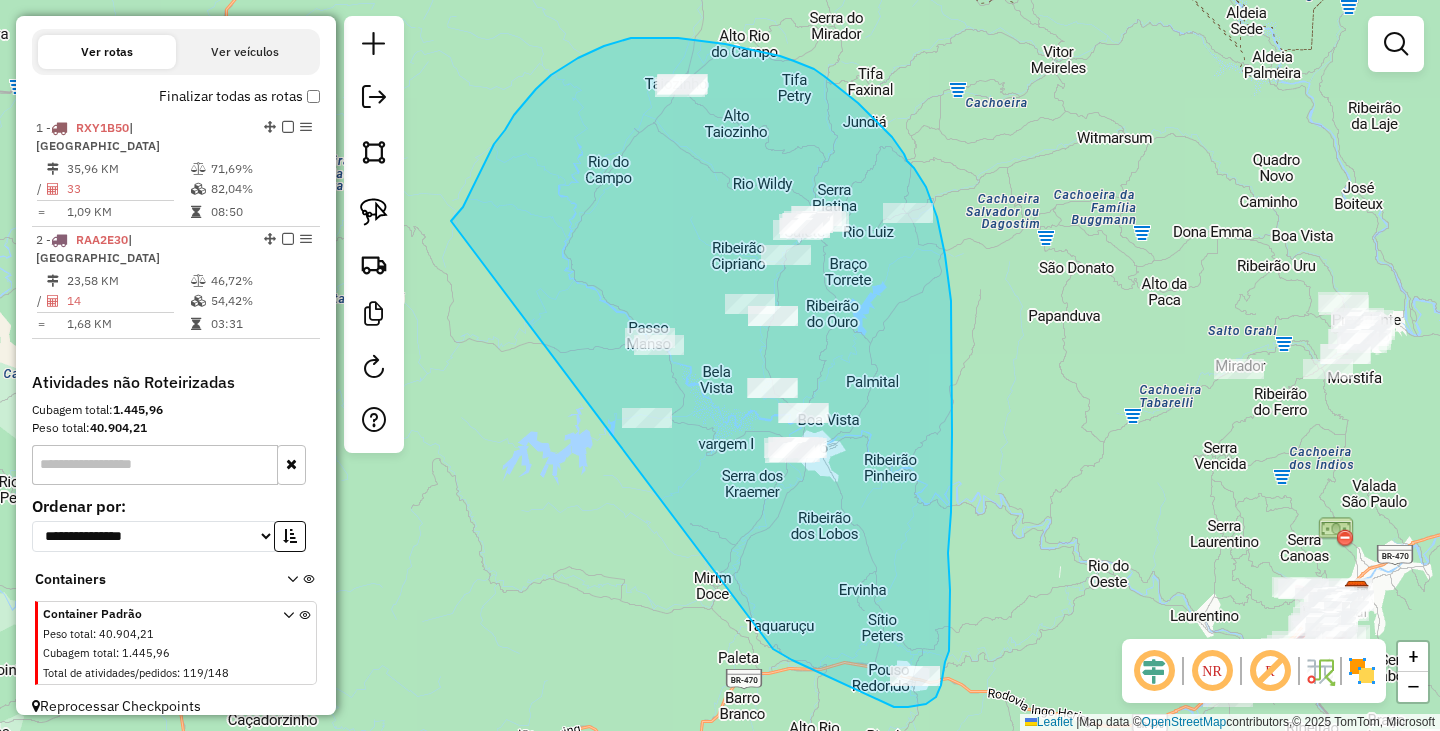 drag, startPoint x: 463, startPoint y: 207, endPoint x: 764, endPoint y: 639, distance: 526.5216 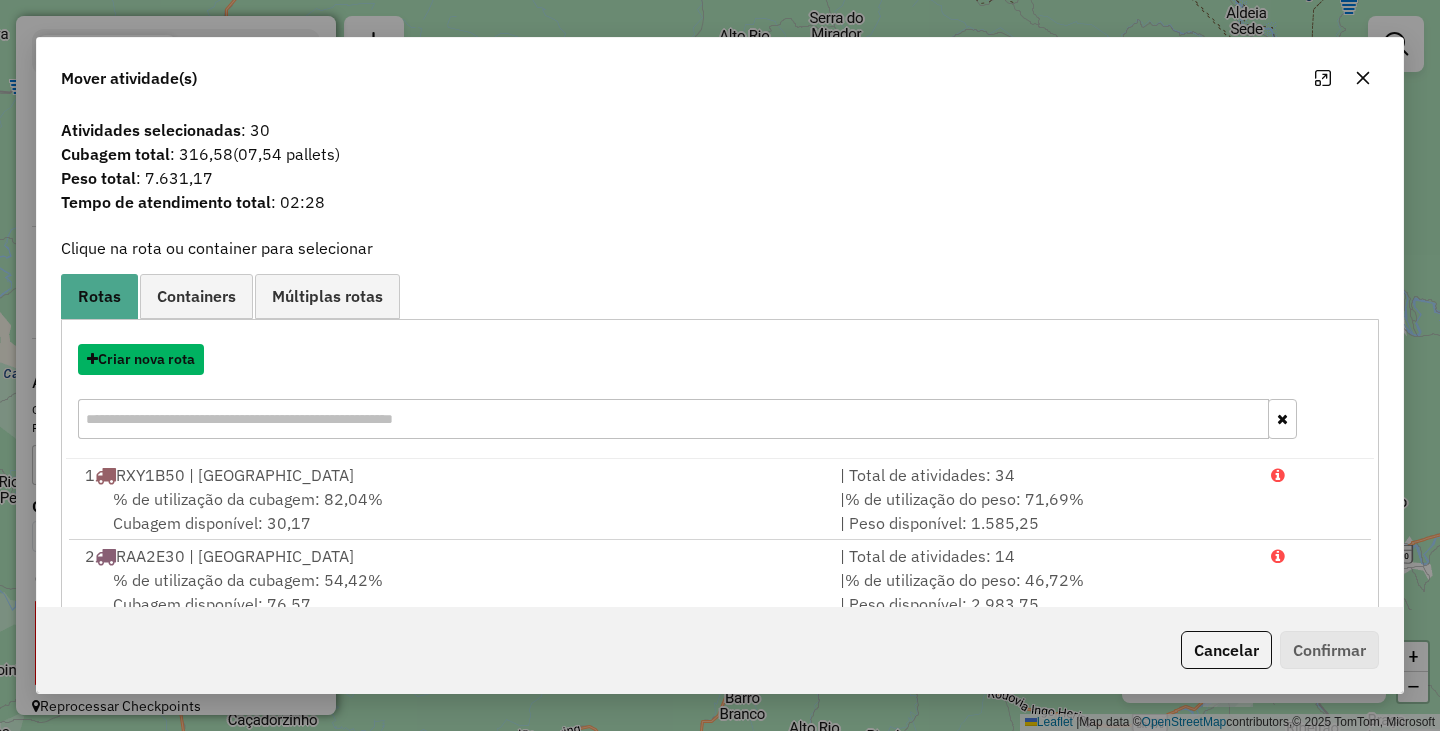 click on "Criar nova rota" at bounding box center [141, 359] 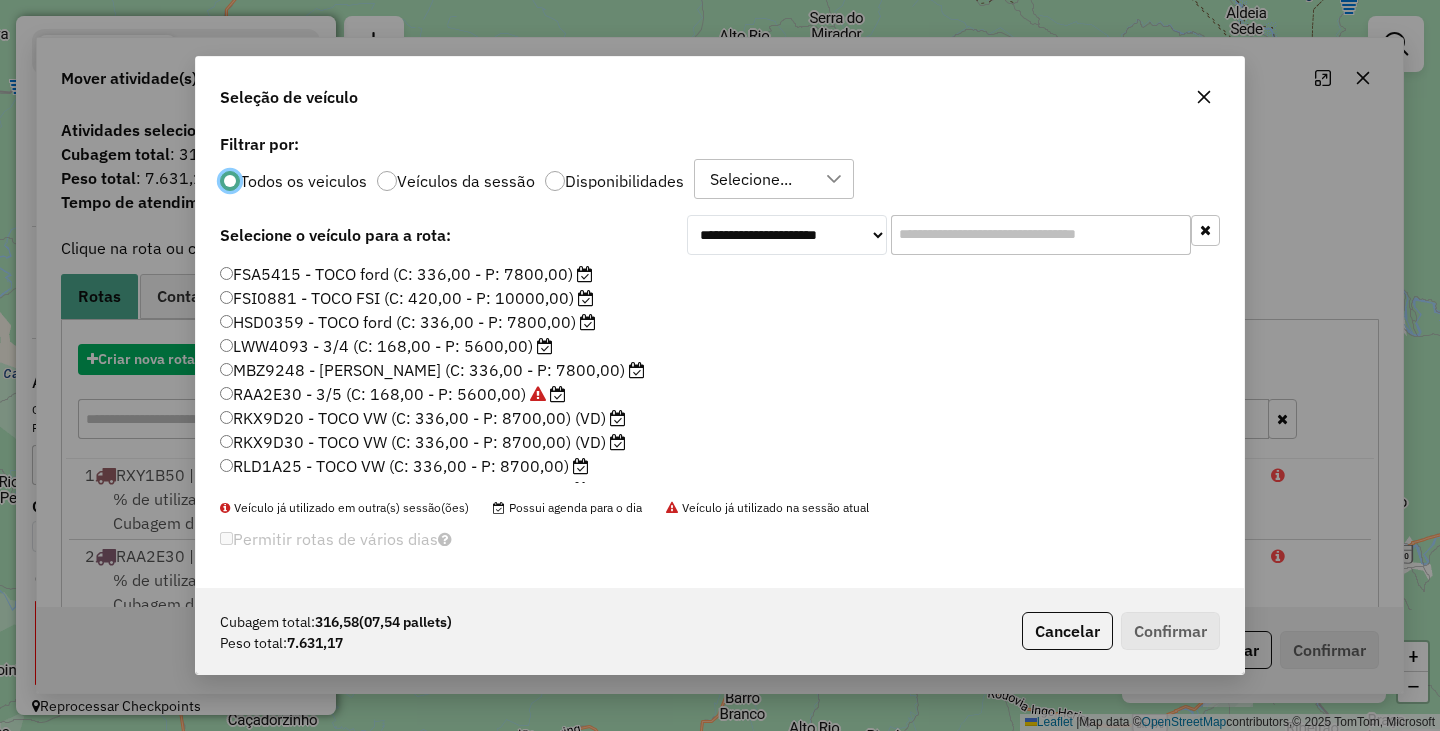 scroll, scrollTop: 11, scrollLeft: 6, axis: both 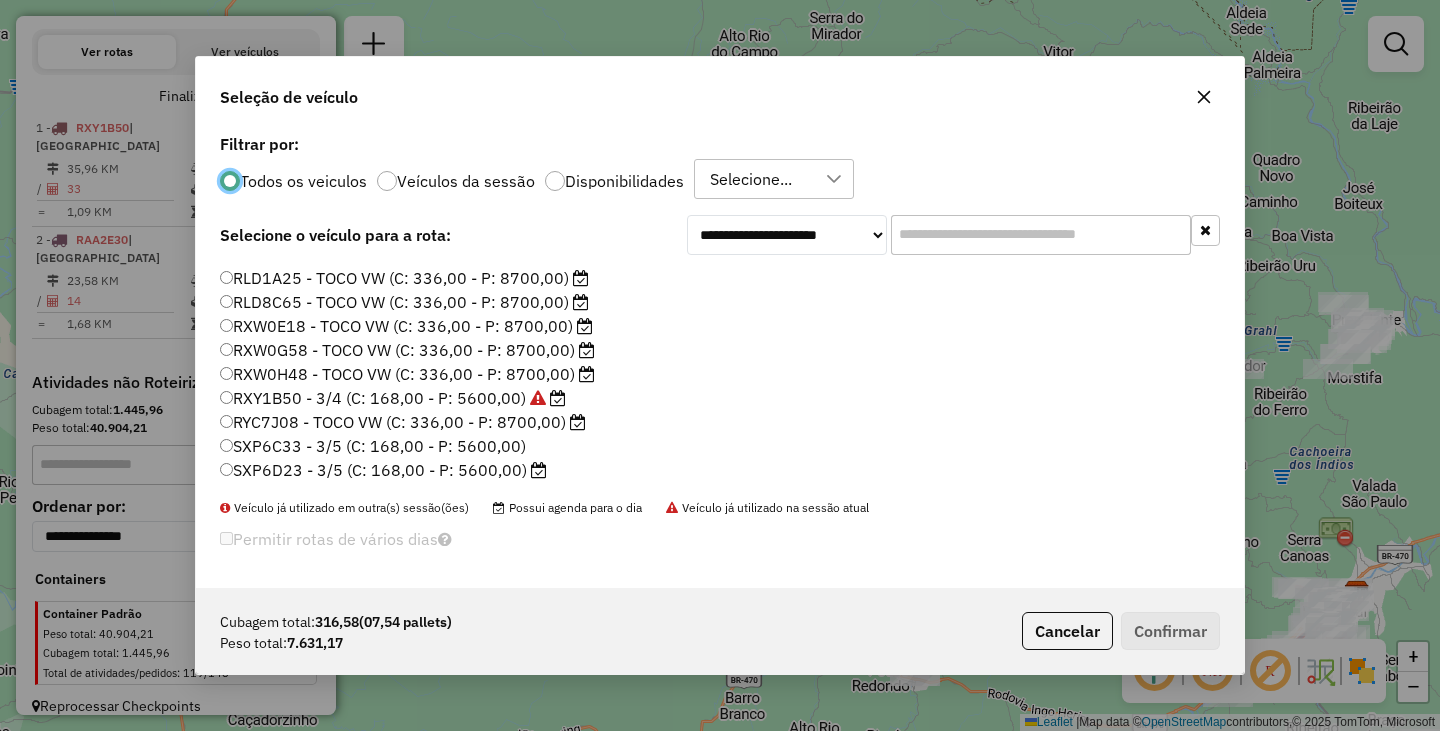 click on "RYC7J08 - TOCO VW (C: 336,00 - P: 8700,00)" 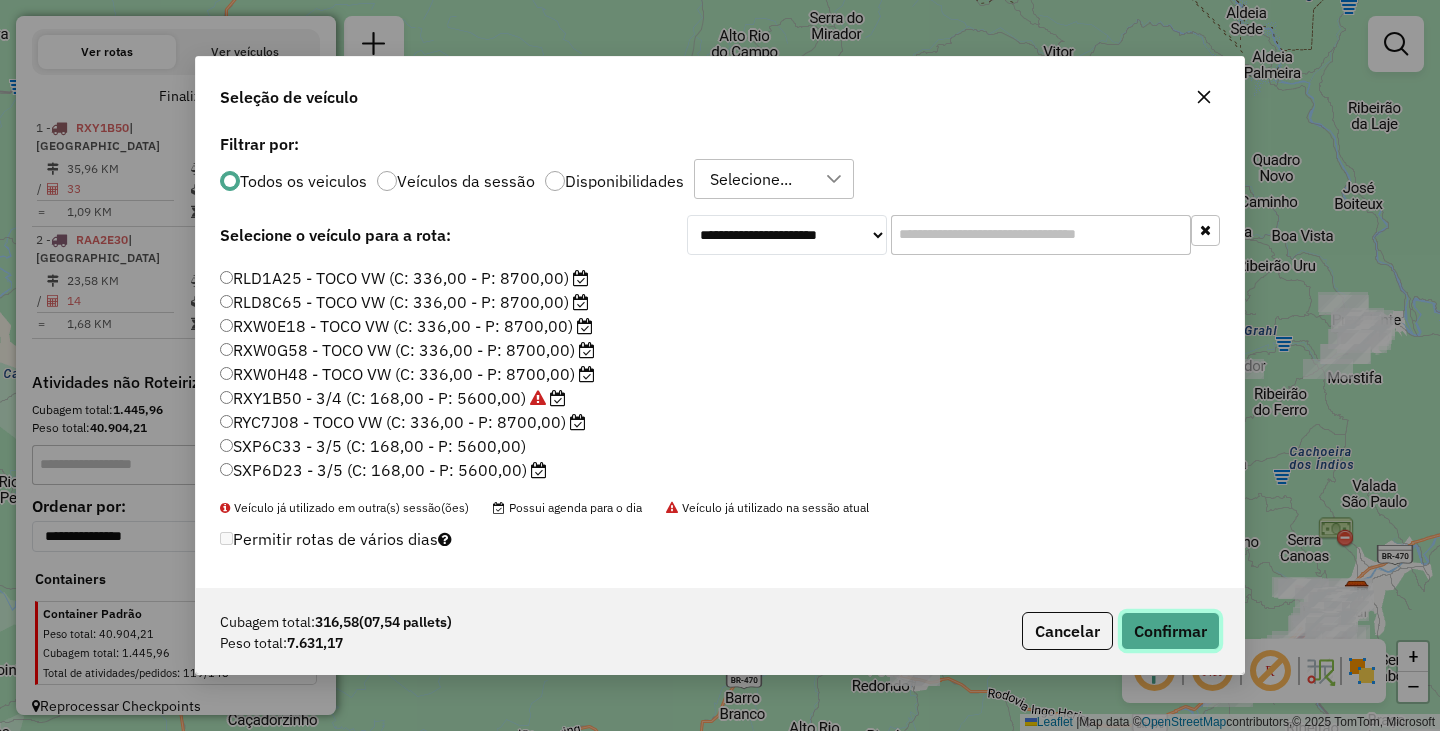 click on "Confirmar" 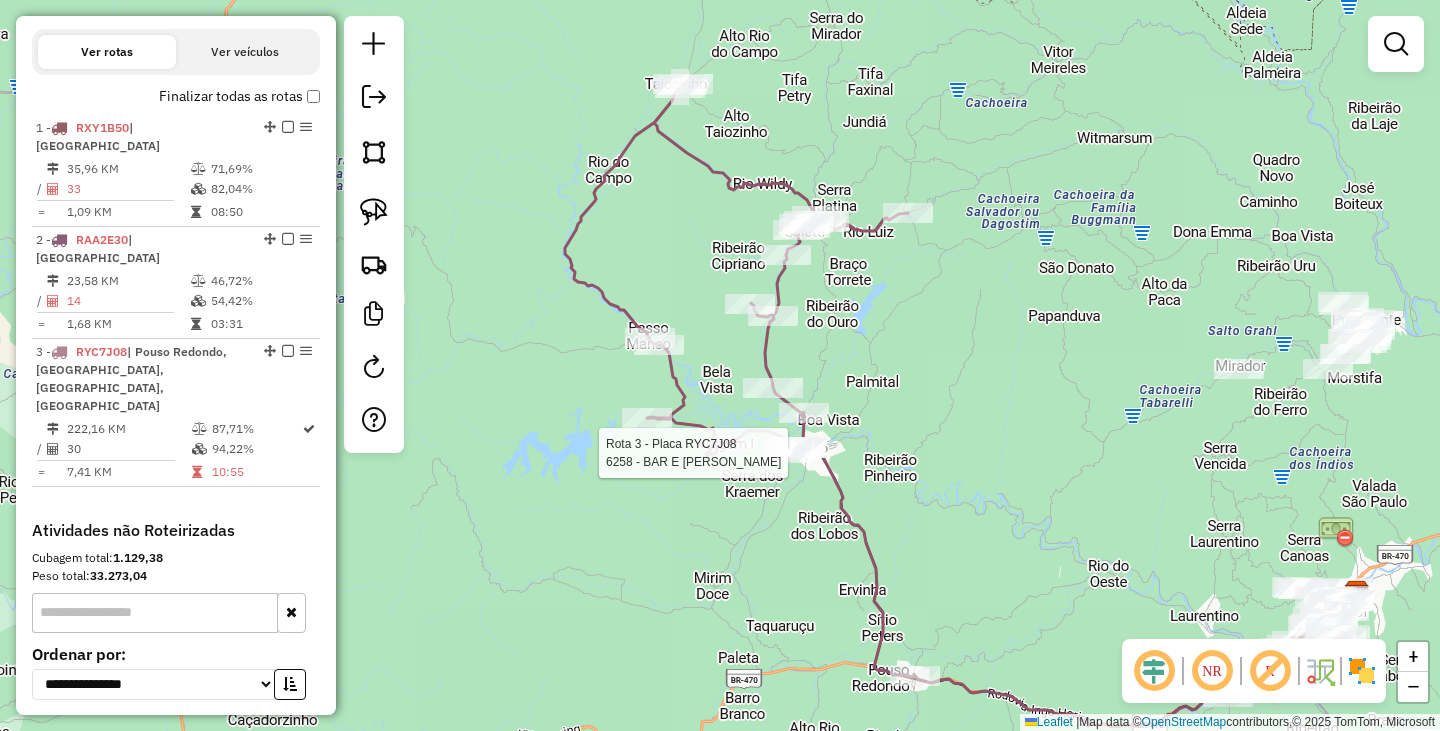 select on "**********" 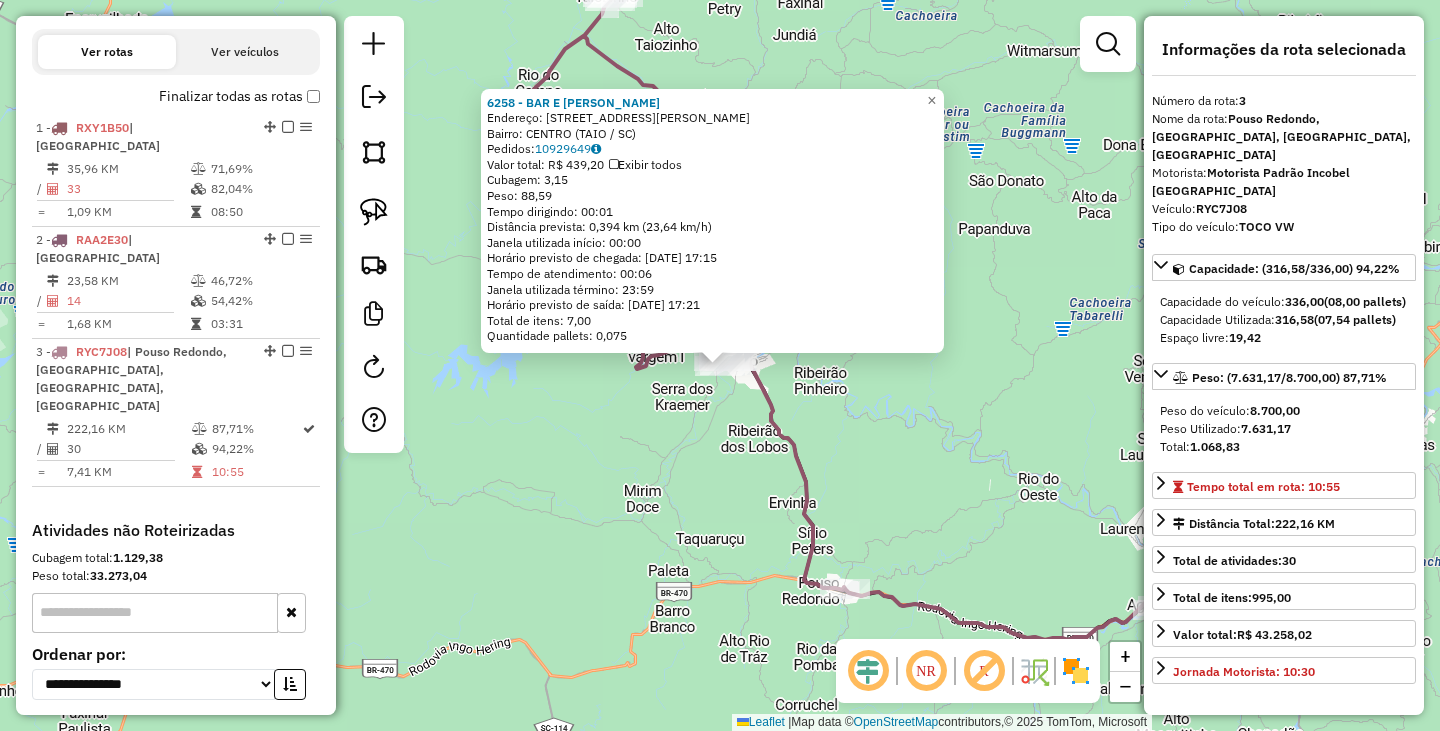 scroll, scrollTop: 769, scrollLeft: 0, axis: vertical 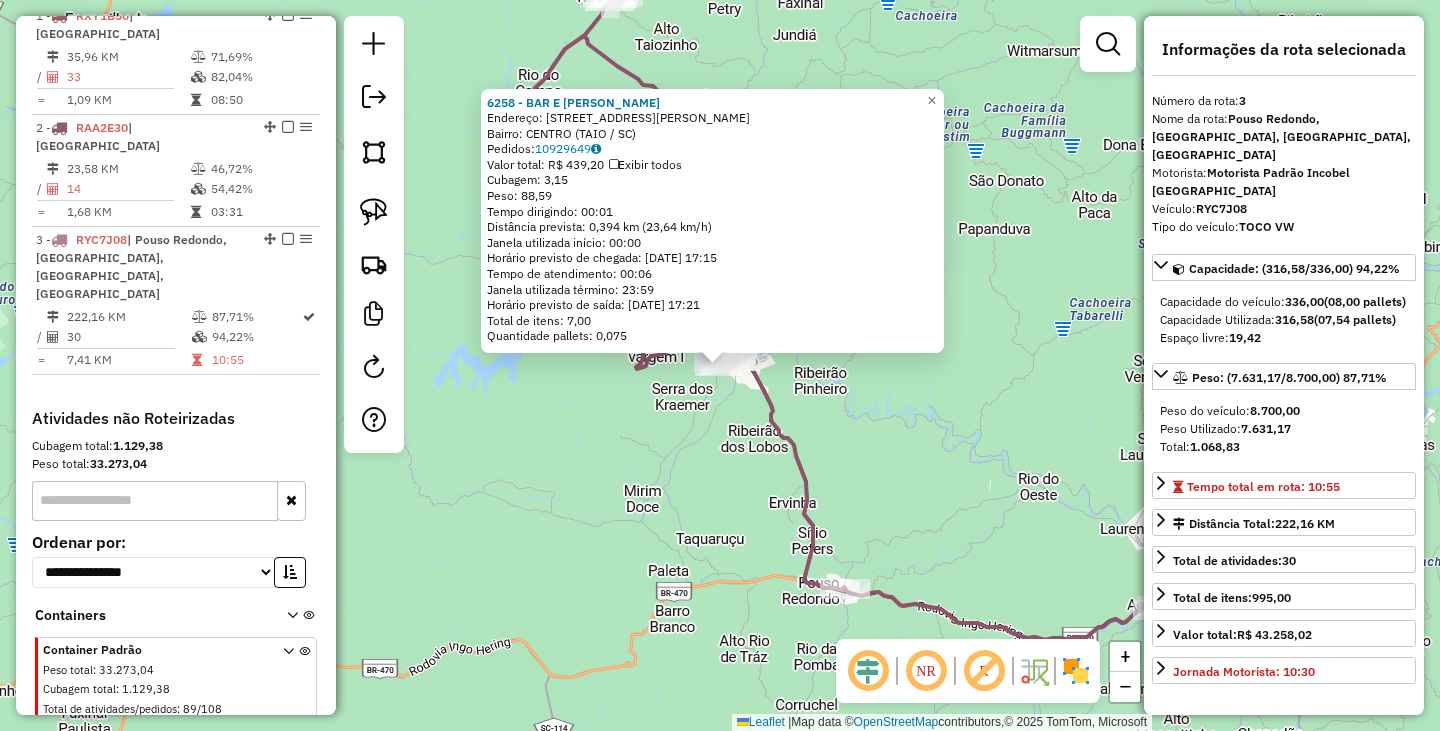 click on "6258 - BAR E [PERSON_NAME]:  [STREET_ADDRESS]   Pedidos:  10929649   Valor total: R$ 439,20   Exibir todos   Cubagem: 3,15  Peso: 88,59  Tempo dirigindo: 00:01   Distância prevista: 0,394 km (23,64 km/h)   [GEOGRAPHIC_DATA] utilizada início: 00:00   Horário previsto de chegada: [DATE] 17:15   Tempo de atendimento: 00:06   Janela utilizada término: 23:59   Horário previsto de saída: [DATE] 17:21   Total de itens: 7,00   Quantidade pallets: 0,075  × Janela de atendimento Grade de atendimento Capacidade Transportadoras Veículos Cliente Pedidos  Rotas Selecione os dias de semana para filtrar as janelas de atendimento  Seg   Ter   Qua   Qui   Sex   Sáb   Dom  Informe o período da janela de atendimento: De: Até:  Filtrar exatamente a janela do cliente  Considerar janela de atendimento padrão  Selecione os dias de semana para filtrar as grades de atendimento  Seg   Ter   Qua   Qui   Sex   Sáb   Dom   Considerar clientes sem dia de atendimento cadastrado" 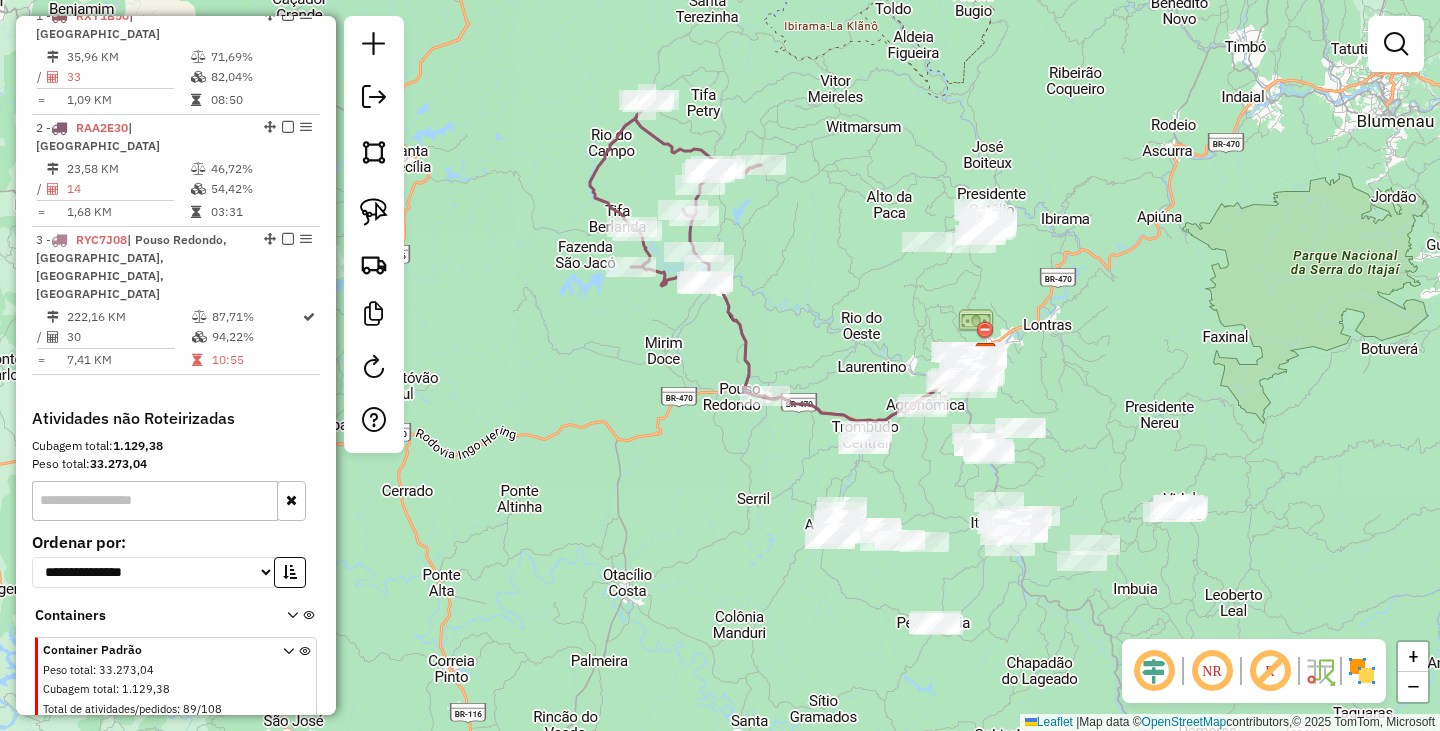 drag, startPoint x: 921, startPoint y: 488, endPoint x: 788, endPoint y: 325, distance: 210.37585 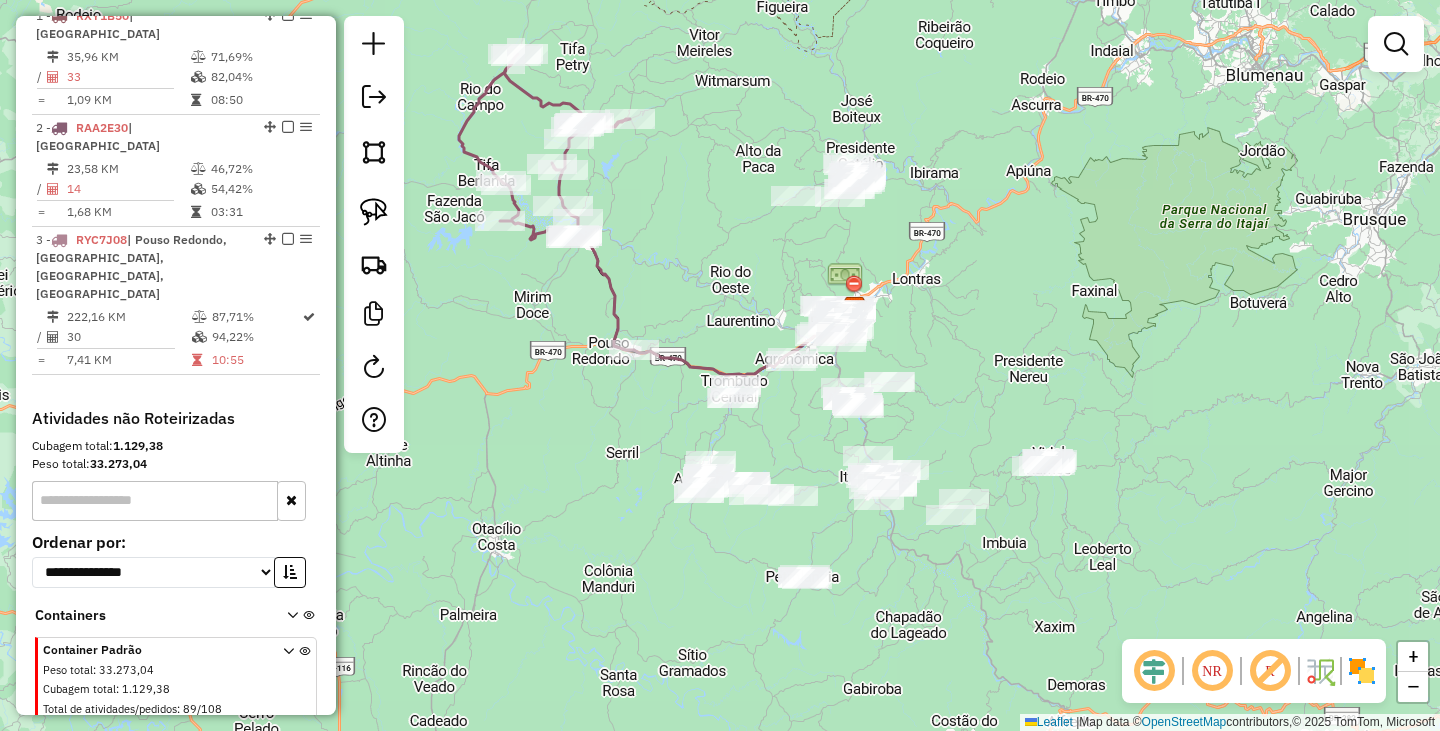 drag, startPoint x: 740, startPoint y: 461, endPoint x: 638, endPoint y: 433, distance: 105.773346 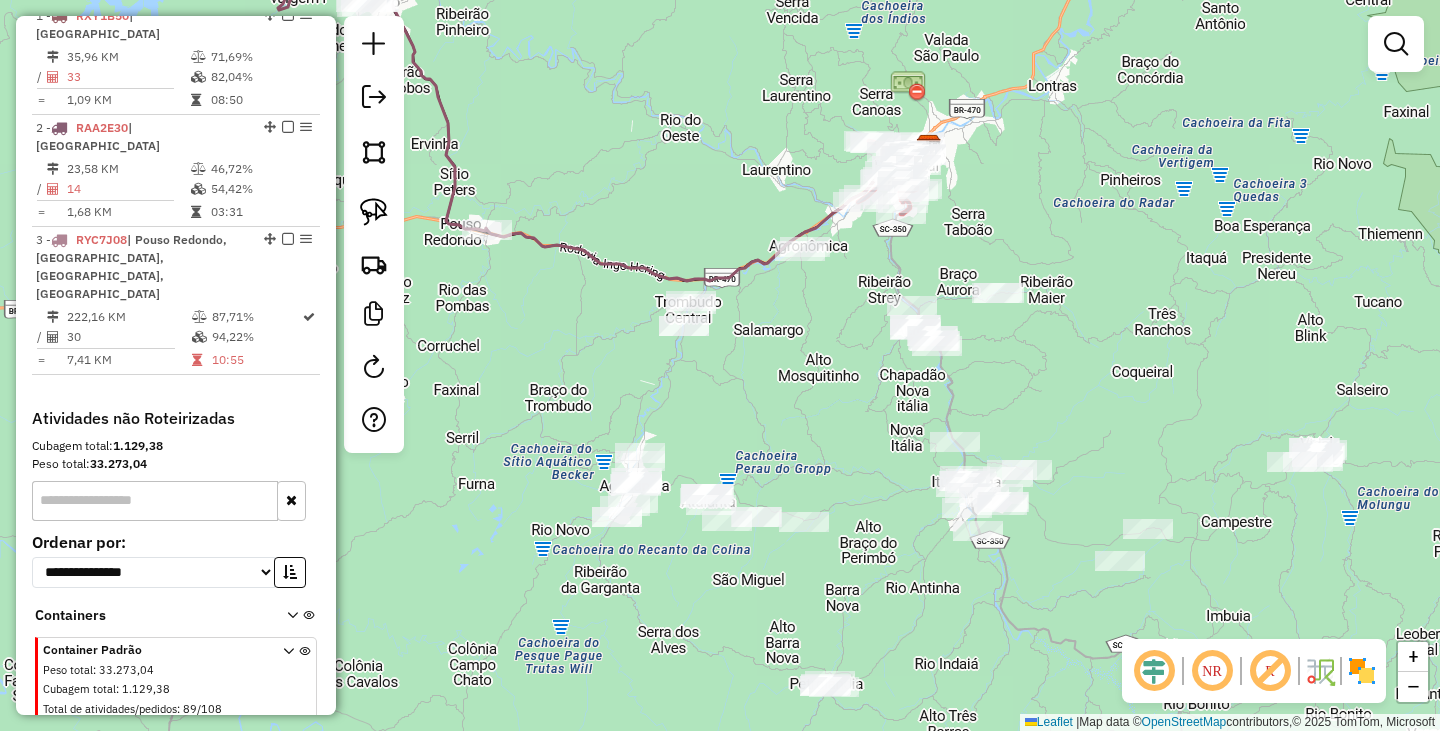drag, startPoint x: 795, startPoint y: 456, endPoint x: 800, endPoint y: 428, distance: 28.442924 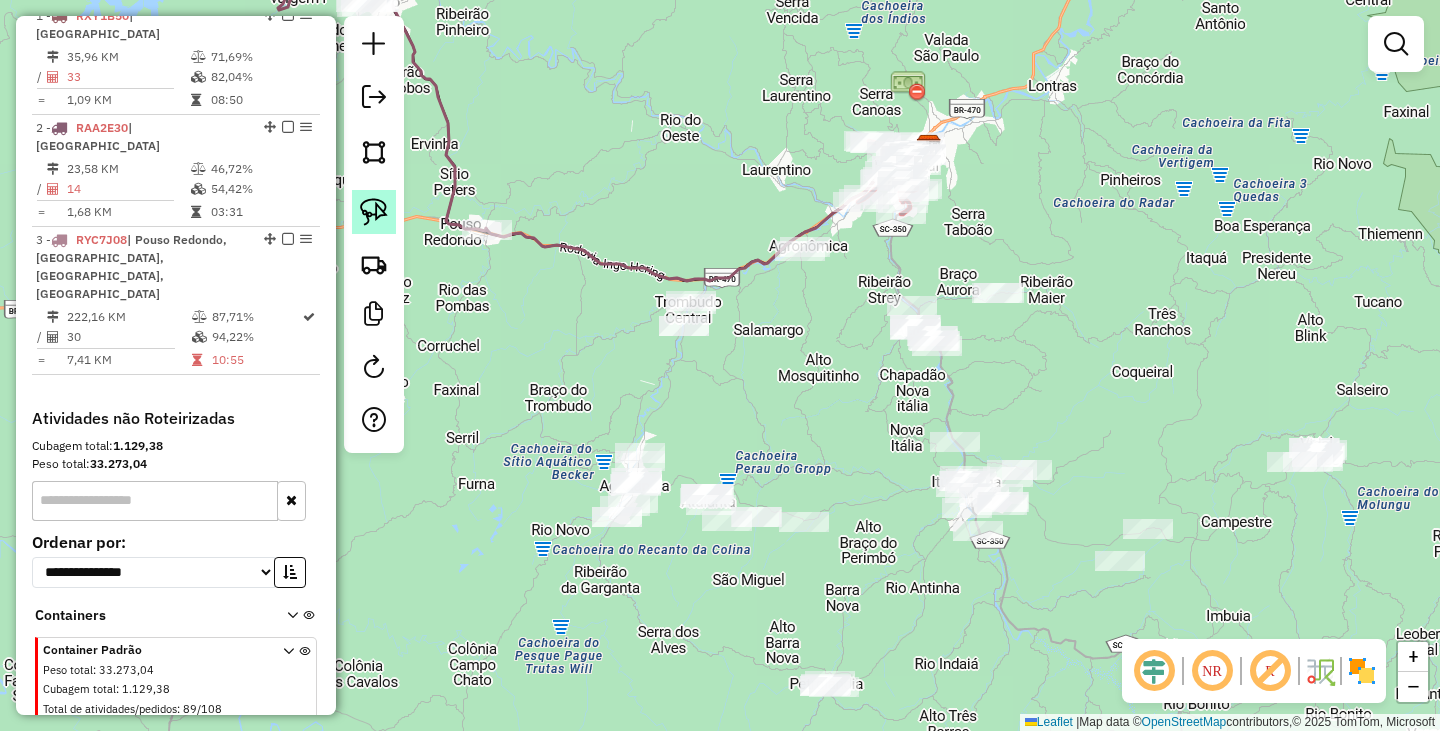 click 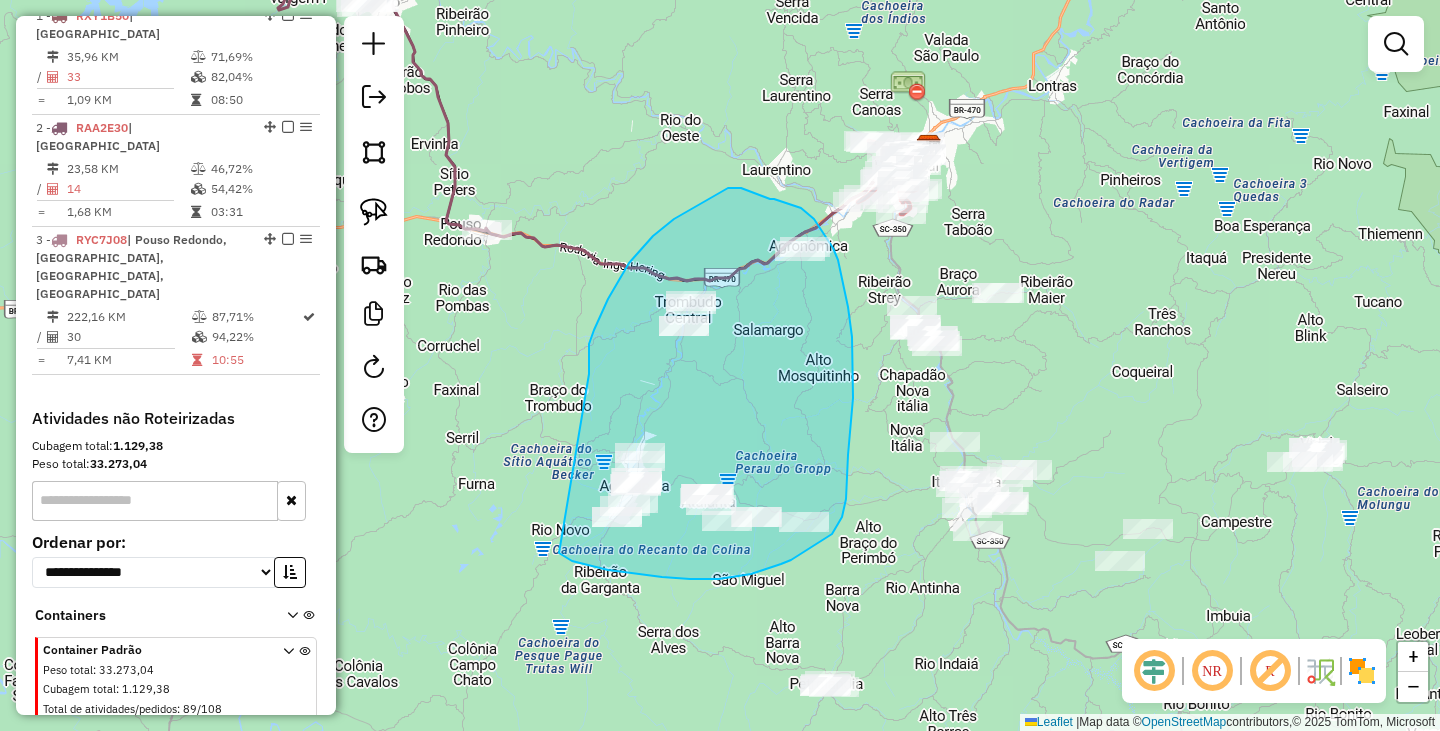 drag, startPoint x: 589, startPoint y: 374, endPoint x: 559, endPoint y: 552, distance: 180.51039 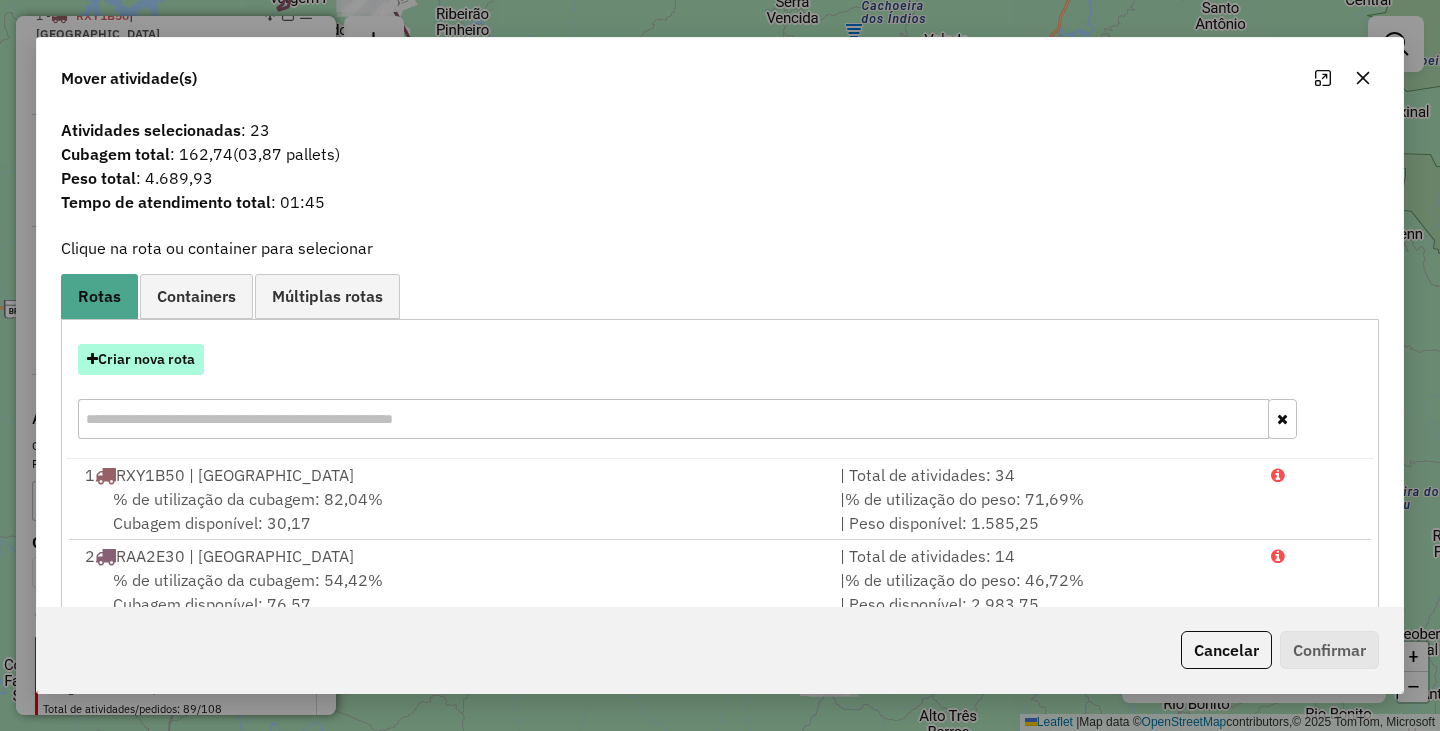 click on "Criar nova rota" at bounding box center (141, 359) 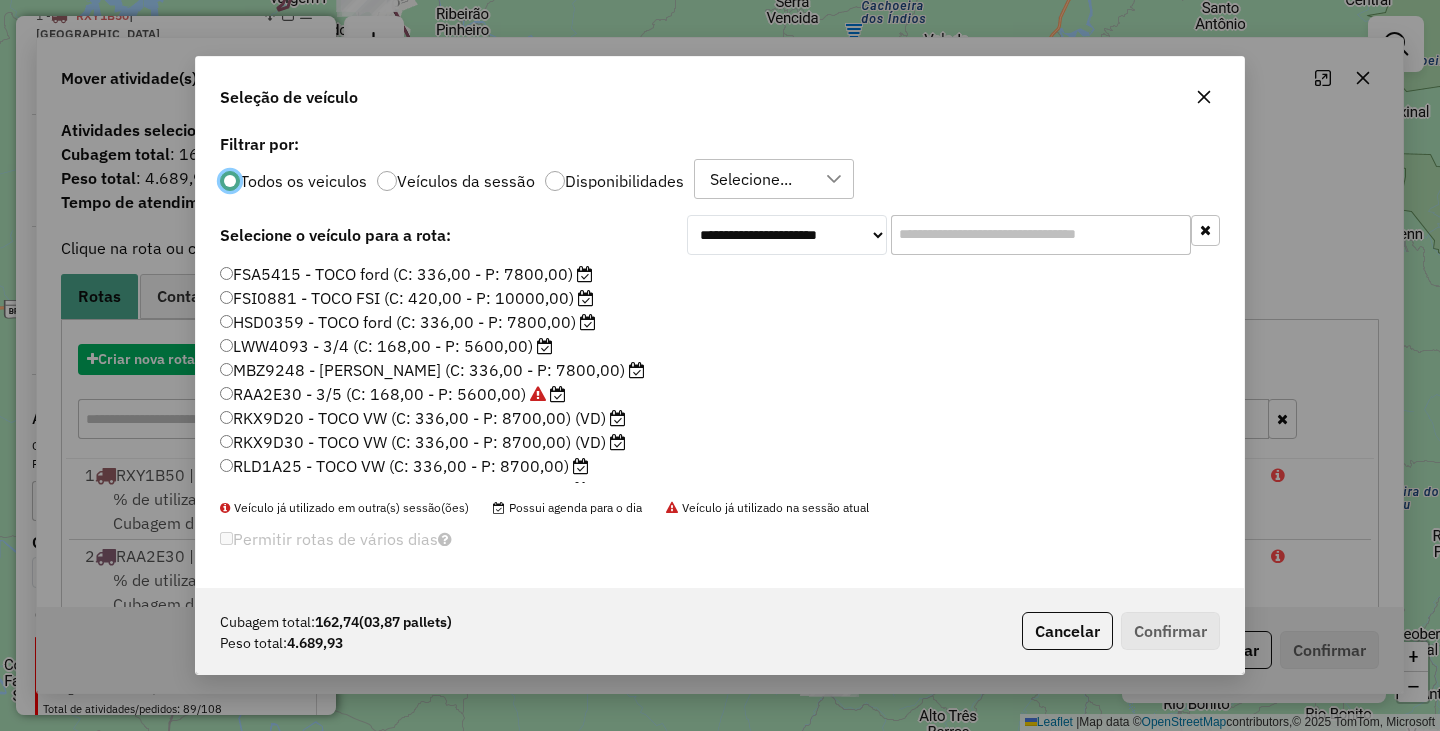 scroll, scrollTop: 11, scrollLeft: 6, axis: both 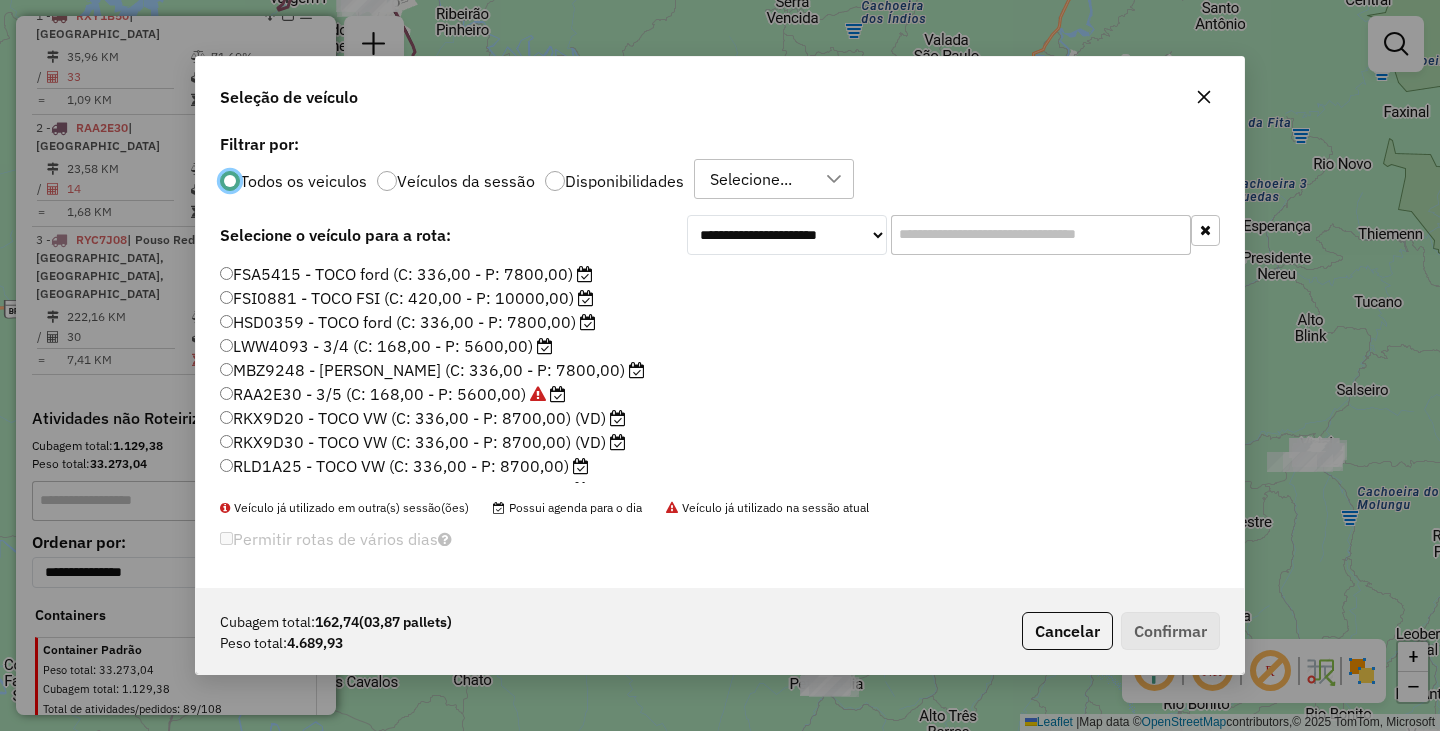 click on "RAA2E30 - 3/5 (C: 168,00 - P: 5600,00)" 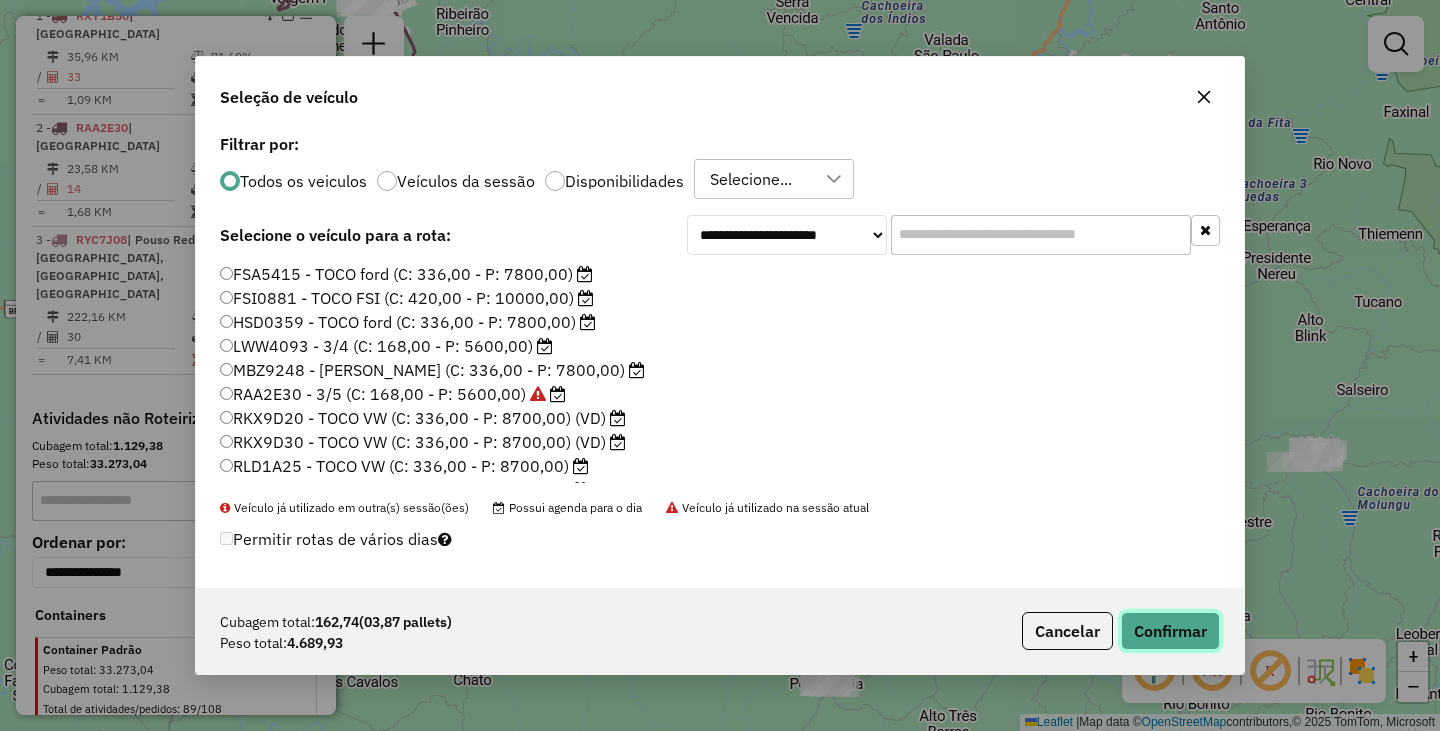click on "Confirmar" 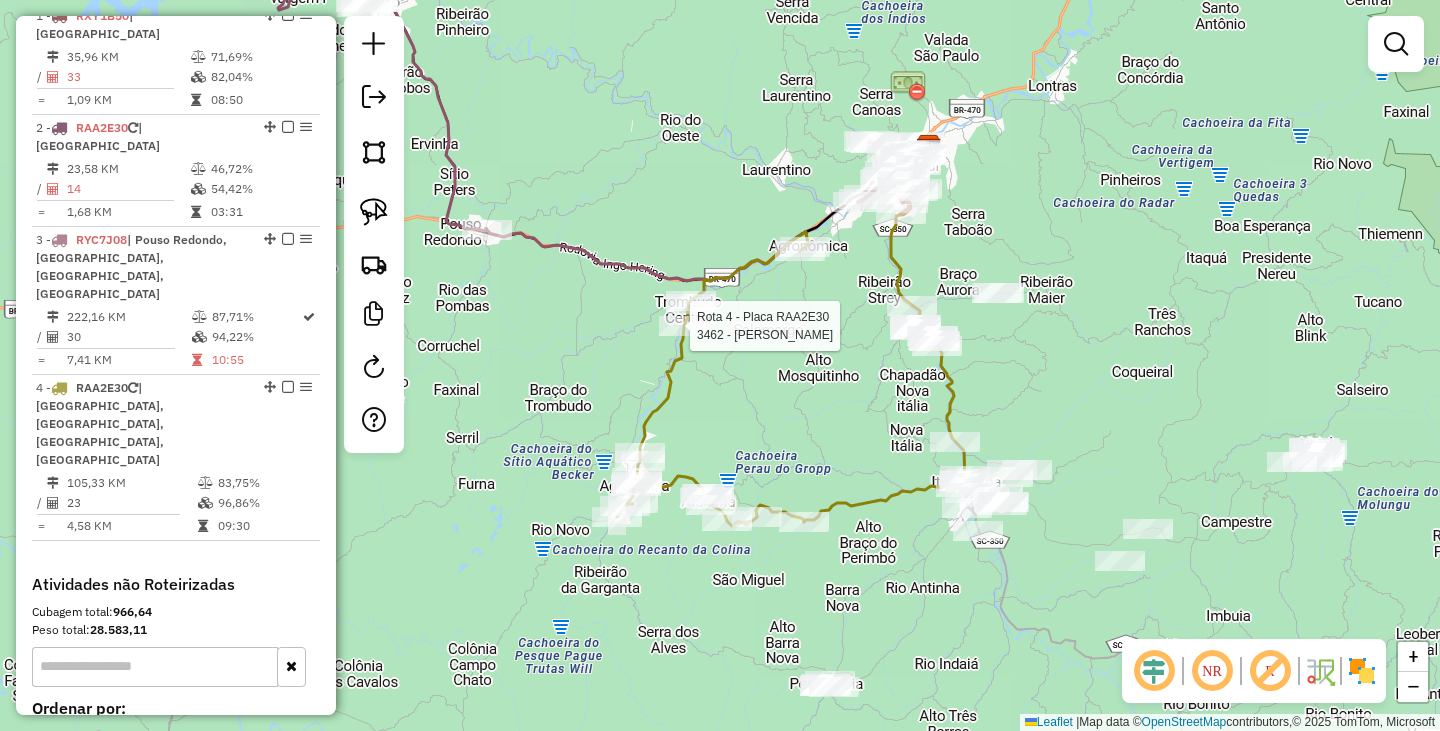 select on "**********" 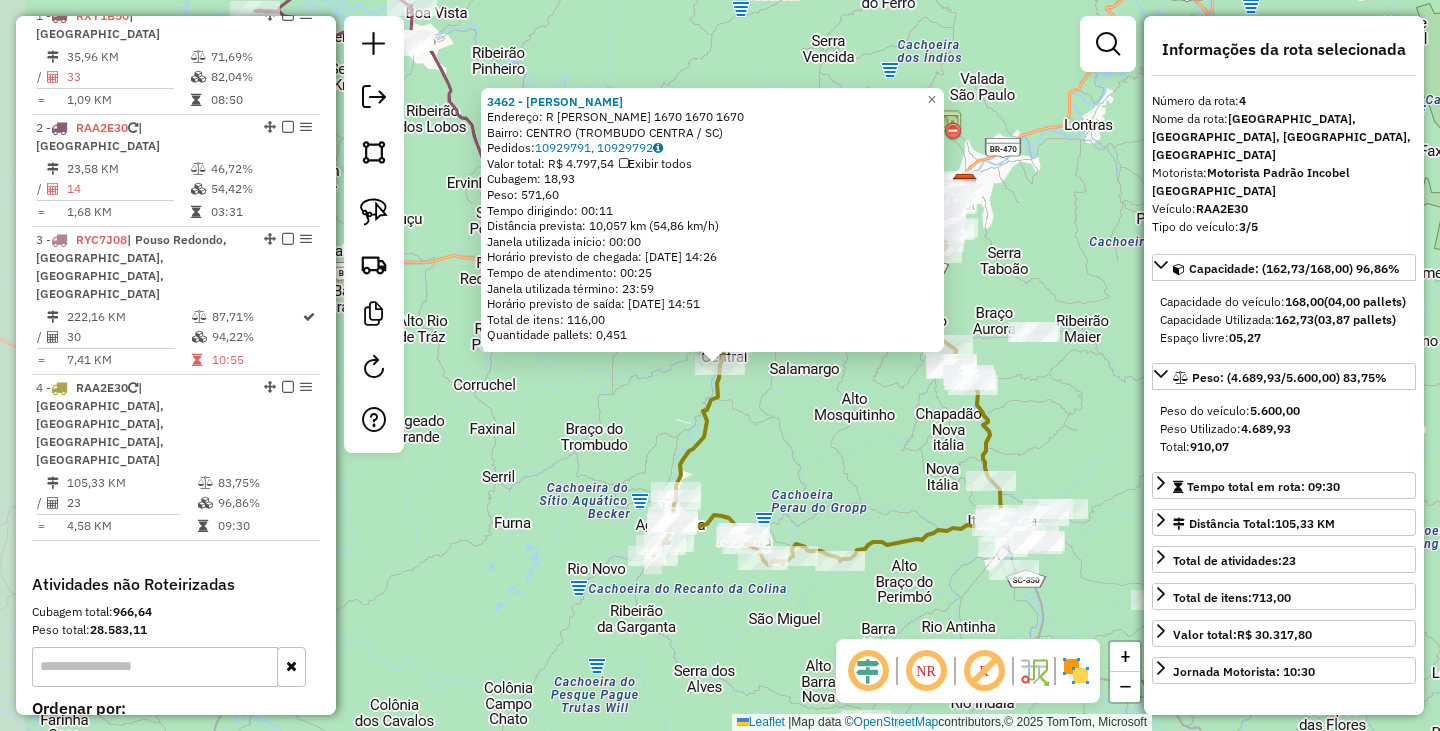 scroll, scrollTop: 899, scrollLeft: 0, axis: vertical 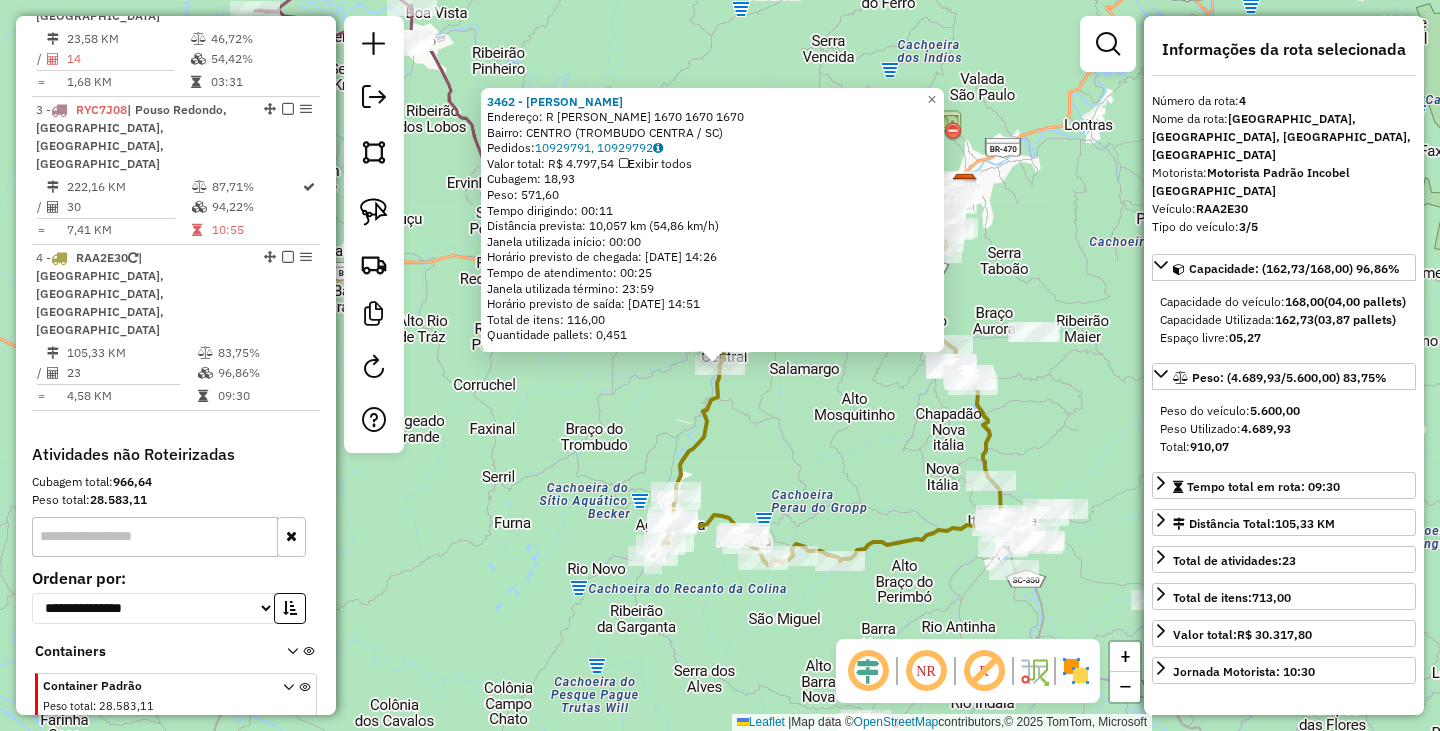 click on "3462 - [PERSON_NAME]: R   [PERSON_NAME] 1670 1670         1670   Bairro: CENTRO (TROMBUDO CENTRA / SC)   Pedidos:  10929791, 10929792   Valor total: R$ 4.797,54   Exibir todos   Cubagem: 18,93  Peso: 571,60  Tempo dirigindo: 00:11   Distância prevista: 10,057 km (54,86 km/h)   [GEOGRAPHIC_DATA] utilizada início: 00:00   Horário previsto de chegada: [DATE] 14:26   Tempo de atendimento: 00:25   Janela utilizada término: 23:59   Horário previsto de saída: [DATE] 14:51   Total de itens: 116,00   Quantidade pallets: 0,451  × Janela de atendimento Grade de atendimento Capacidade Transportadoras Veículos Cliente Pedidos  Rotas Selecione os dias de semana para filtrar as janelas de atendimento  Seg   Ter   Qua   Qui   Sex   Sáb   Dom  Informe o período da janela de atendimento: De: Até:  Filtrar exatamente a janela do cliente  Considerar janela de atendimento padrão  Selecione os dias de semana para filtrar as grades de atendimento  Seg   Ter   Qua   Qui   Sex   Sáb   Dom   Peso mínimo:  +" 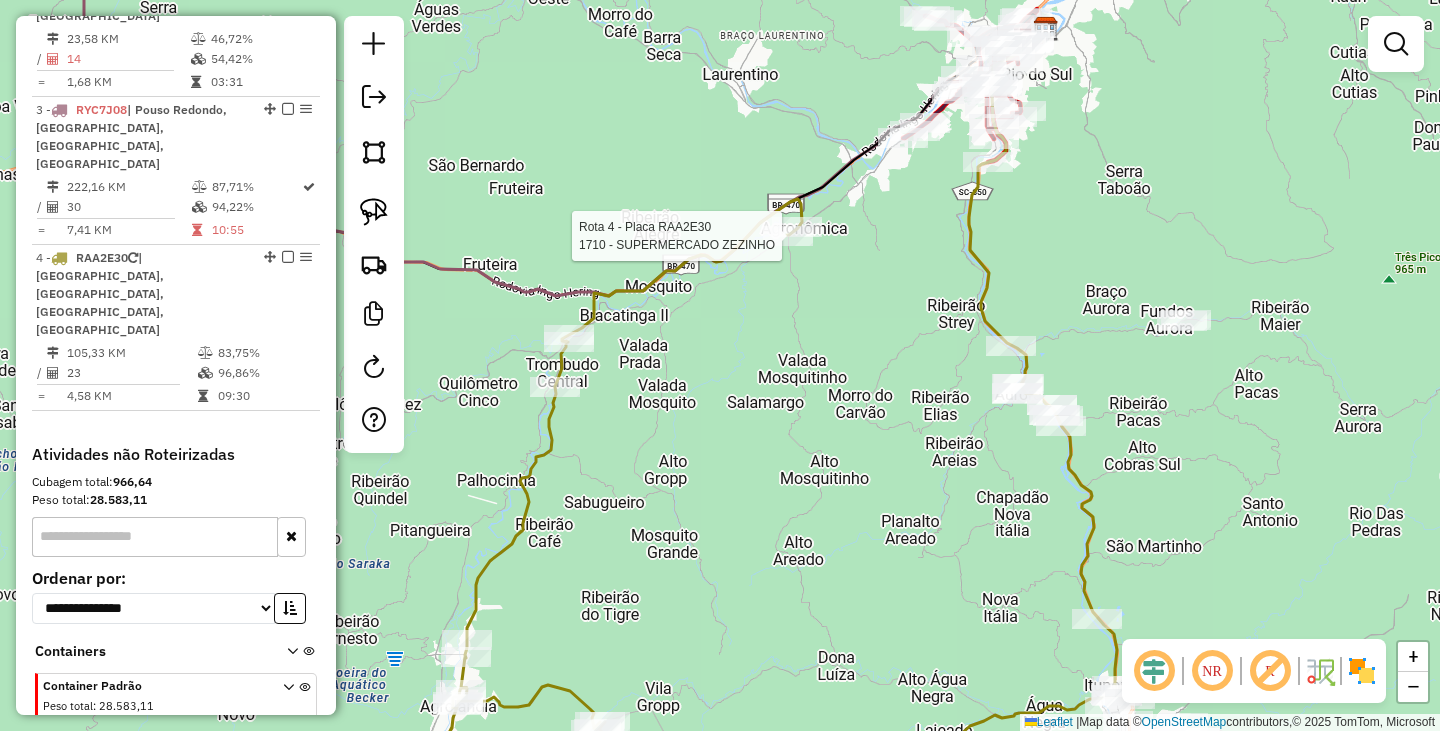 select on "**********" 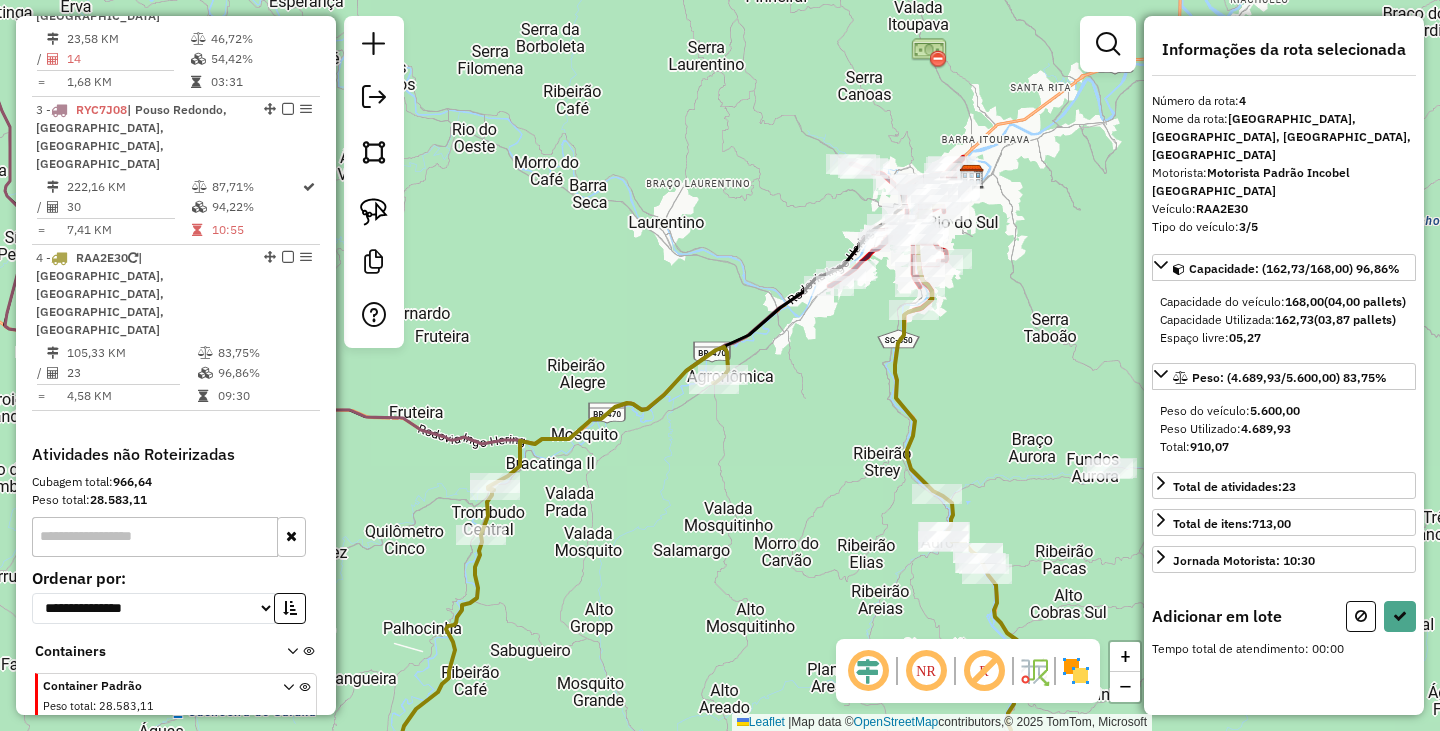 drag, startPoint x: 789, startPoint y: 408, endPoint x: 743, endPoint y: 475, distance: 81.27115 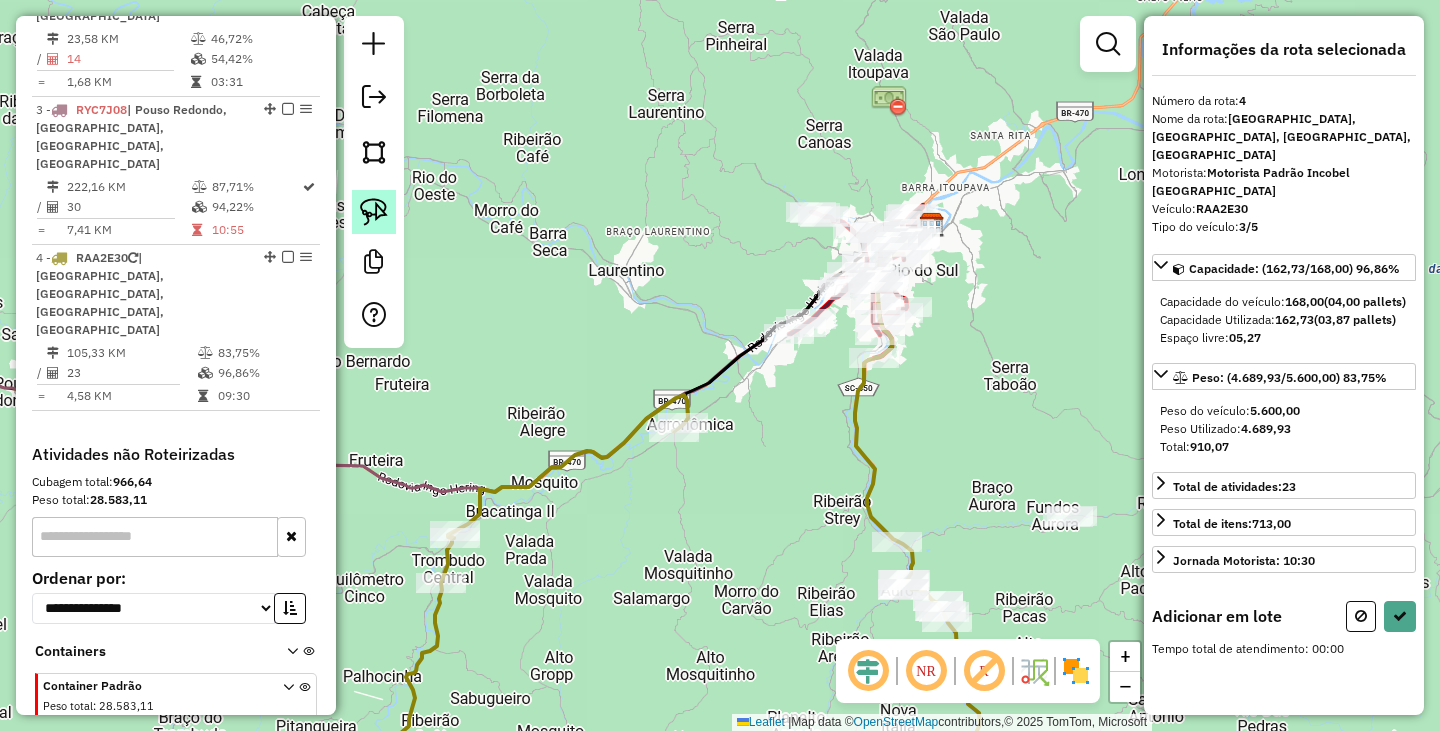 click 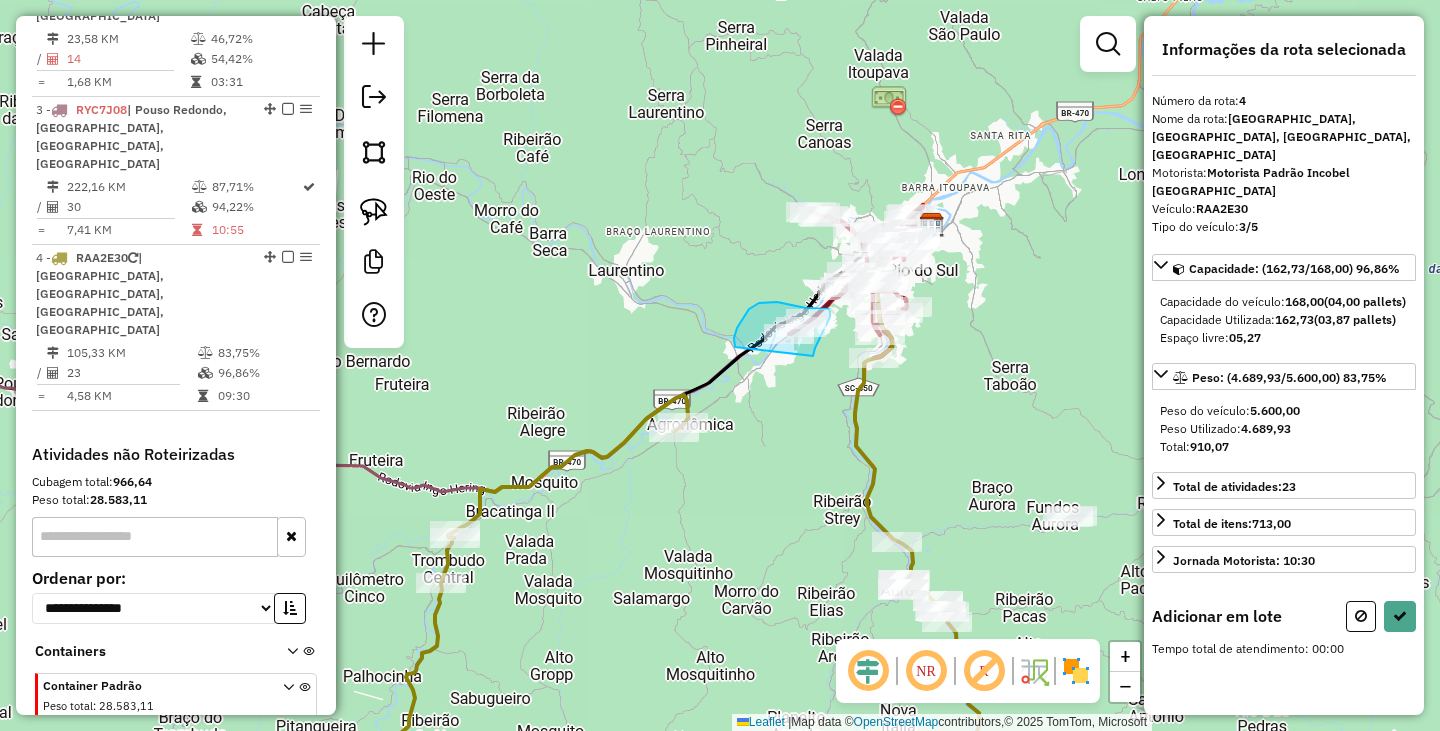 drag, startPoint x: 735, startPoint y: 347, endPoint x: 813, endPoint y: 356, distance: 78.51752 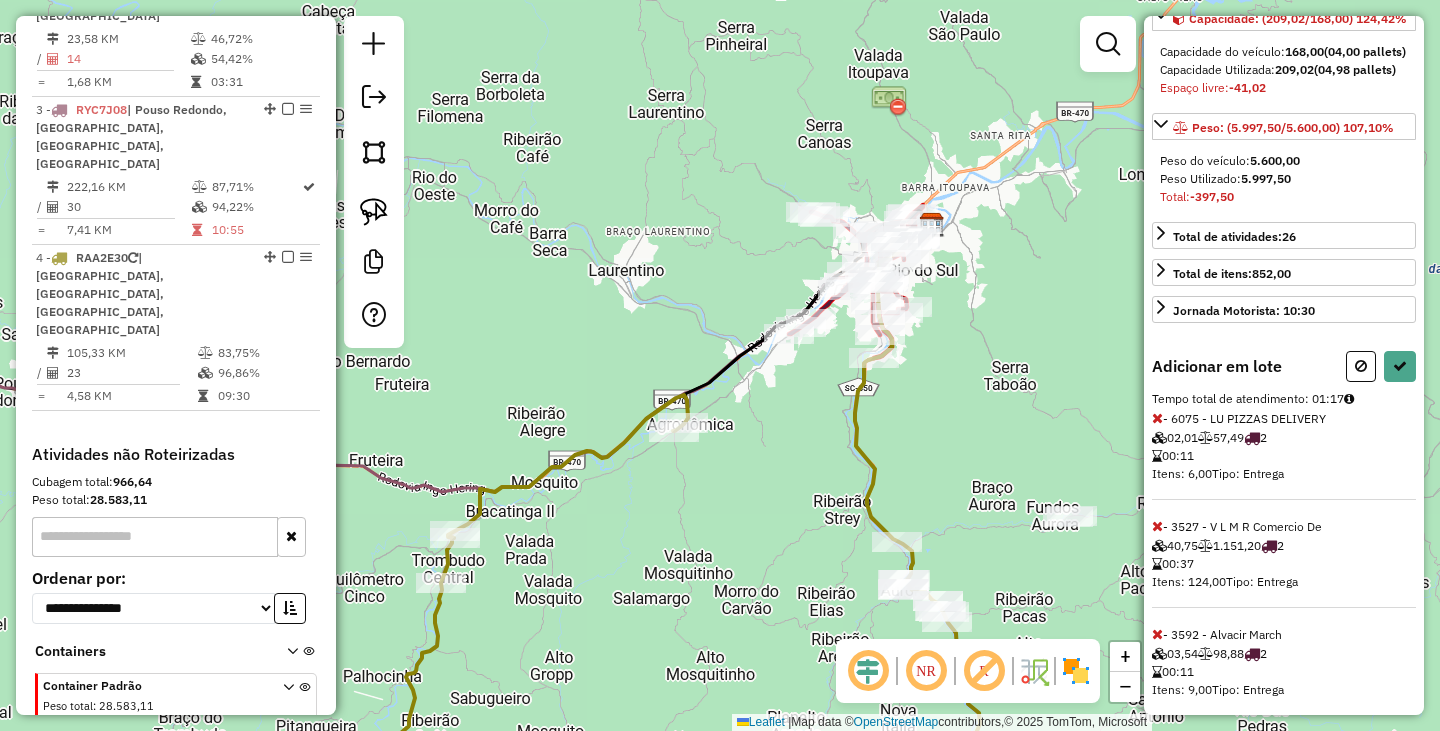 scroll, scrollTop: 293, scrollLeft: 0, axis: vertical 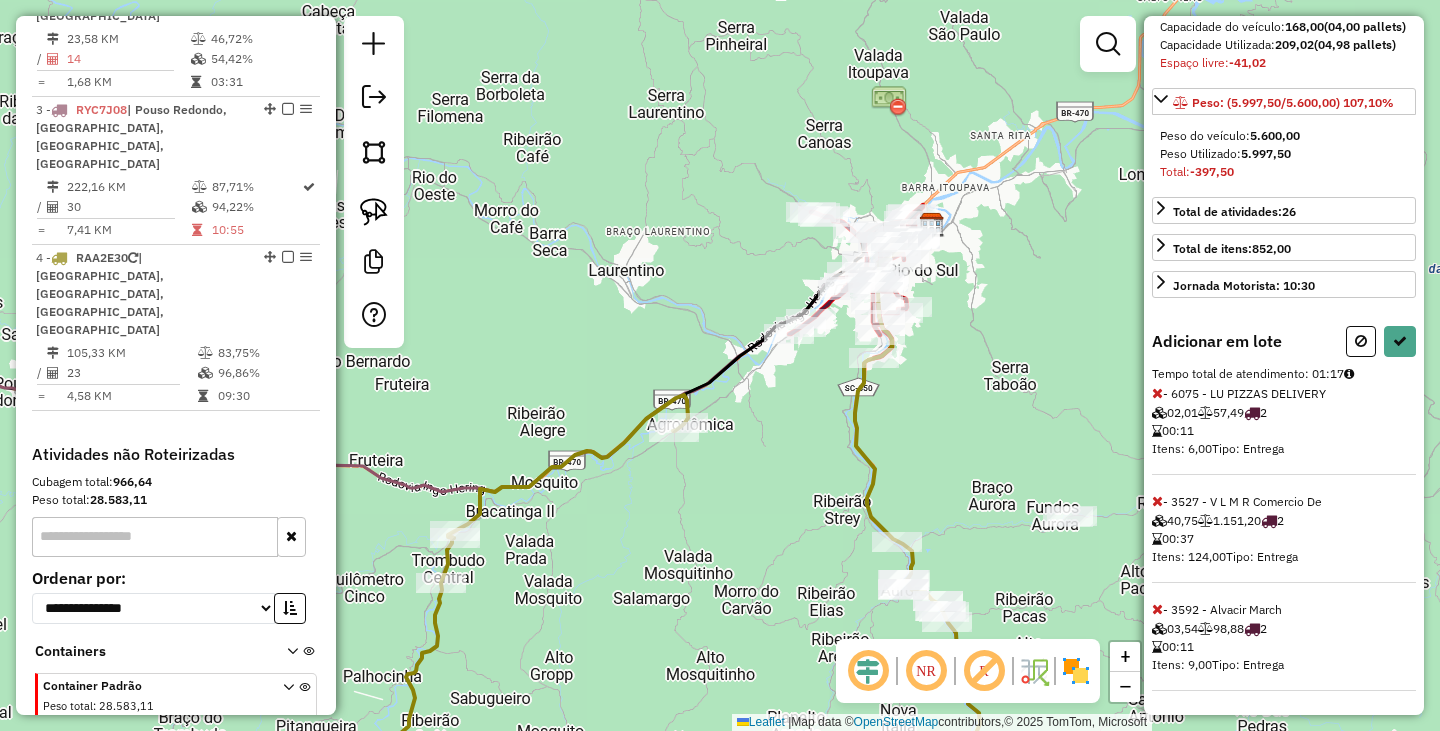 click at bounding box center [1157, 501] 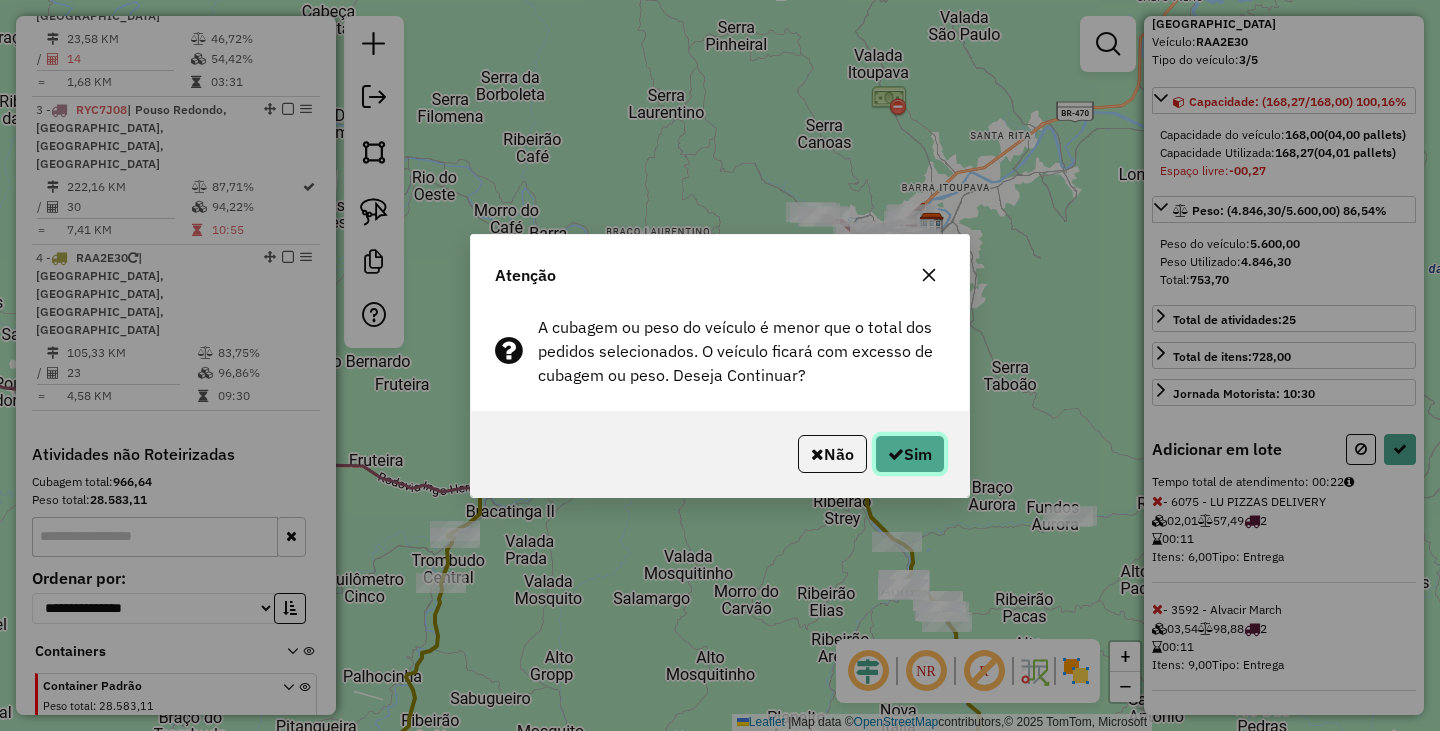 click on "Sim" 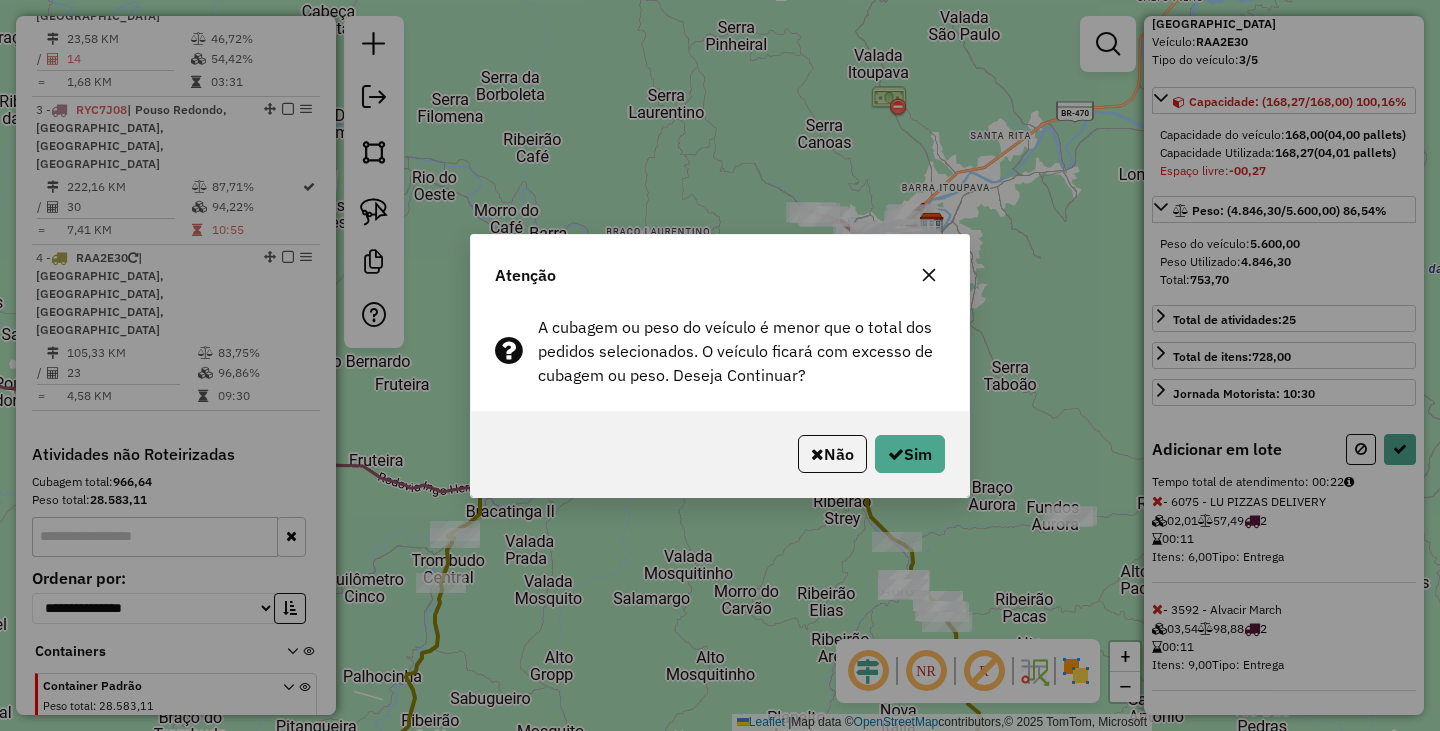 scroll, scrollTop: 275, scrollLeft: 0, axis: vertical 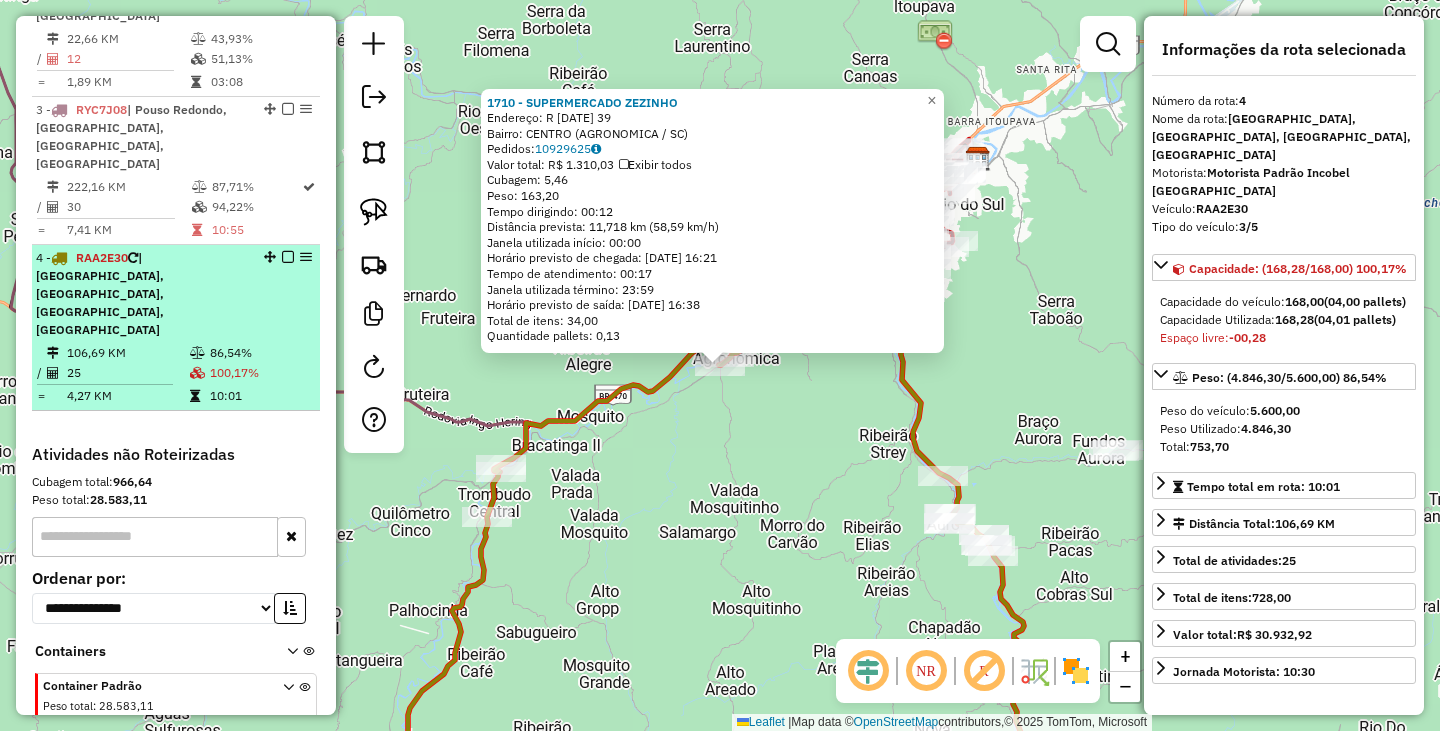 click at bounding box center [288, 257] 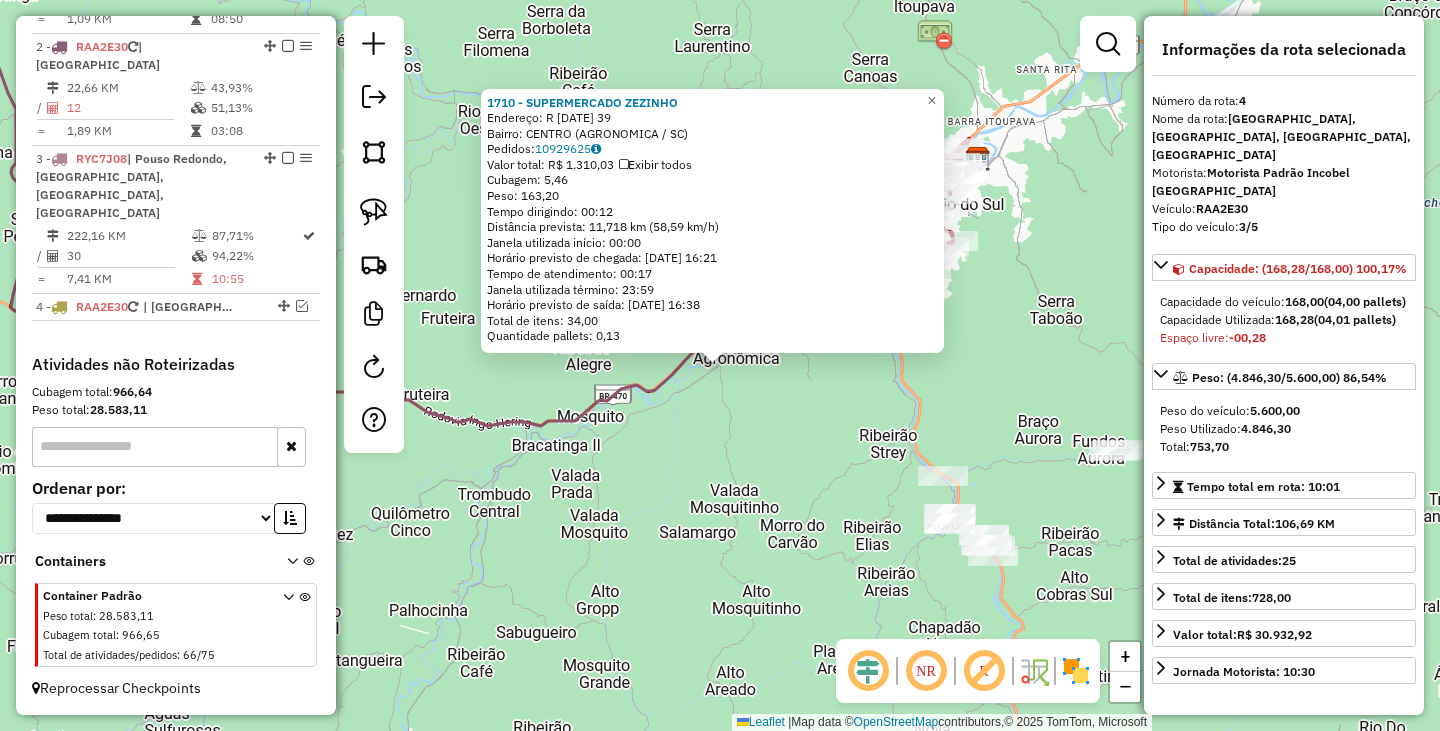 scroll, scrollTop: 796, scrollLeft: 0, axis: vertical 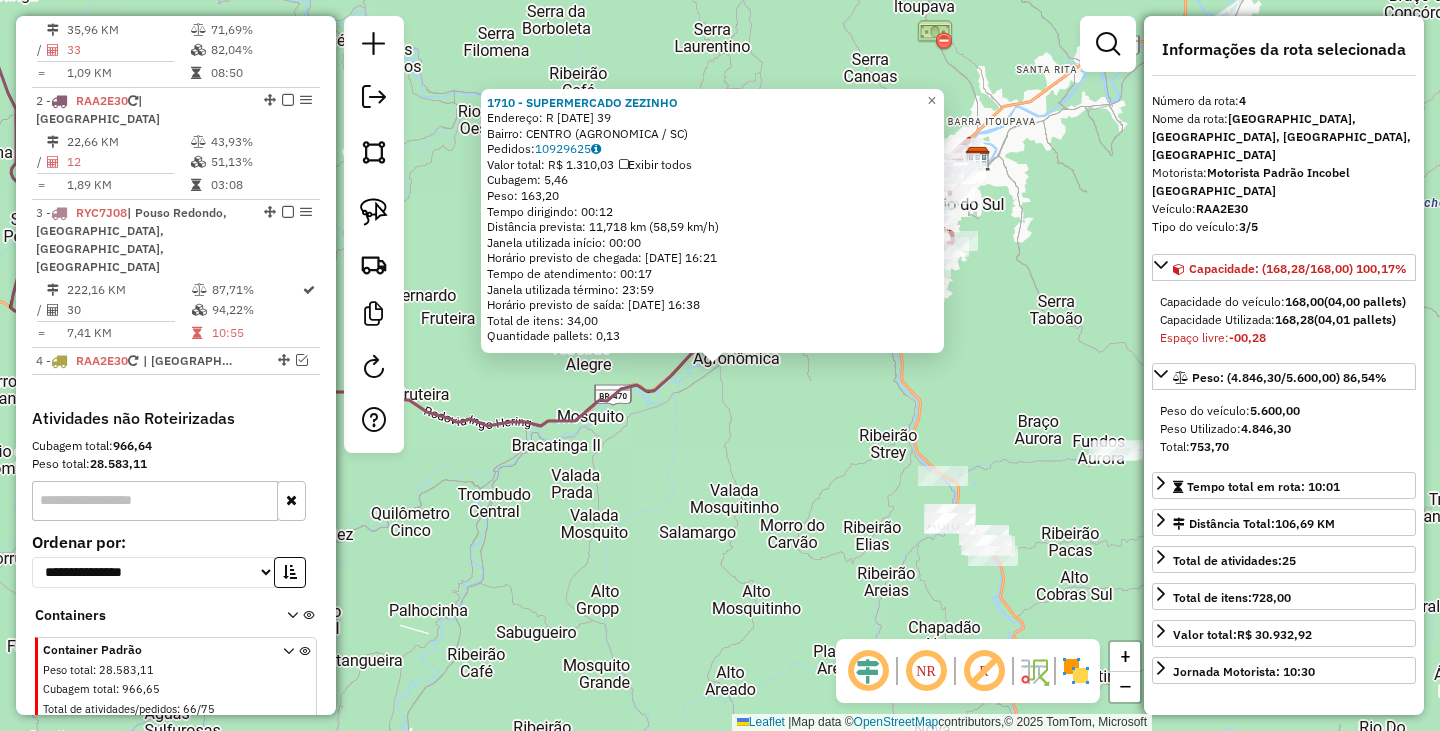 click on "1710 - SUPERMERCADO ZEZINHO  Endereço: R   [DATE]              39   Bairro: CENTRO (AGRONOMICA / [GEOGRAPHIC_DATA])   Pedidos:  10929625   Valor total: R$ 1.310,03   Exibir todos   Cubagem: 5,46  Peso: 163,20  Tempo dirigindo: 00:12   Distância prevista: 11,718 km (58,59 km/h)   [GEOGRAPHIC_DATA] utilizada início: 00:00   Horário previsto de chegada: [DATE] 16:21   Tempo de atendimento: 00:17   Janela utilizada término: 23:59   Horário previsto de saída: [DATE] 16:38   Total de itens: 34,00   Quantidade pallets: 0,13  × Janela de atendimento Grade de atendimento Capacidade Transportadoras Veículos Cliente Pedidos  Rotas Selecione os dias de semana para filtrar as janelas de atendimento  Seg   Ter   Qua   Qui   Sex   Sáb   Dom  Informe o período da janela de atendimento: De: Até:  Filtrar exatamente a janela do cliente  Considerar janela de atendimento padrão  Selecione os dias de semana para filtrar as grades de atendimento  Seg   Ter   Qua   Qui   Sex   Sáb   Dom   Peso mínimo:   Peso máximo:   De:" 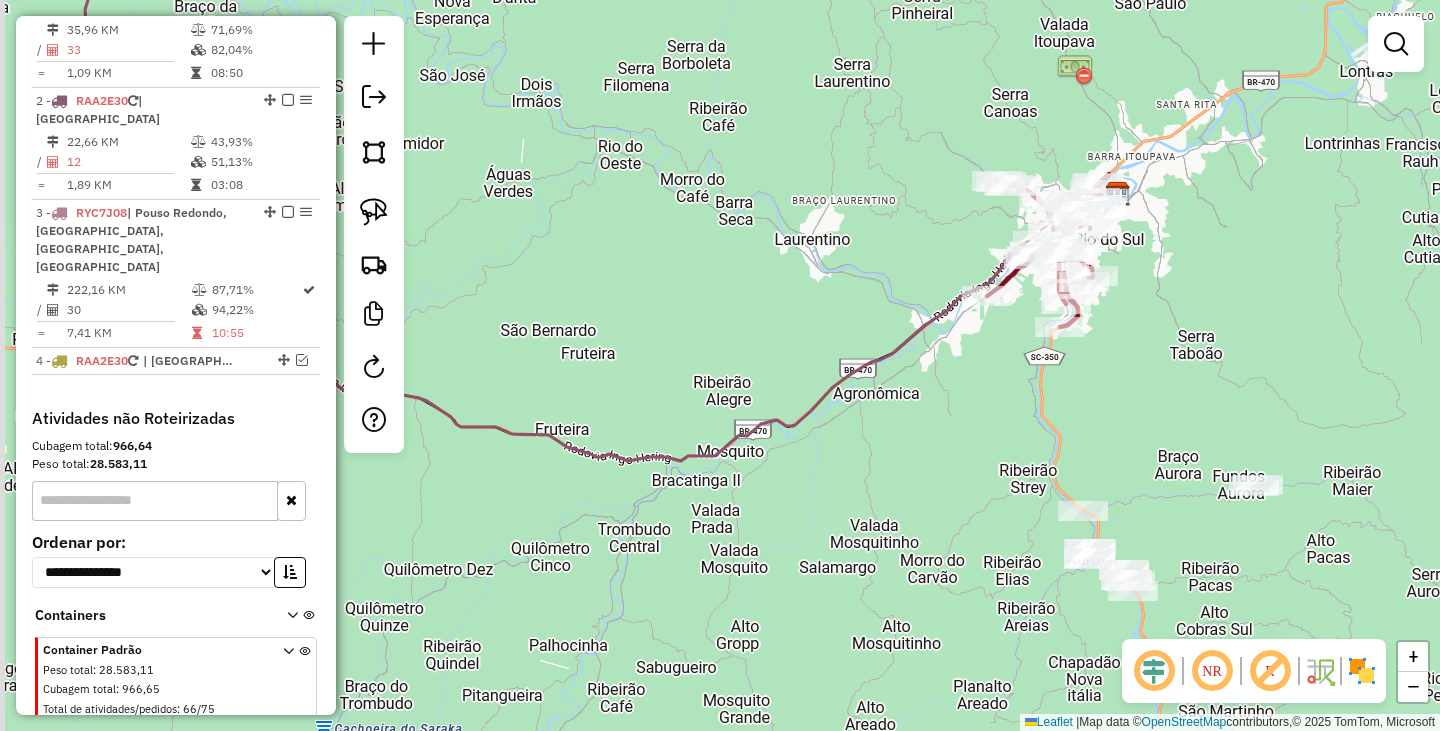 drag, startPoint x: 792, startPoint y: 449, endPoint x: 932, endPoint y: 484, distance: 144.3087 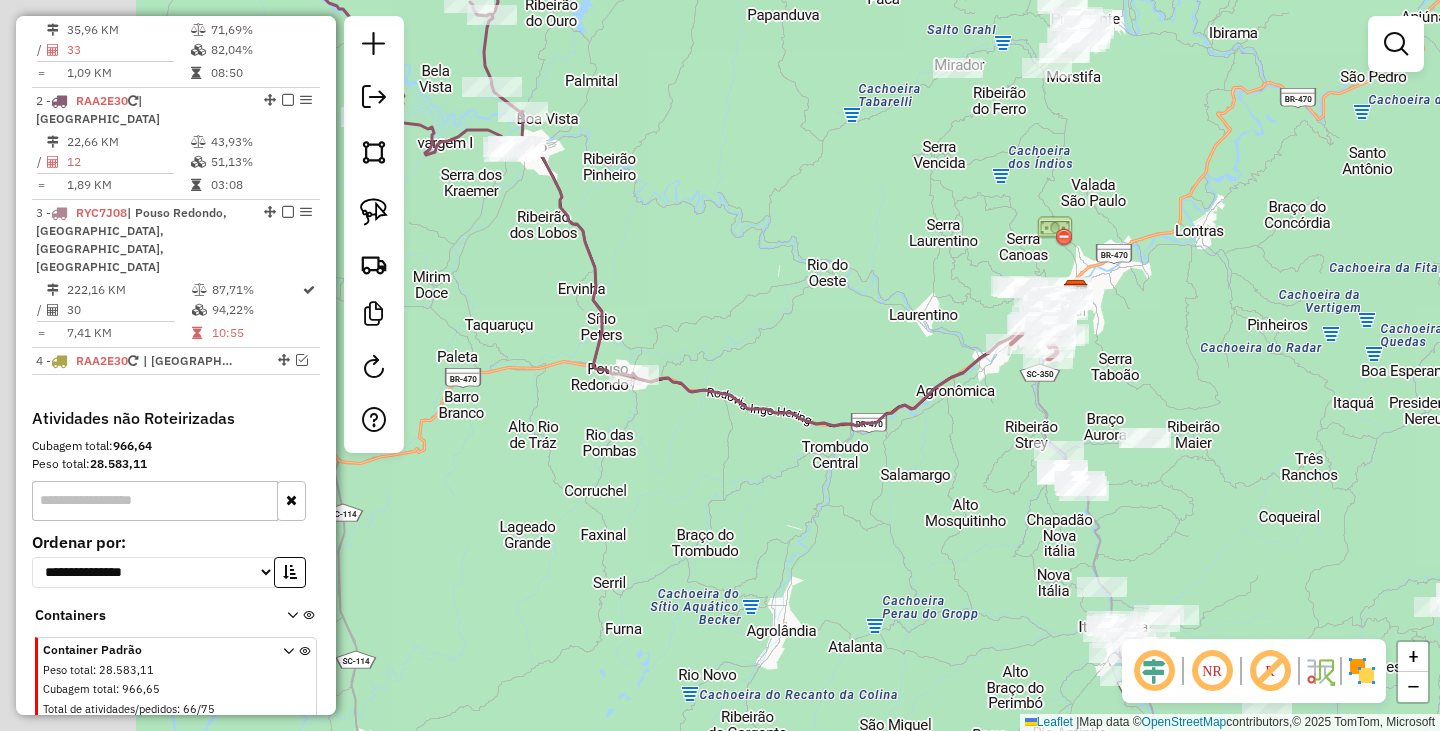 drag, startPoint x: 615, startPoint y: 416, endPoint x: 859, endPoint y: 427, distance: 244.24782 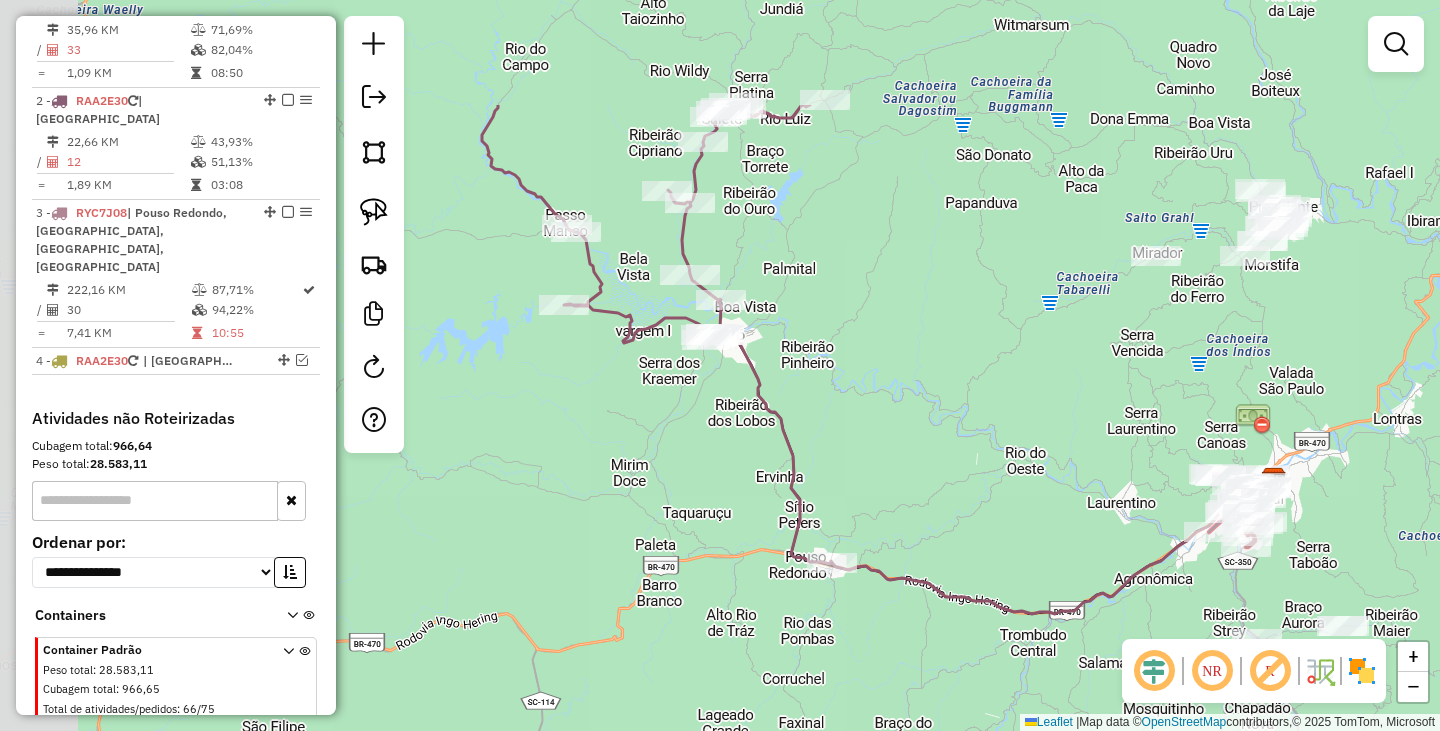 drag, startPoint x: 878, startPoint y: 251, endPoint x: 987, endPoint y: 437, distance: 215.58525 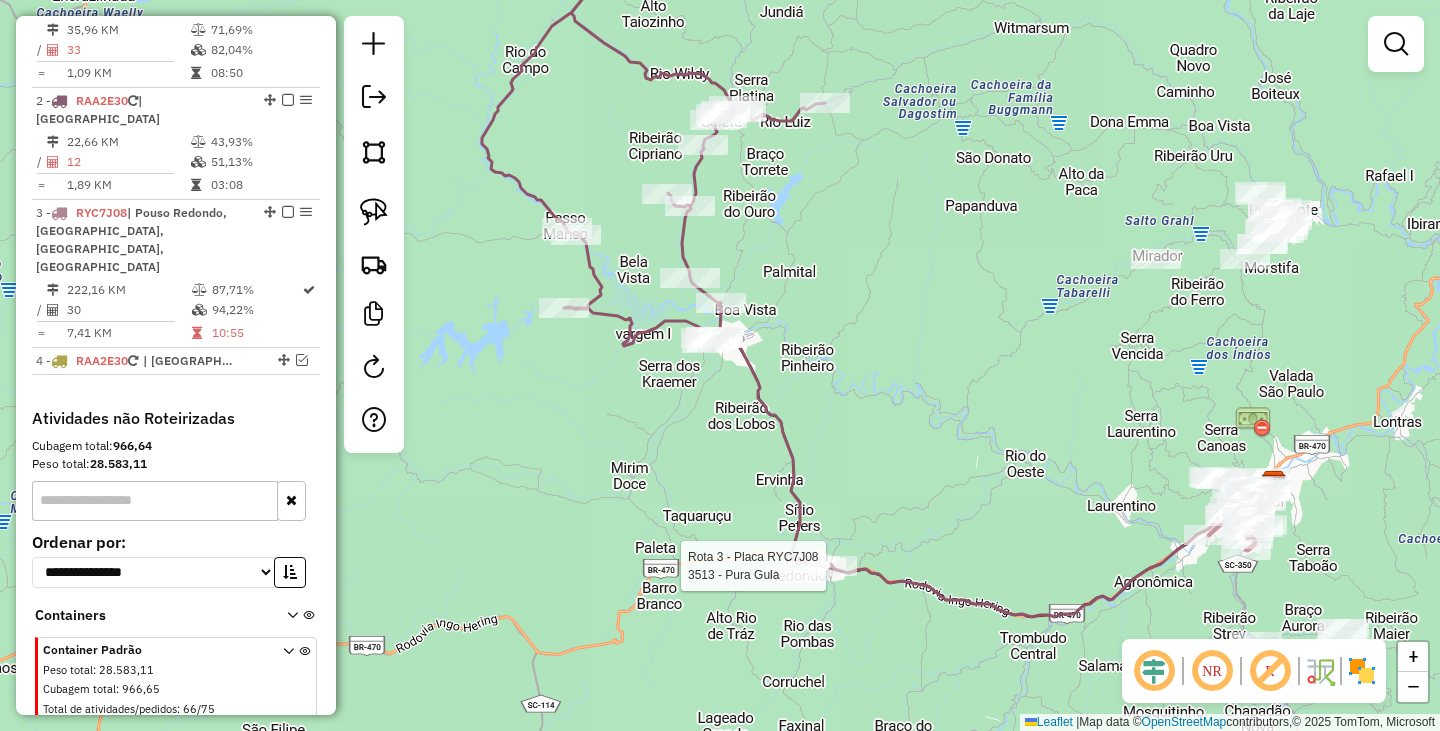 select on "**********" 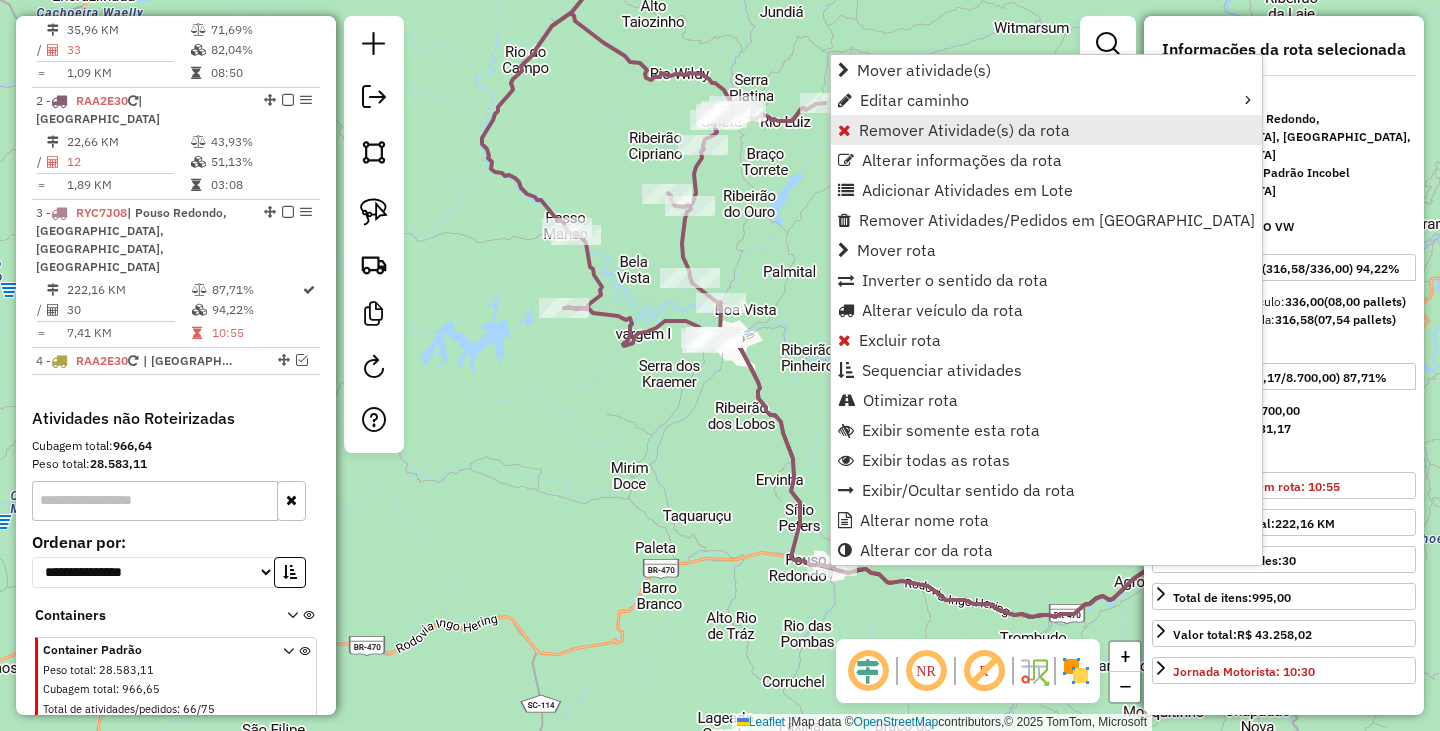 click on "Remover Atividade(s) da rota" at bounding box center [964, 130] 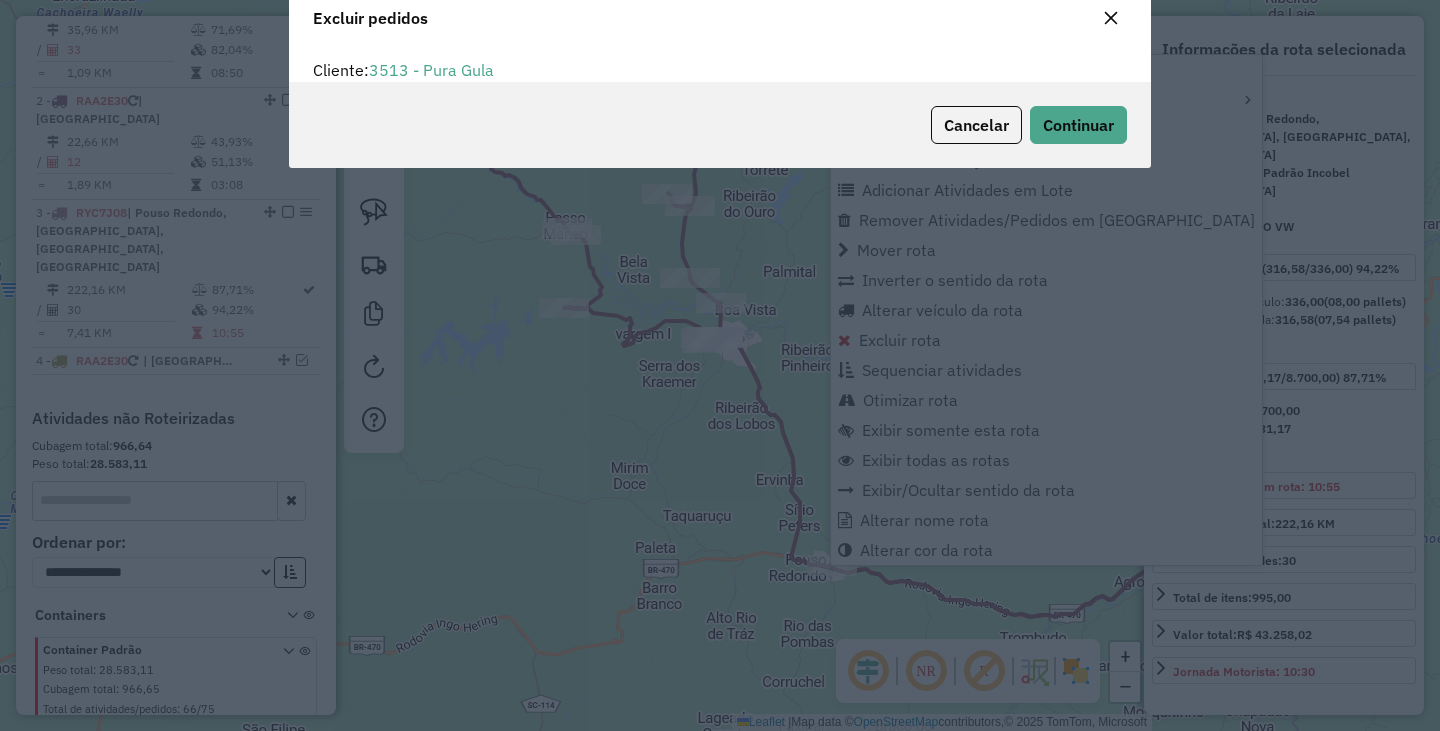 scroll, scrollTop: 82, scrollLeft: 0, axis: vertical 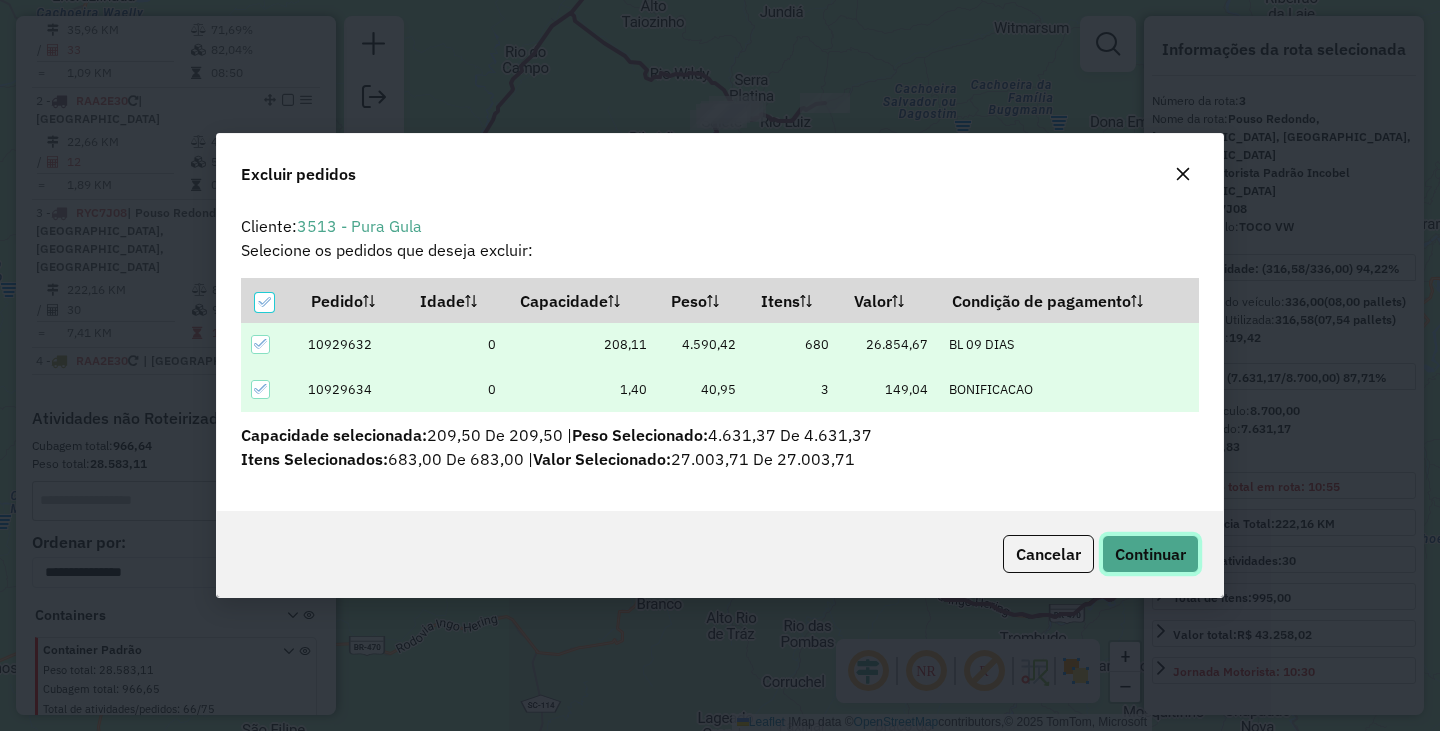 click on "Continuar" 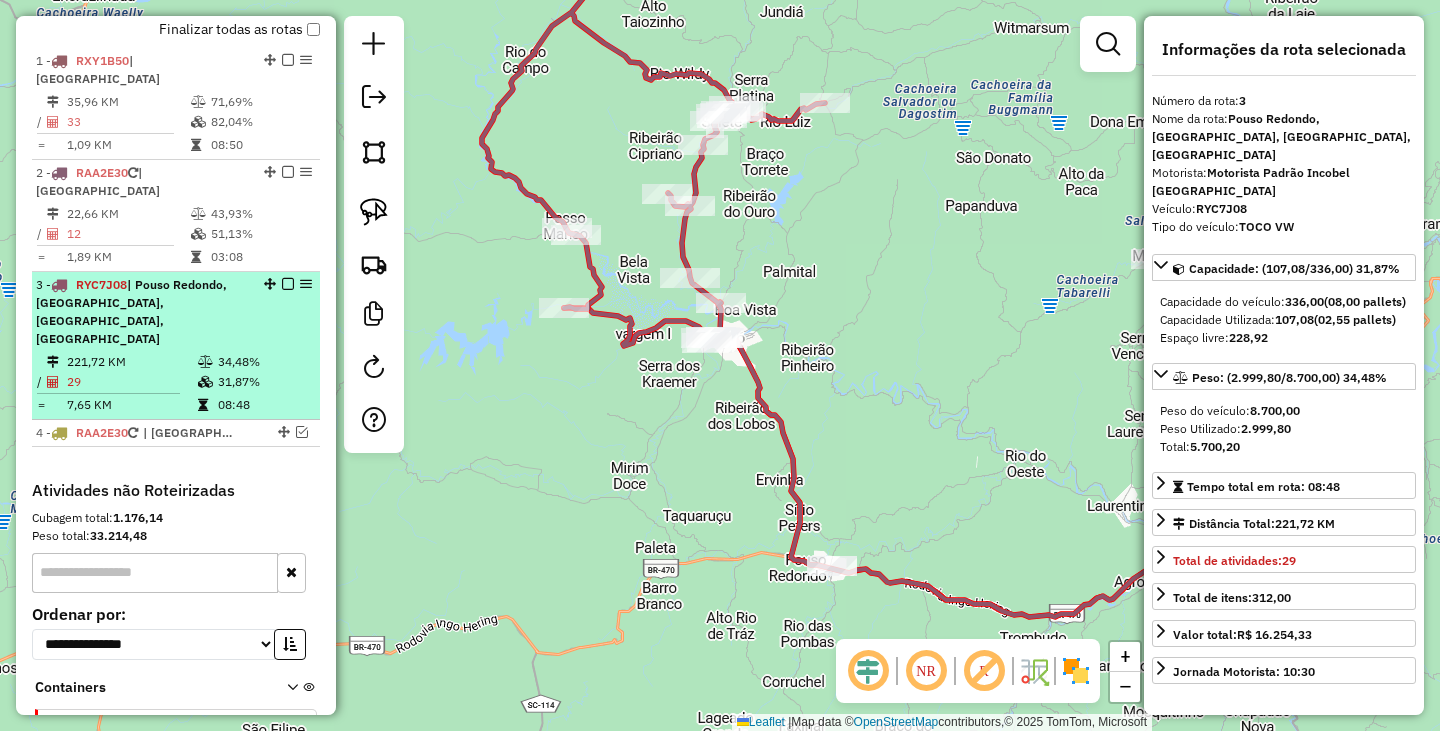 scroll, scrollTop: 696, scrollLeft: 0, axis: vertical 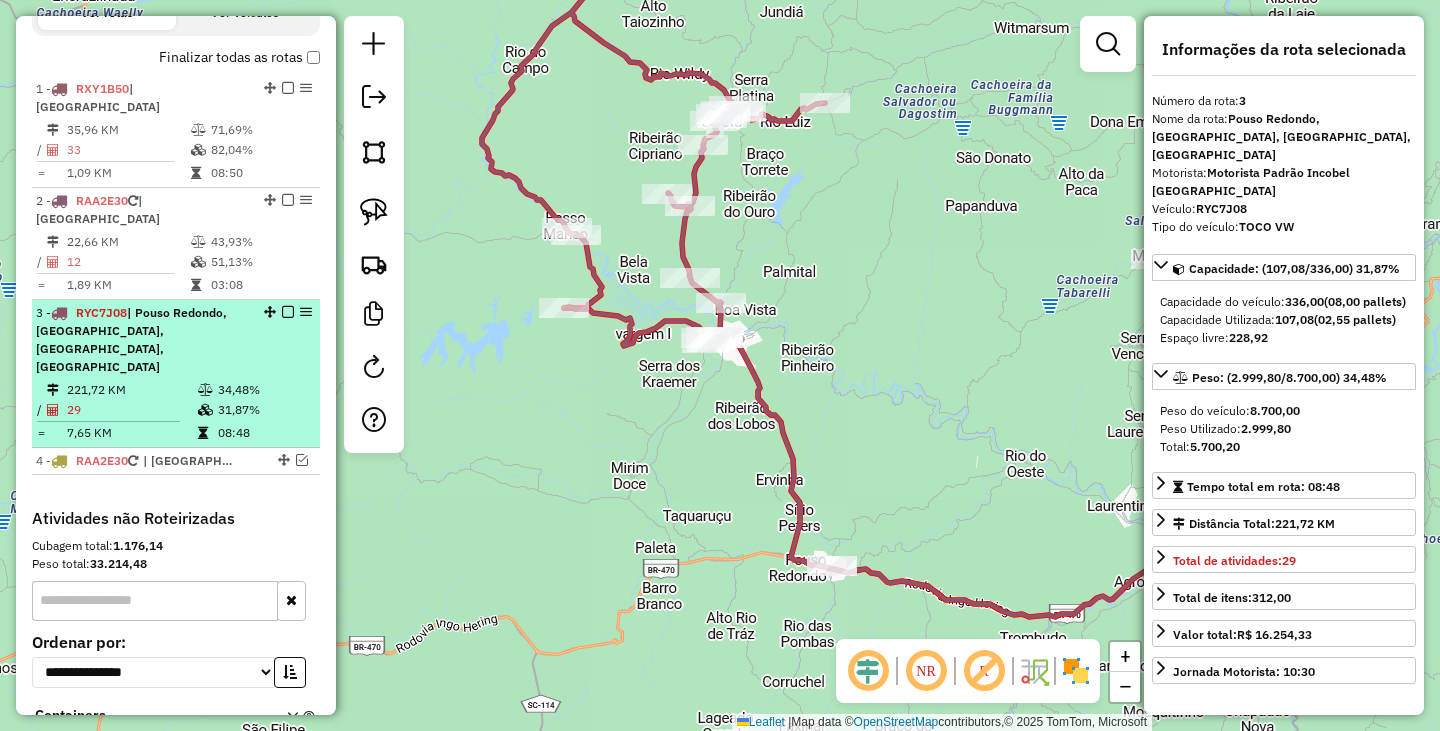 click at bounding box center [288, 312] 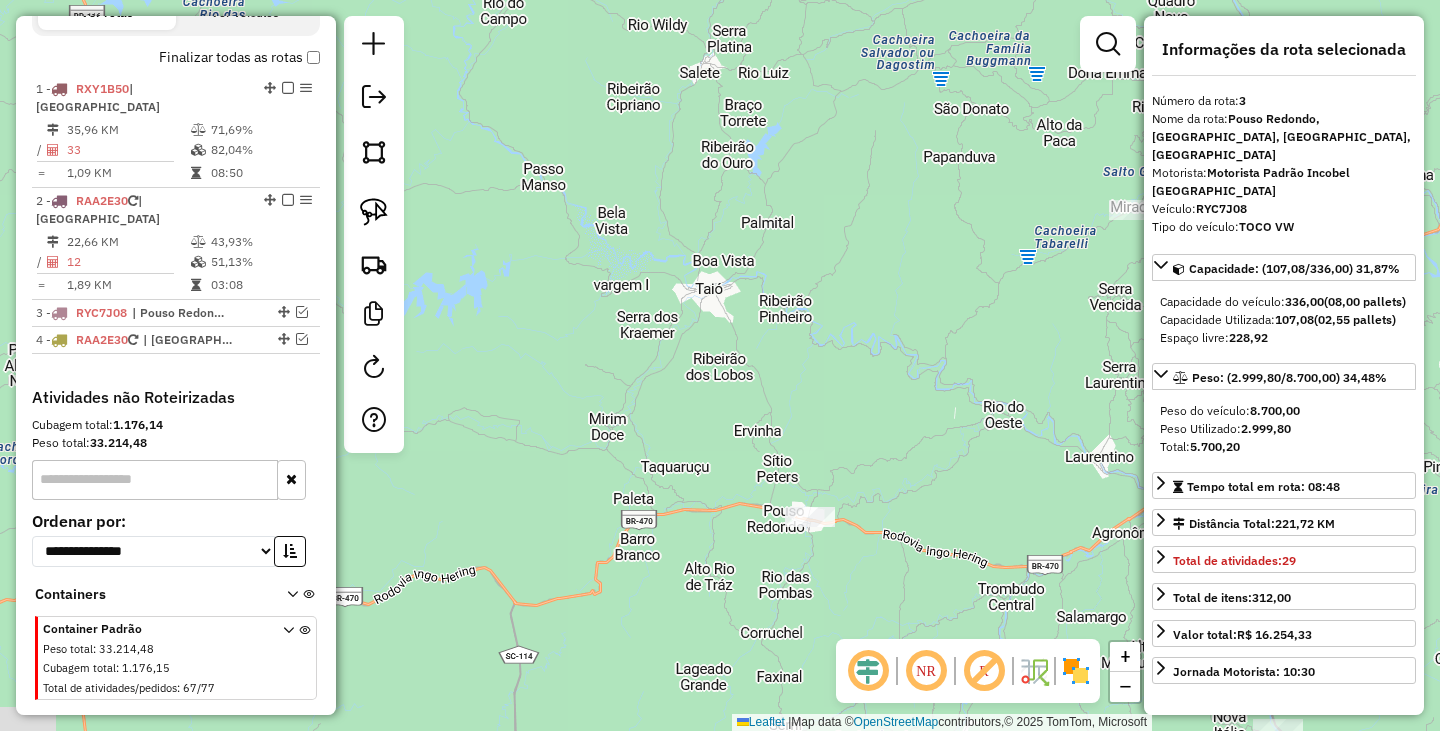 drag, startPoint x: 869, startPoint y: 509, endPoint x: 766, endPoint y: 379, distance: 165.85837 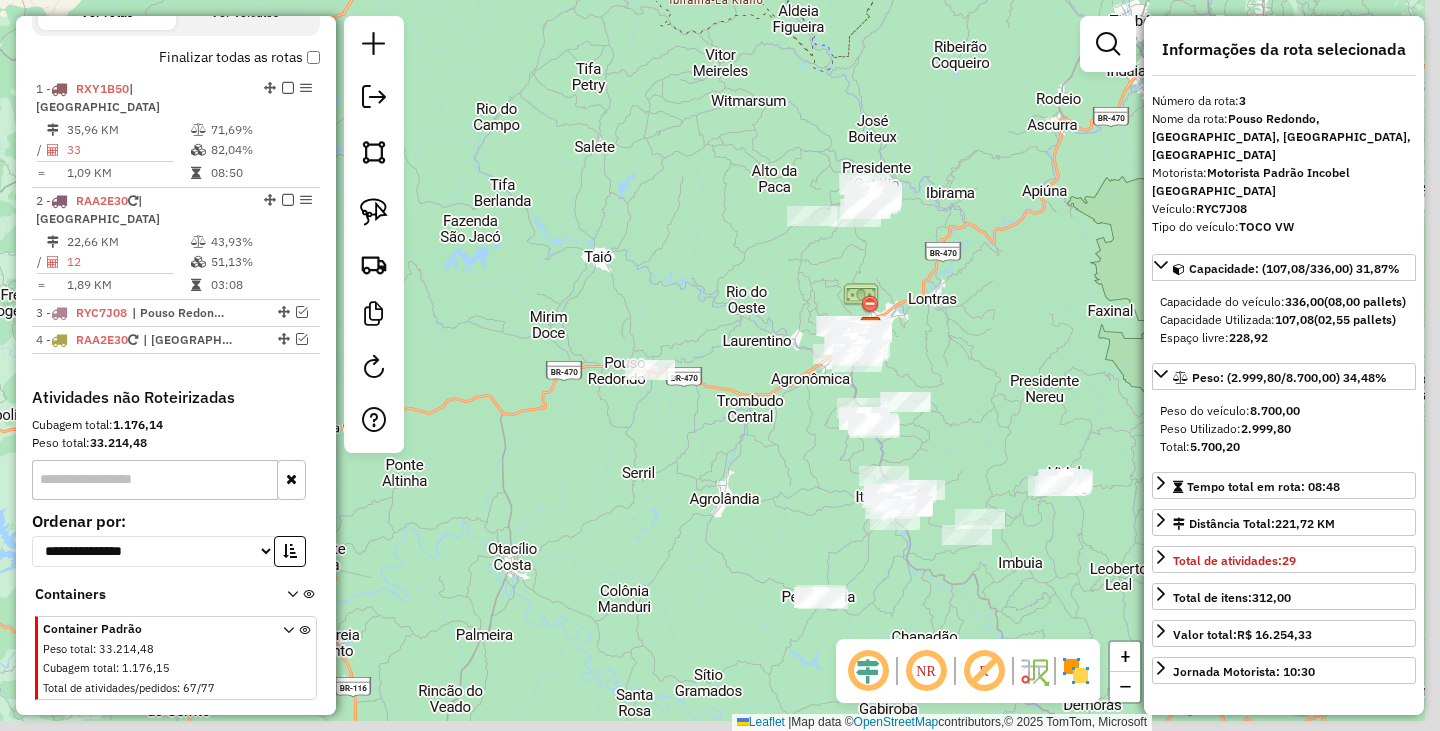 drag, startPoint x: 811, startPoint y: 367, endPoint x: 751, endPoint y: 350, distance: 62.361847 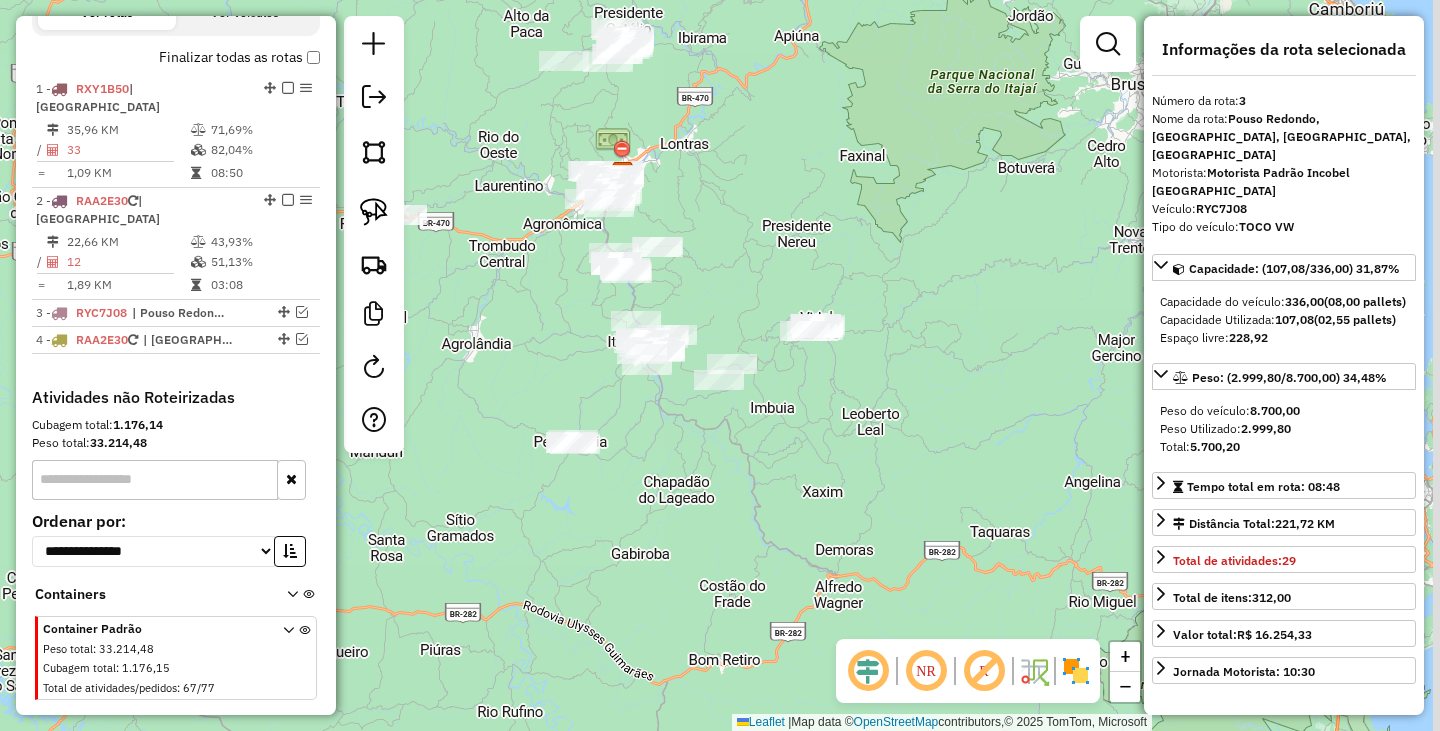 drag, startPoint x: 744, startPoint y: 497, endPoint x: 593, endPoint y: 459, distance: 155.70805 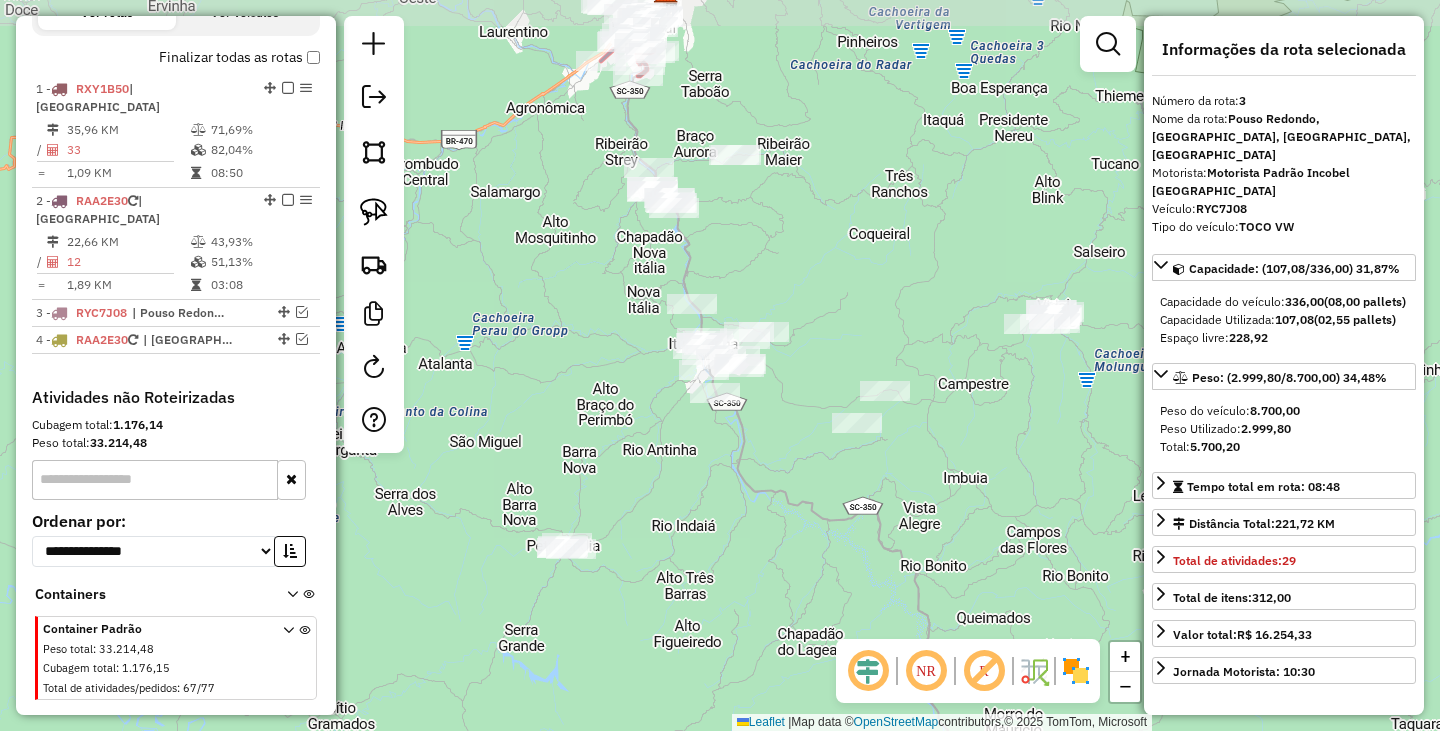 drag, startPoint x: 580, startPoint y: 346, endPoint x: 581, endPoint y: 424, distance: 78.00641 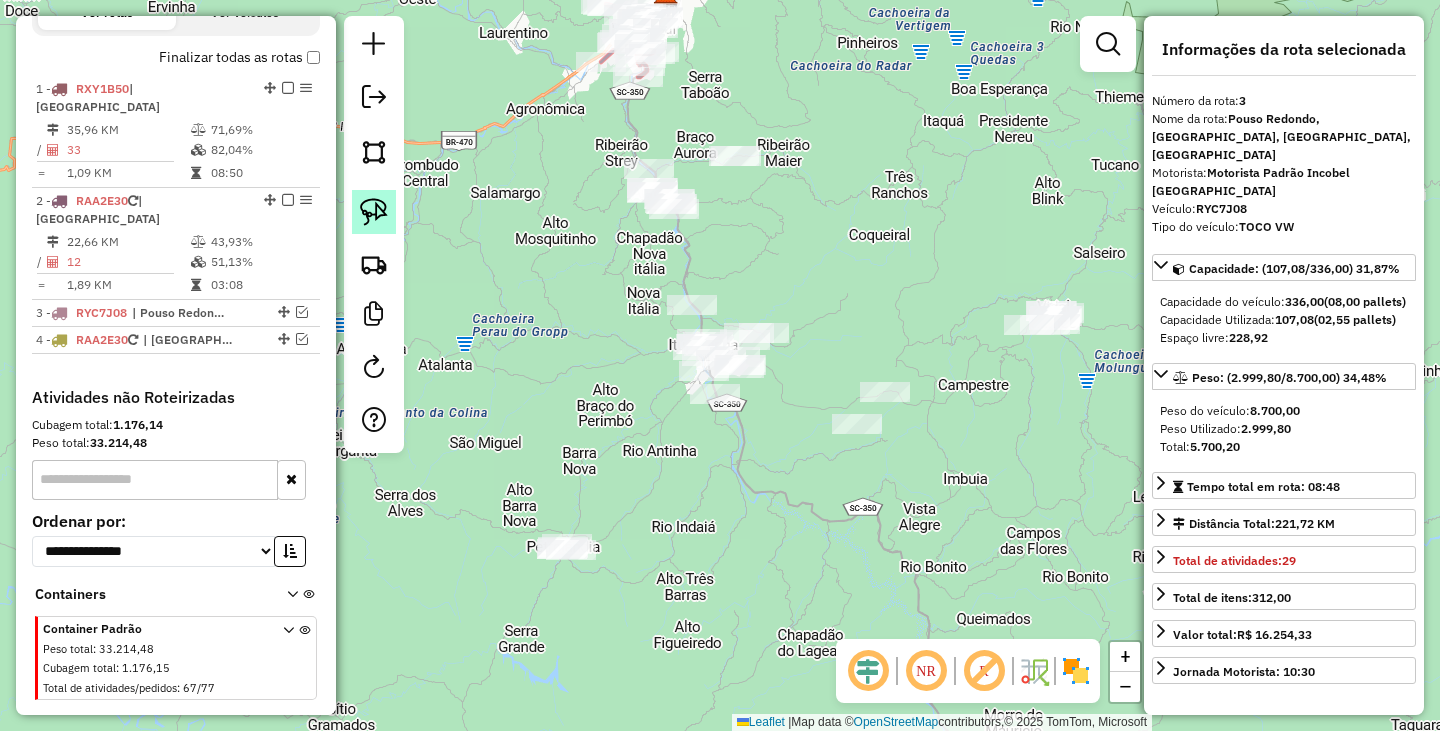 click 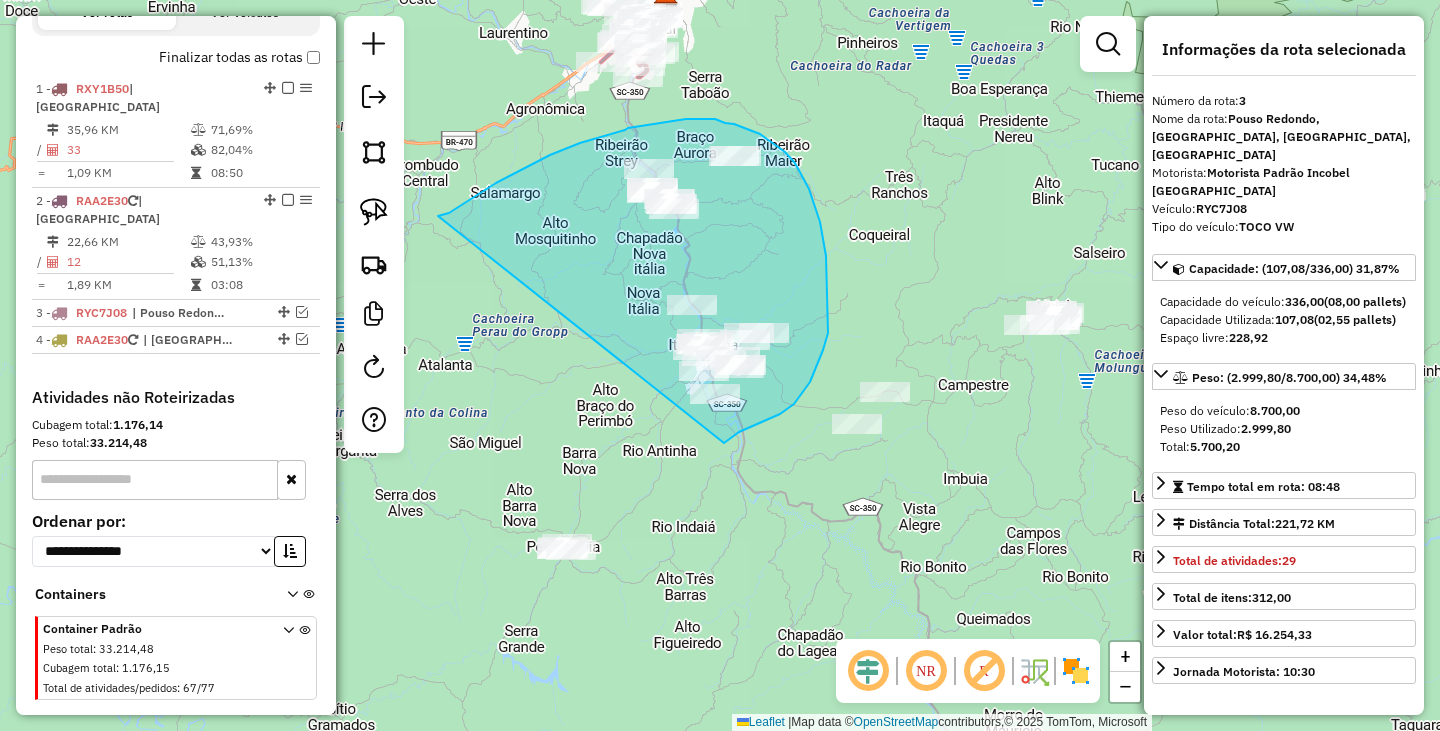 drag, startPoint x: 438, startPoint y: 216, endPoint x: 724, endPoint y: 443, distance: 365.13696 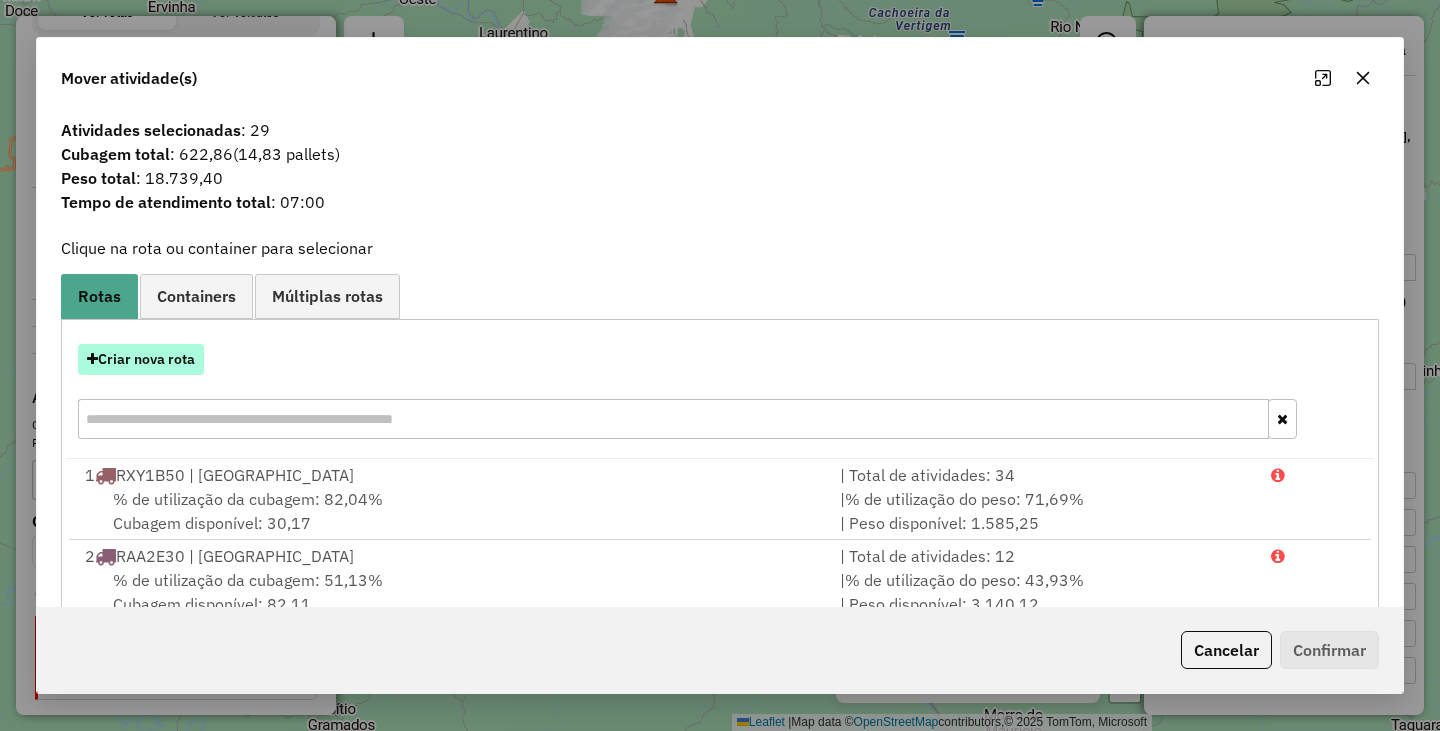 click on "Criar nova rota" at bounding box center (141, 359) 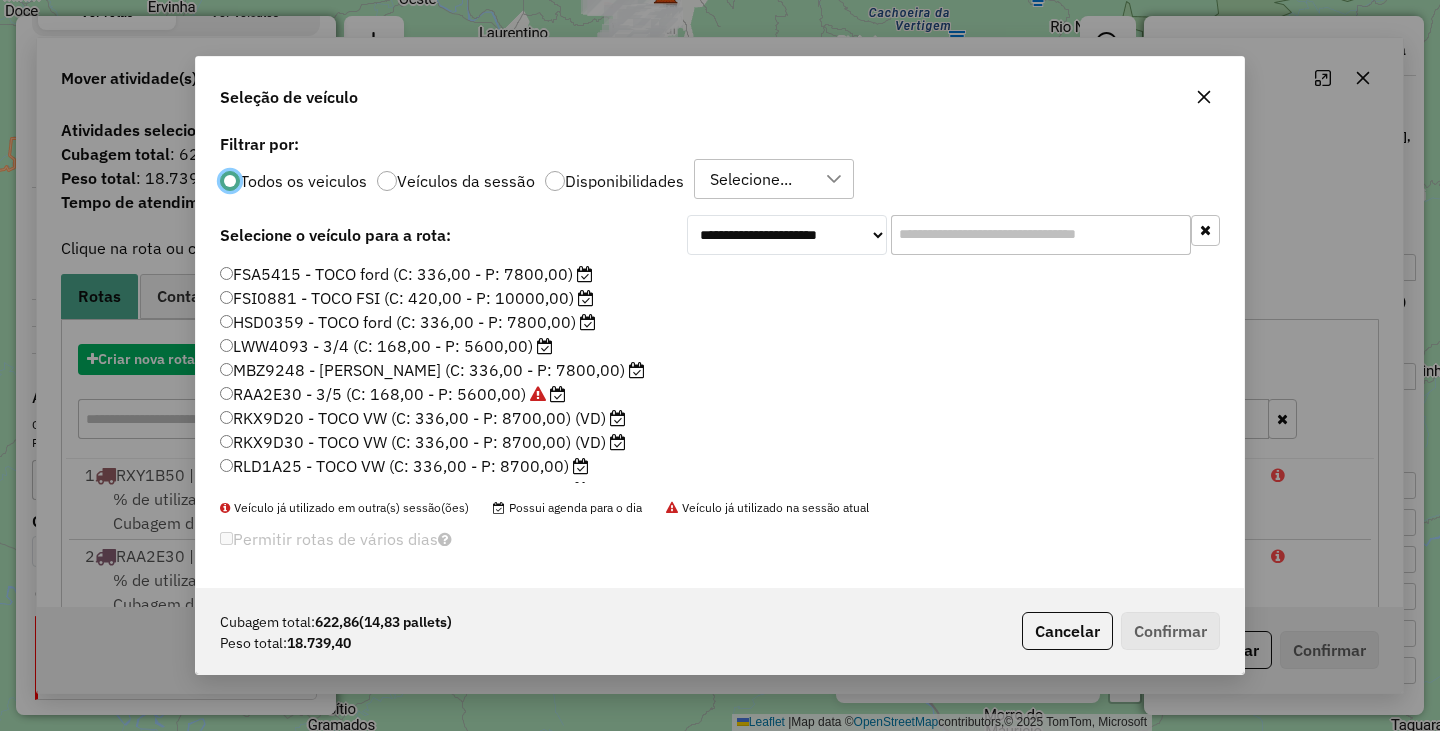 scroll, scrollTop: 11, scrollLeft: 6, axis: both 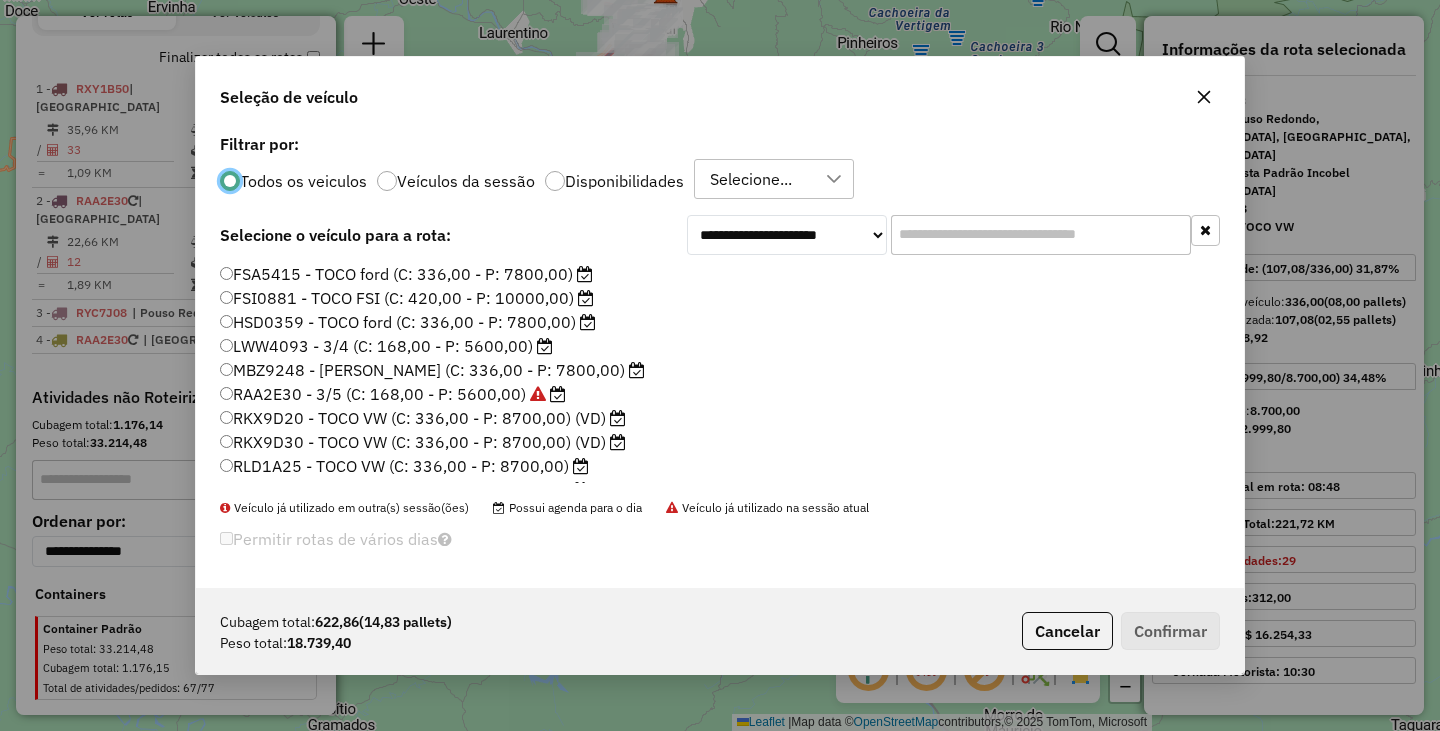 click on "RLD1A25 - TOCO VW (C: 336,00 - P: 8700,00)" 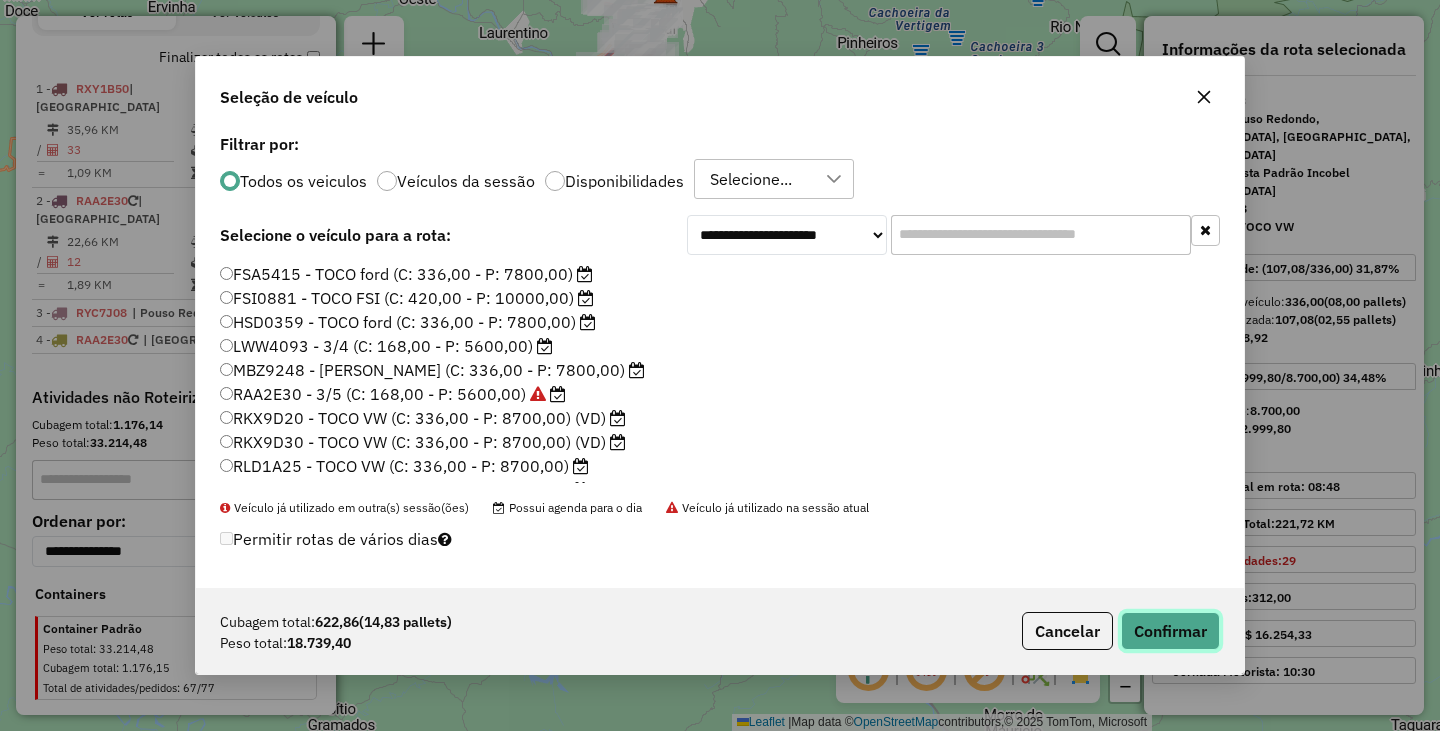 click on "Confirmar" 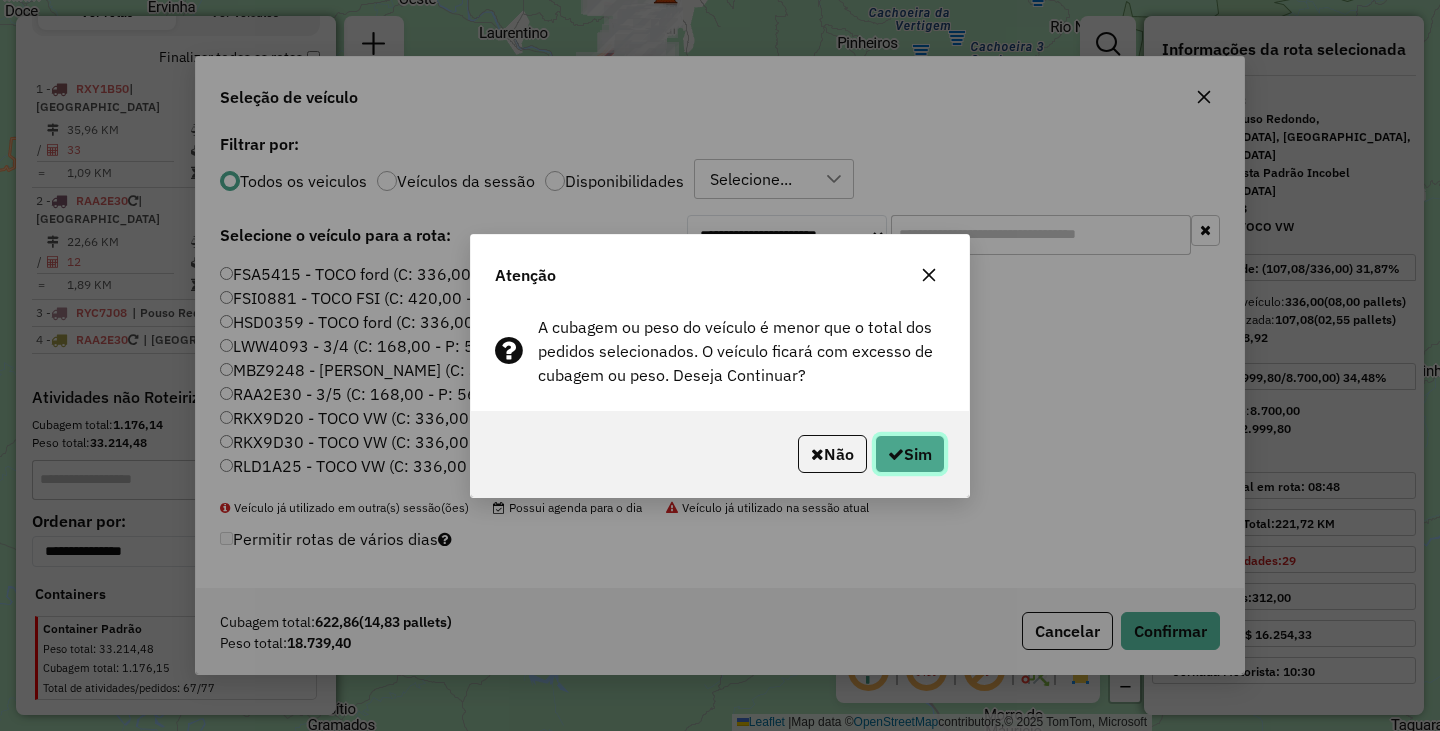 click on "Sim" 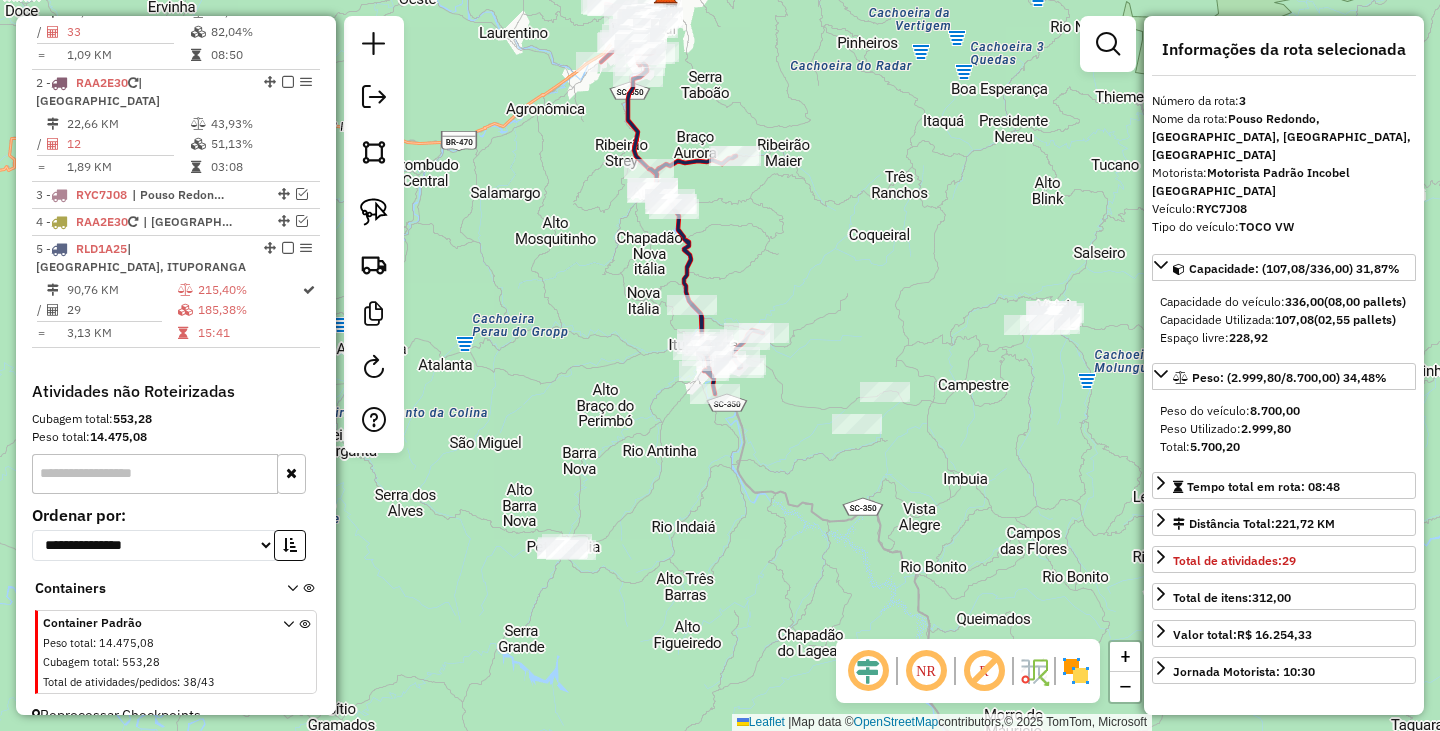 scroll, scrollTop: 823, scrollLeft: 0, axis: vertical 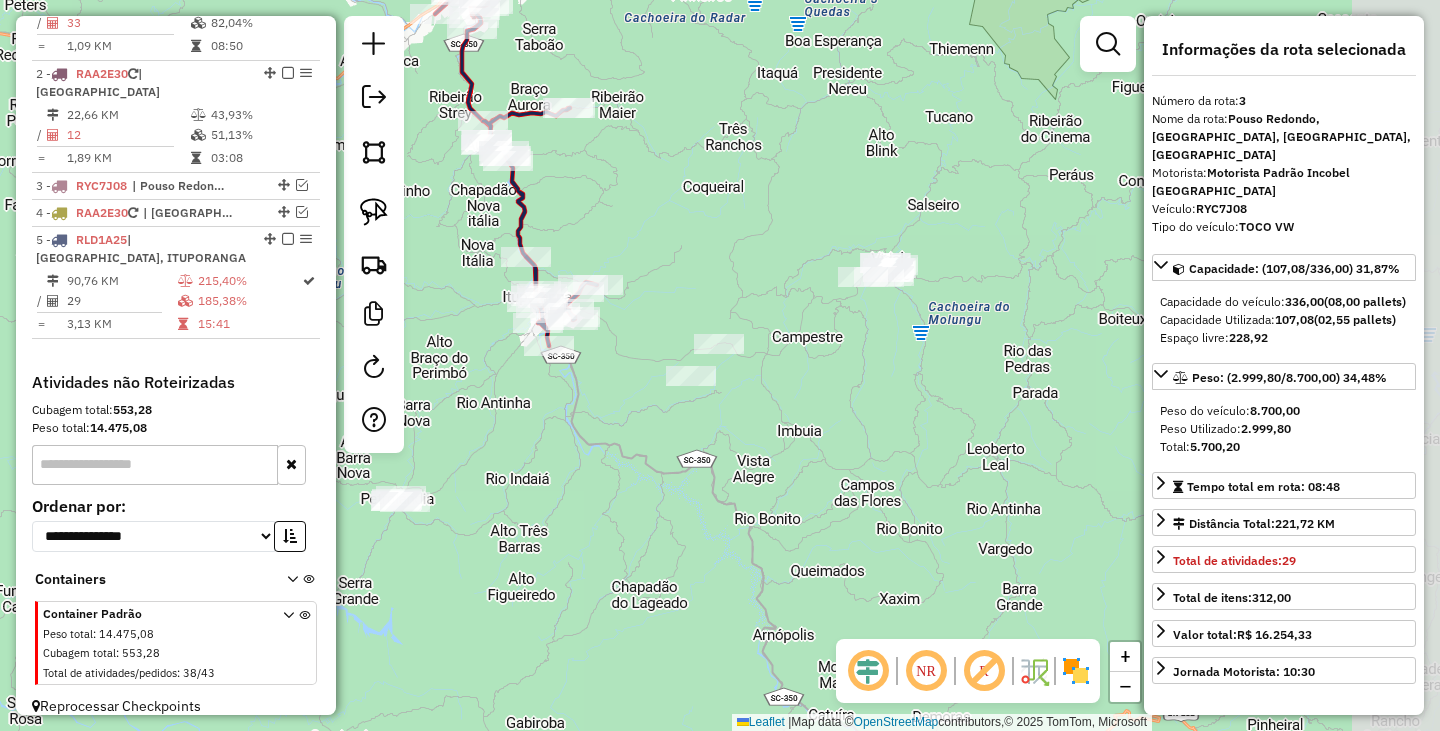 drag, startPoint x: 885, startPoint y: 515, endPoint x: 715, endPoint y: 465, distance: 177.20045 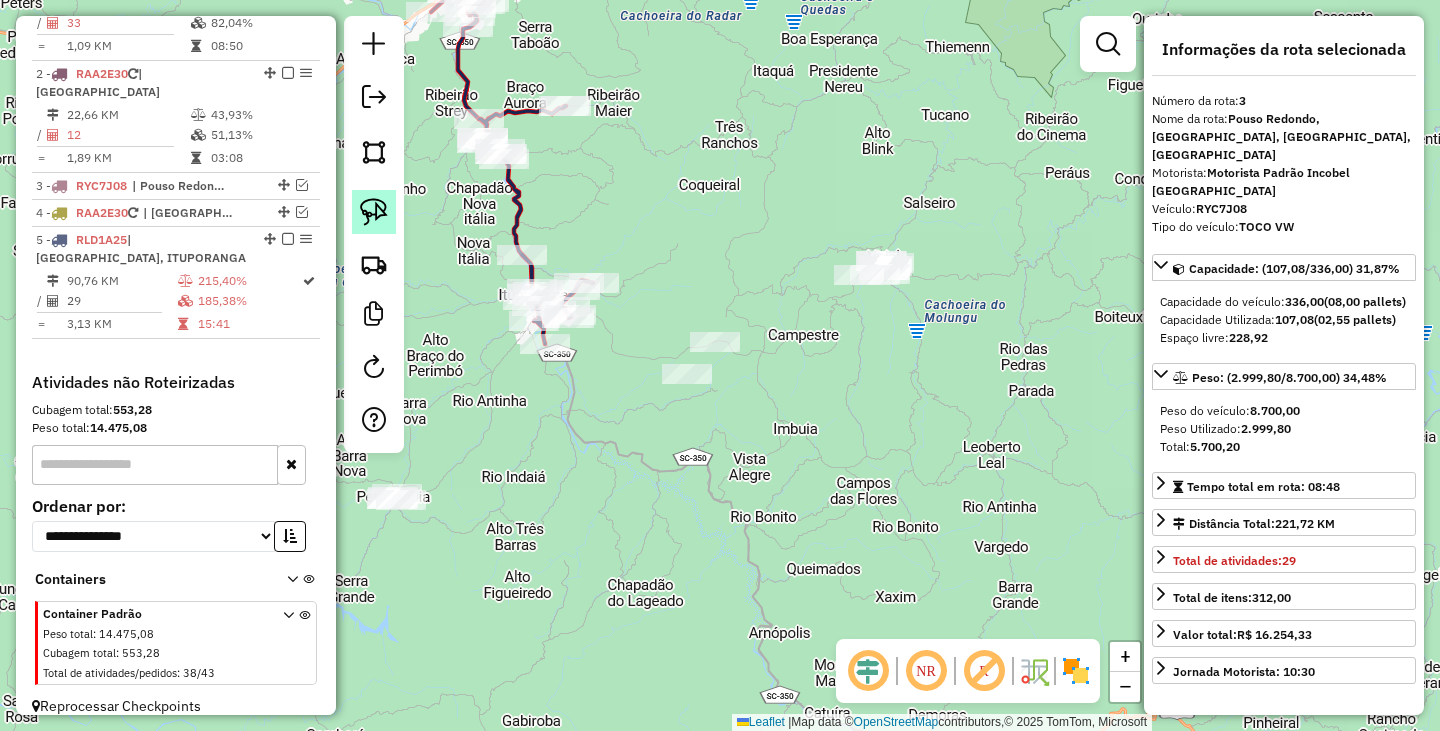 click 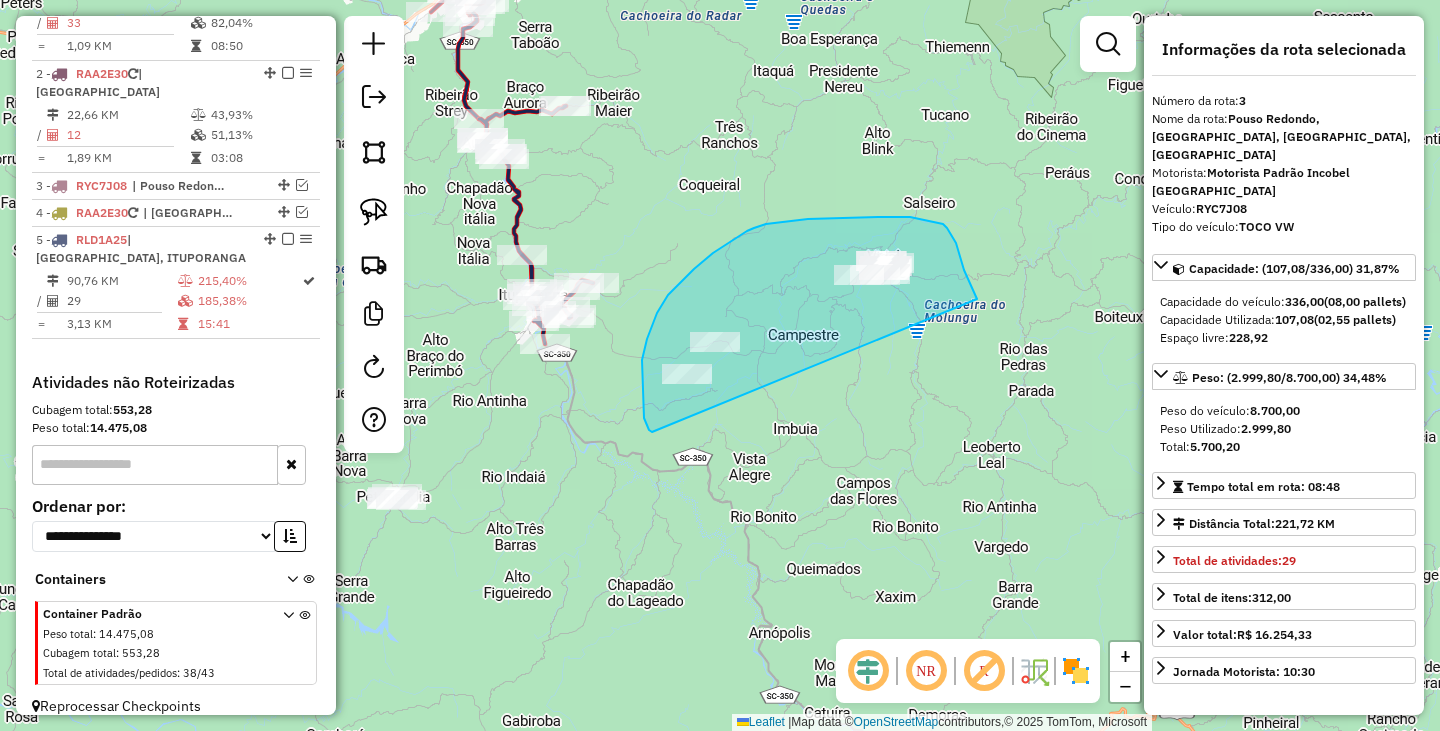 drag, startPoint x: 649, startPoint y: 430, endPoint x: 977, endPoint y: 299, distance: 353.1926 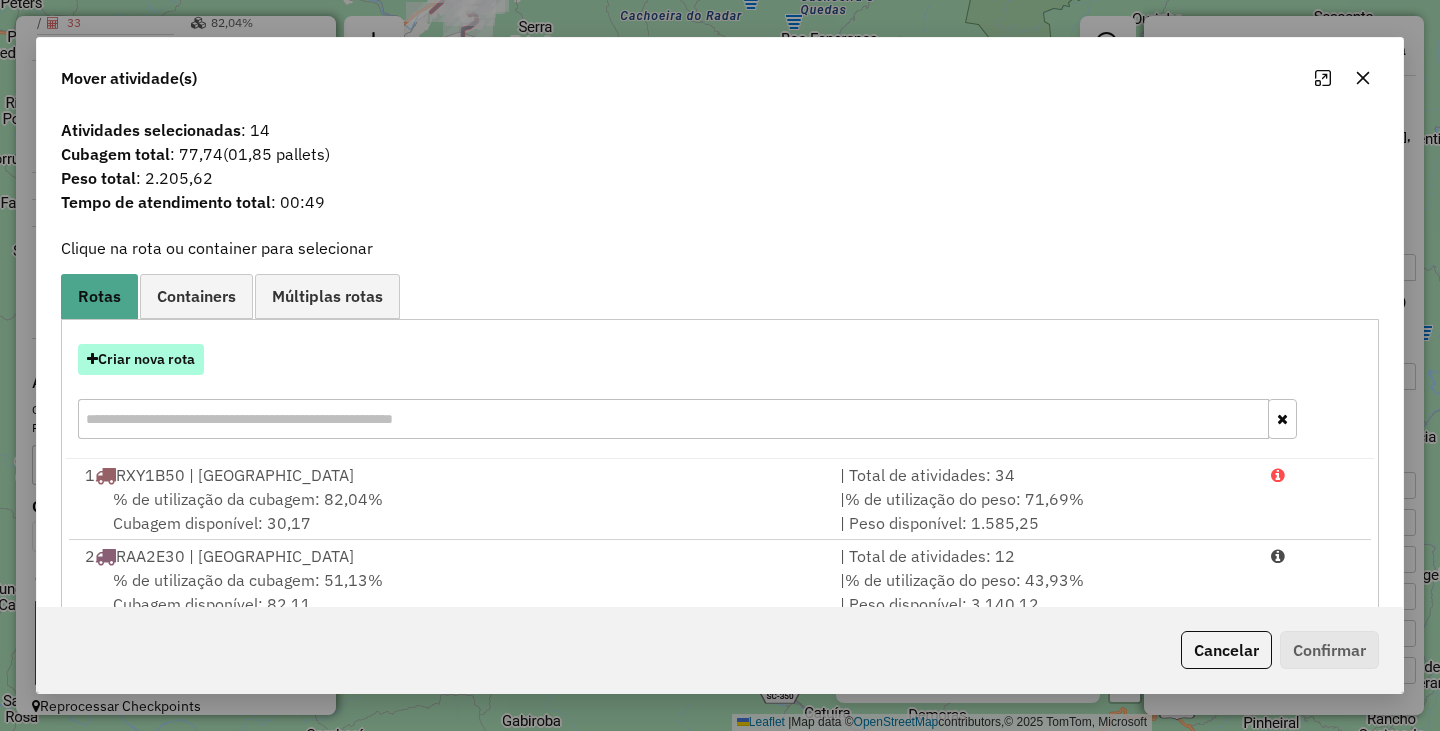 click on "Criar nova rota" at bounding box center [141, 359] 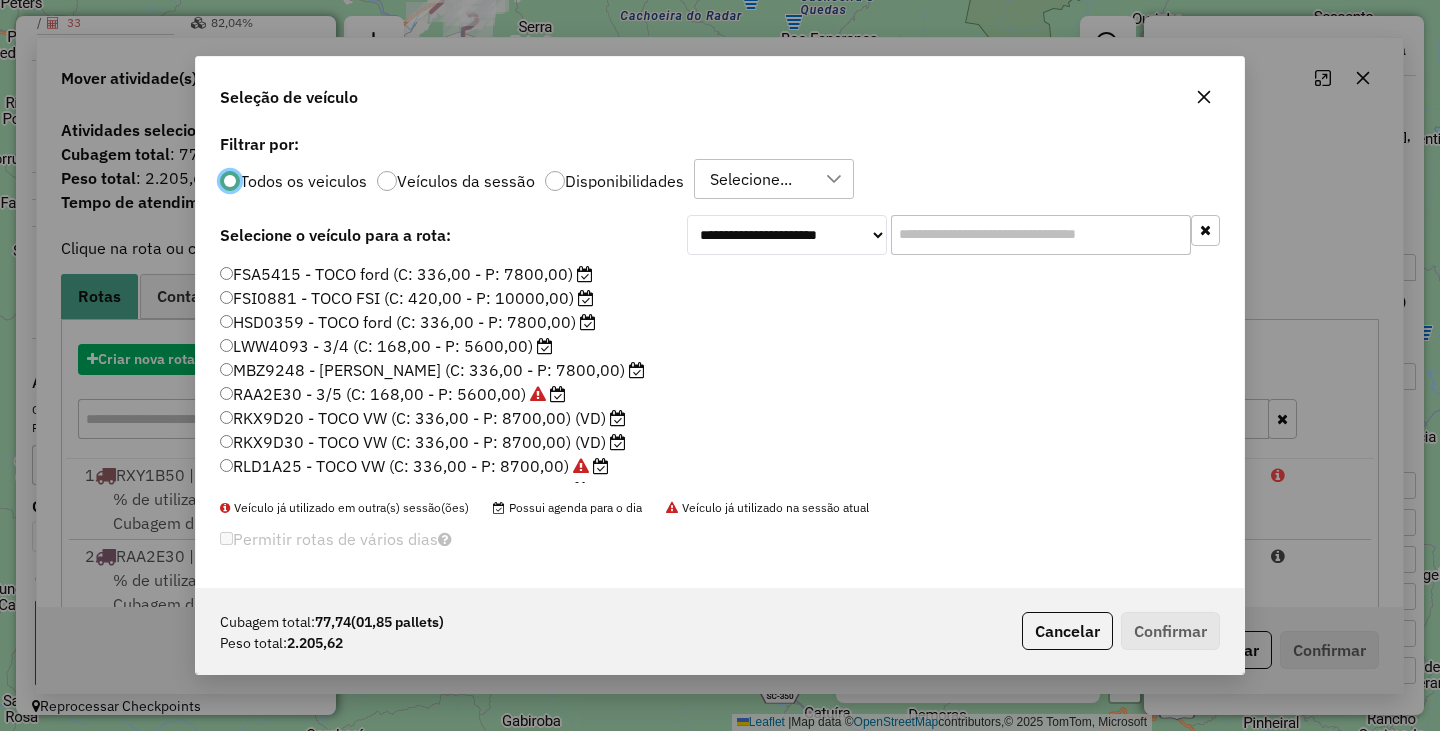scroll, scrollTop: 11, scrollLeft: 6, axis: both 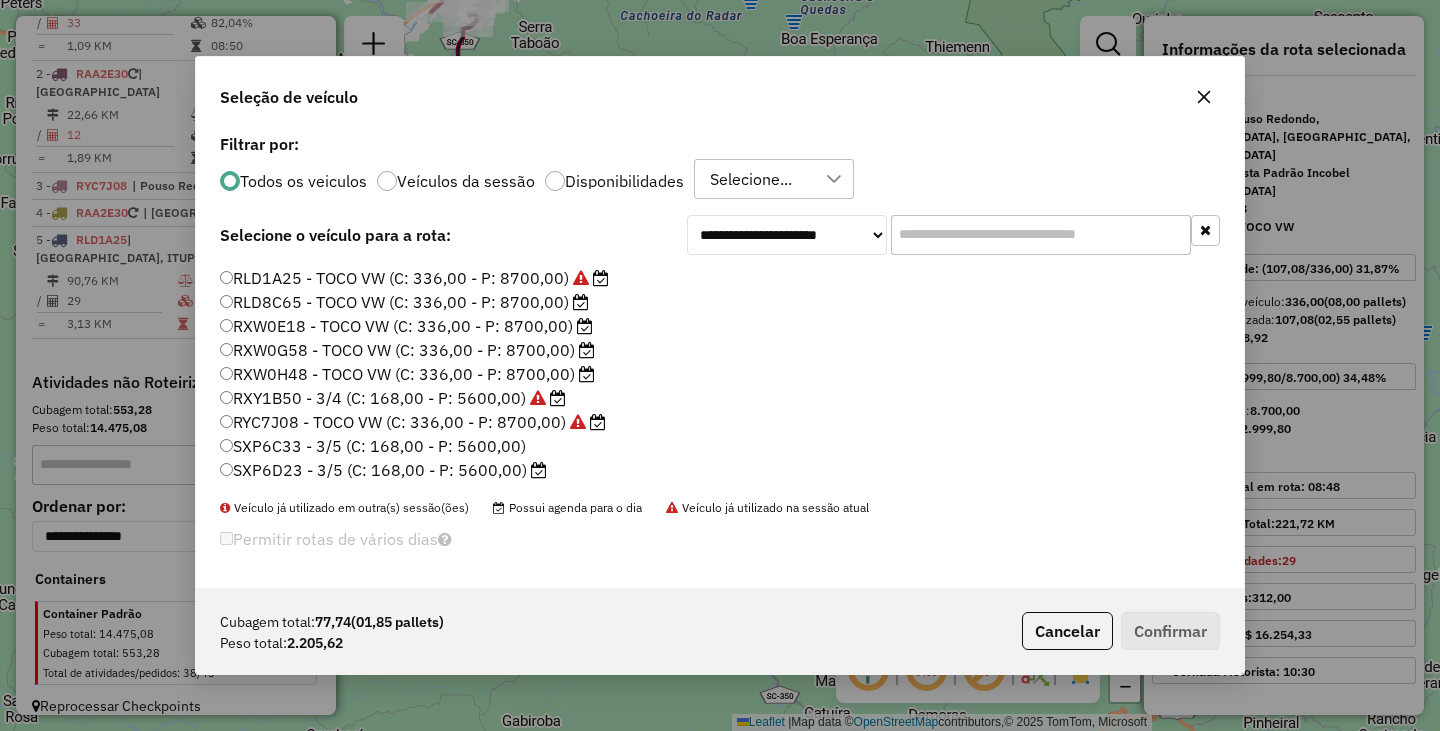 click on "RXW0E18 - TOCO VW (C: 336,00 - P: 8700,00)" 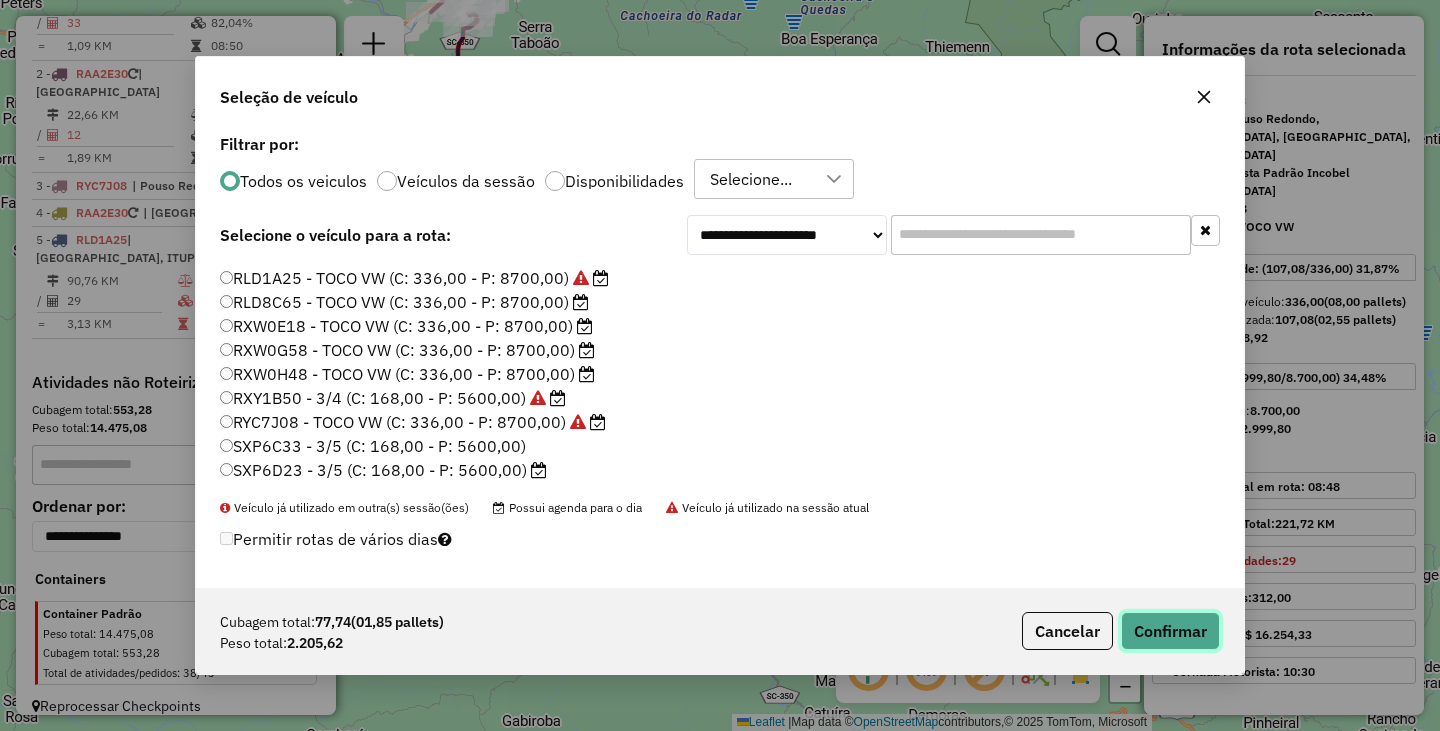 click on "Confirmar" 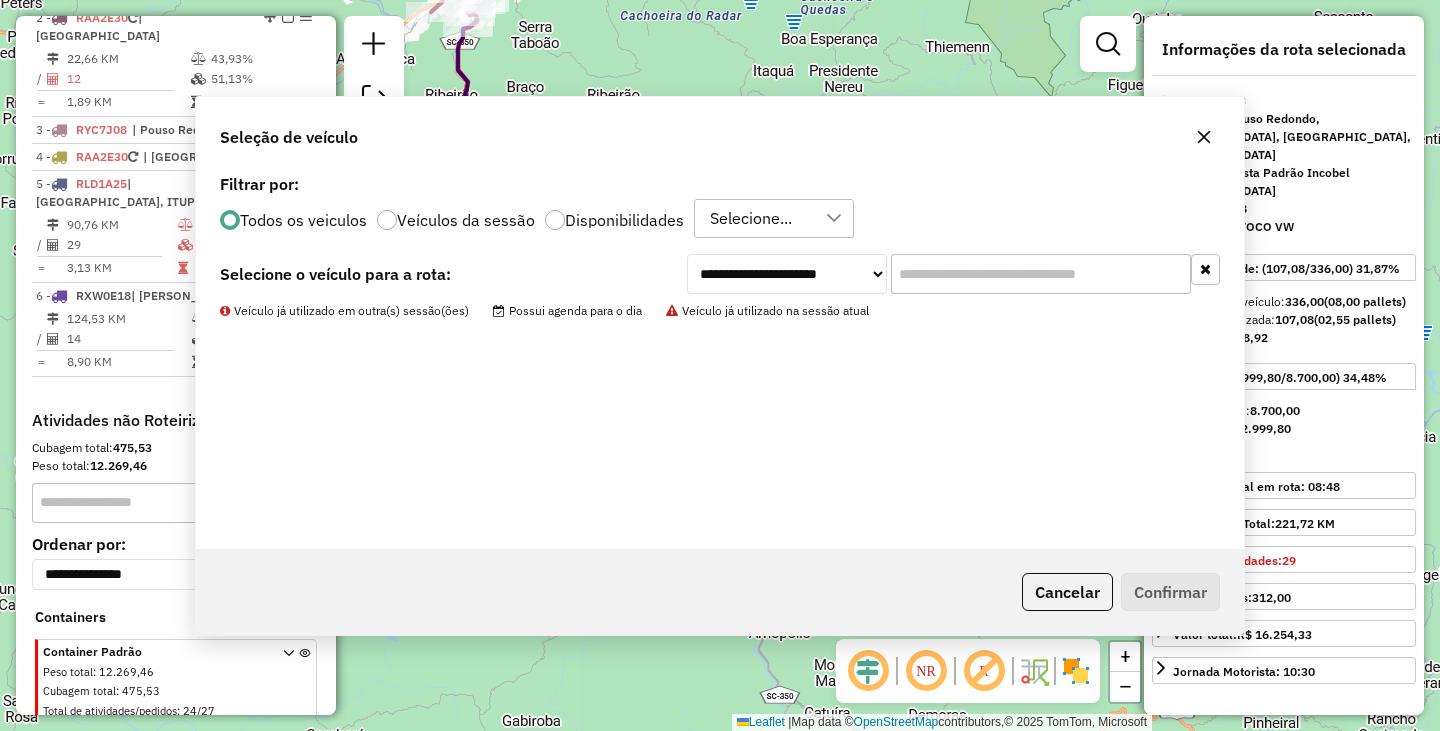 scroll, scrollTop: 917, scrollLeft: 0, axis: vertical 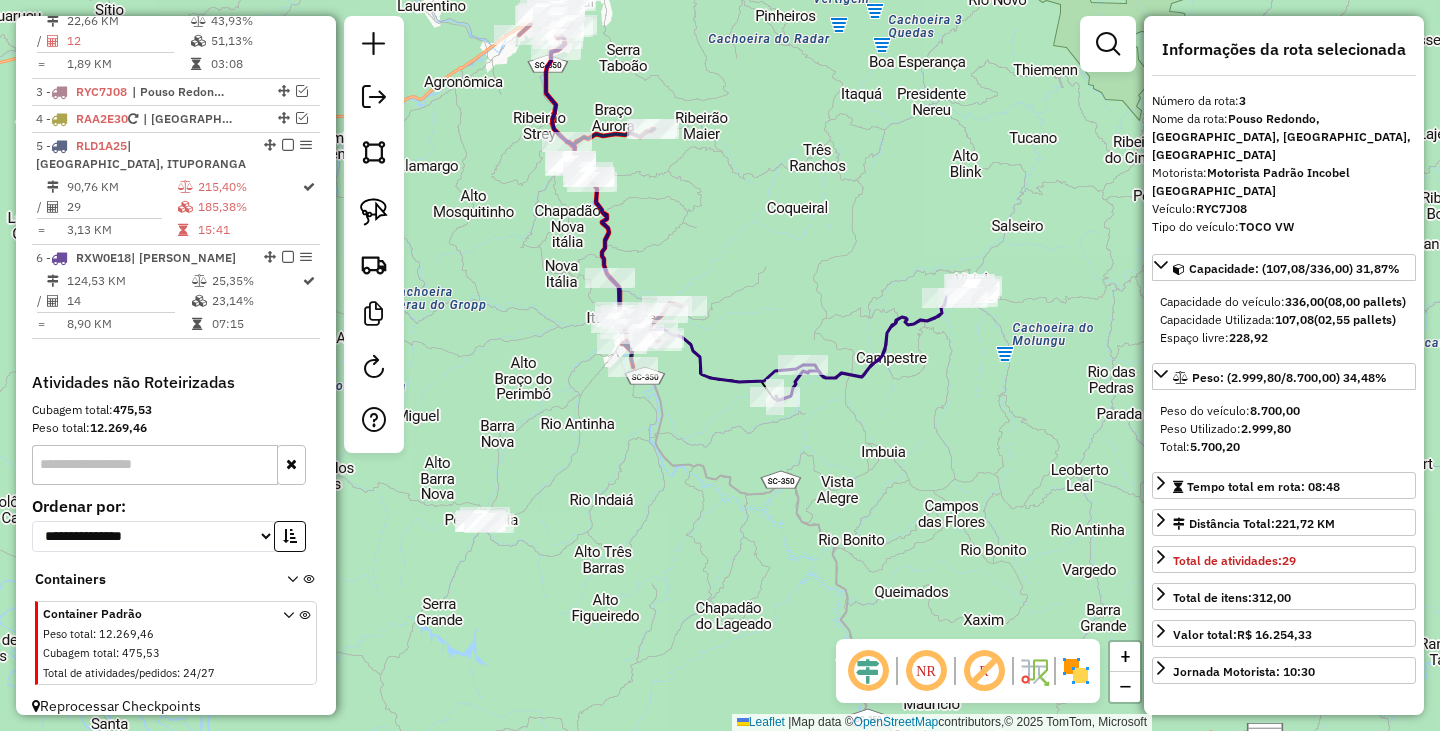 drag, startPoint x: 506, startPoint y: 433, endPoint x: 784, endPoint y: 507, distance: 287.6804 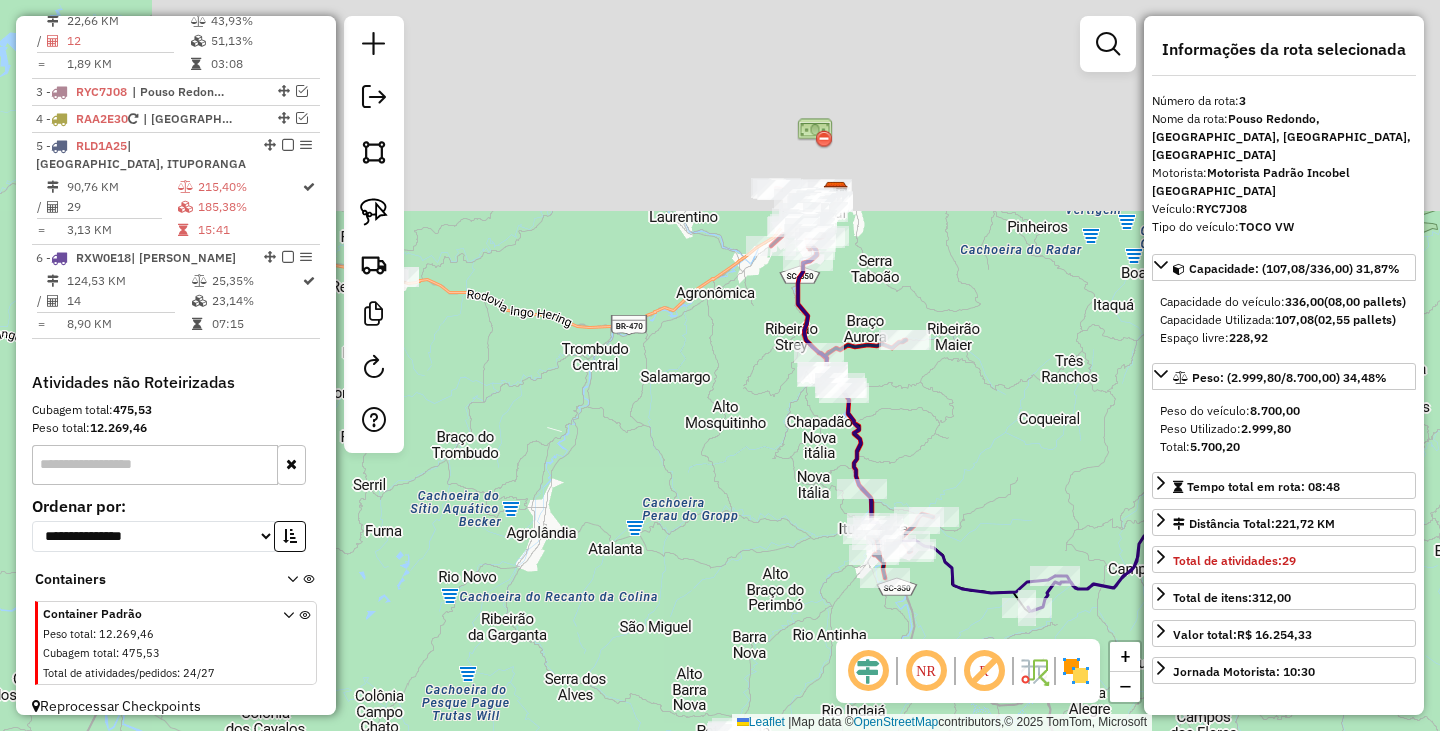 drag, startPoint x: 606, startPoint y: 335, endPoint x: 687, endPoint y: 535, distance: 215.77998 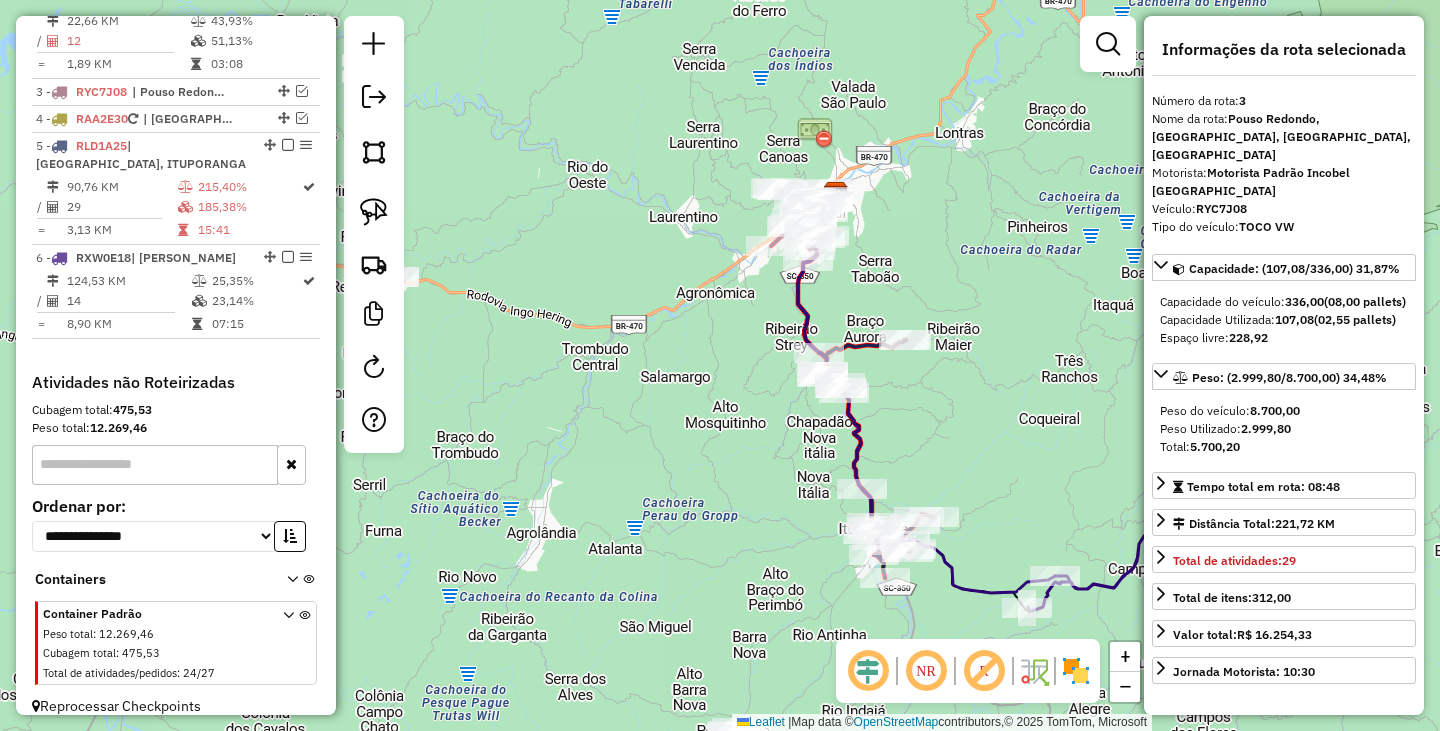 click on "Janela de atendimento Grade de atendimento Capacidade Transportadoras Veículos Cliente Pedidos  Rotas Selecione os dias de semana para filtrar as janelas de atendimento  Seg   Ter   Qua   Qui   Sex   Sáb   Dom  Informe o período da janela de atendimento: De: Até:  Filtrar exatamente a janela do cliente  Considerar janela de atendimento padrão  Selecione os dias de semana para filtrar as grades de atendimento  Seg   Ter   Qua   Qui   Sex   Sáb   Dom   Considerar clientes sem dia de atendimento cadastrado  Clientes fora do dia de atendimento selecionado Filtrar as atividades entre os valores definidos abaixo:  Peso mínimo:   Peso máximo:   Cubagem mínima:   Cubagem máxima:   De:   Até:  Filtrar as atividades entre o tempo de atendimento definido abaixo:  De:   Até:   Considerar capacidade total dos clientes não roteirizados Transportadora: Selecione um ou mais itens Tipo de veículo: Selecione um ou mais itens Veículo: Selecione um ou mais itens Motorista: Selecione um ou mais itens Nome: Rótulo:" 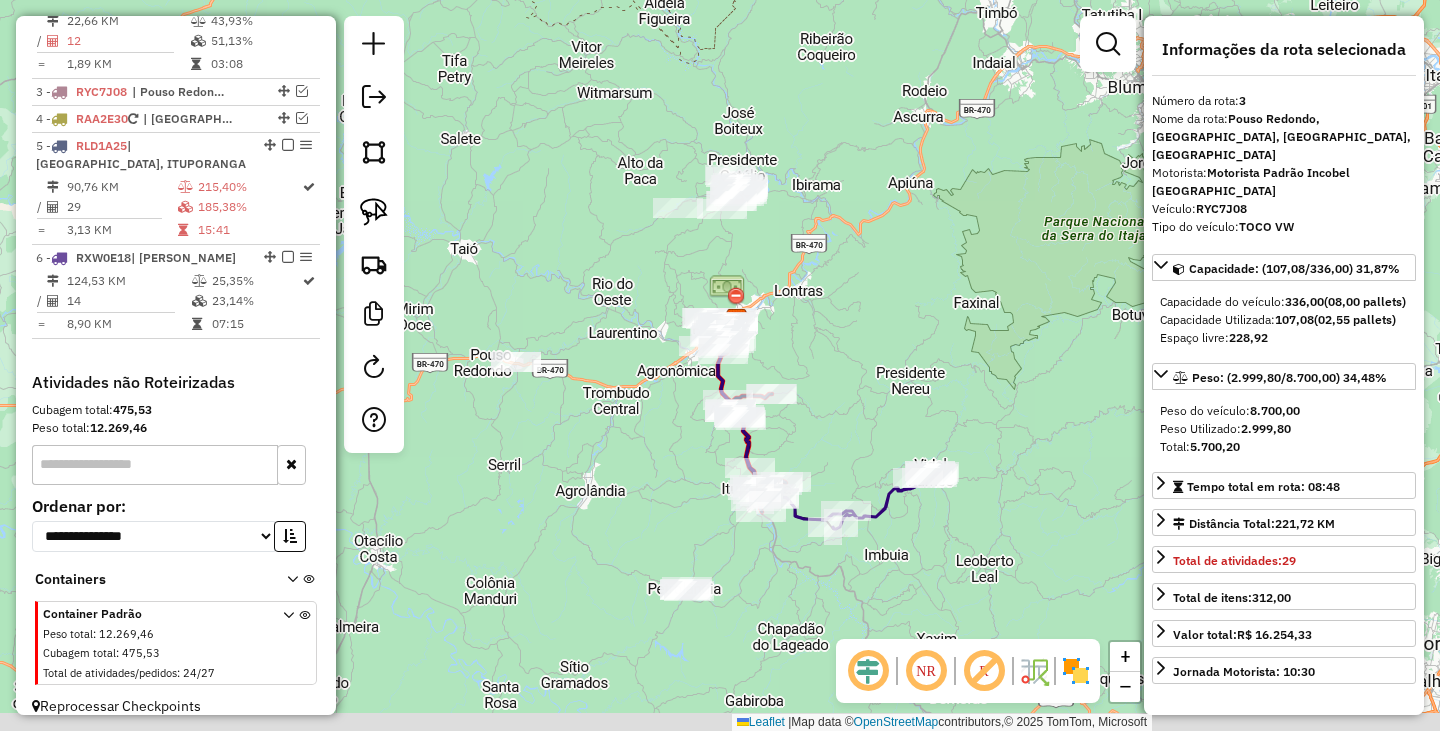 drag, startPoint x: 687, startPoint y: 456, endPoint x: 675, endPoint y: 393, distance: 64.132675 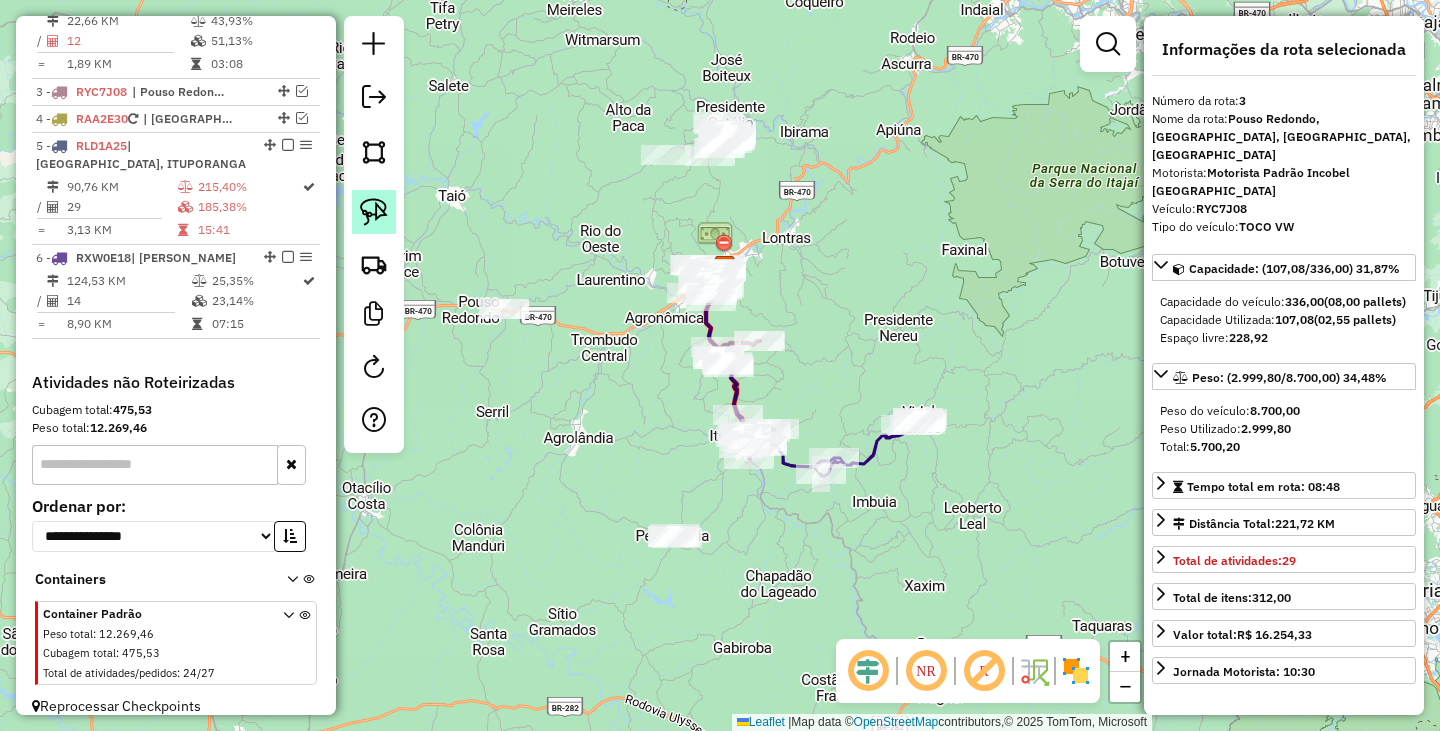 click 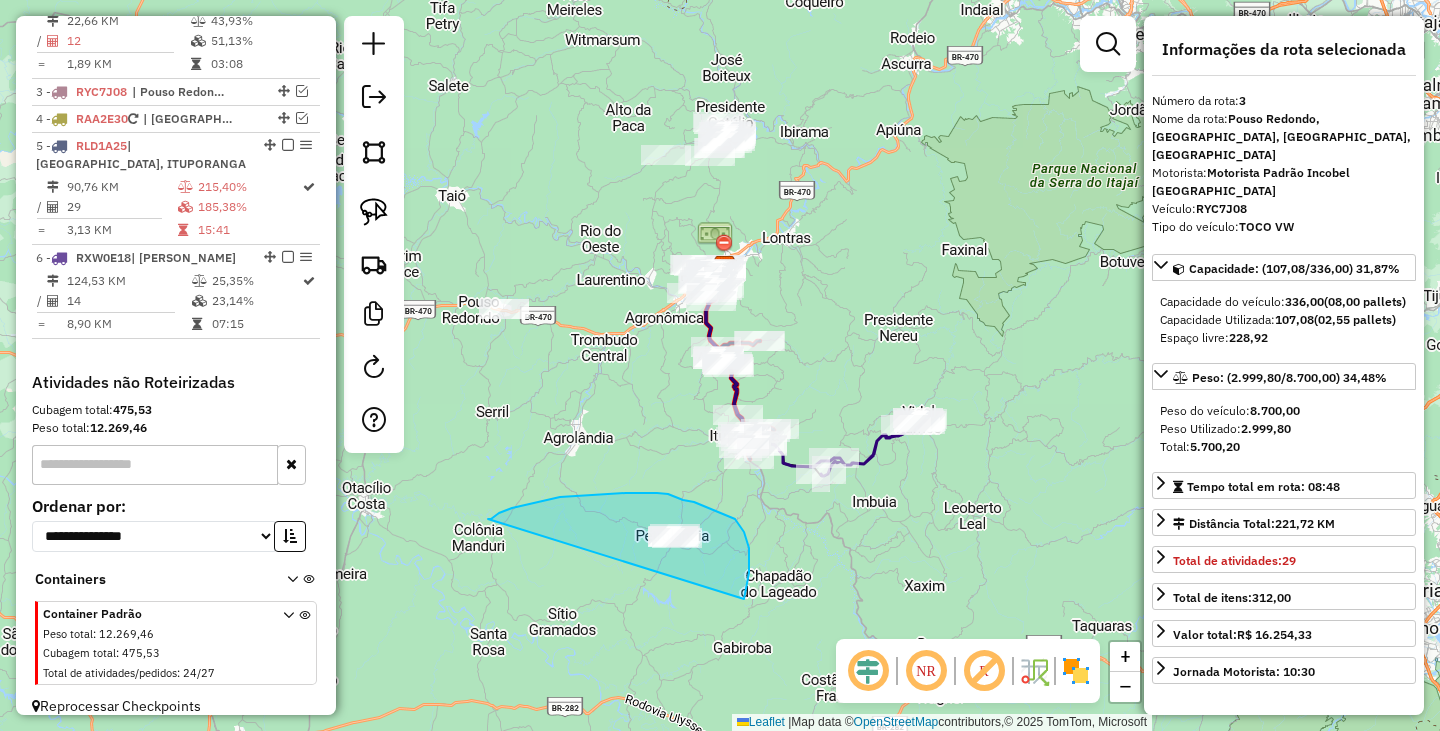 drag, startPoint x: 488, startPoint y: 519, endPoint x: 742, endPoint y: 597, distance: 265.7066 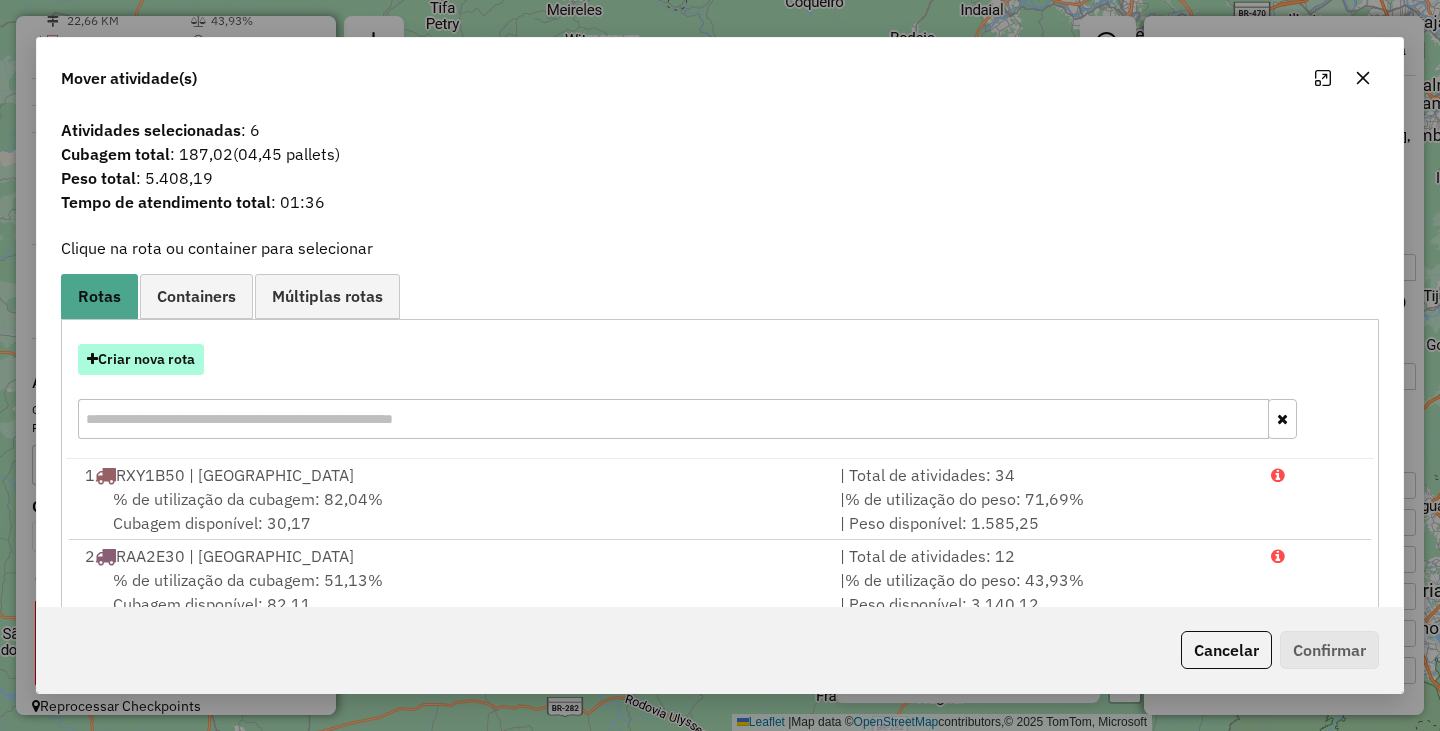 click on "Criar nova rota" at bounding box center [141, 359] 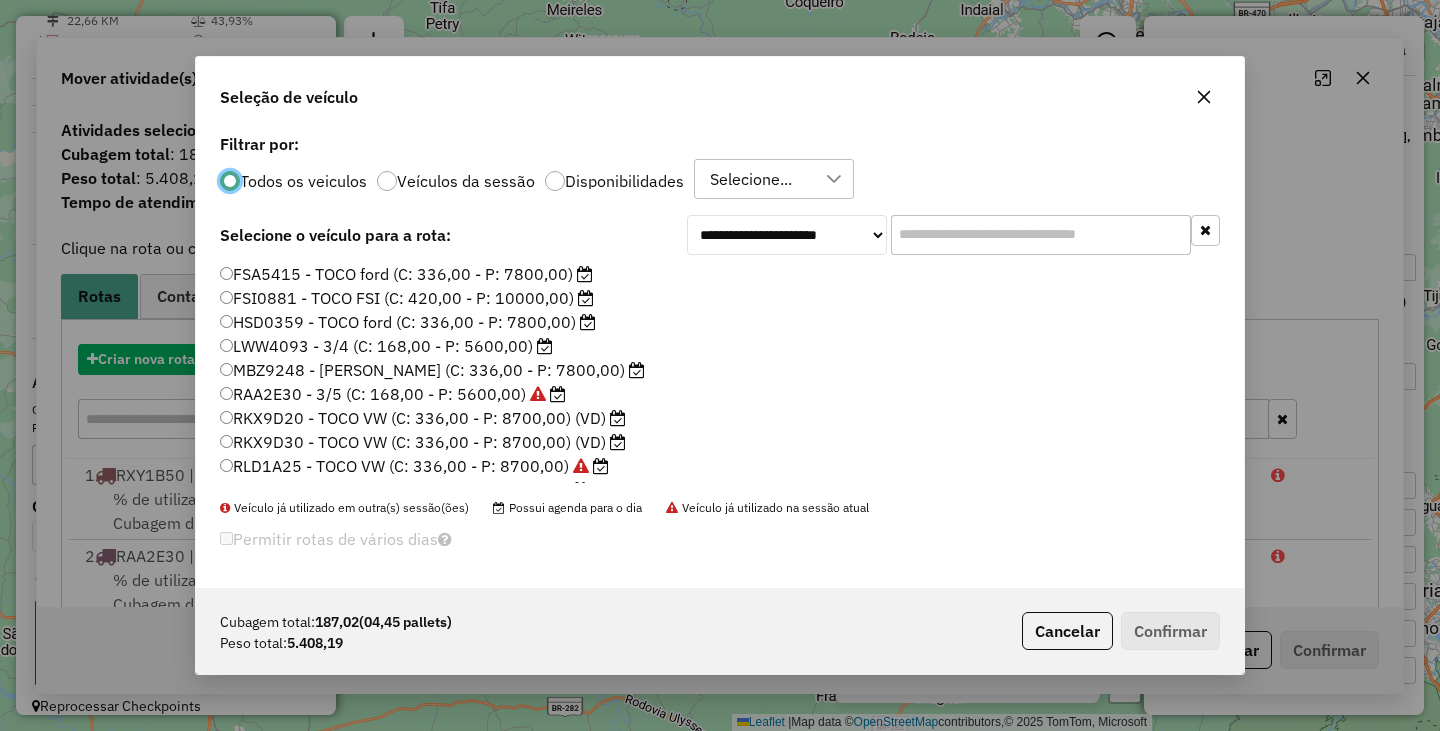 scroll, scrollTop: 11, scrollLeft: 6, axis: both 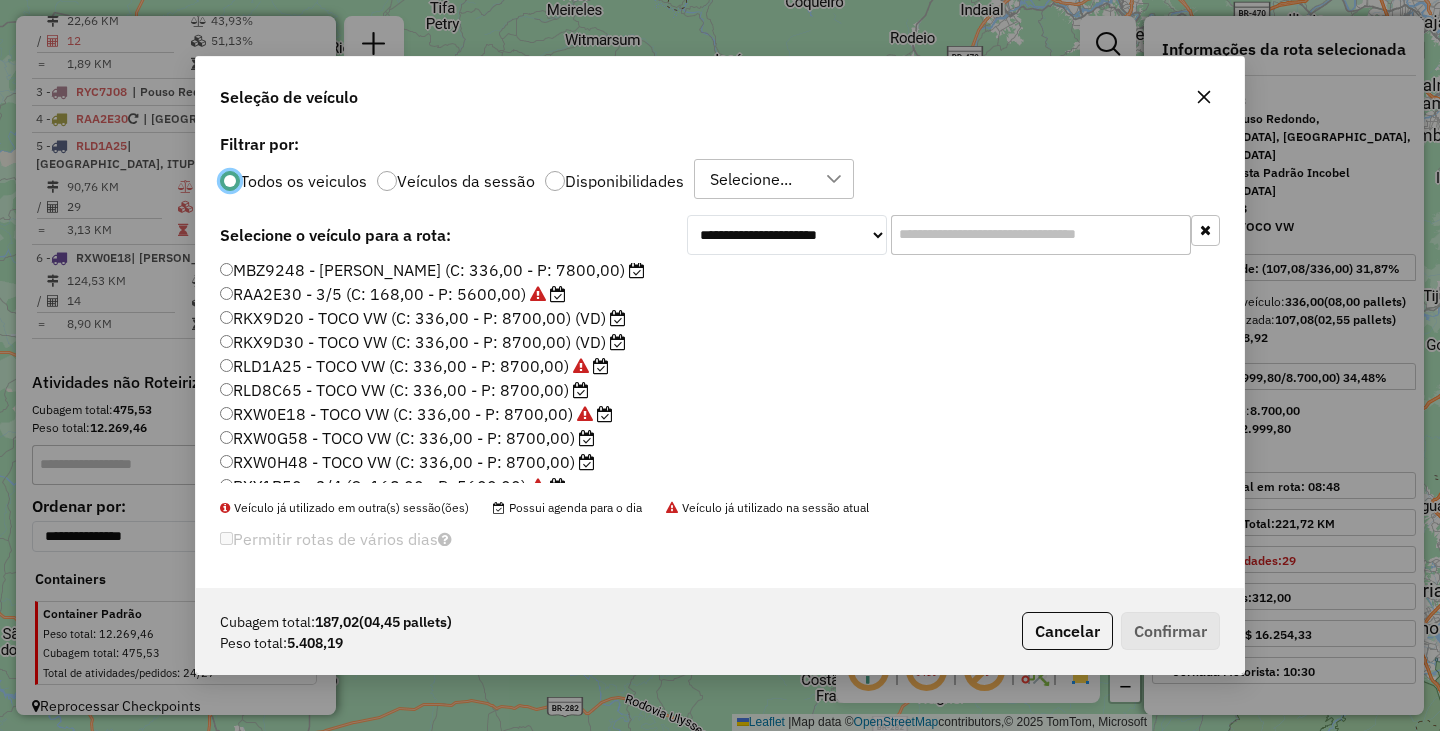 click on "RLD8C65 - TOCO VW (C: 336,00 - P: 8700,00)" 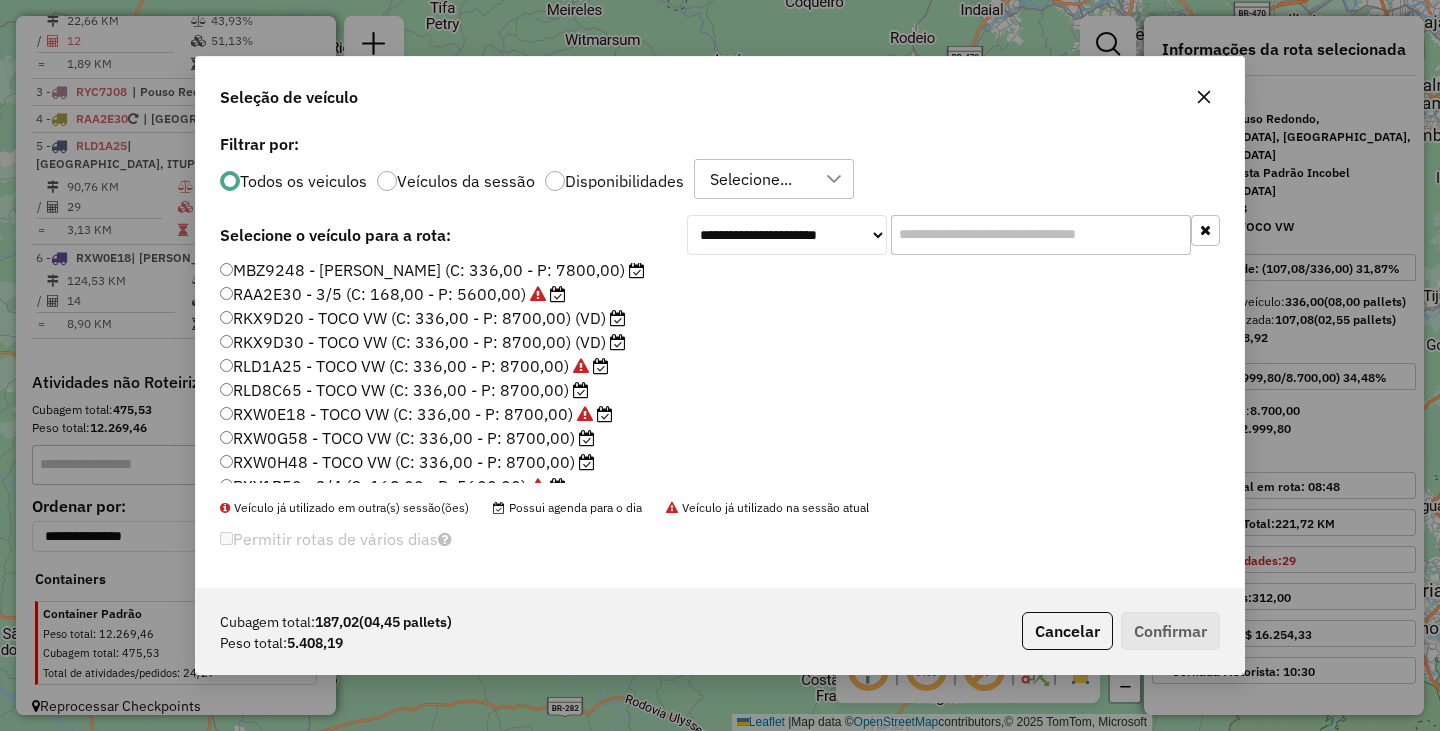 click on "RLD8C65 - TOCO VW (C: 336,00 - P: 8700,00)" 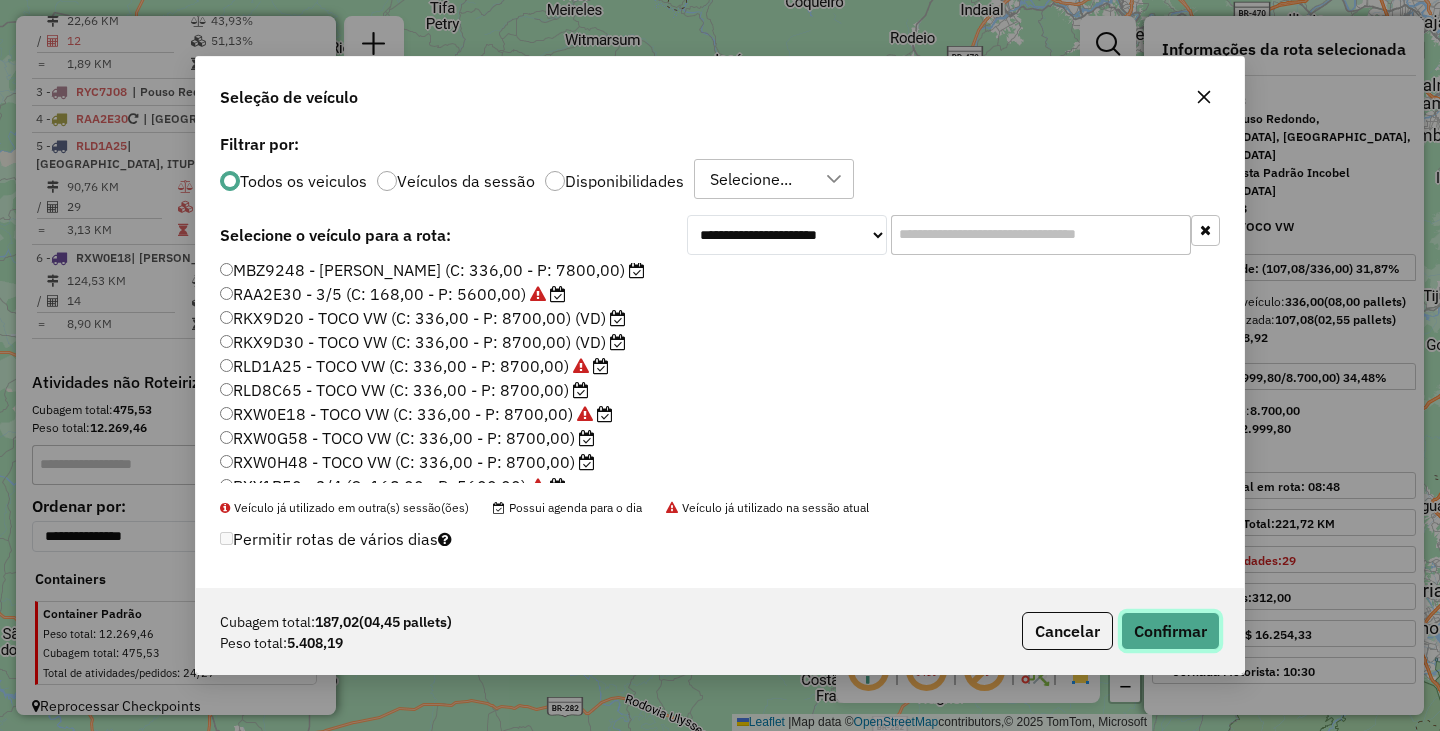 click on "Confirmar" 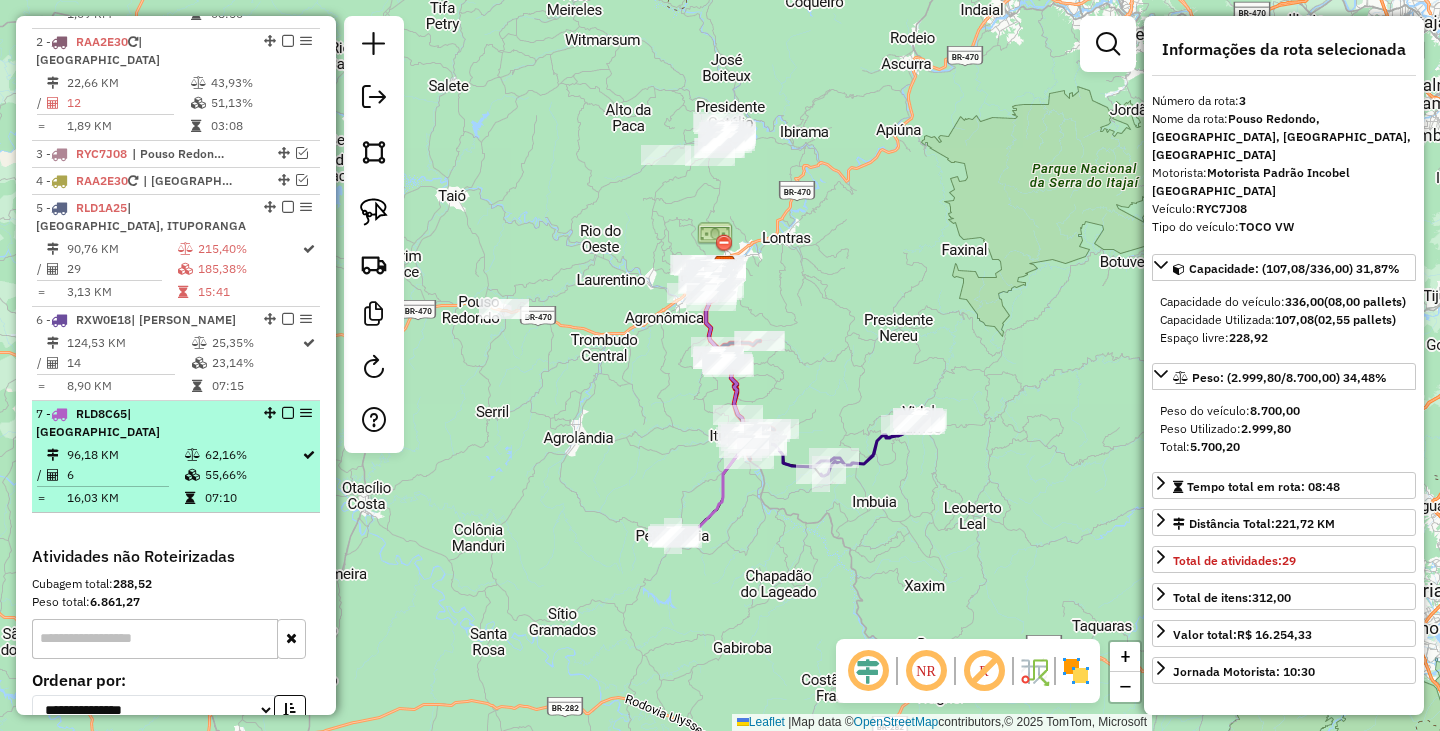 scroll, scrollTop: 762, scrollLeft: 0, axis: vertical 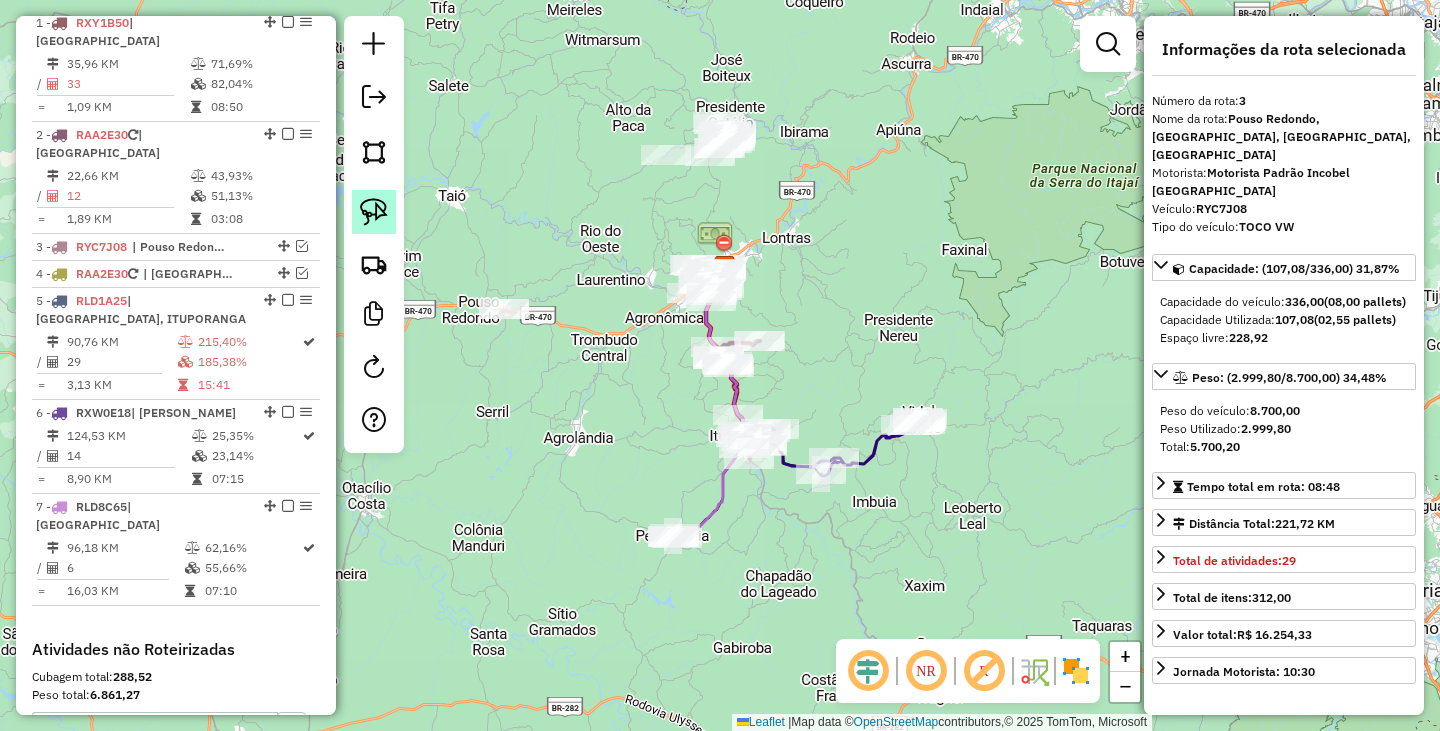 click 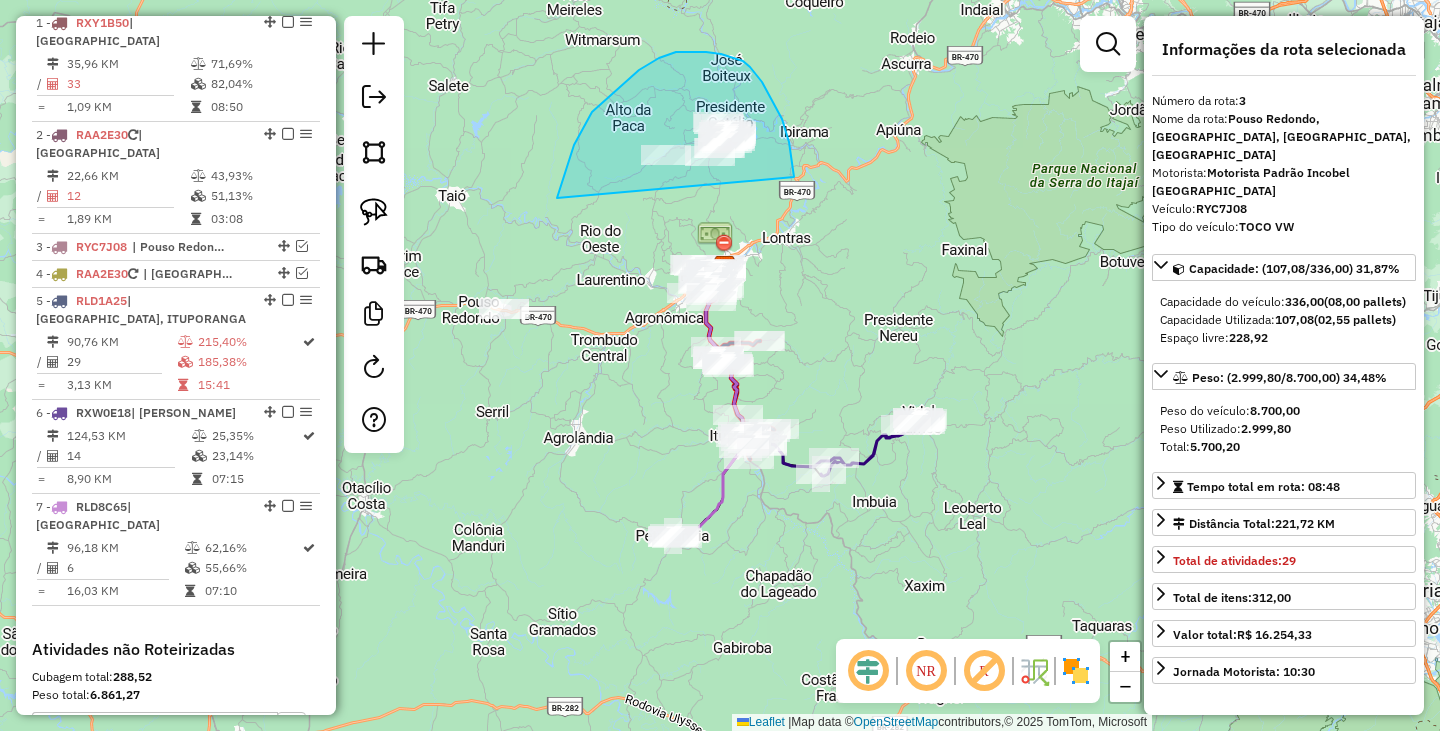 drag, startPoint x: 558, startPoint y: 193, endPoint x: 794, endPoint y: 178, distance: 236.47621 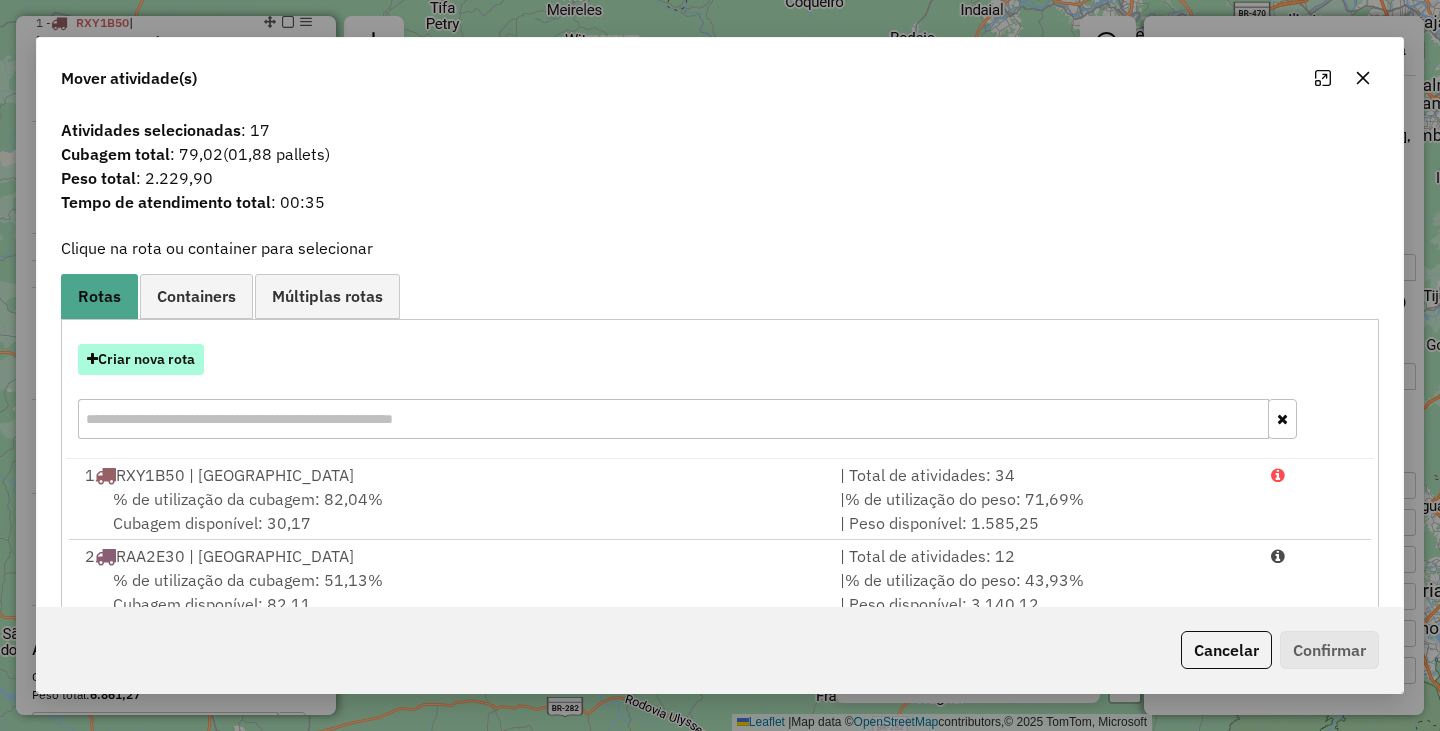 click on "Criar nova rota" at bounding box center [141, 359] 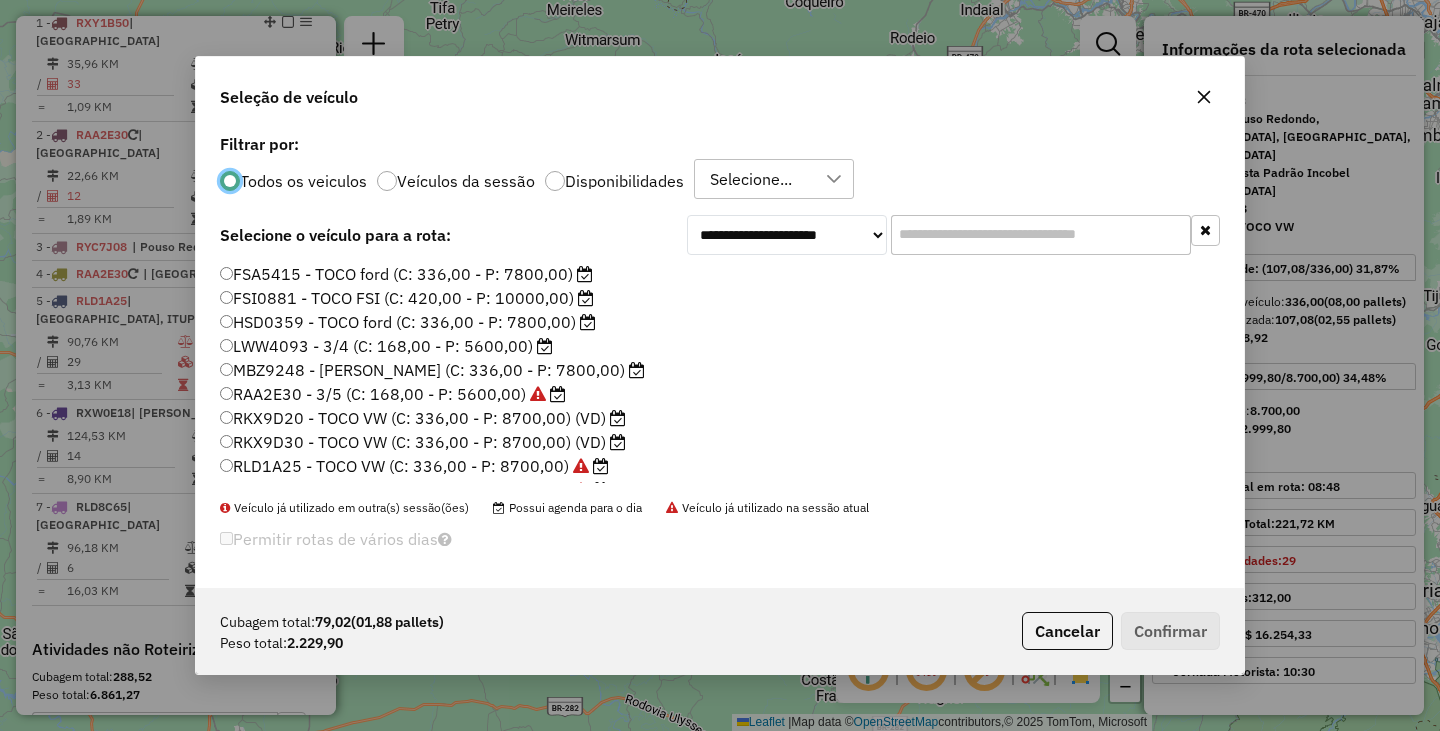 scroll, scrollTop: 11, scrollLeft: 6, axis: both 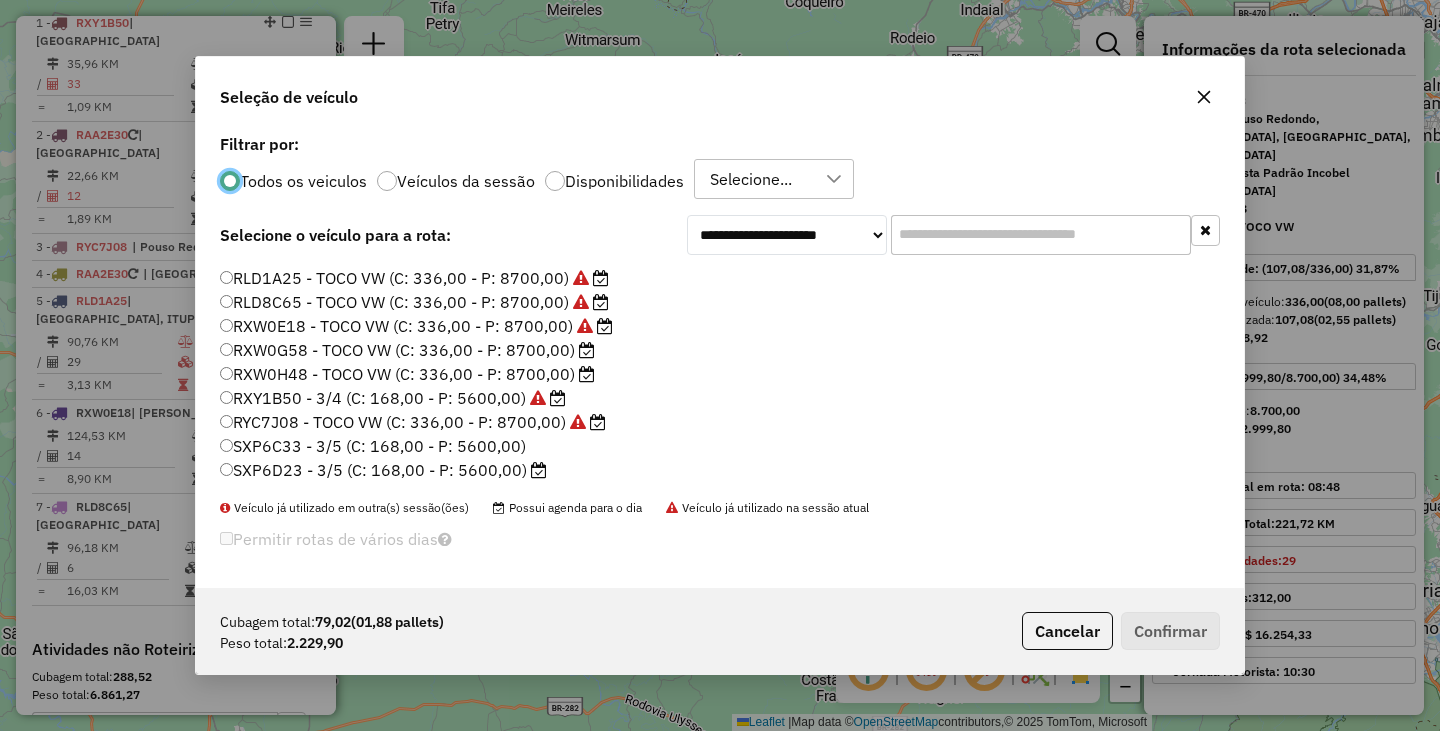 click on "RXW0G58 - TOCO VW (C: 336,00 - P: 8700,00)" 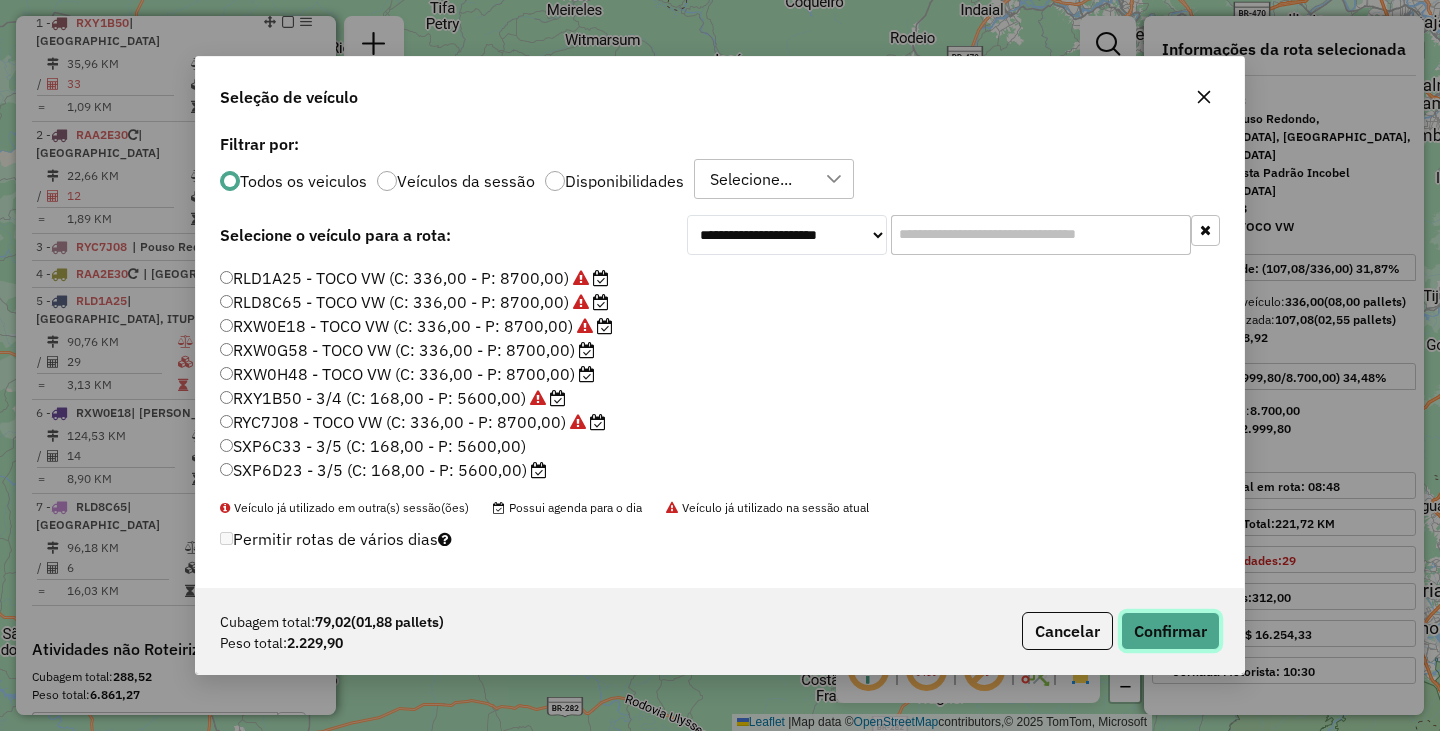 click on "Confirmar" 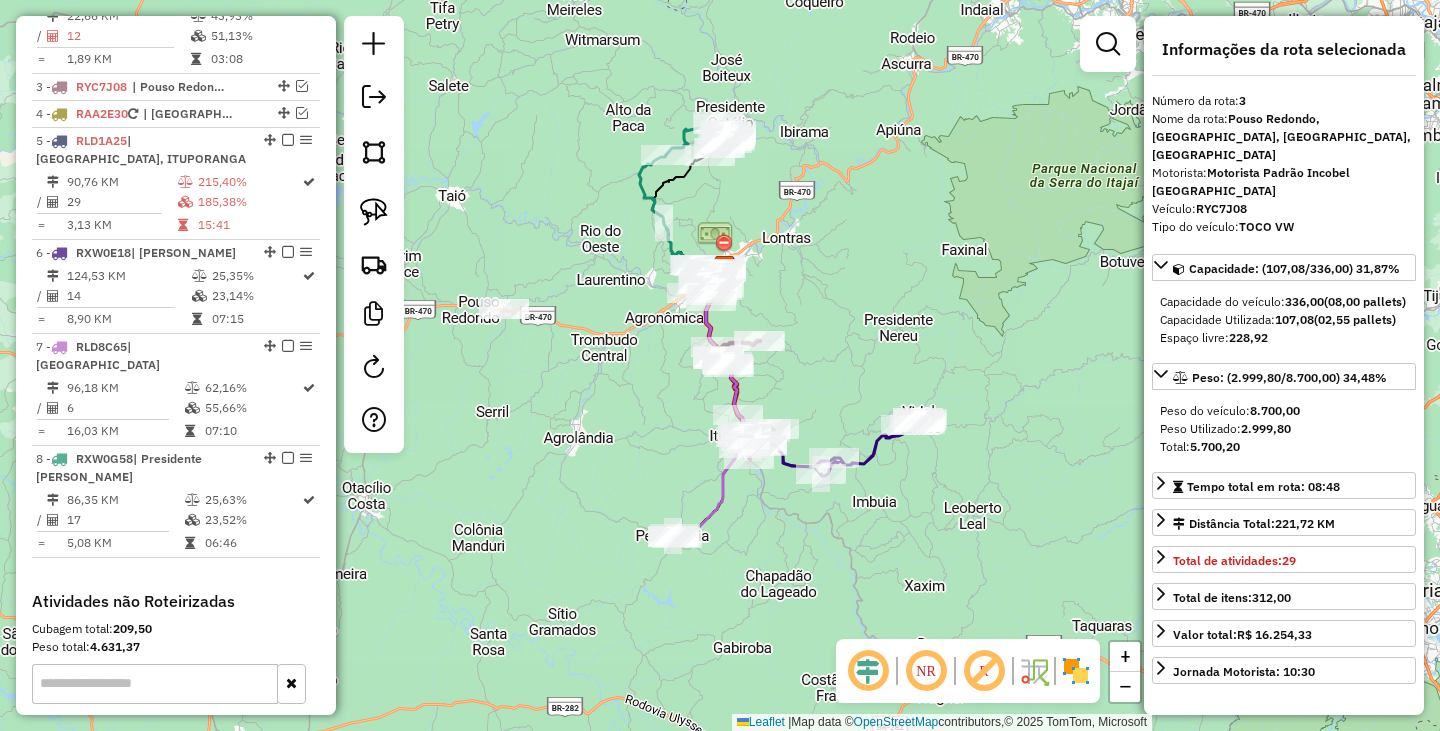 scroll, scrollTop: 962, scrollLeft: 0, axis: vertical 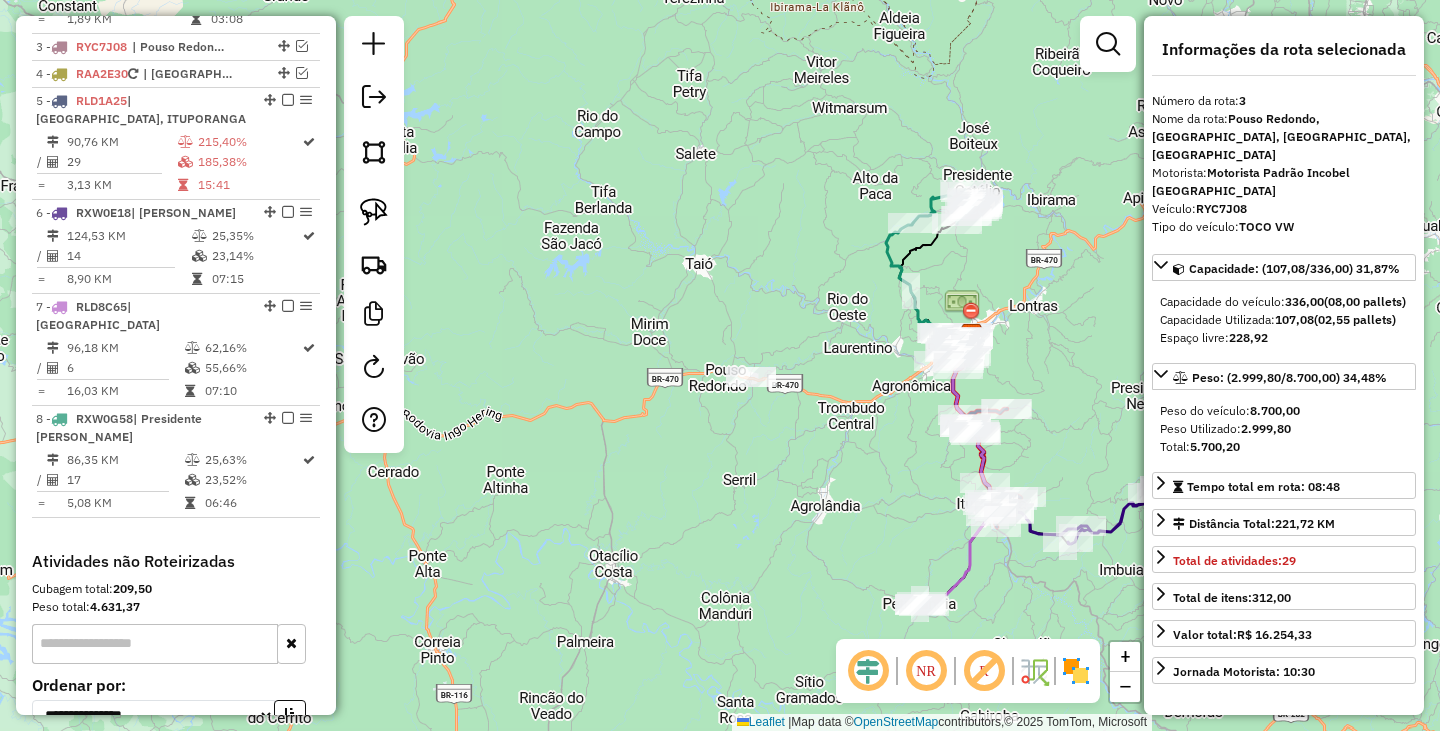 drag, startPoint x: 552, startPoint y: 419, endPoint x: 802, endPoint y: 489, distance: 259.6151 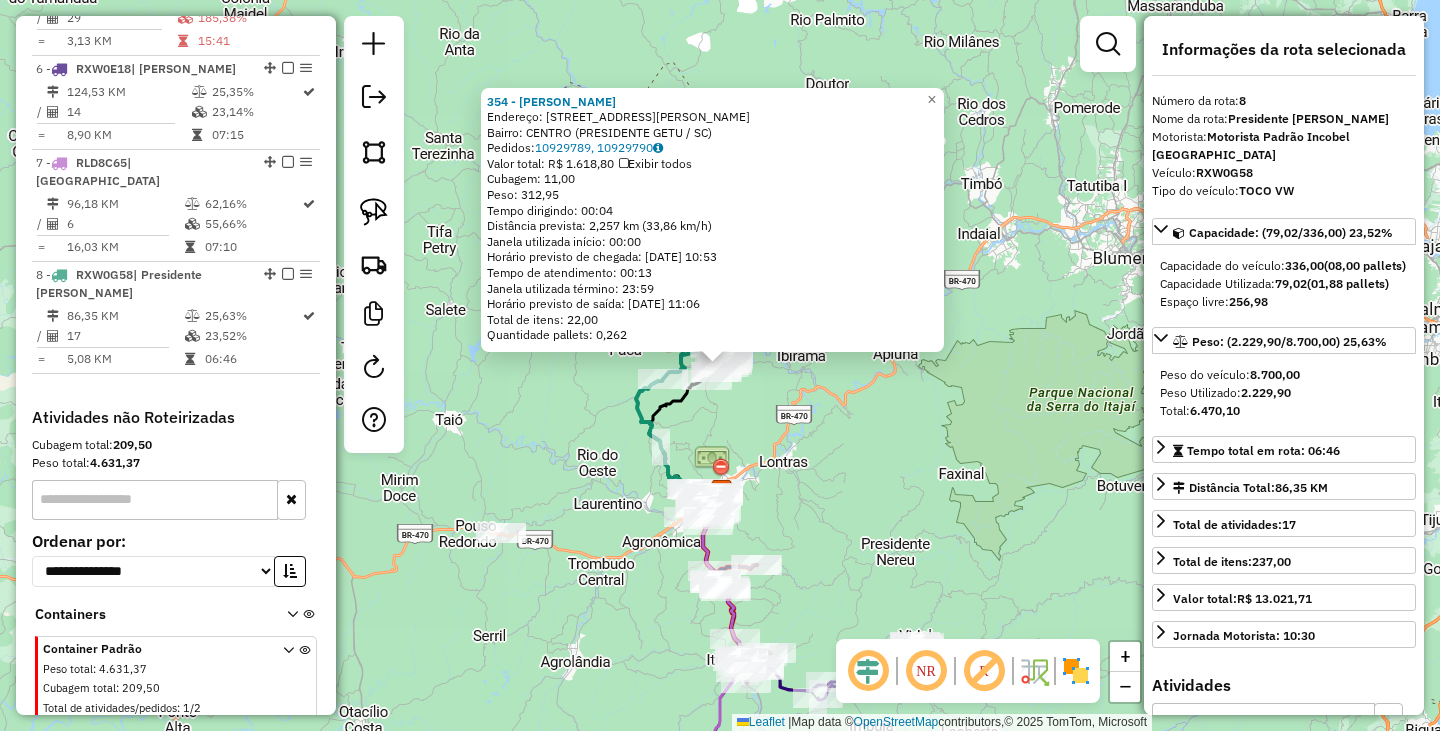 scroll, scrollTop: 1123, scrollLeft: 0, axis: vertical 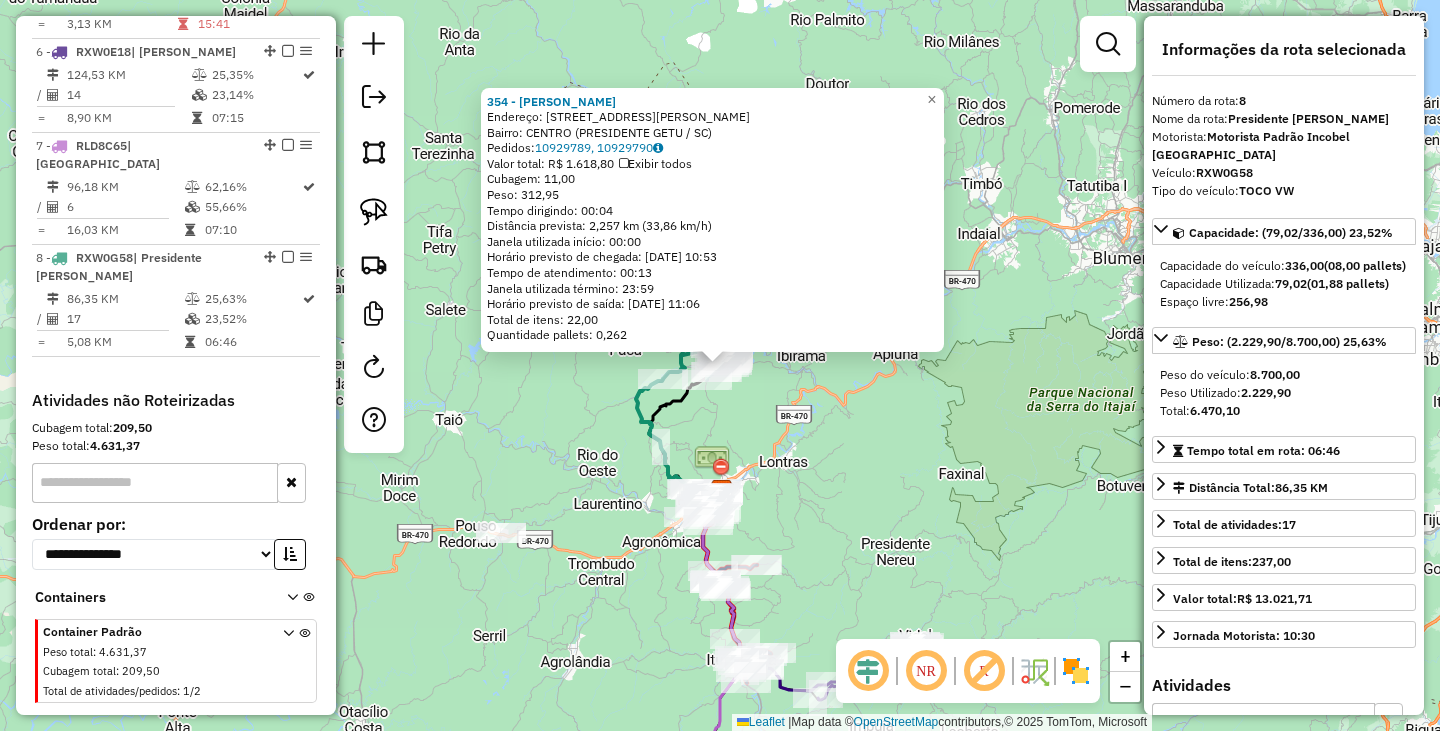 click on "354 - [PERSON_NAME]: [STREET_ADDRESS][PERSON_NAME]   Bairro: CENTRO (PRESIDENTE GETU / SC)   Pedidos:  10929789, 10929790   Valor total: R$ 1.618,80   Exibir todos   Cubagem: 11,00  Peso: 312,95  Tempo dirigindo: 00:04   Distância prevista: 2,257 km (33,86 km/h)   [GEOGRAPHIC_DATA] utilizada início: 00:00   Horário previsto de chegada: [DATE] 10:53   Tempo de atendimento: 00:13   Janela utilizada término: 23:59   Horário previsto de saída: [DATE] 11:06   Total de itens: 22,00   Quantidade pallets: 0,262  × Janela de atendimento Grade de atendimento Capacidade Transportadoras Veículos Cliente Pedidos  Rotas Selecione os dias de semana para filtrar as janelas de atendimento  Seg   Ter   Qua   Qui   Sex   Sáb   Dom  Informe o período da janela de atendimento: De: Até:  Filtrar exatamente a janela do cliente  Considerar janela de atendimento padrão  Selecione os dias de semana para filtrar as grades de atendimento  Seg   Ter   Qua   Qui   Sex   Sáb   Dom   Peso mínimo:   De:" 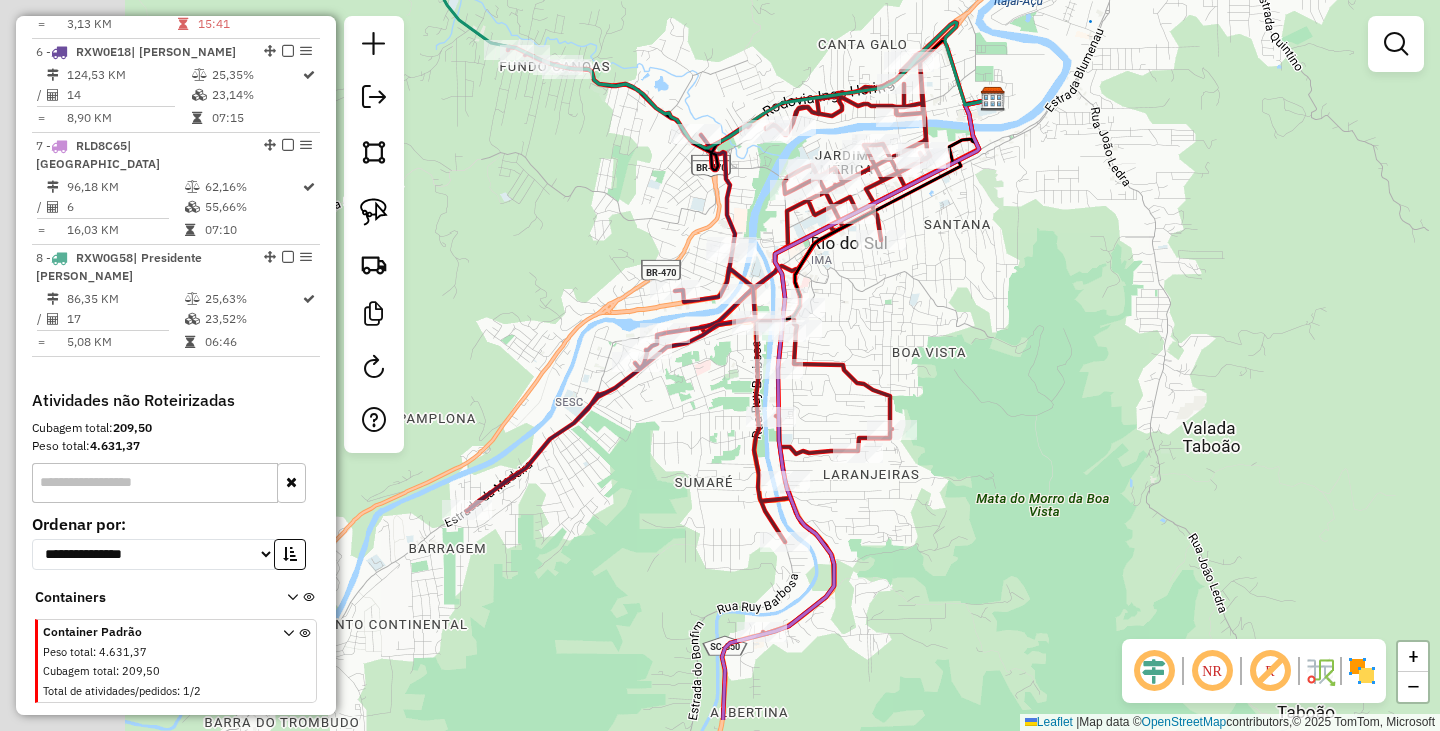 drag, startPoint x: 912, startPoint y: 477, endPoint x: 1131, endPoint y: 370, distance: 243.74167 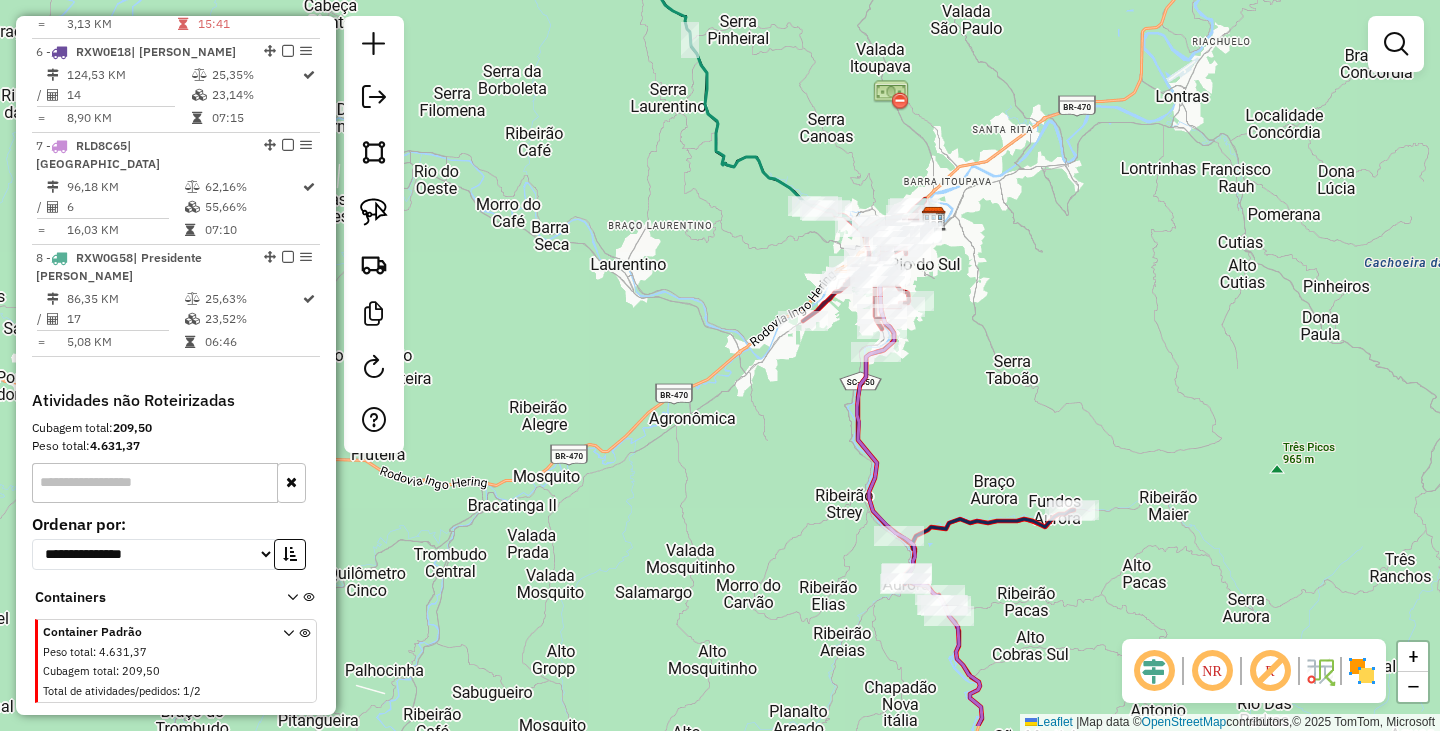 drag, startPoint x: 1152, startPoint y: 492, endPoint x: 973, endPoint y: 414, distance: 195.25624 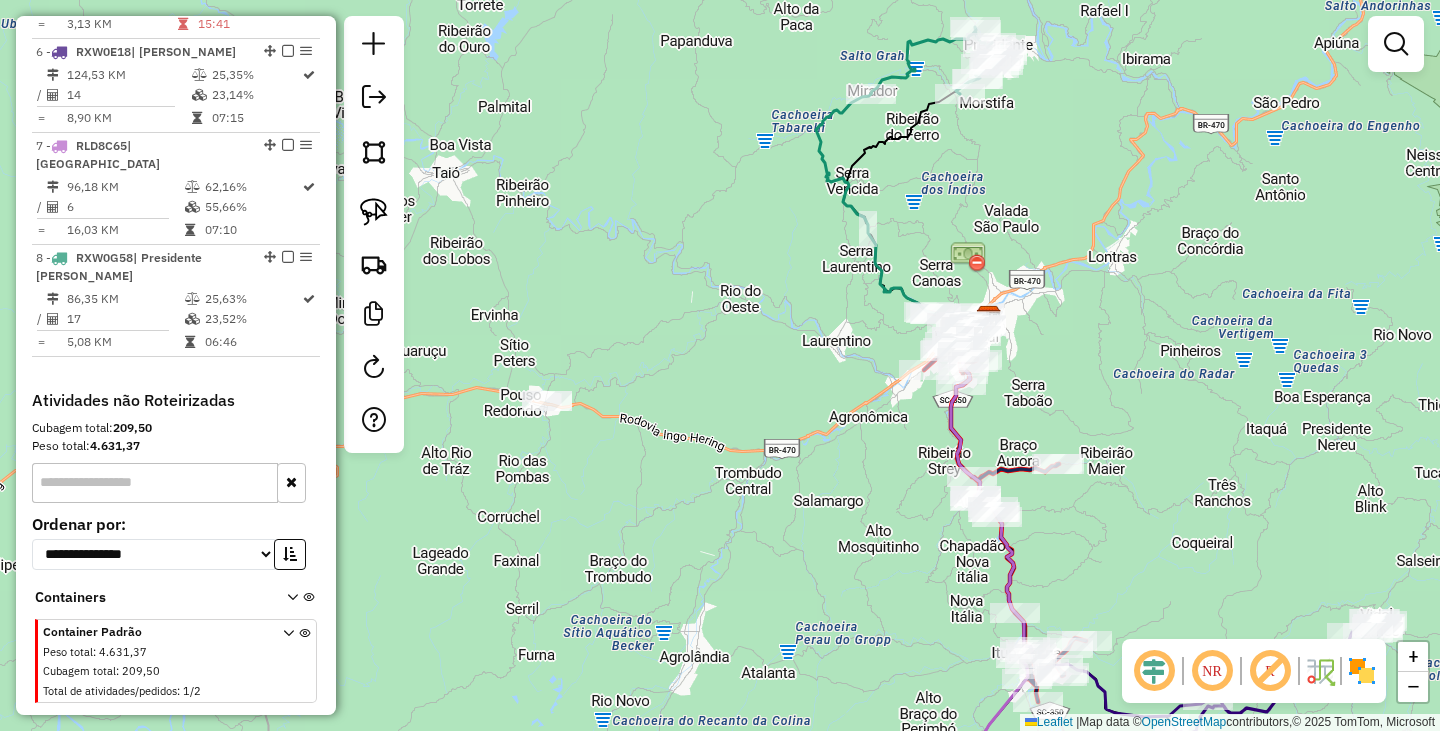 drag, startPoint x: 1057, startPoint y: 188, endPoint x: 1045, endPoint y: 316, distance: 128.56126 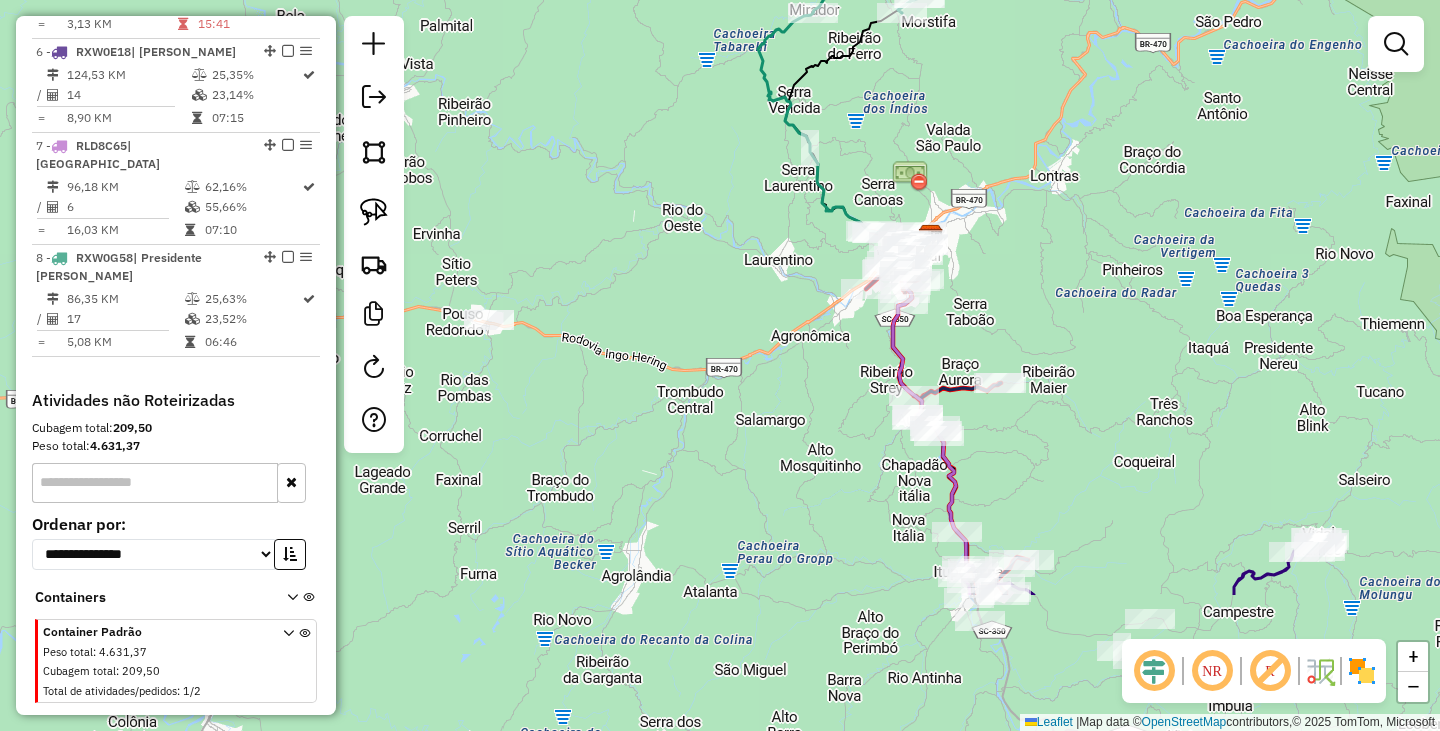 drag, startPoint x: 1148, startPoint y: 521, endPoint x: 1082, endPoint y: 207, distance: 320.86133 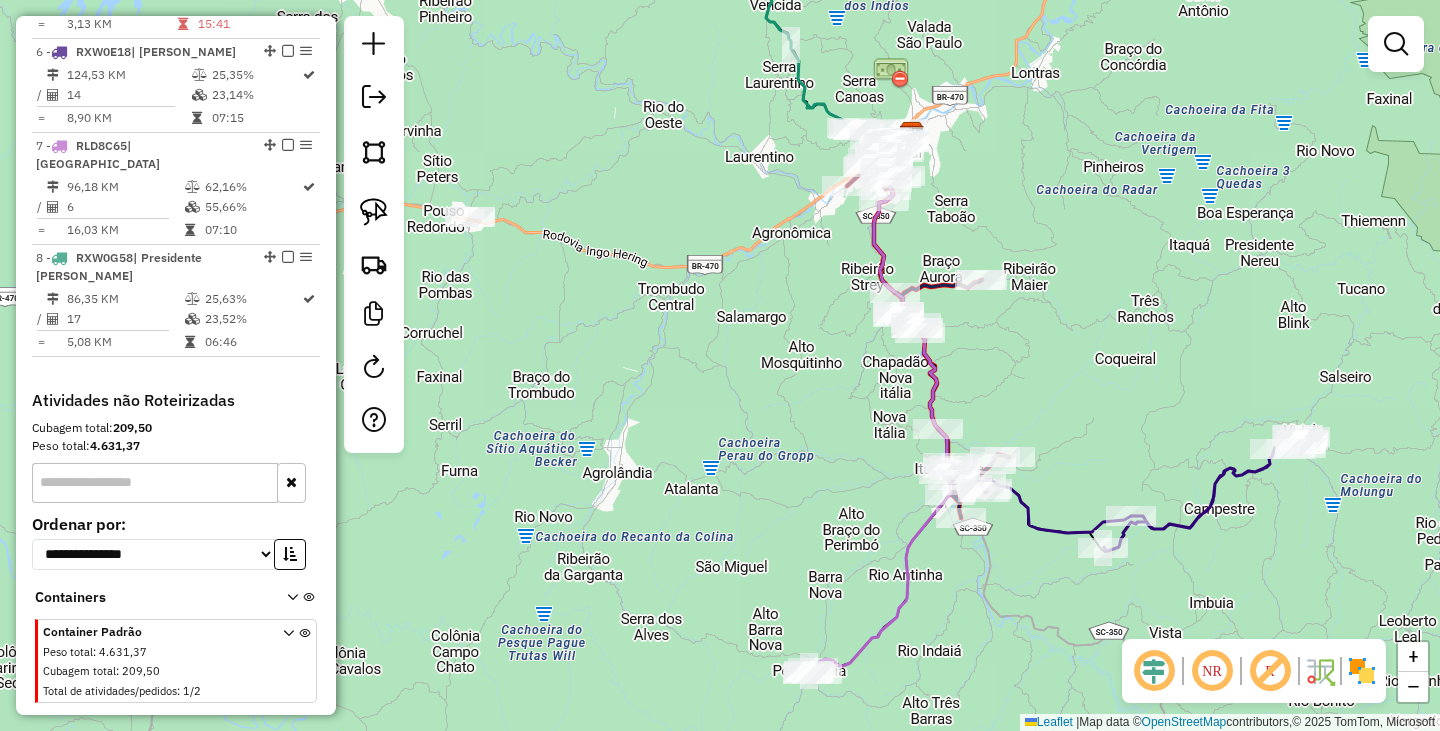 drag, startPoint x: 1070, startPoint y: 402, endPoint x: 1051, endPoint y: 295, distance: 108.67382 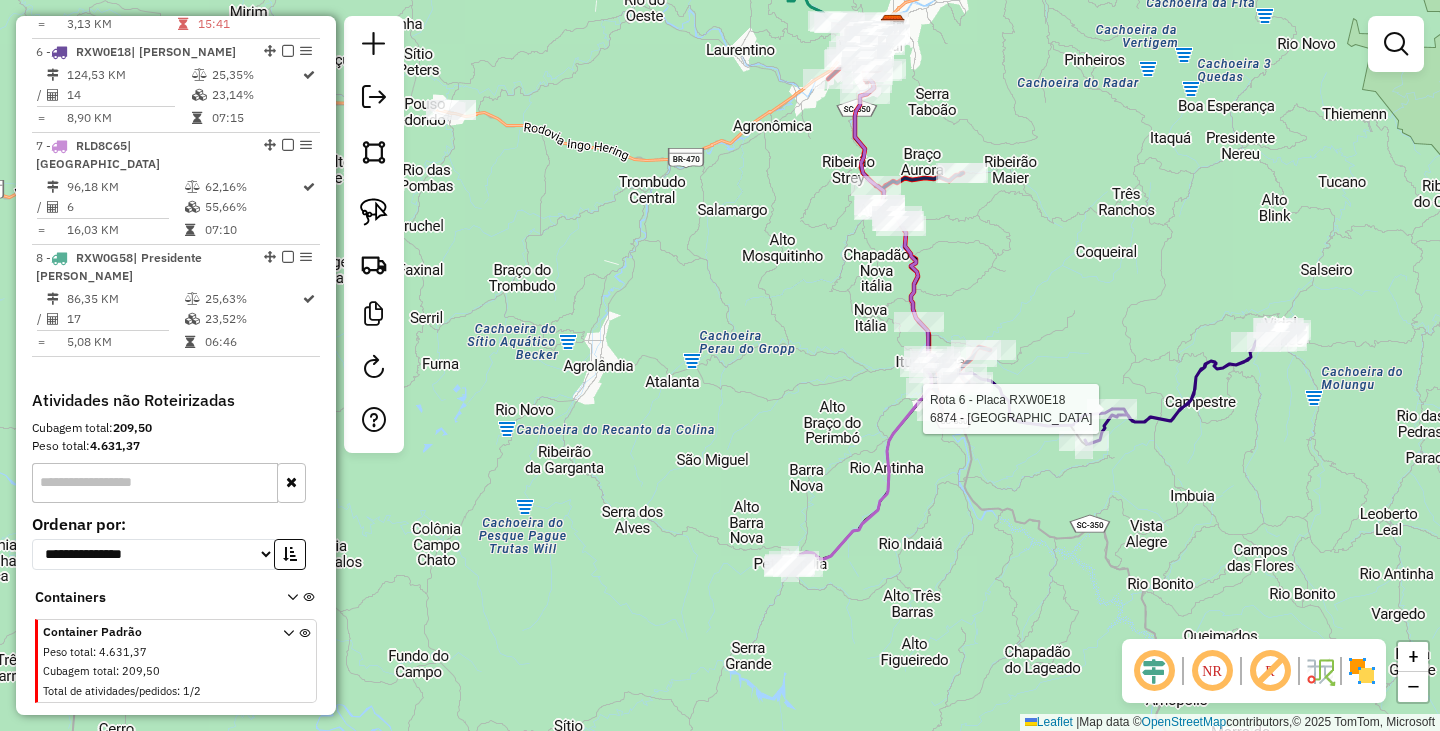 select on "**********" 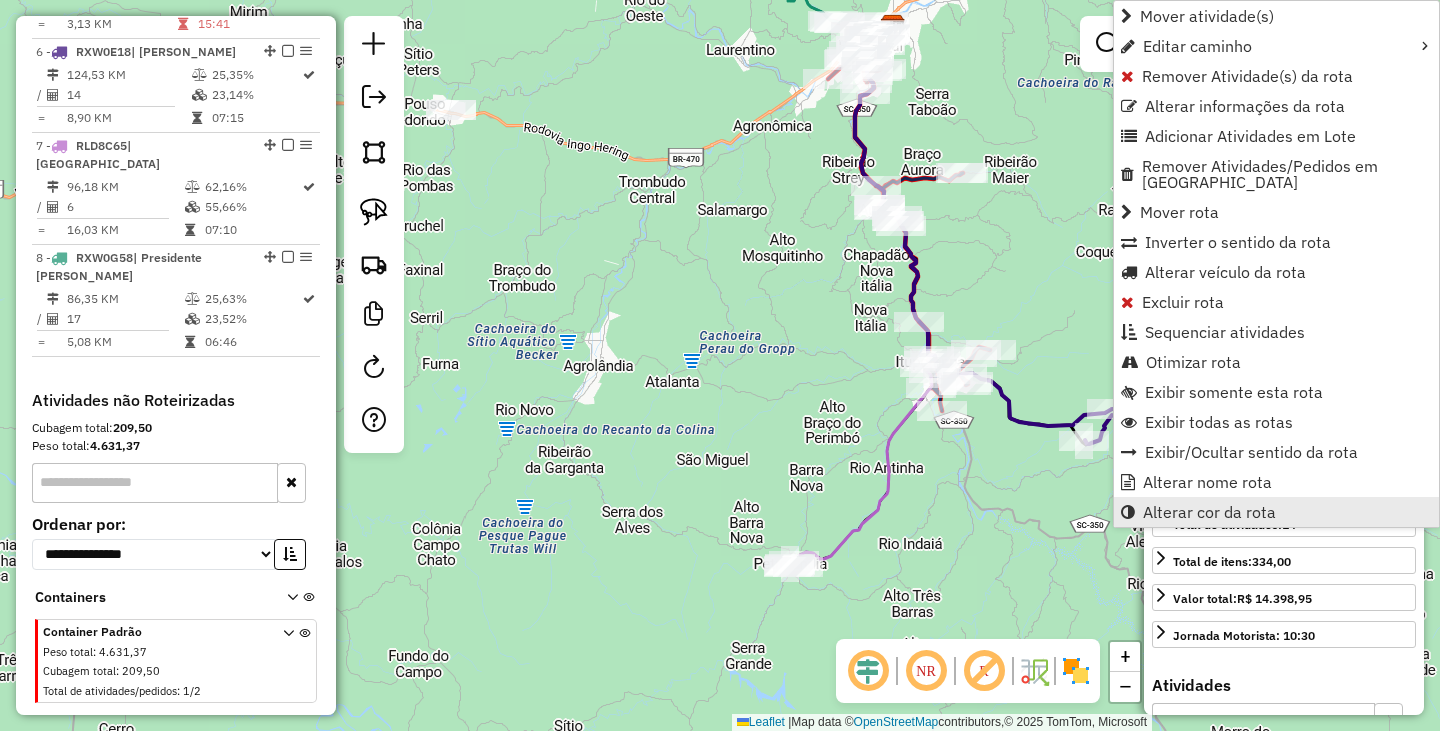 click on "Alterar cor da rota" at bounding box center [1209, 512] 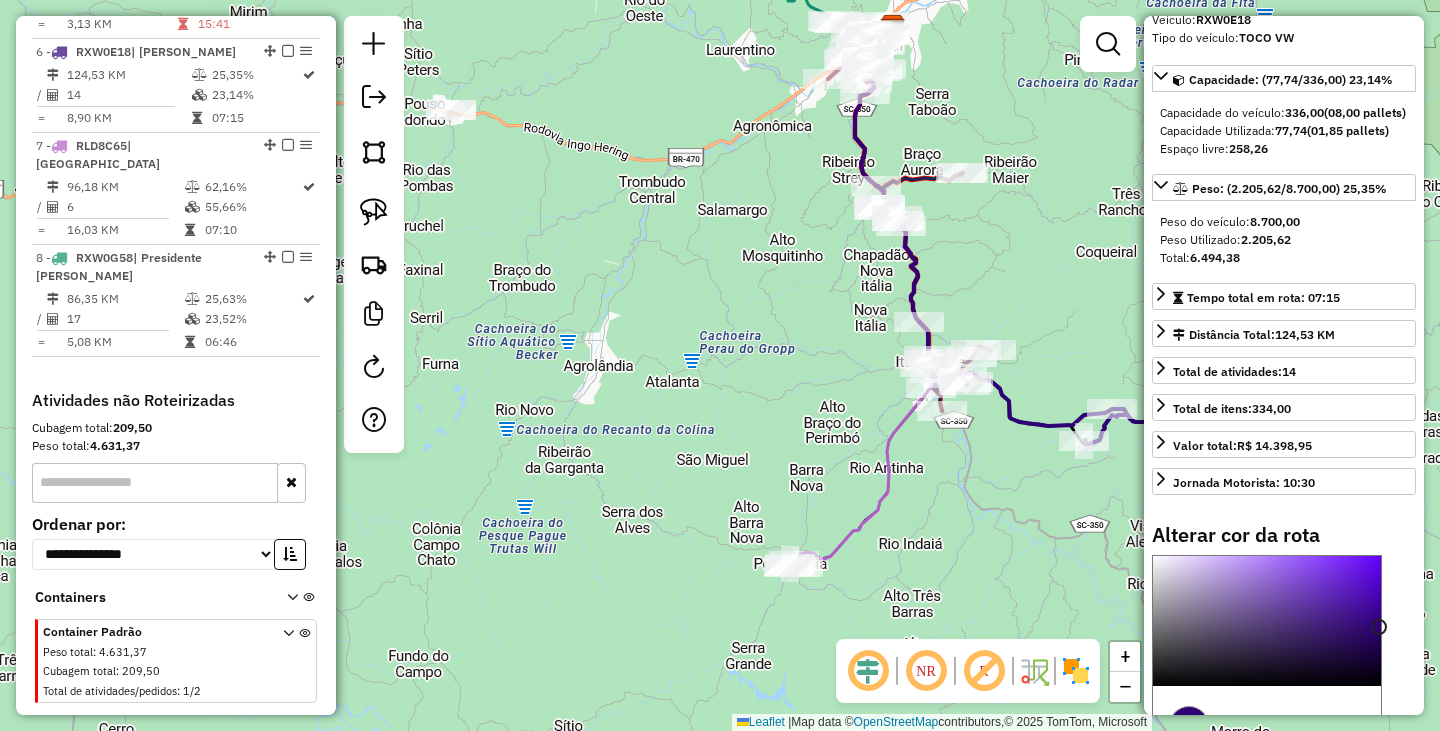scroll, scrollTop: 369, scrollLeft: 0, axis: vertical 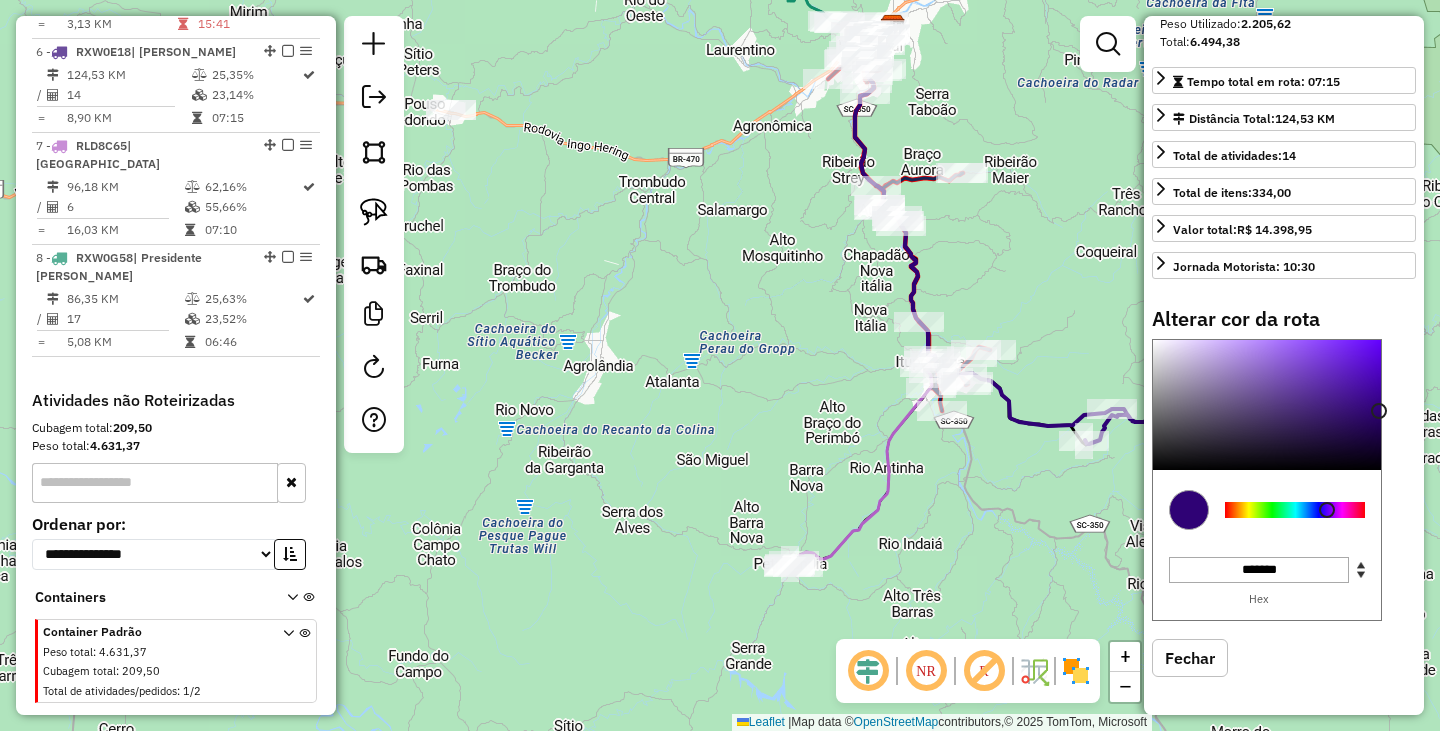 type on "*******" 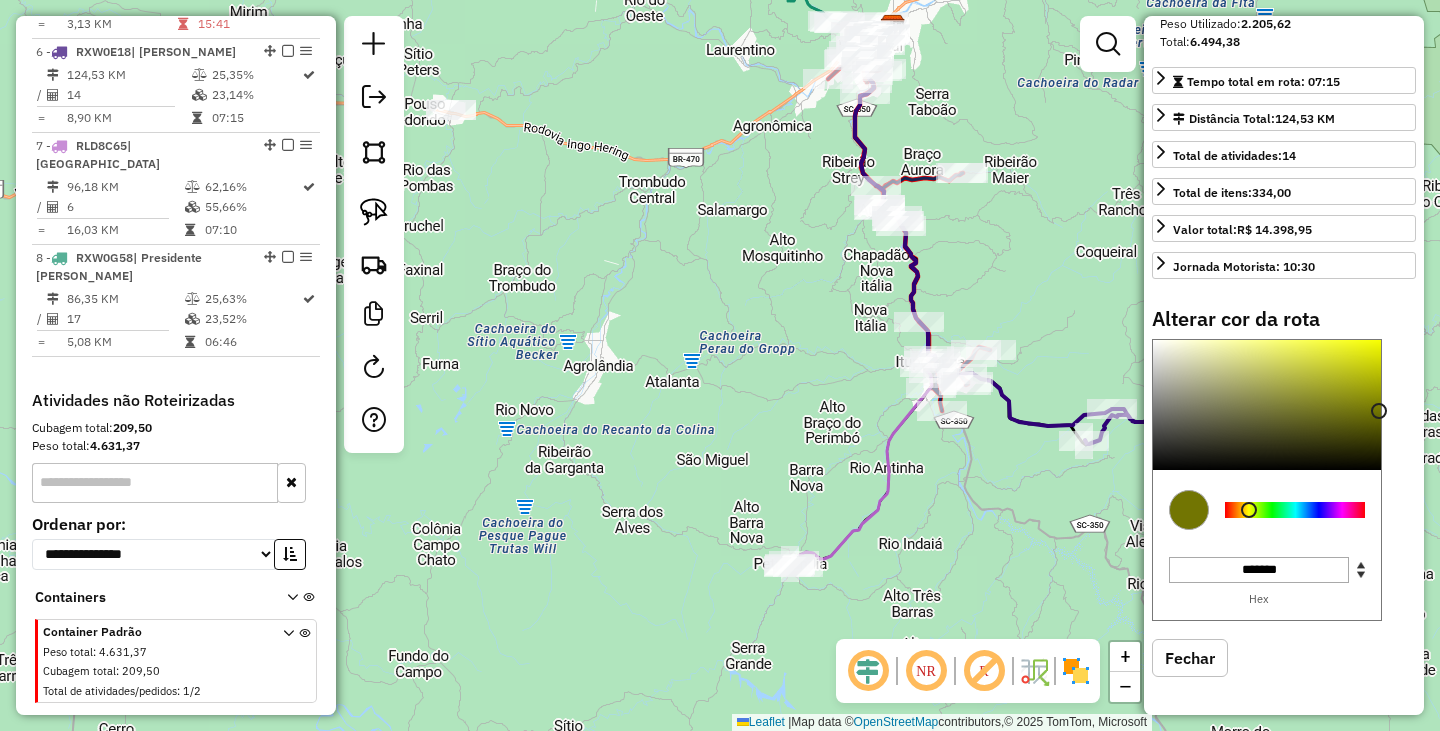 click at bounding box center (1295, 510) 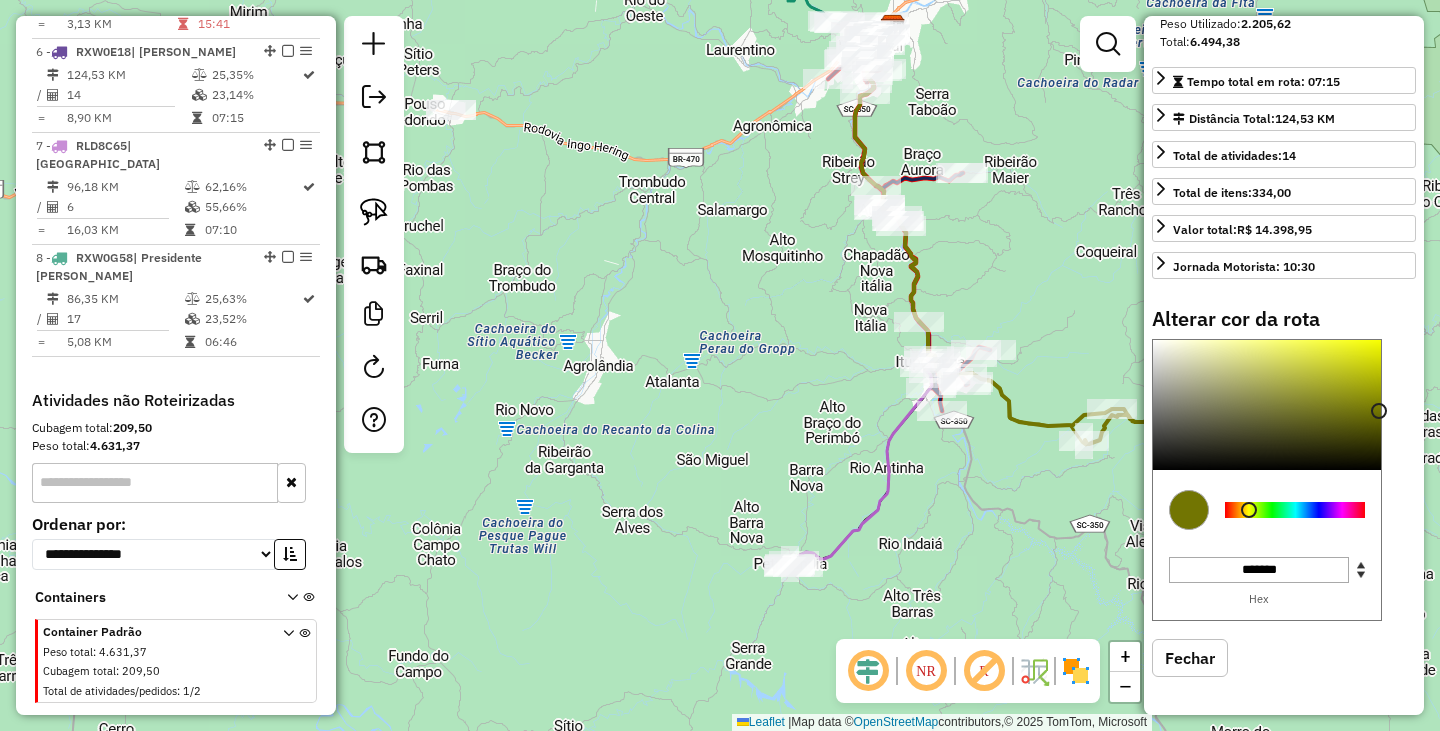 click on "Janela de atendimento Grade de atendimento Capacidade Transportadoras Veículos Cliente Pedidos  Rotas Selecione os dias de semana para filtrar as janelas de atendimento  Seg   Ter   Qua   Qui   Sex   Sáb   Dom  Informe o período da janela de atendimento: De: Até:  Filtrar exatamente a janela do cliente  Considerar janela de atendimento padrão  Selecione os dias de semana para filtrar as grades de atendimento  Seg   Ter   Qua   Qui   Sex   Sáb   Dom   Considerar clientes sem dia de atendimento cadastrado  Clientes fora do dia de atendimento selecionado Filtrar as atividades entre os valores definidos abaixo:  Peso mínimo:   Peso máximo:   Cubagem mínima:   Cubagem máxima:   De:   Até:  Filtrar as atividades entre o tempo de atendimento definido abaixo:  De:   Até:   Considerar capacidade total dos clientes não roteirizados Transportadora: Selecione um ou mais itens Tipo de veículo: Selecione um ou mais itens Veículo: Selecione um ou mais itens Motorista: Selecione um ou mais itens Nome: Rótulo:" 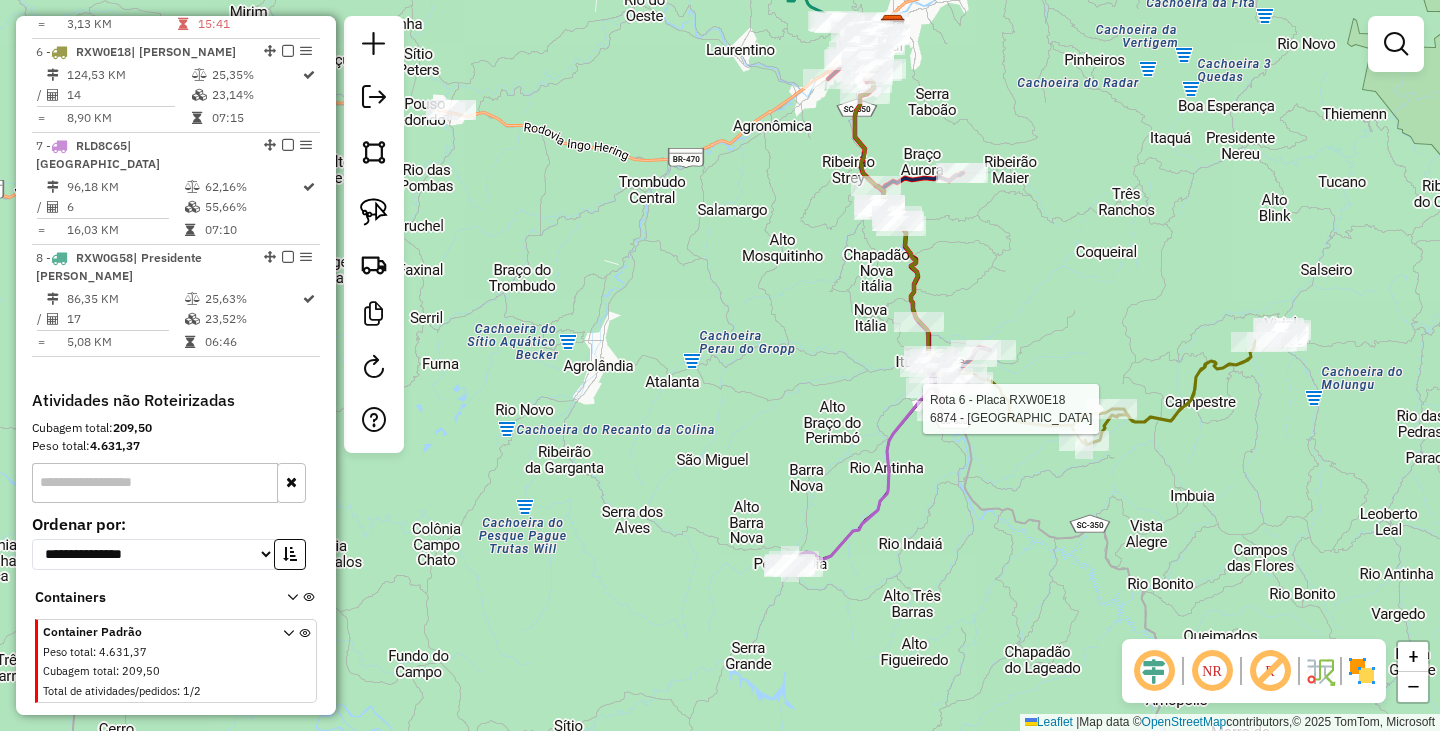 select on "**********" 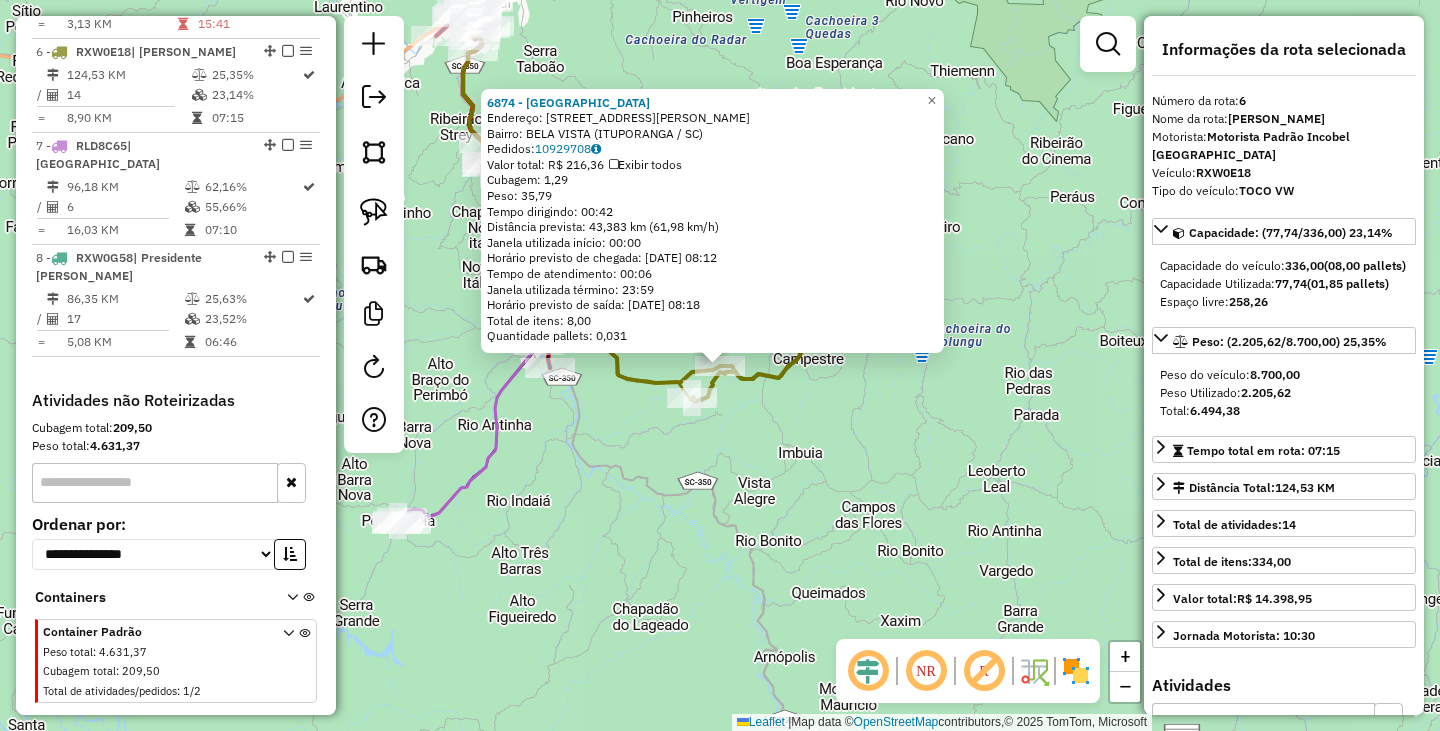 click on "6874 - CONEXAO NORTE SUL  Endereço:  [STREET_ADDRESS][PERSON_NAME]   Pedidos:  10929708   Valor total: R$ 216,36   Exibir todos   Cubagem: 1,29  Peso: 35,79  Tempo dirigindo: 00:42   Distância prevista: 43,383 km (61,98 km/h)   [GEOGRAPHIC_DATA] utilizada início: 00:00   Horário previsto de chegada: [DATE] 08:12   Tempo de atendimento: 00:06   Janela utilizada término: 23:59   Horário previsto de saída: [DATE] 08:18   Total de itens: 8,00   Quantidade pallets: 0,031  × Janela de atendimento Grade de atendimento Capacidade Transportadoras Veículos Cliente Pedidos  Rotas Selecione os dias de semana para filtrar as janelas de atendimento  Seg   Ter   Qua   Qui   Sex   Sáb   Dom  Informe o período da janela de atendimento: De: Até:  Filtrar exatamente a janela do cliente  Considerar janela de atendimento padrão  Selecione os dias de semana para filtrar as grades de atendimento  Seg   Ter   Qua   Qui   Sex   Sáb   Dom   Clientes fora do dia de atendimento selecionado De:" 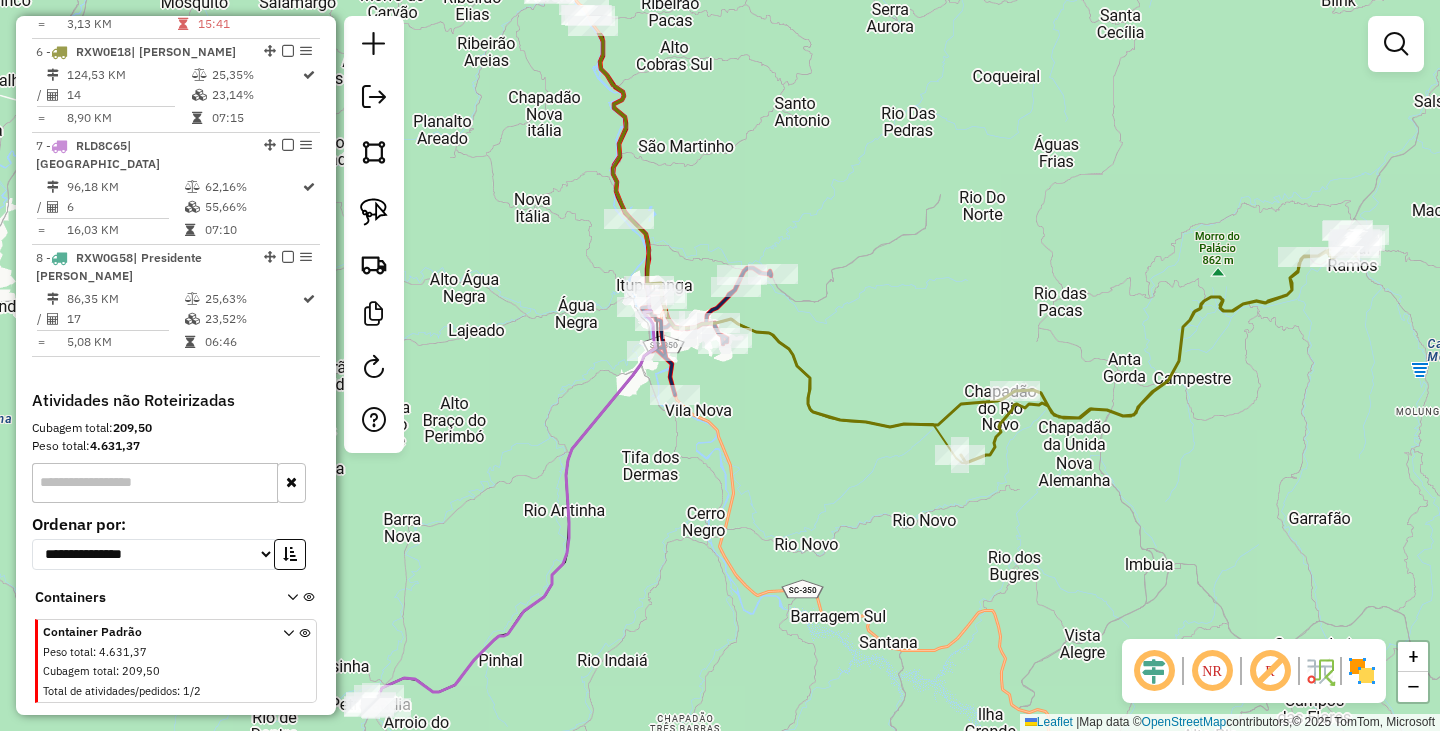 drag, startPoint x: 664, startPoint y: 366, endPoint x: 842, endPoint y: 474, distance: 208.20183 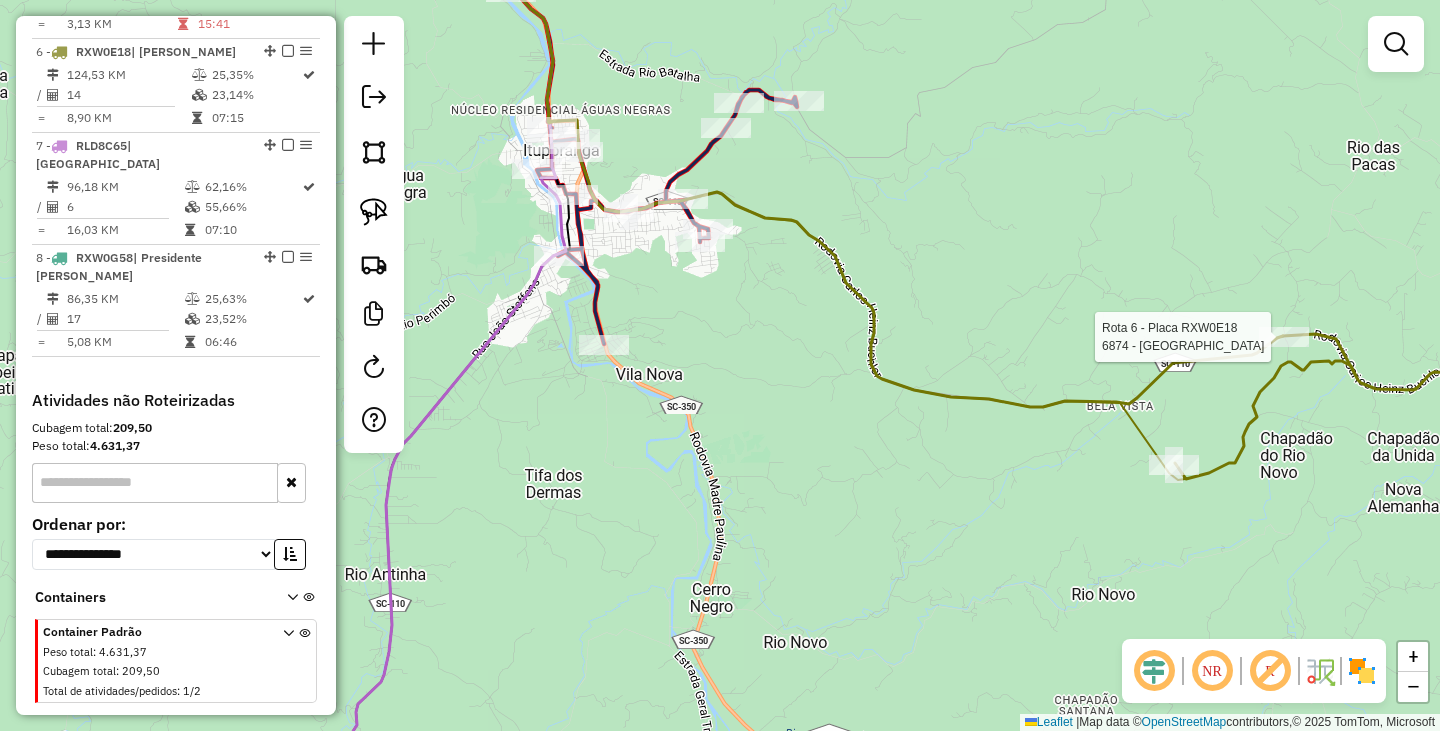 select on "**********" 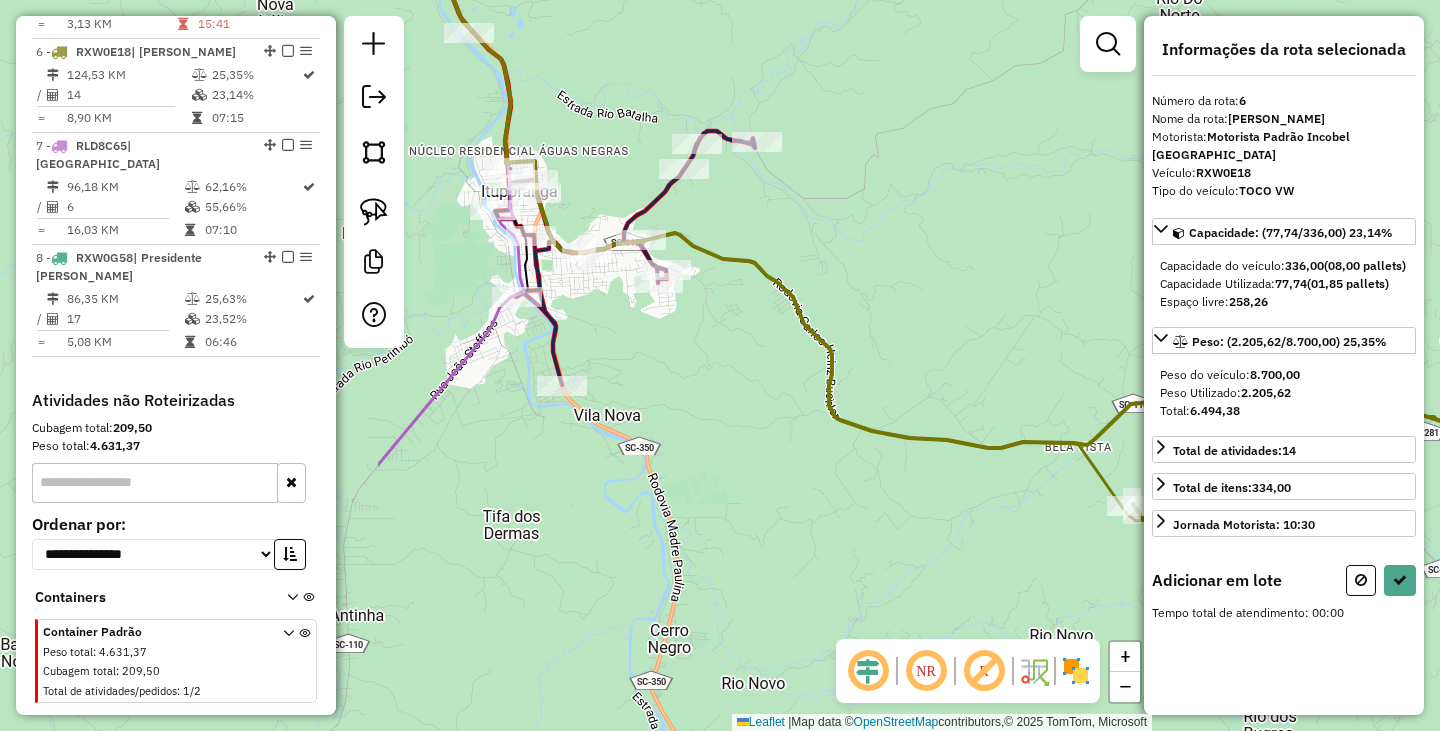 drag, startPoint x: 782, startPoint y: 460, endPoint x: 1267, endPoint y: 468, distance: 485.06598 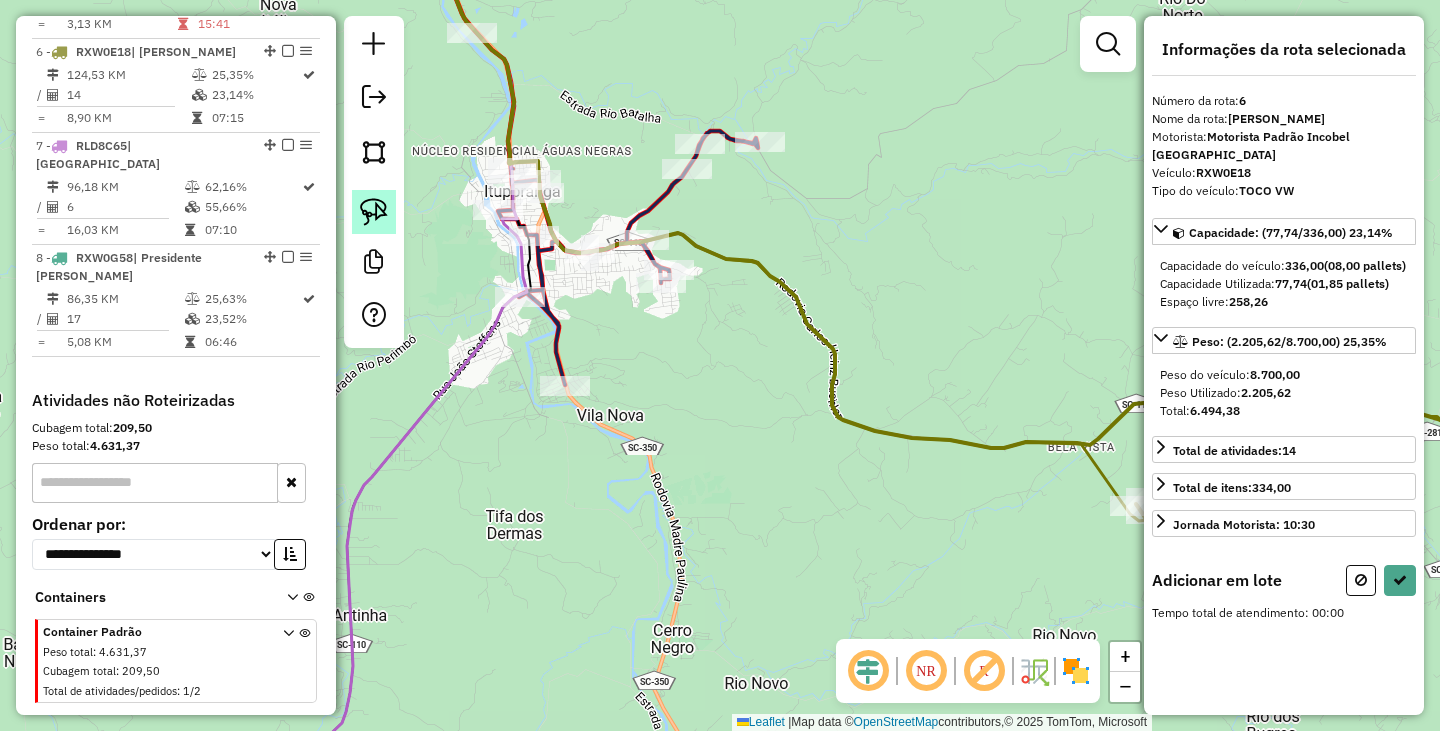 click 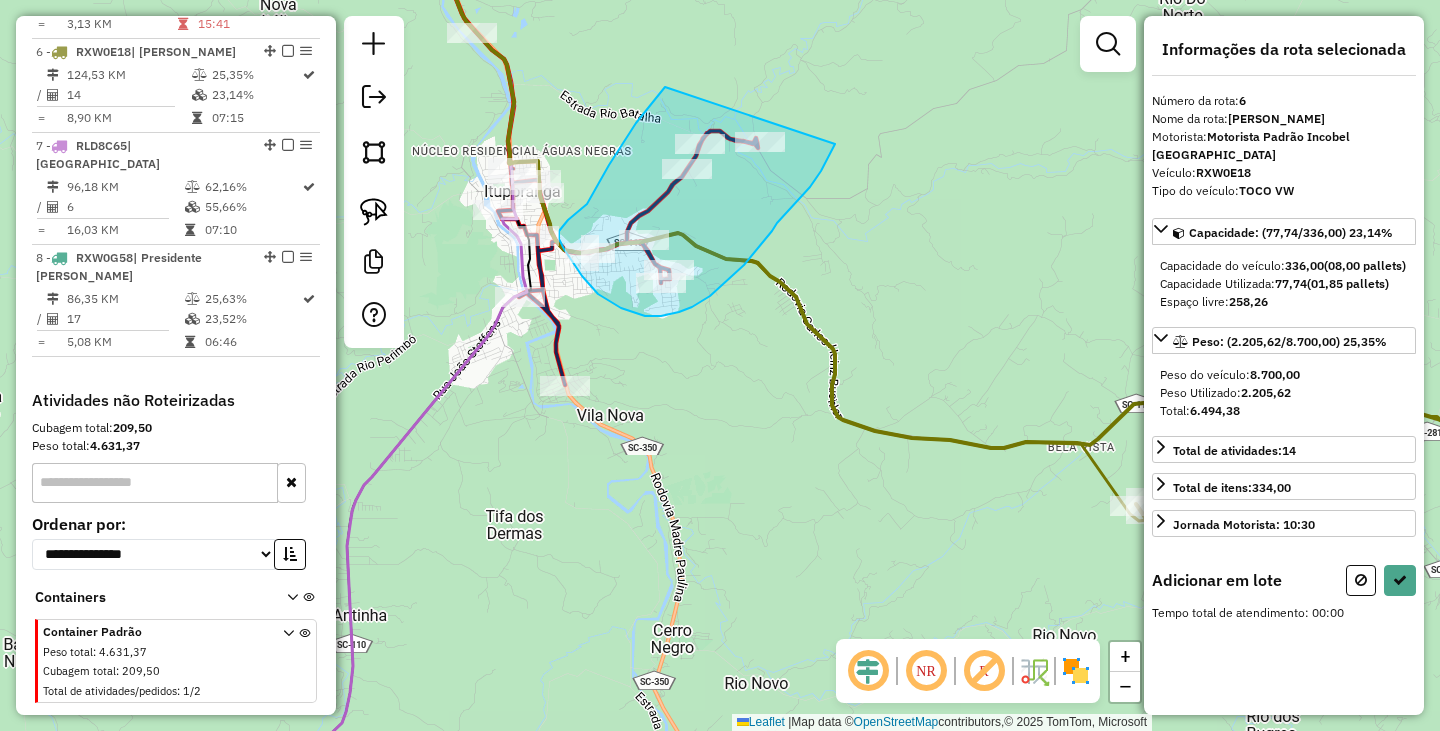 drag, startPoint x: 665, startPoint y: 87, endPoint x: 836, endPoint y: 142, distance: 179.6274 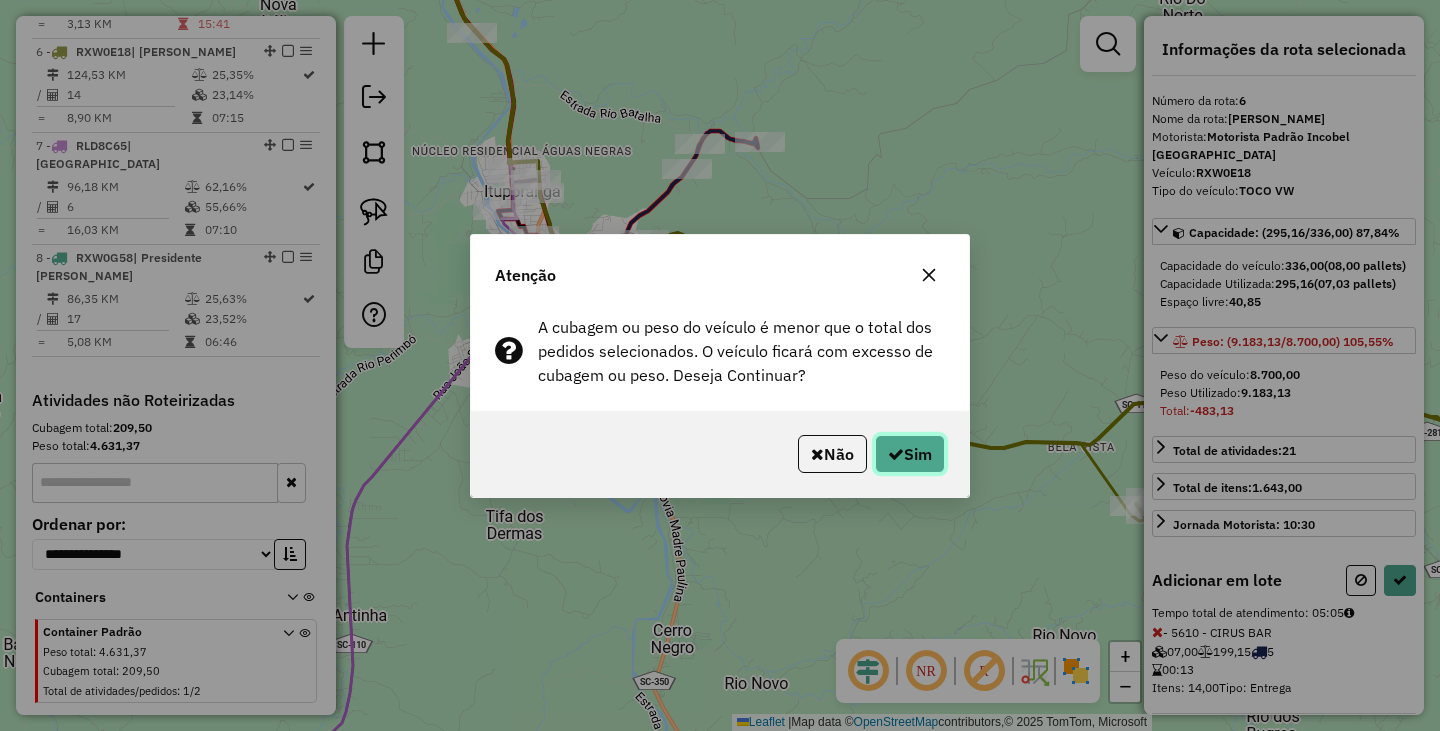 click 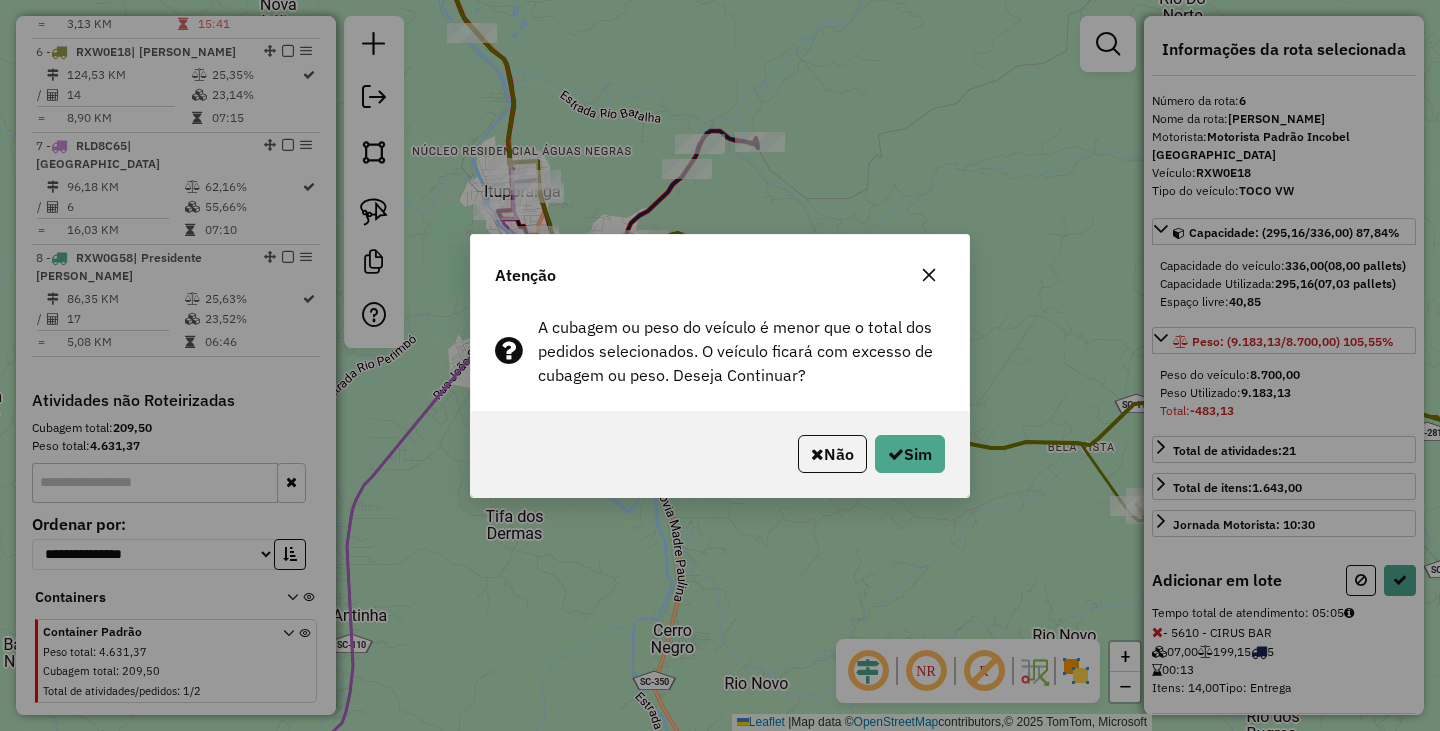 select on "**********" 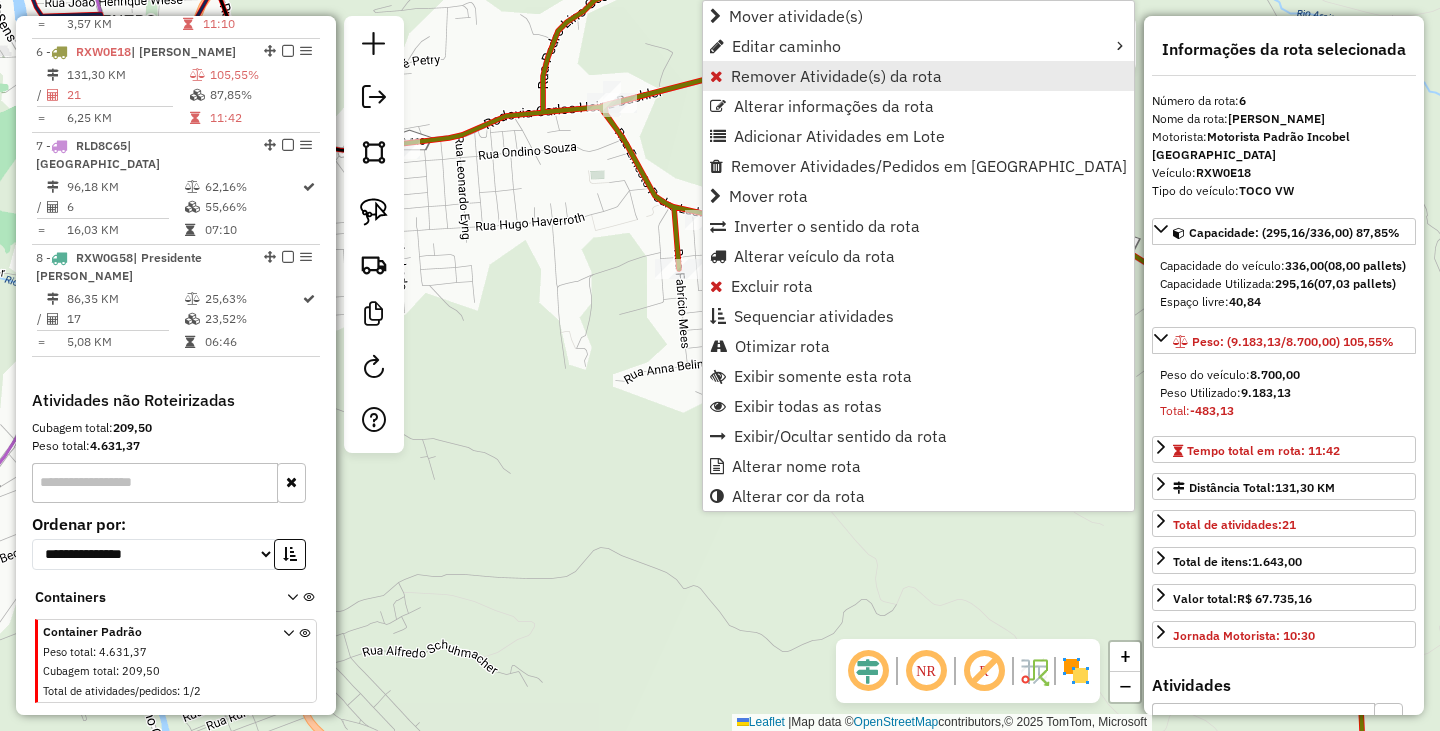 click on "Remover Atividade(s) da rota" at bounding box center (836, 76) 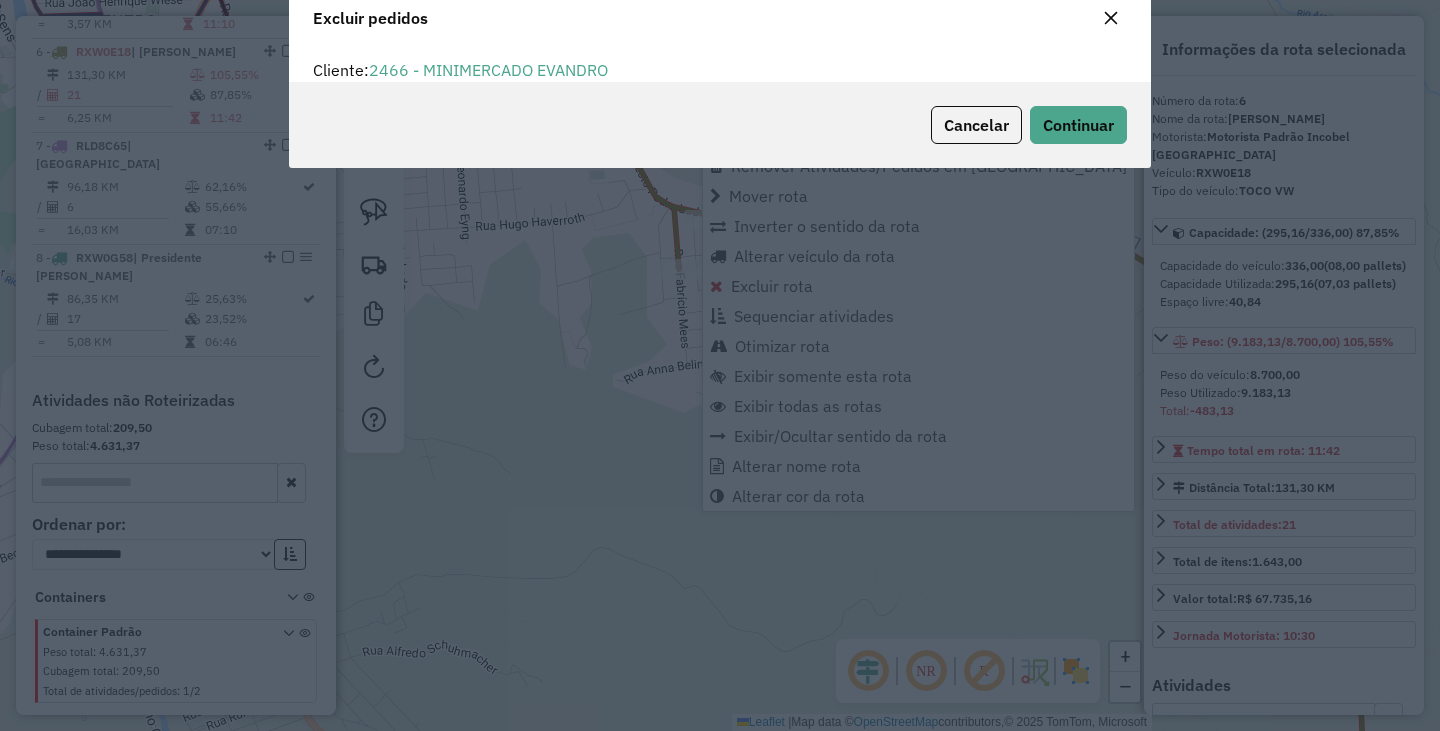 scroll, scrollTop: 12, scrollLeft: 6, axis: both 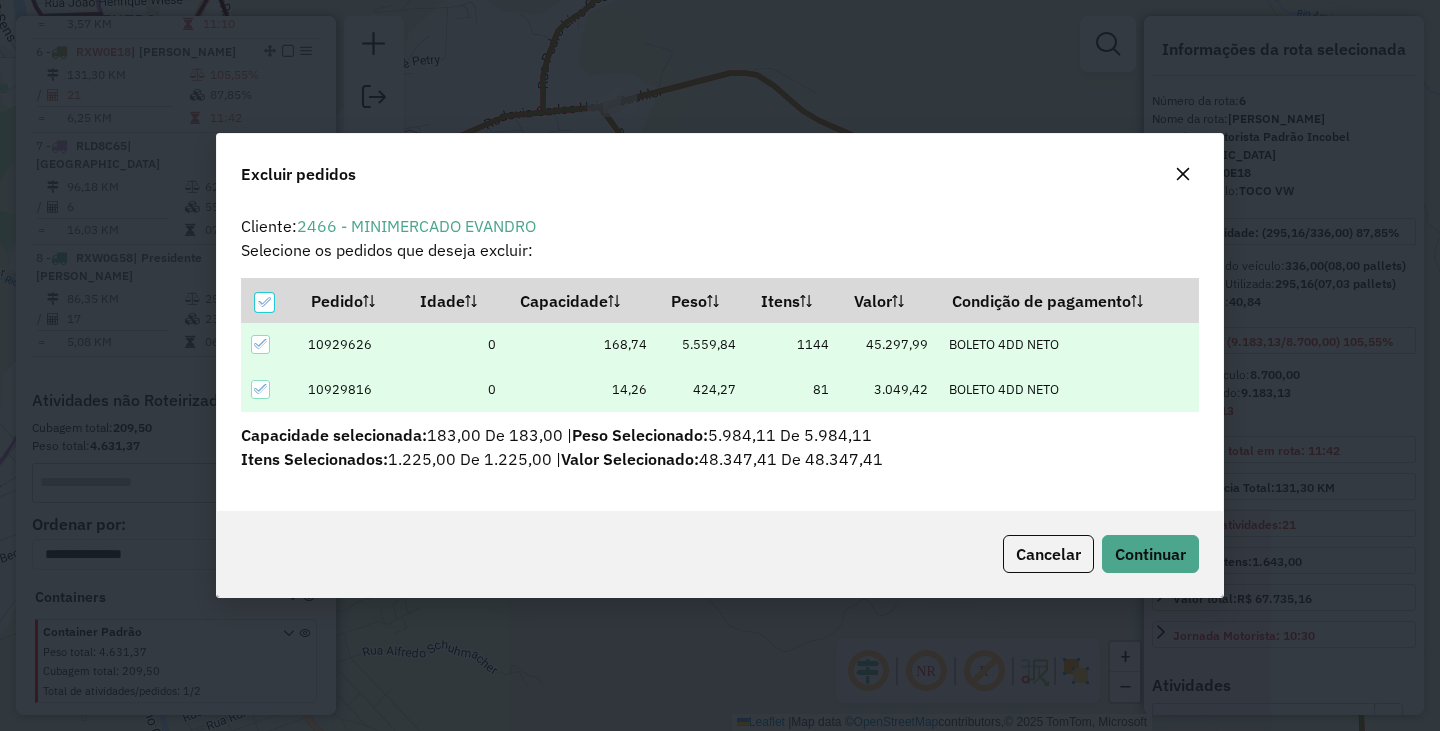 click 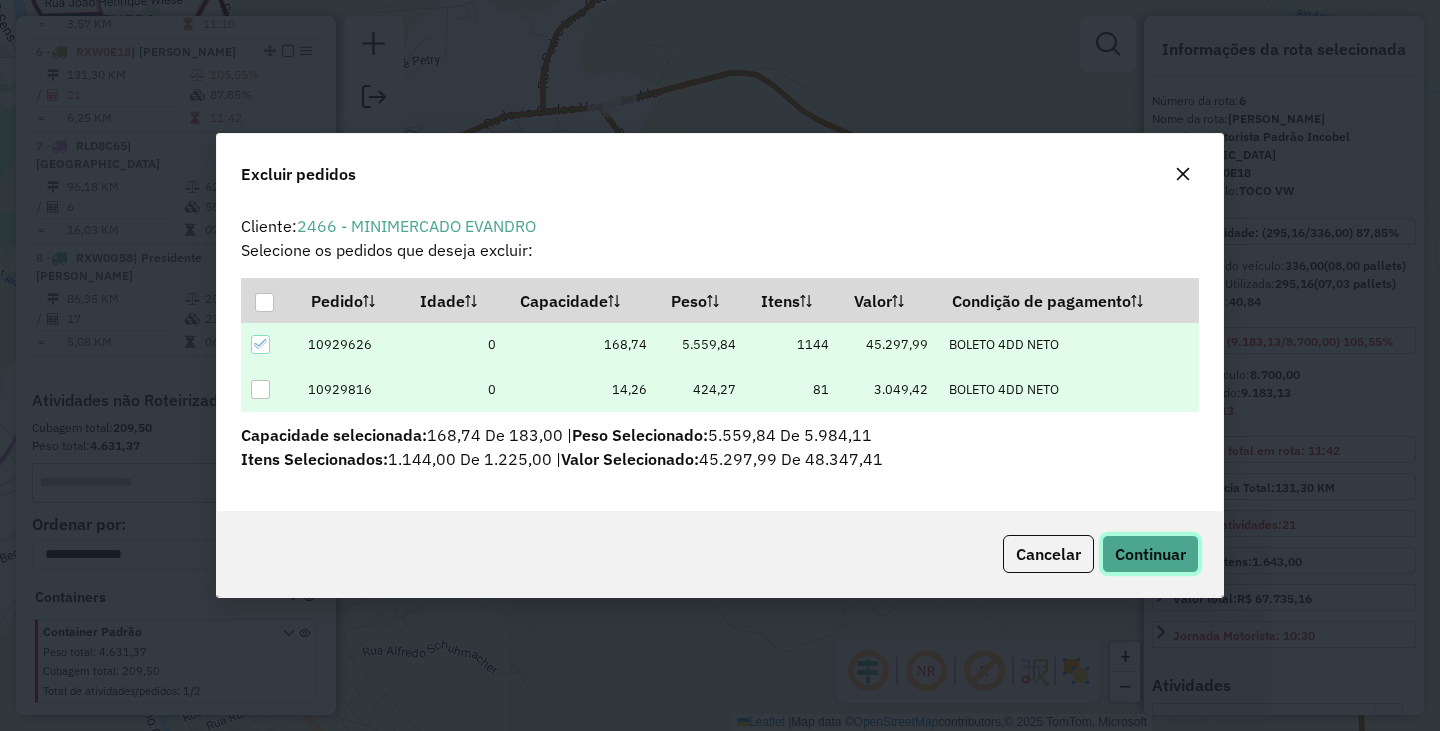 click on "Continuar" 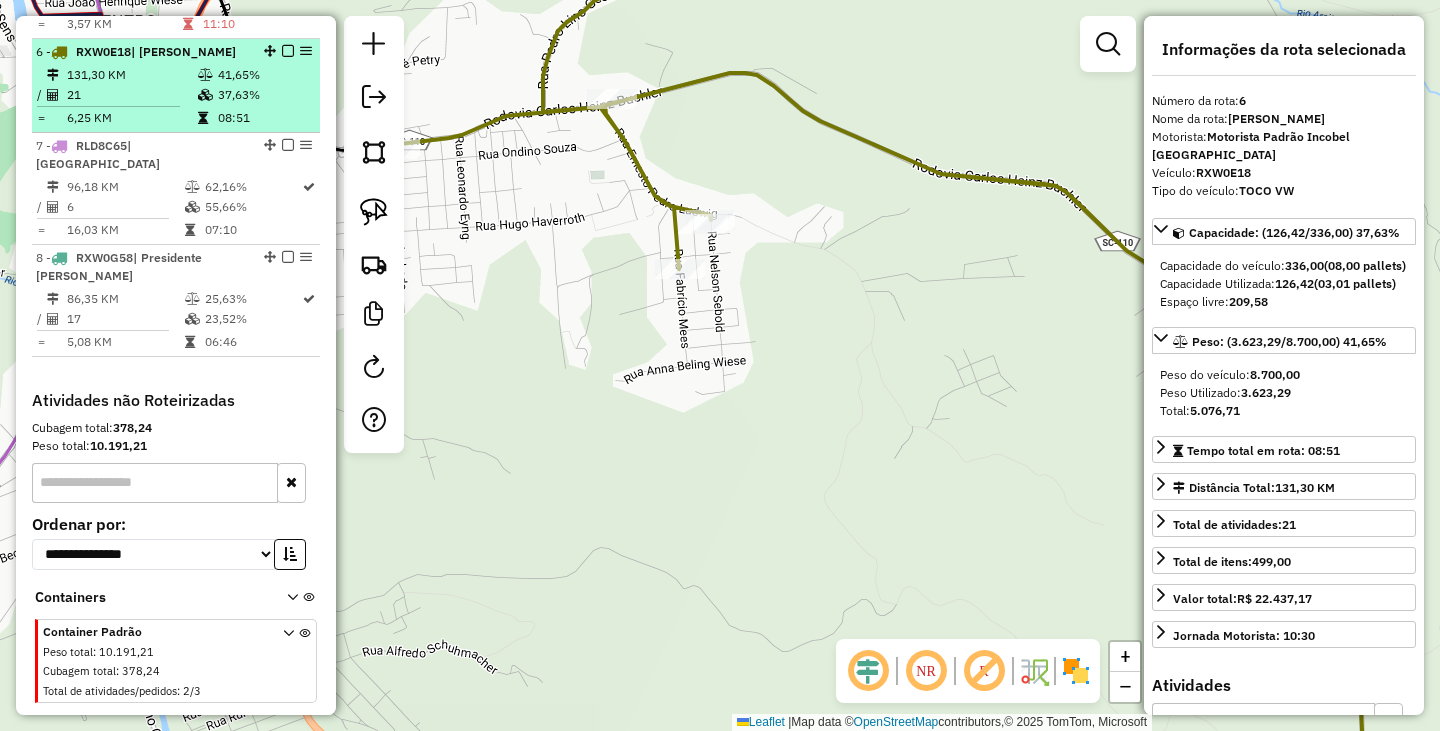 click at bounding box center [288, 51] 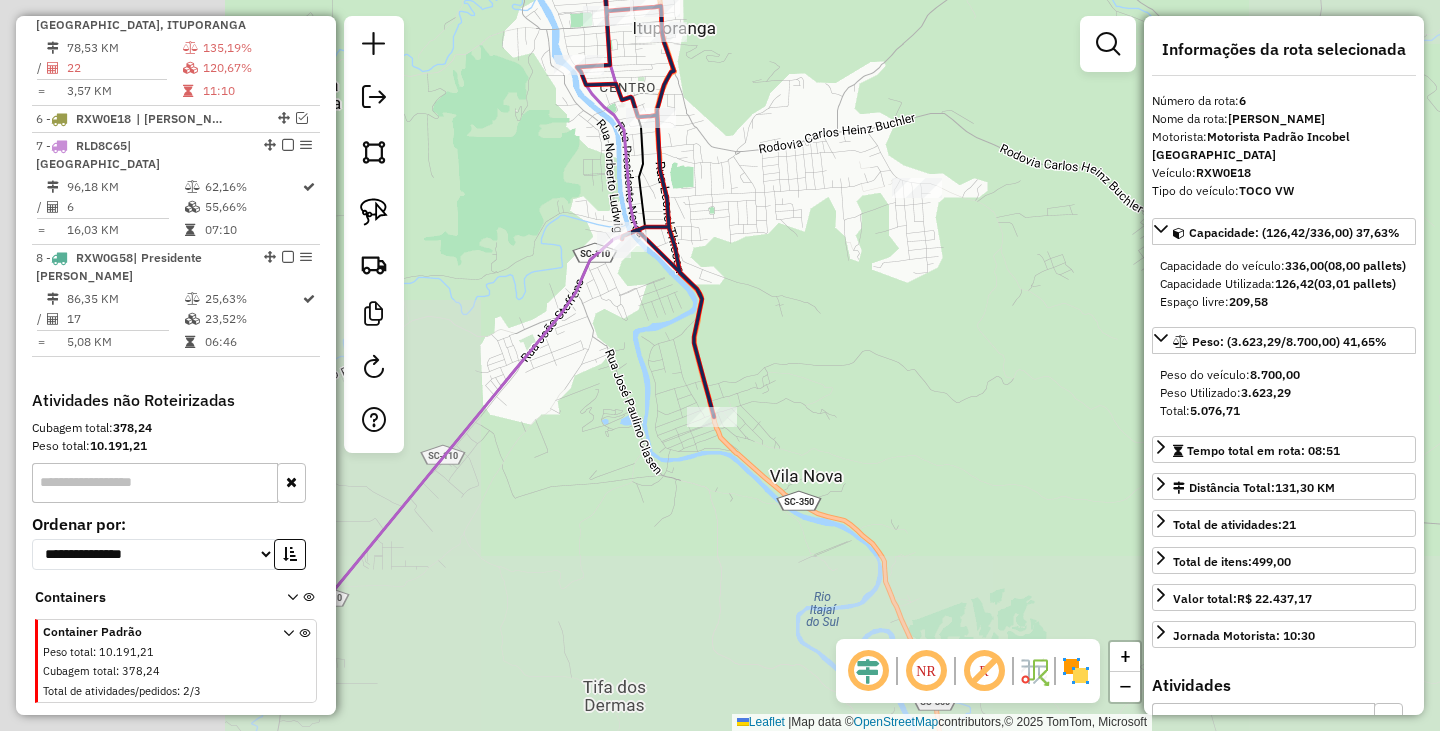 drag, startPoint x: 697, startPoint y: 393, endPoint x: 866, endPoint y: 319, distance: 184.4912 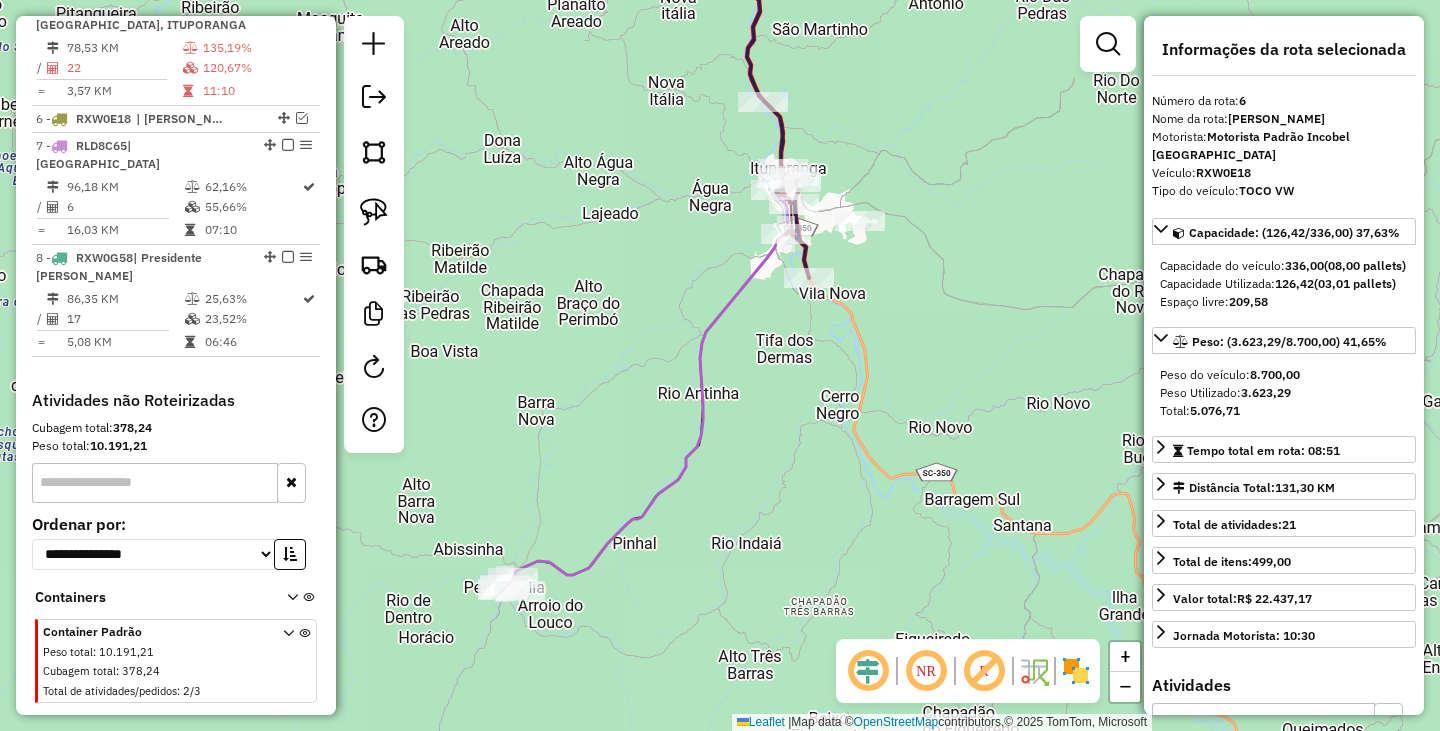 drag, startPoint x: 730, startPoint y: 518, endPoint x: 762, endPoint y: 364, distance: 157.28954 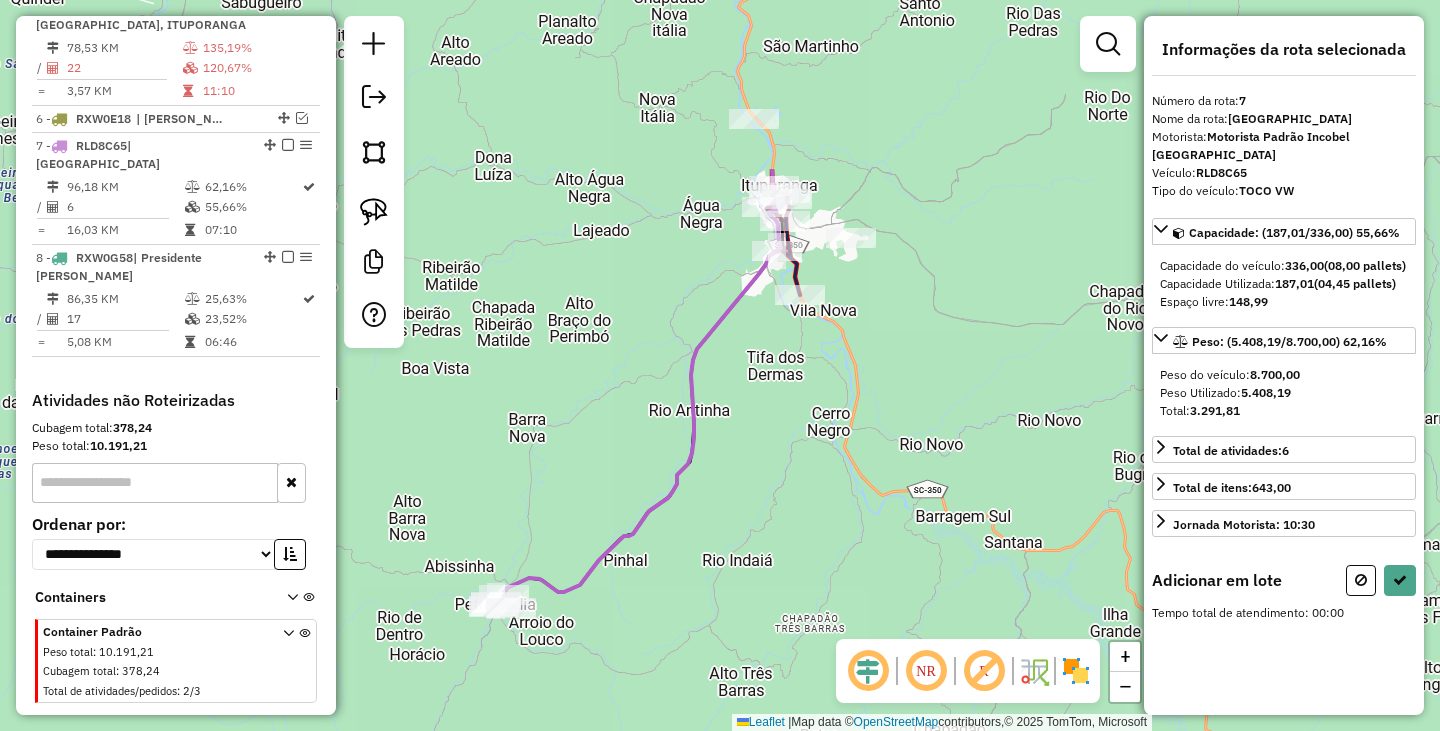 drag, startPoint x: 926, startPoint y: 327, endPoint x: 717, endPoint y: 571, distance: 321.27402 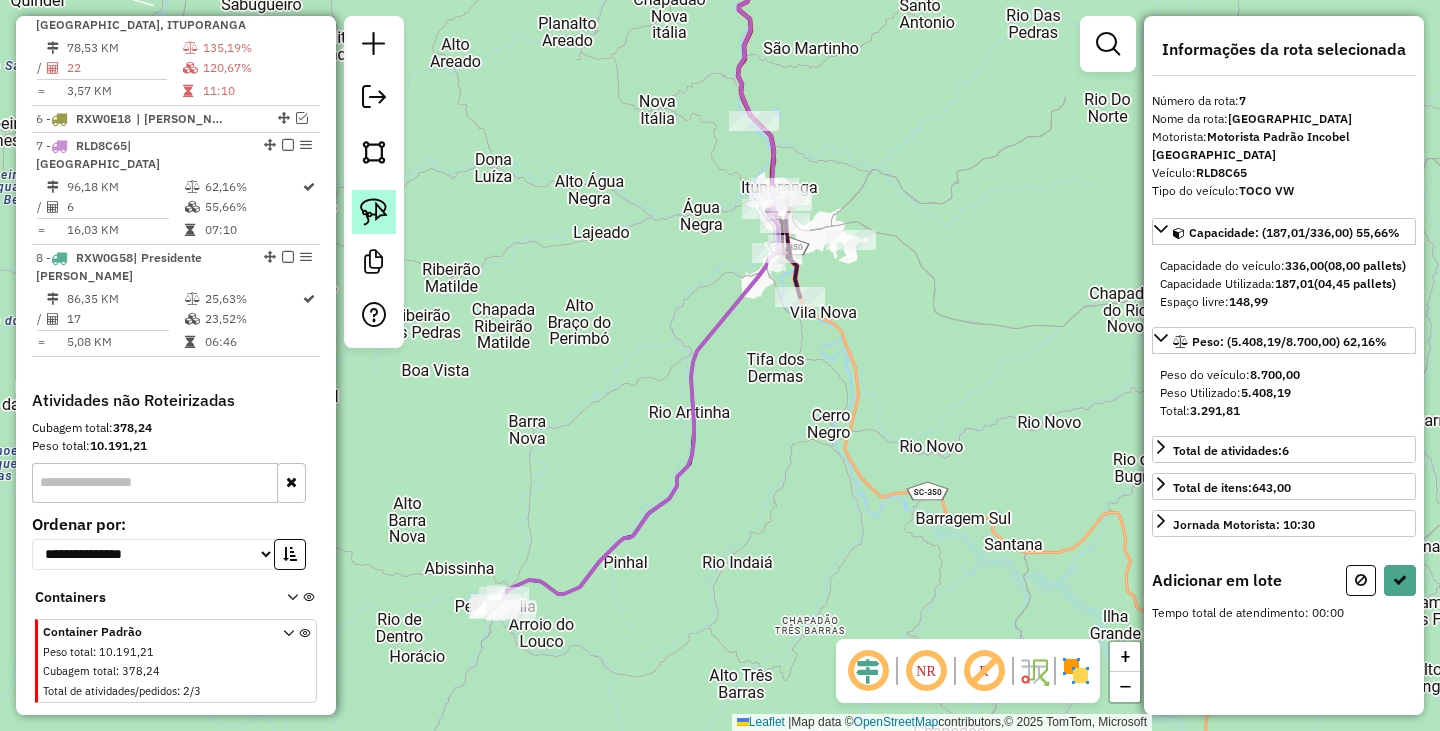 click 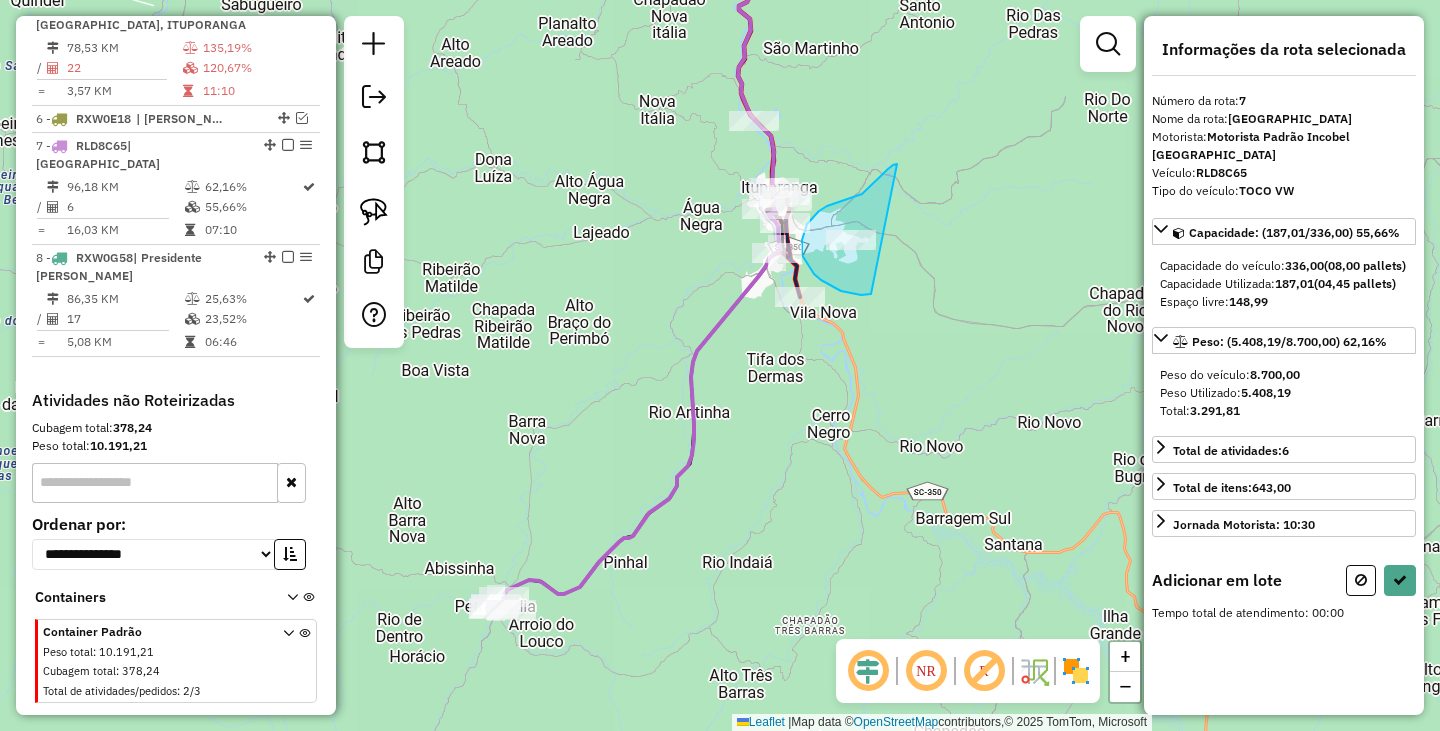 drag, startPoint x: 897, startPoint y: 164, endPoint x: 871, endPoint y: 294, distance: 132.57451 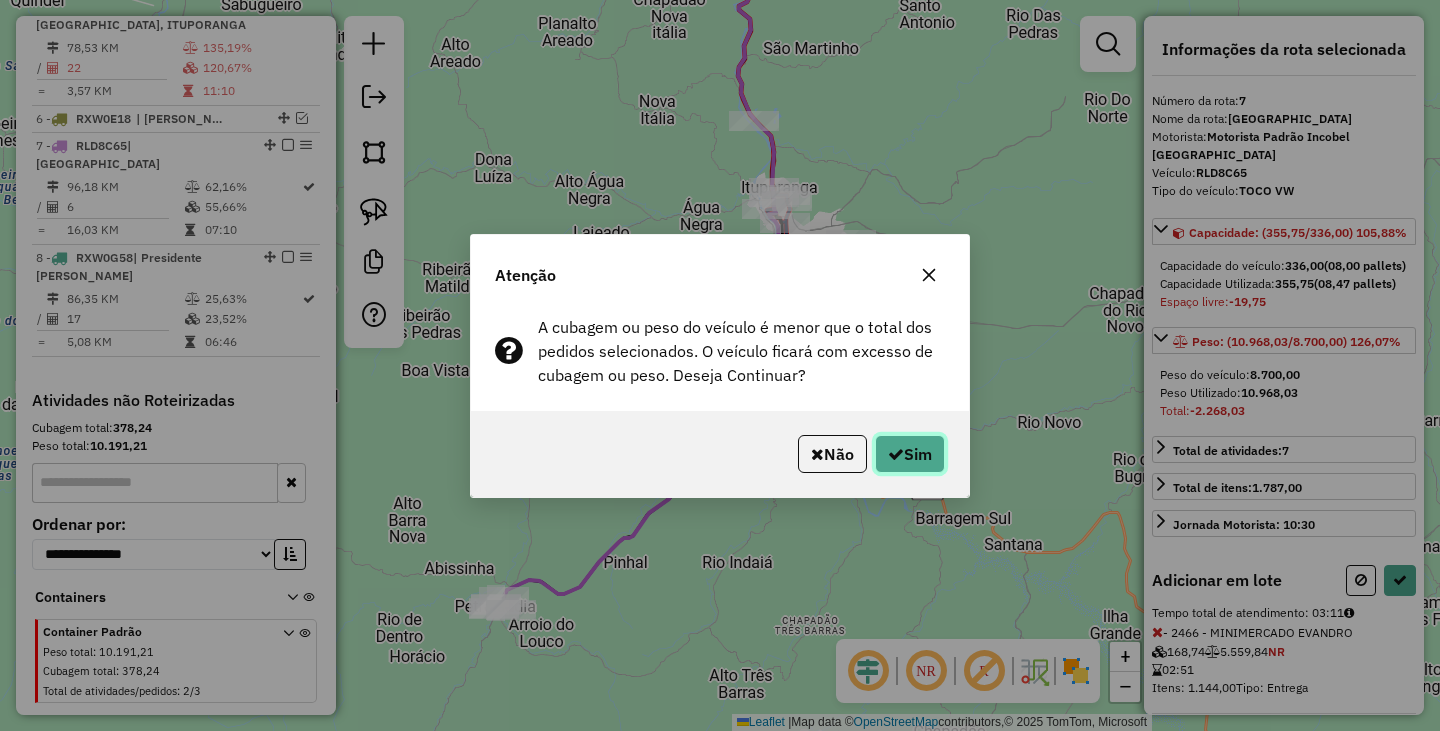 click on "Sim" 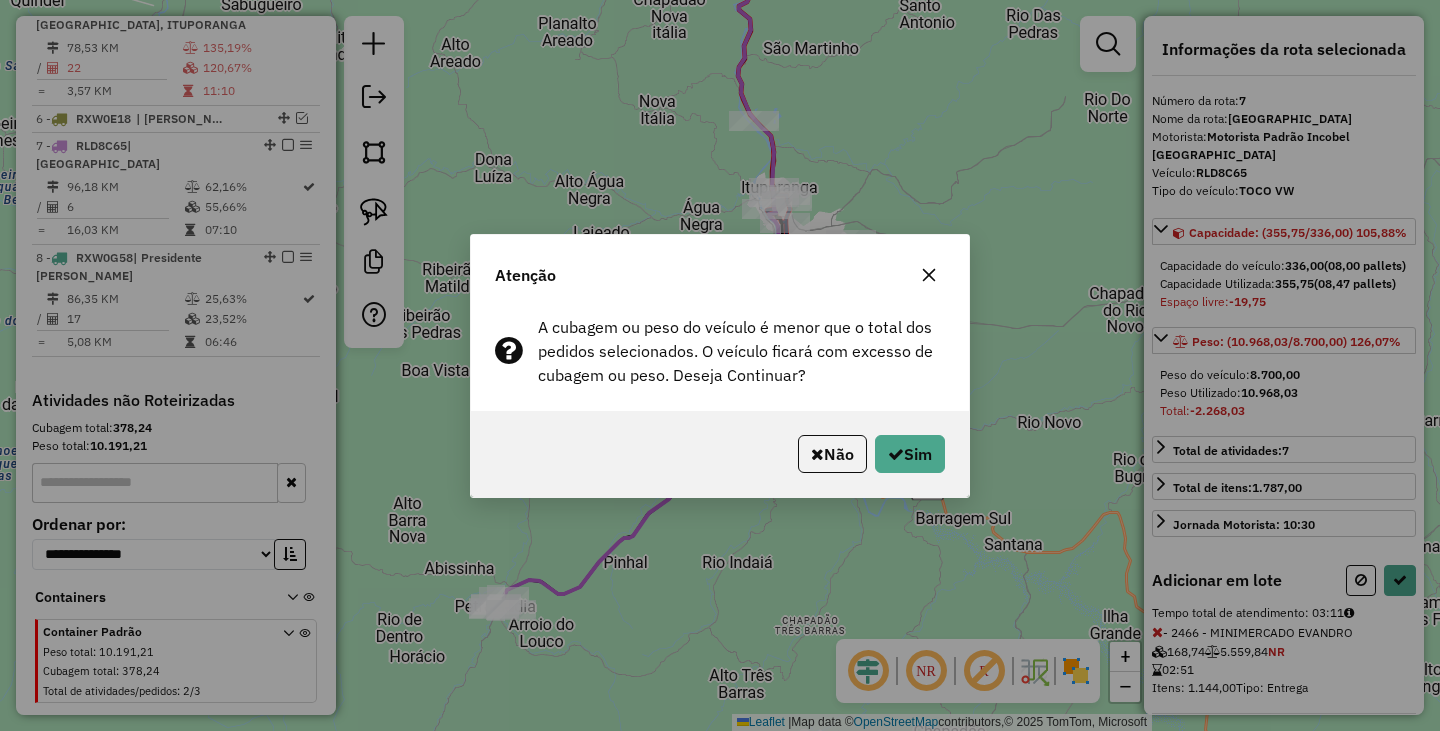select on "**********" 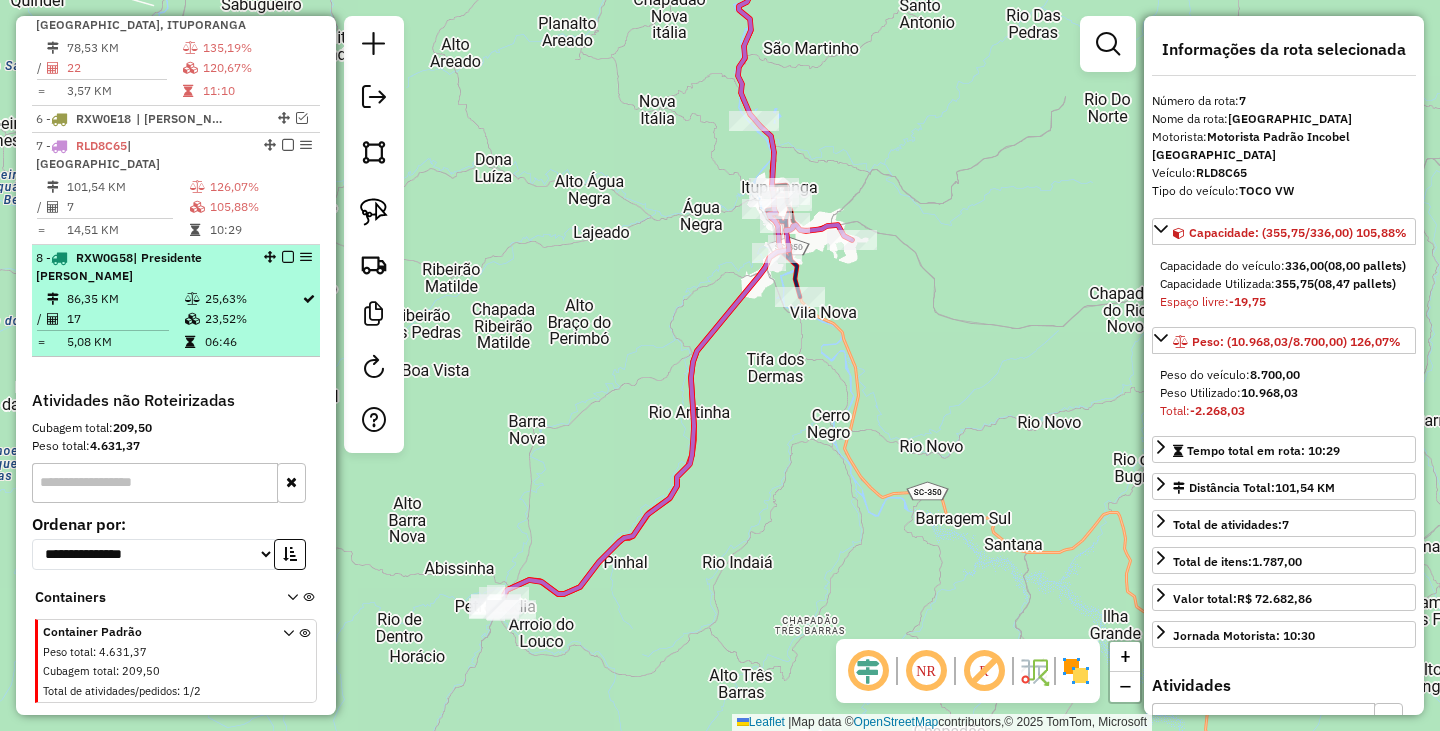 scroll, scrollTop: 856, scrollLeft: 0, axis: vertical 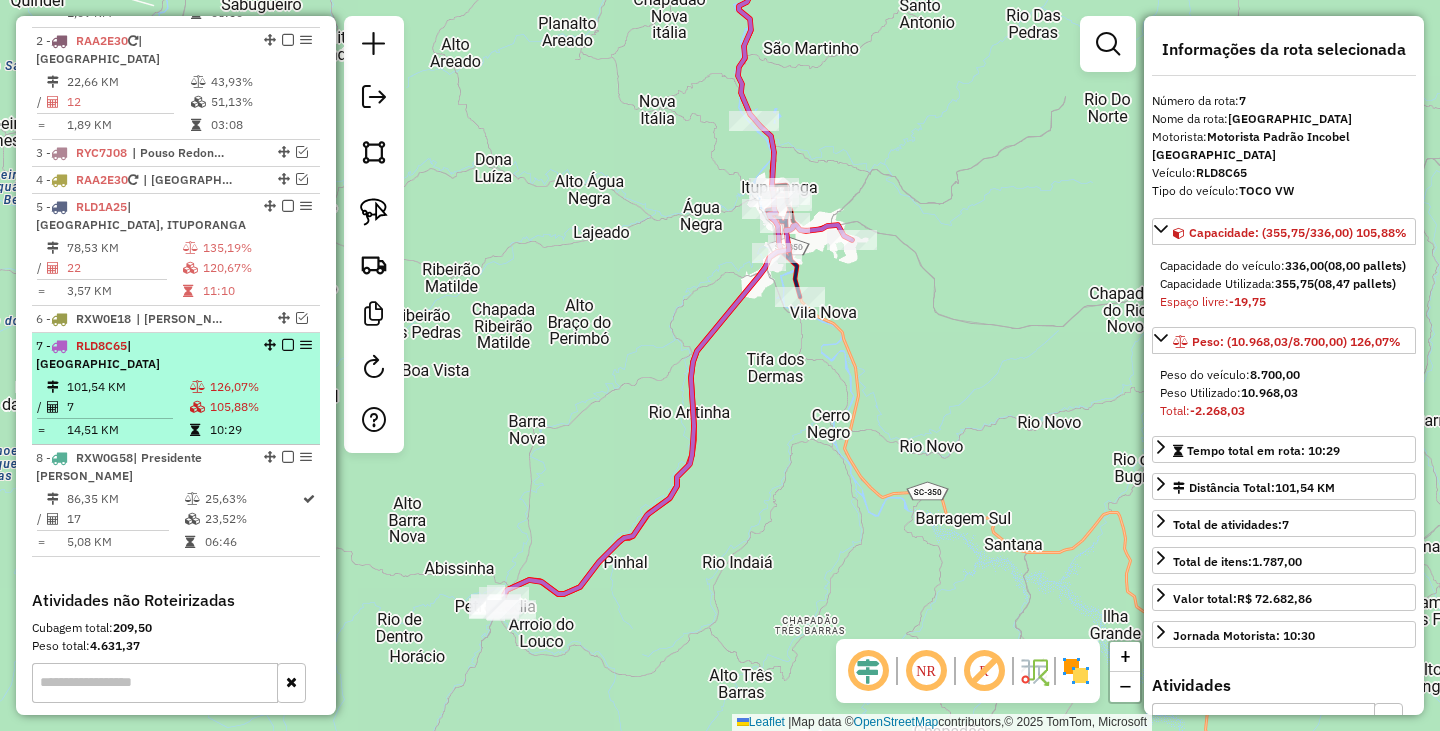 click at bounding box center [288, 345] 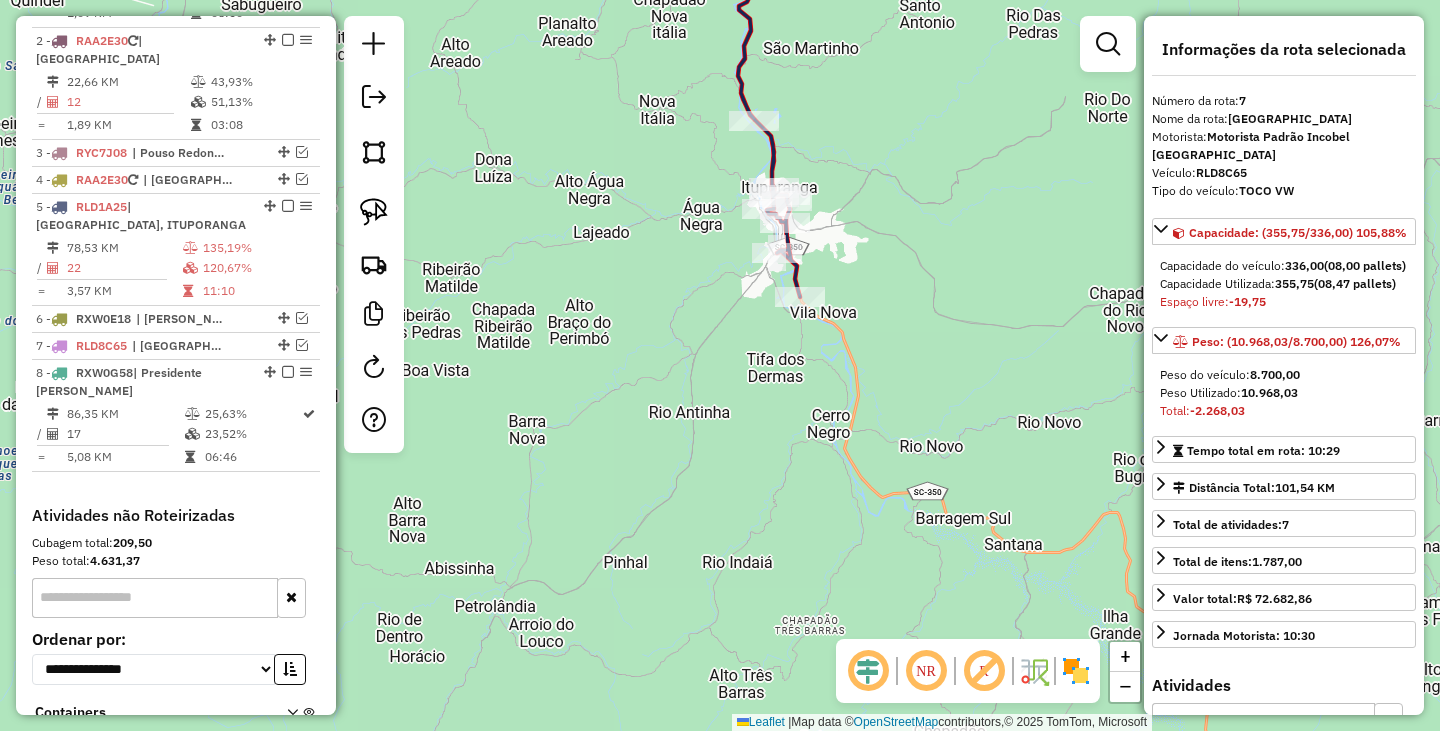 click on "Janela de atendimento Grade de atendimento Capacidade Transportadoras Veículos Cliente Pedidos  Rotas Selecione os dias de semana para filtrar as janelas de atendimento  Seg   Ter   Qua   Qui   Sex   Sáb   Dom  Informe o período da janela de atendimento: De: Até:  Filtrar exatamente a janela do cliente  Considerar janela de atendimento padrão  Selecione os dias de semana para filtrar as grades de atendimento  Seg   Ter   Qua   Qui   Sex   Sáb   Dom   Considerar clientes sem dia de atendimento cadastrado  Clientes fora do dia de atendimento selecionado Filtrar as atividades entre os valores definidos abaixo:  Peso mínimo:   Peso máximo:   Cubagem mínima:   Cubagem máxima:   De:   Até:  Filtrar as atividades entre o tempo de atendimento definido abaixo:  De:   Até:   Considerar capacidade total dos clientes não roteirizados Transportadora: Selecione um ou mais itens Tipo de veículo: Selecione um ou mais itens Veículo: Selecione um ou mais itens Motorista: Selecione um ou mais itens Nome: Rótulo:" 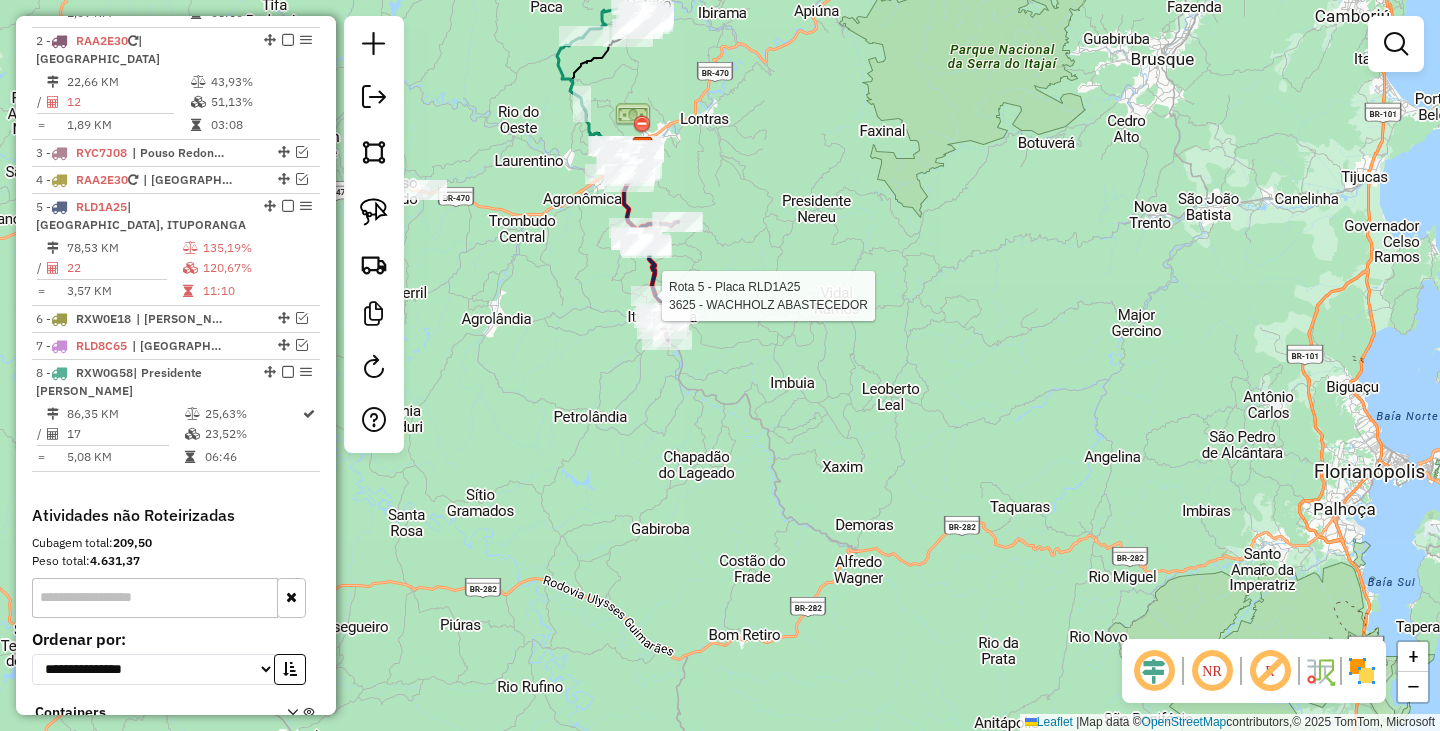 select on "**********" 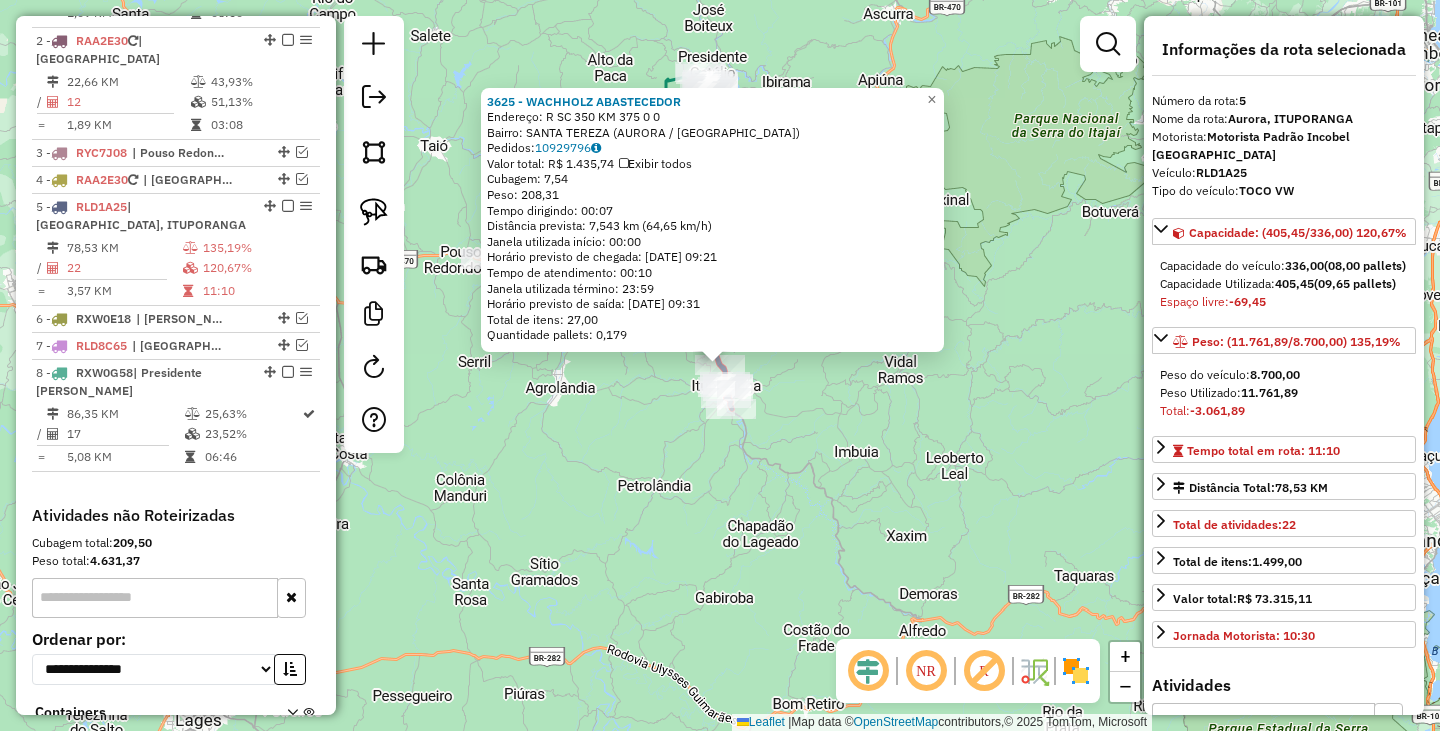 scroll, scrollTop: 989, scrollLeft: 0, axis: vertical 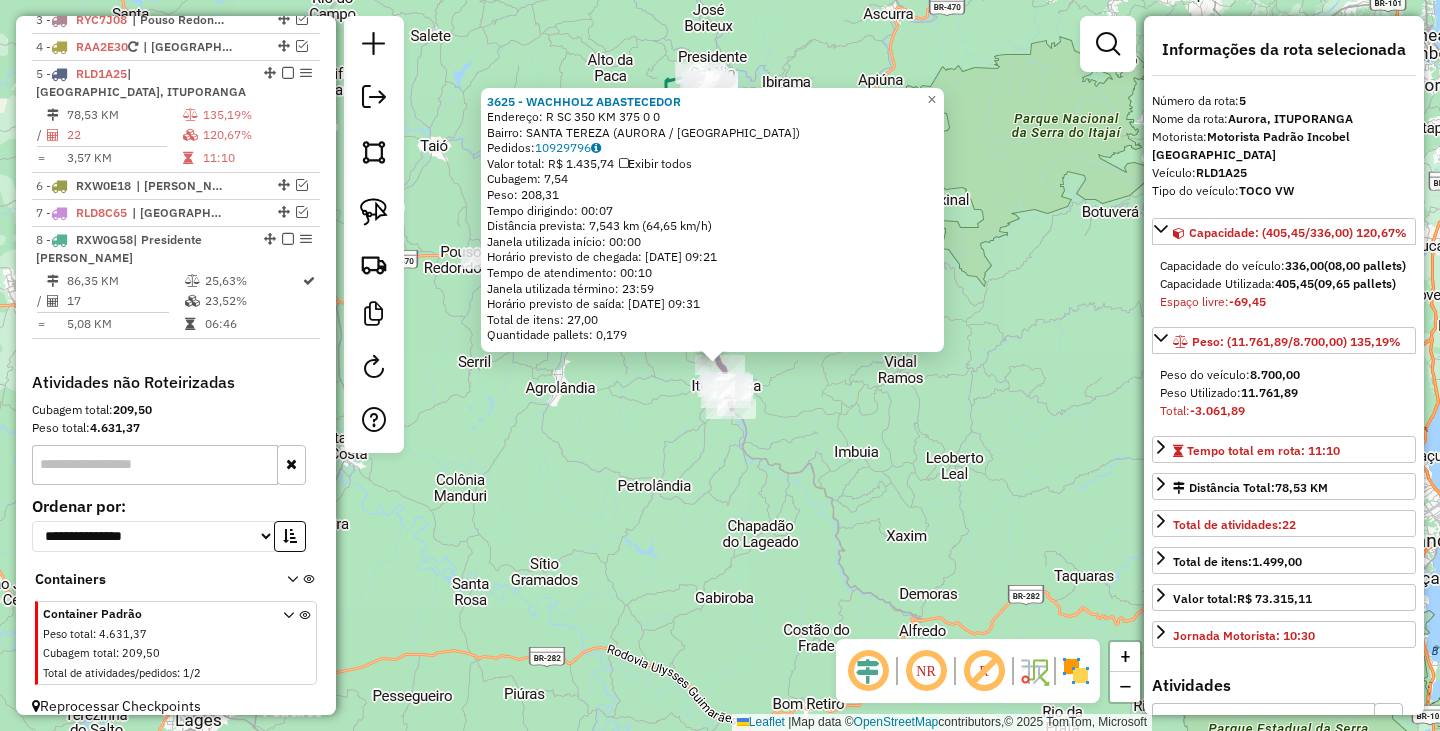 click on "3625 - WACHHOLZ ABASTECEDOR  Endereço: R   SC 350 KM 375 0               0   Bairro: [GEOGRAPHIC_DATA] ([GEOGRAPHIC_DATA] / [GEOGRAPHIC_DATA])   [GEOGRAPHIC_DATA]:  10929796   Valor total: R$ 1.435,74   Exibir todos   Cubagem: 7,54  Peso: 208,31  Tempo dirigindo: 00:07   Distância prevista: 7,543 km (64,65 km/h)   [GEOGRAPHIC_DATA] utilizada início: 00:00   Horário previsto de chegada: [DATE] 09:21   Tempo de atendimento: 00:10   Janela utilizada término: 23:59   Horário previsto de saída: [DATE] 09:31   Total de itens: 27,00   Quantidade pallets: 0,179  × Janela de atendimento Grade de atendimento Capacidade Transportadoras Veículos Cliente Pedidos  Rotas Selecione os dias de semana para filtrar as janelas de atendimento  Seg   Ter   Qua   Qui   Sex   Sáb   Dom  Informe o período da janela de atendimento: De: Até:  Filtrar exatamente a janela do cliente  Considerar janela de atendimento padrão  Selecione os dias de semana para filtrar as grades de atendimento  Seg   Ter   Qua   Qui   Sex   Sáb   Dom   Peso mínimo:   Peso máximo:   De:" 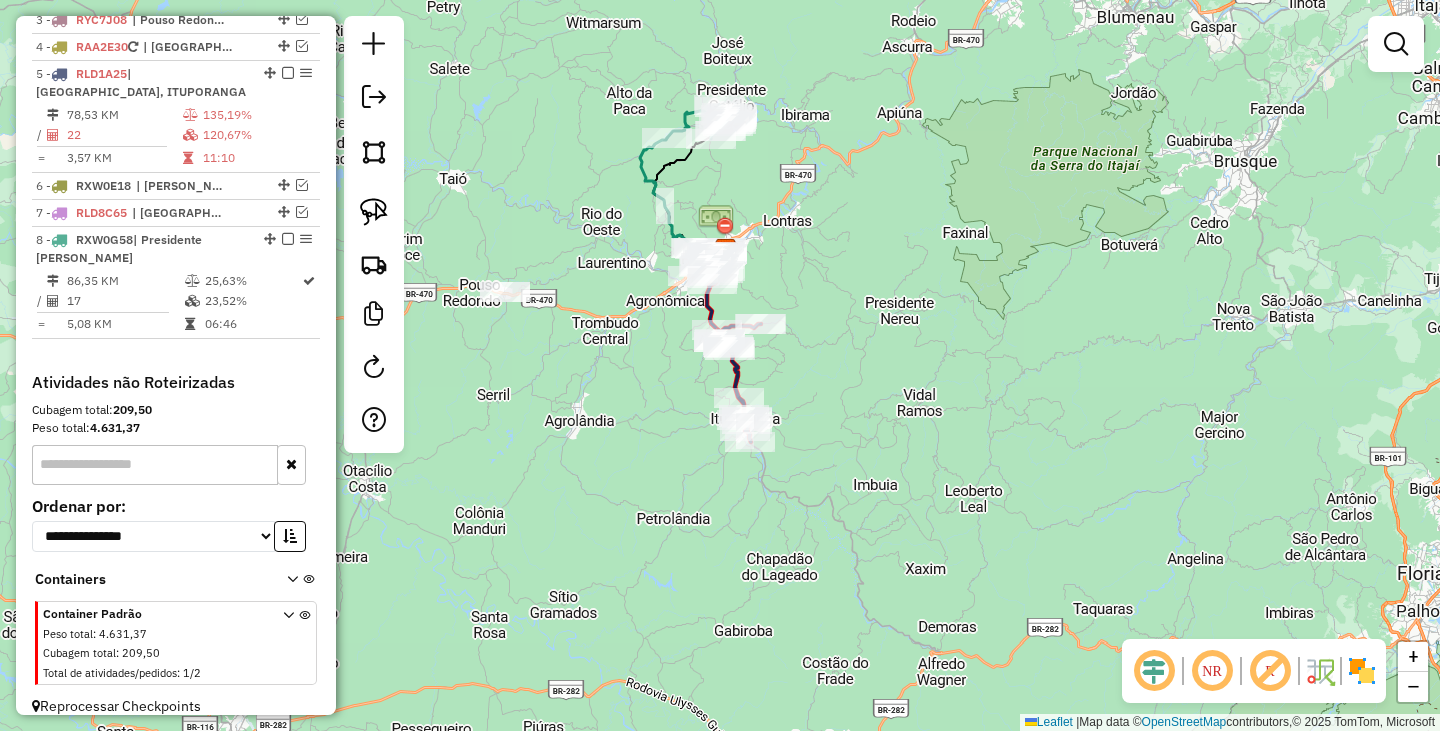 drag, startPoint x: 622, startPoint y: 455, endPoint x: 640, endPoint y: 500, distance: 48.466484 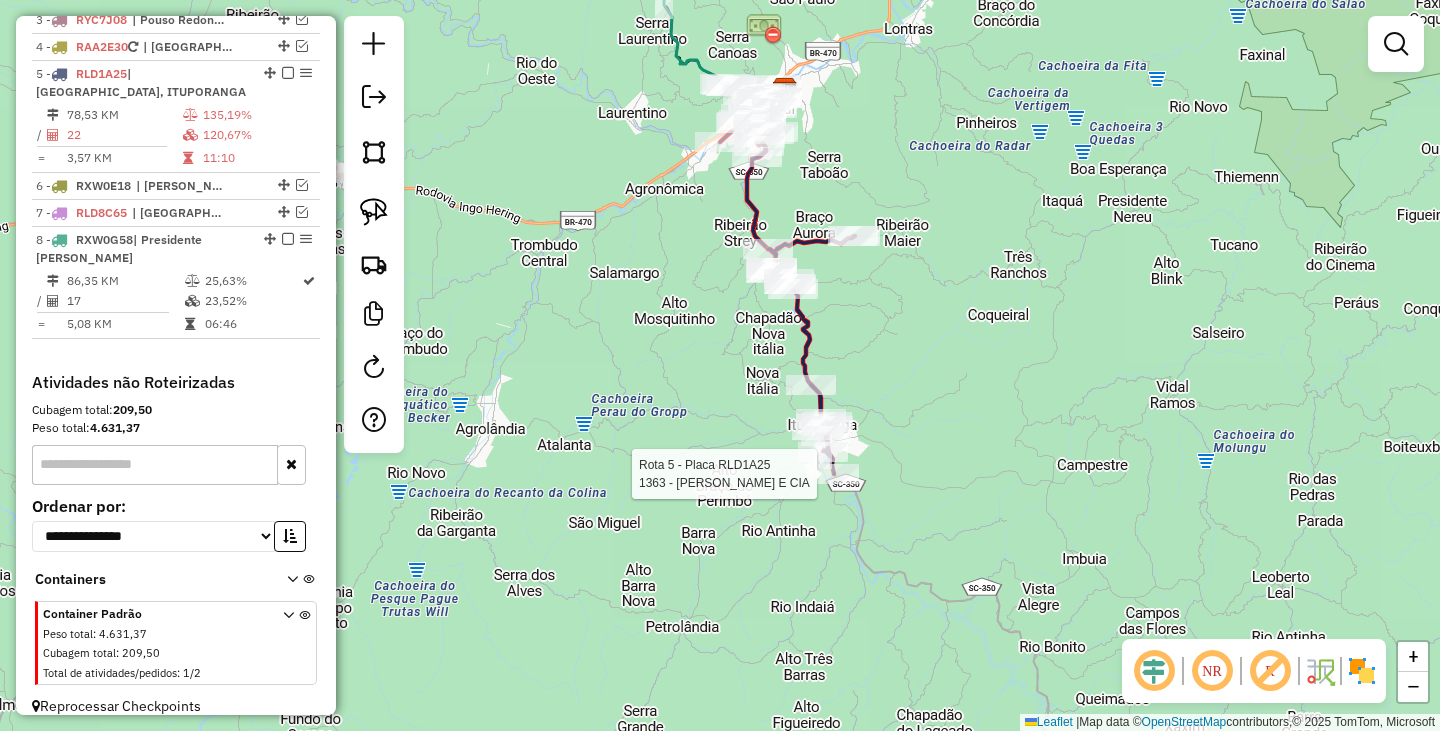 select on "**********" 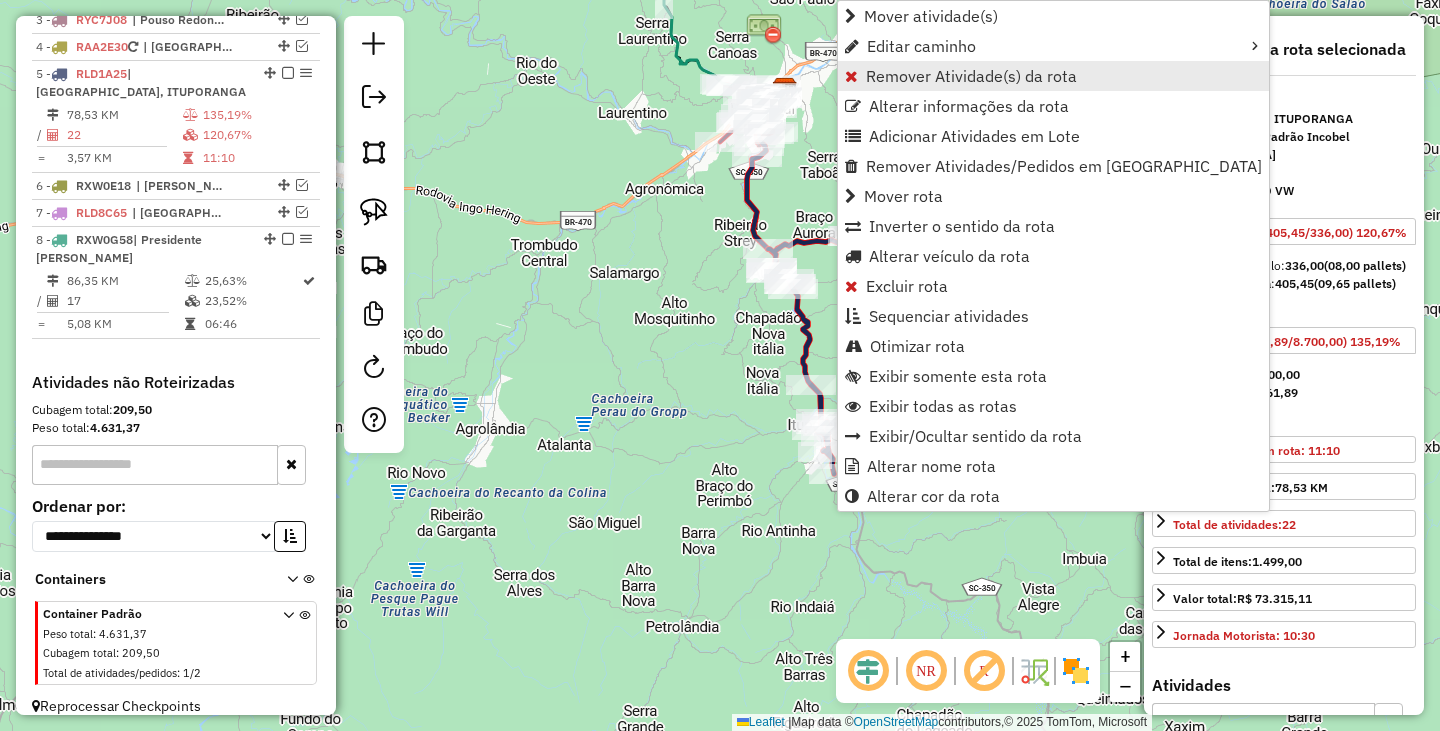 click on "Remover Atividade(s) da rota" at bounding box center (971, 76) 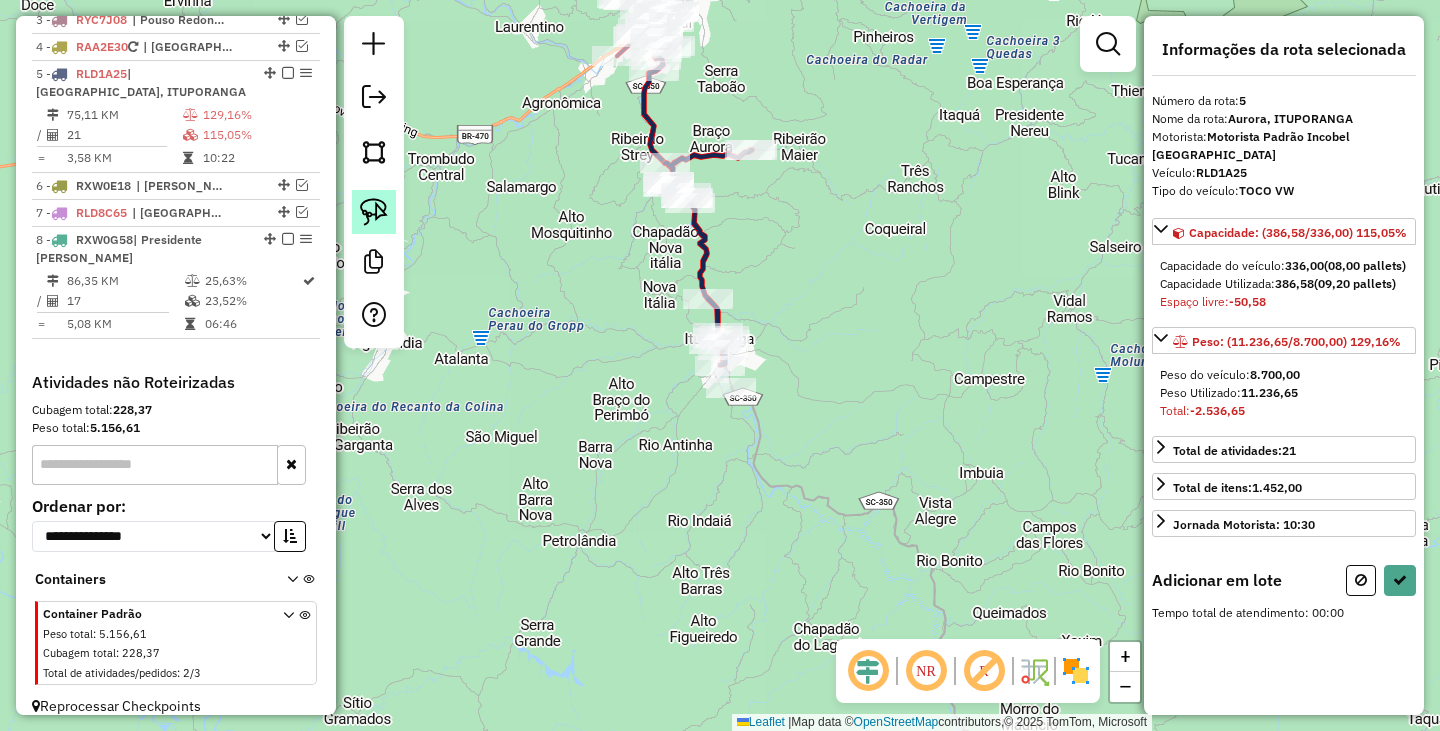 click 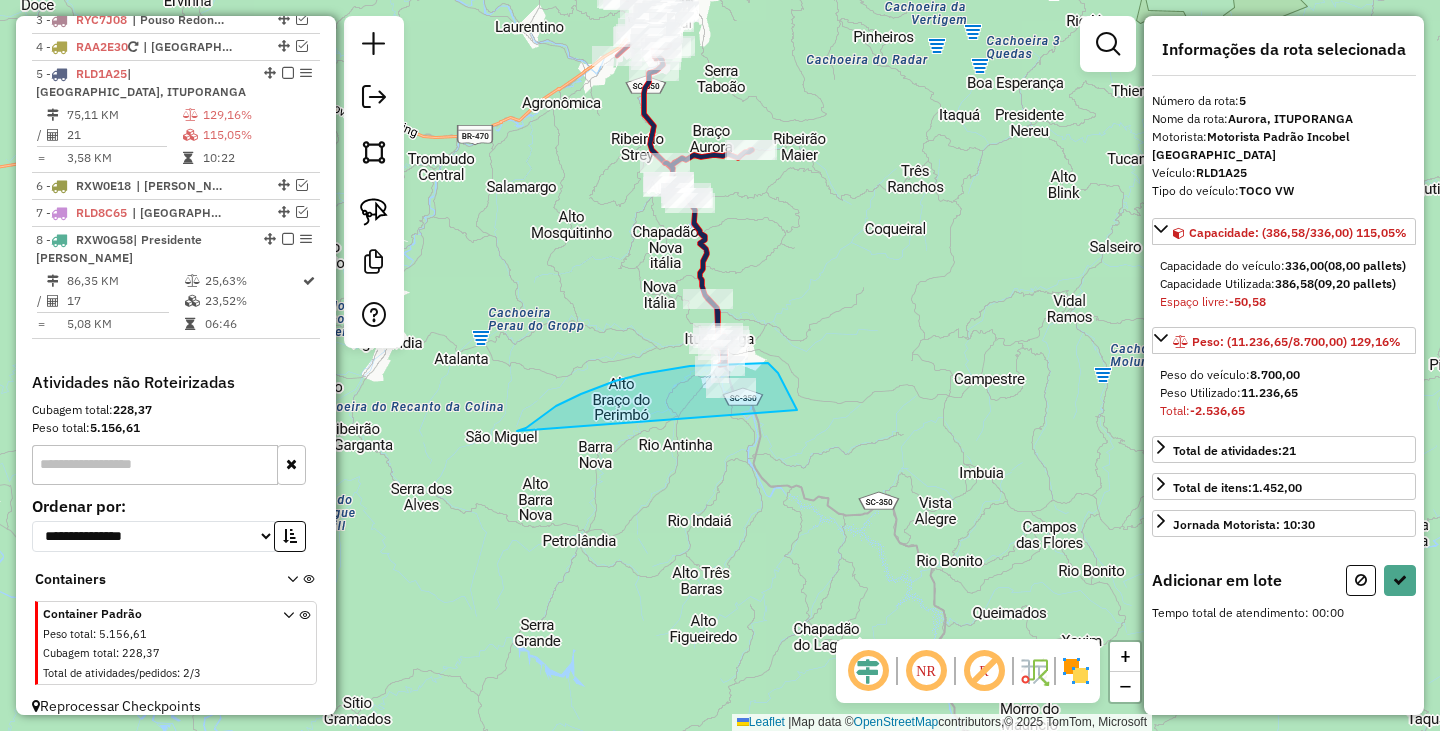 drag, startPoint x: 520, startPoint y: 431, endPoint x: 798, endPoint y: 416, distance: 278.4044 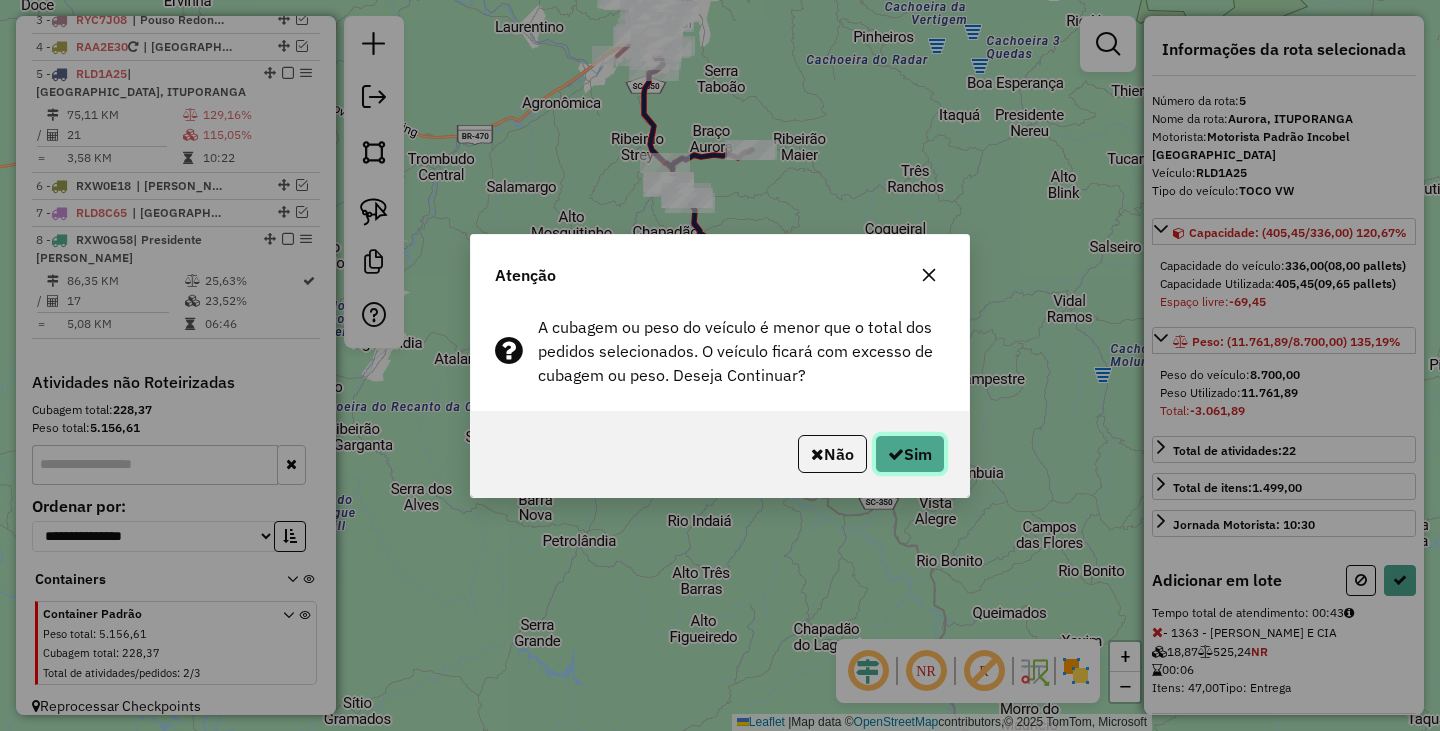 click on "Sim" 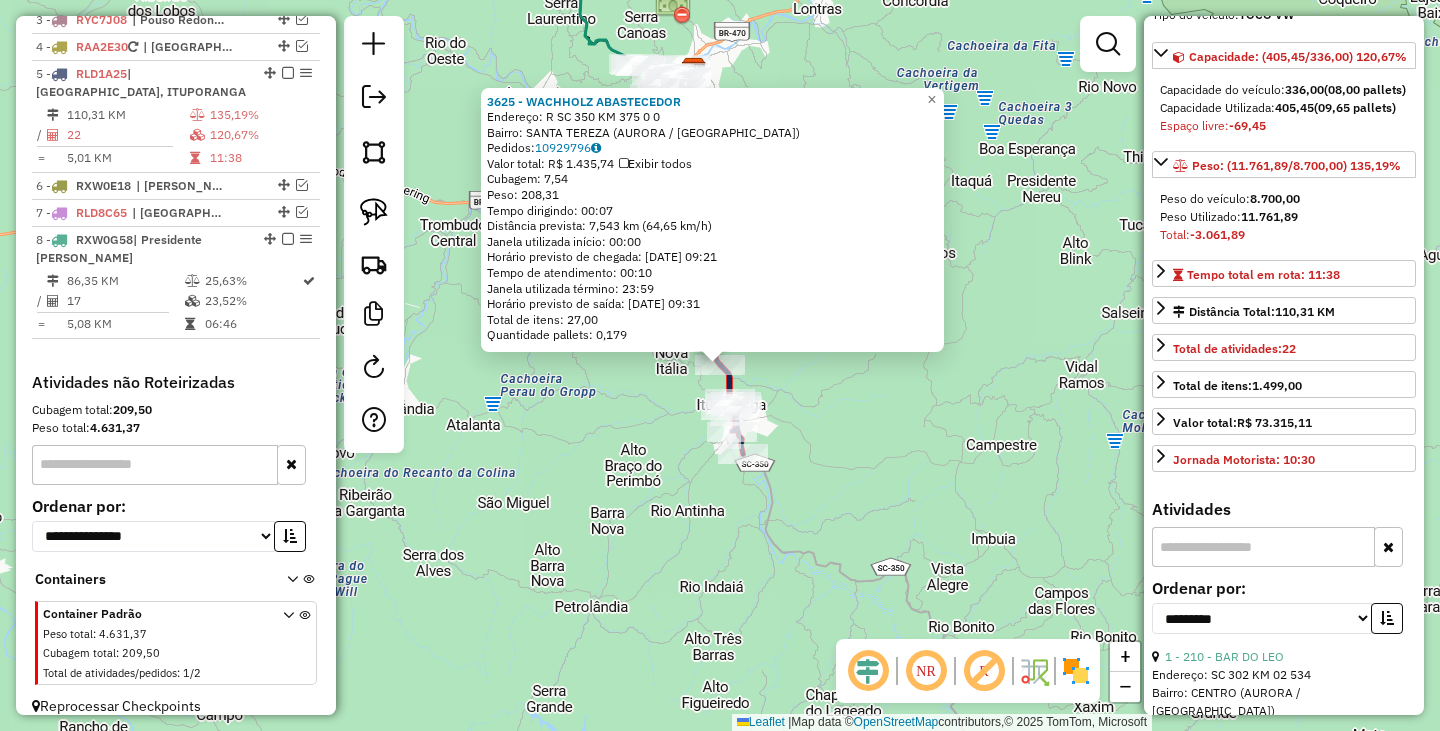 scroll, scrollTop: 300, scrollLeft: 0, axis: vertical 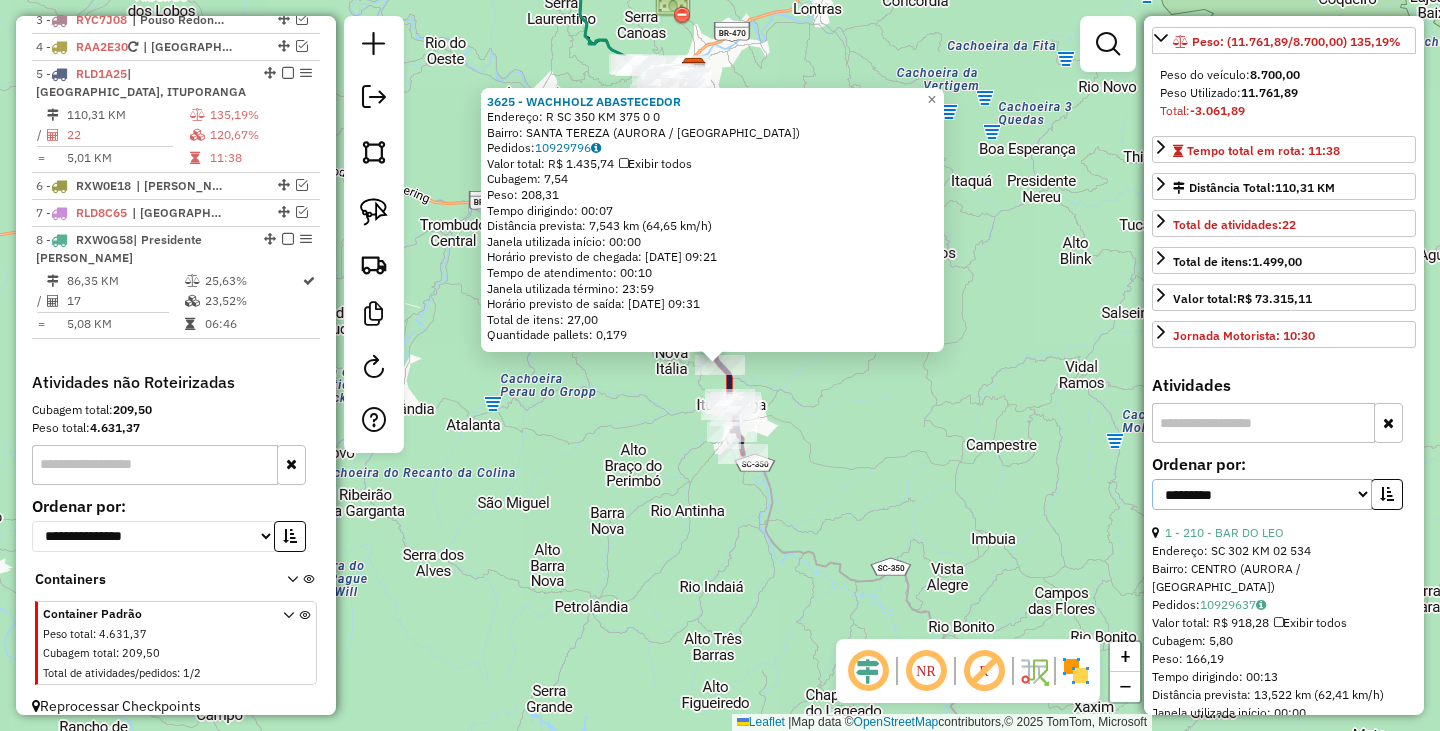 drag, startPoint x: 1288, startPoint y: 525, endPoint x: 1277, endPoint y: 542, distance: 20.248457 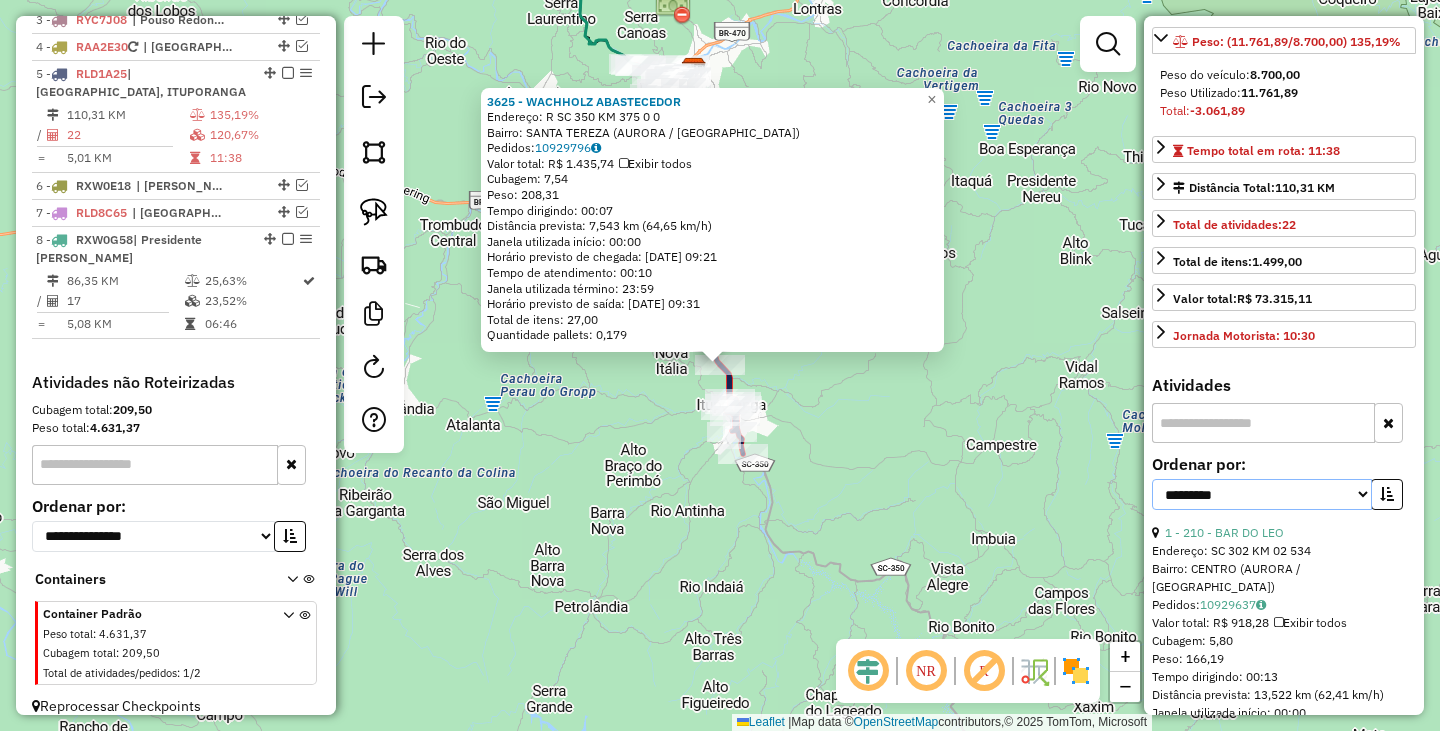 select on "*********" 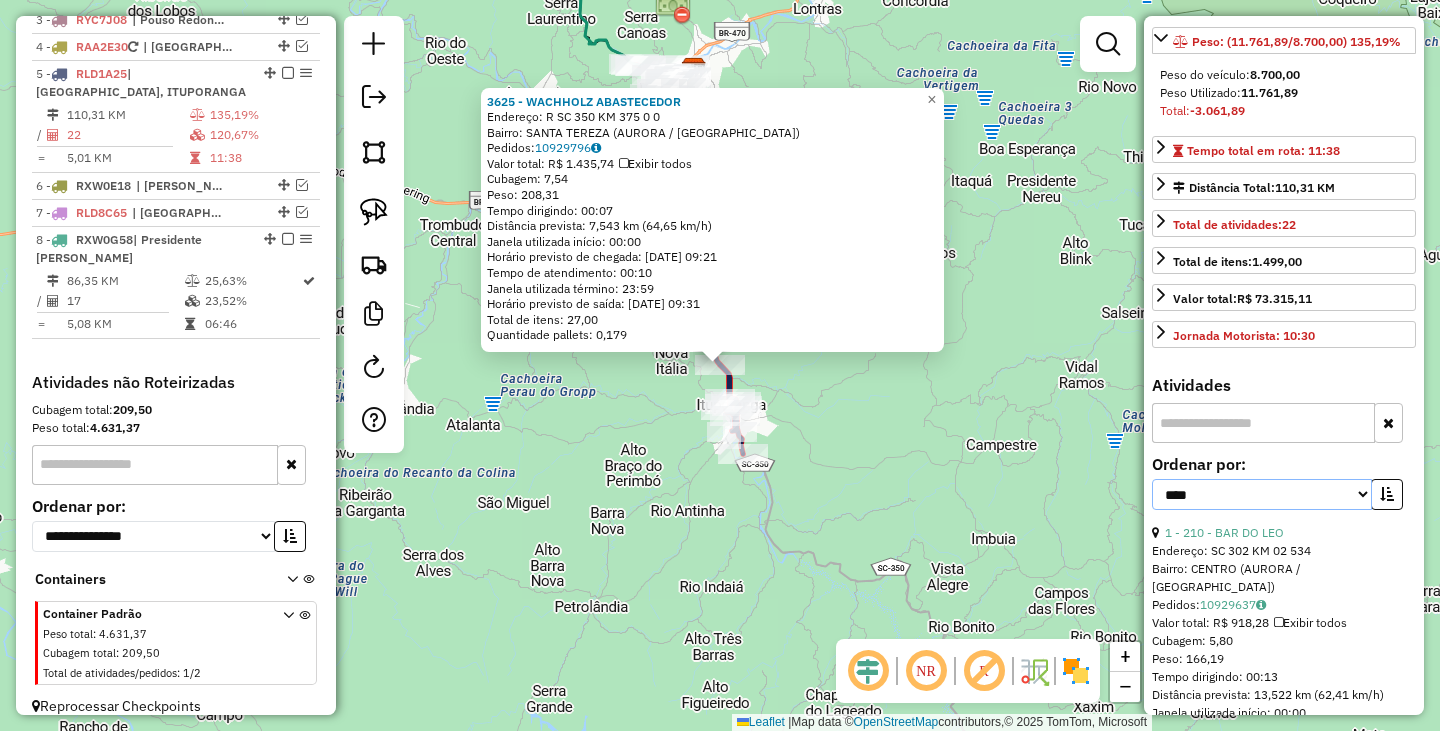 click on "**********" at bounding box center [1262, 494] 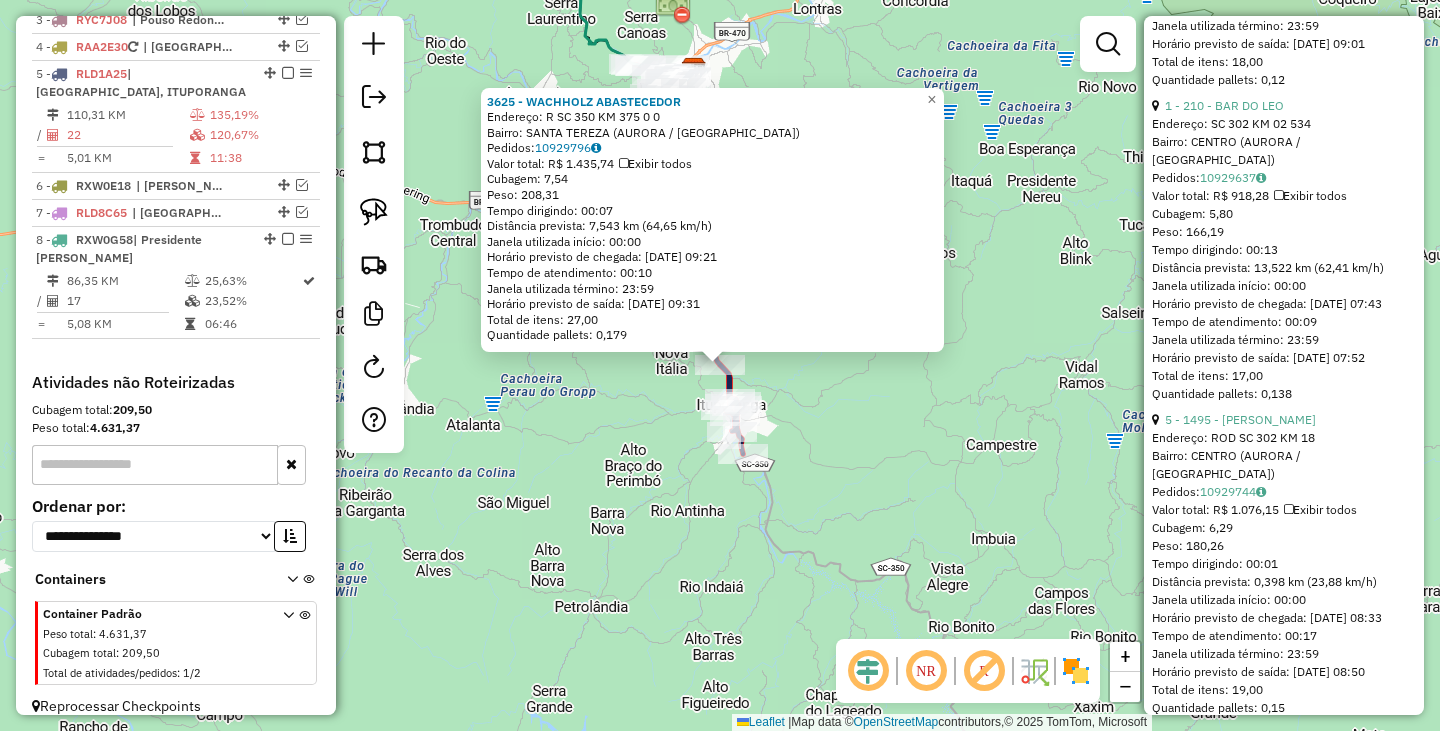 scroll, scrollTop: 7339, scrollLeft: 0, axis: vertical 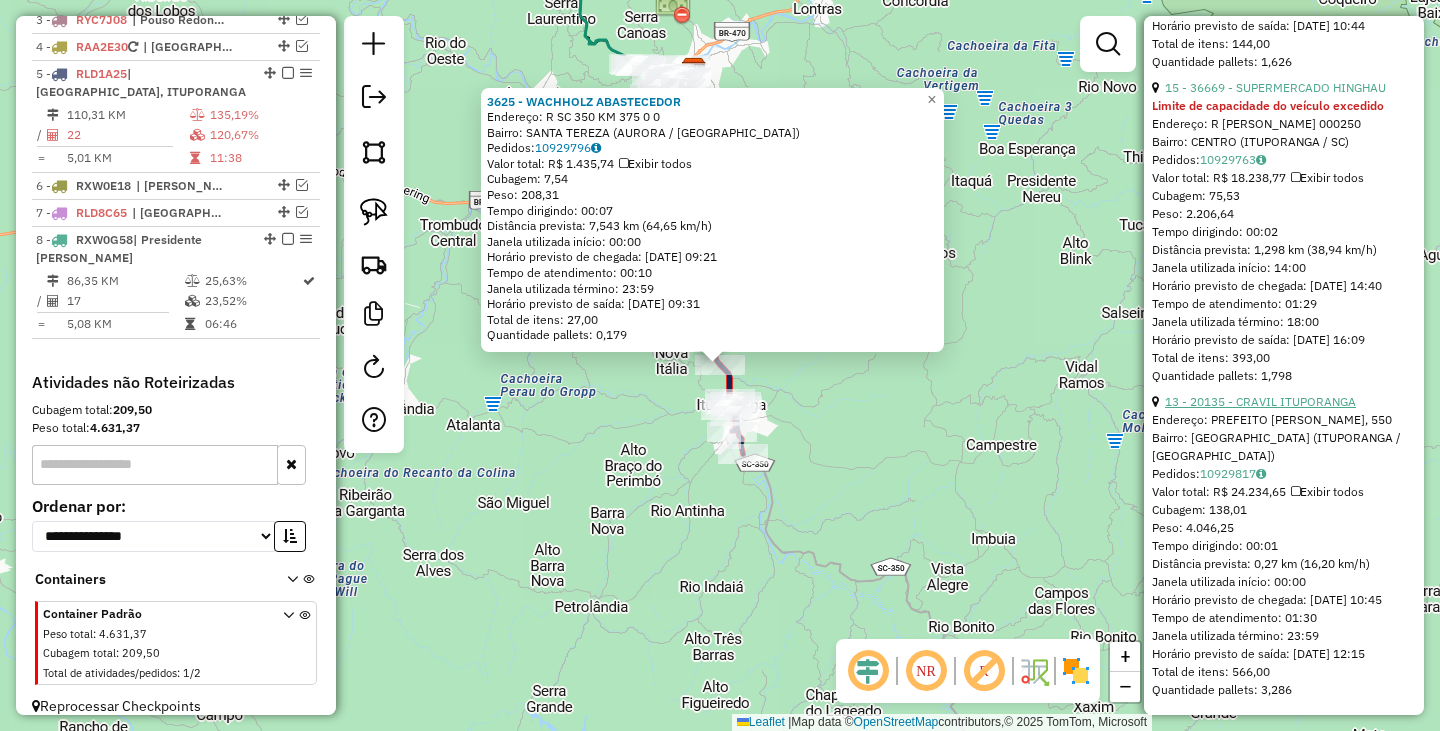 click on "13 - 20135 - CRAVIL ITUPORANGA" at bounding box center (1260, 401) 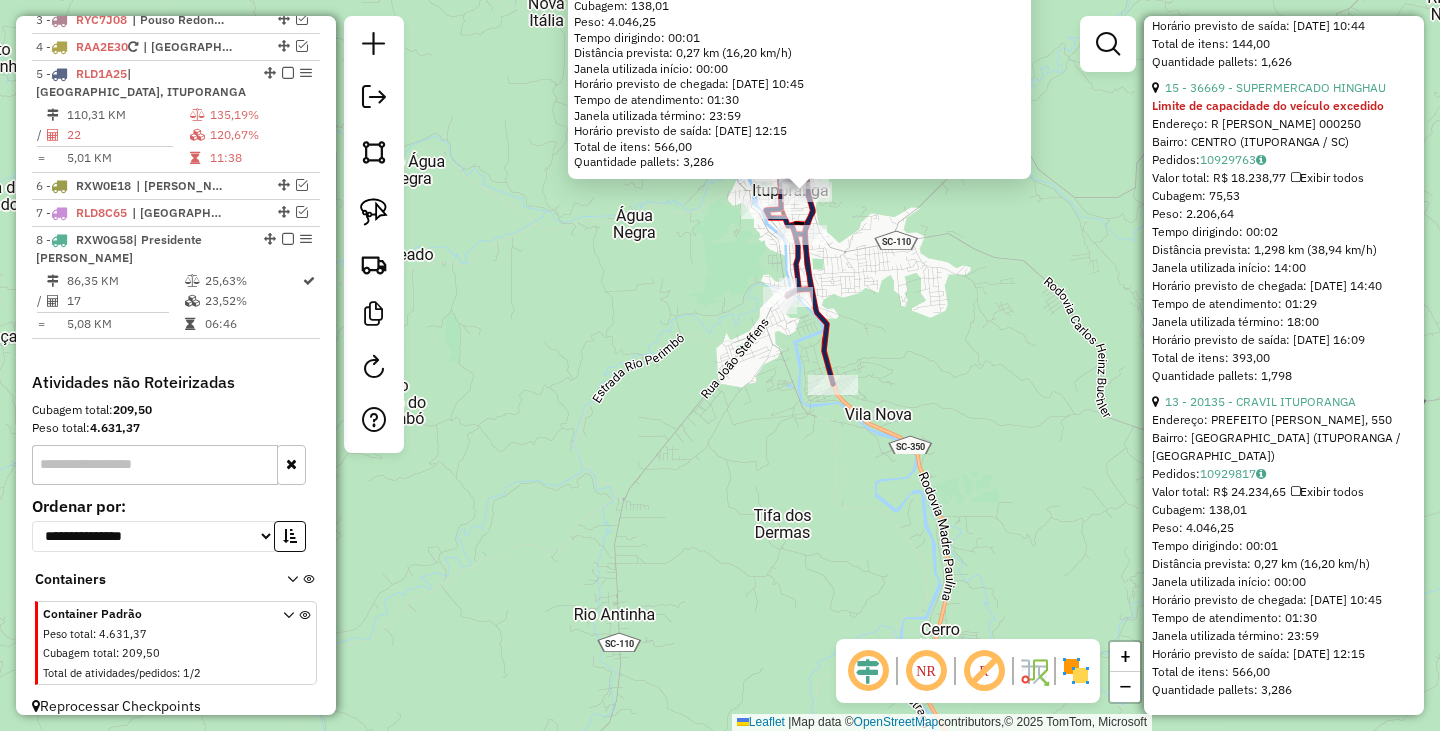 drag, startPoint x: 880, startPoint y: 282, endPoint x: 877, endPoint y: 406, distance: 124.036285 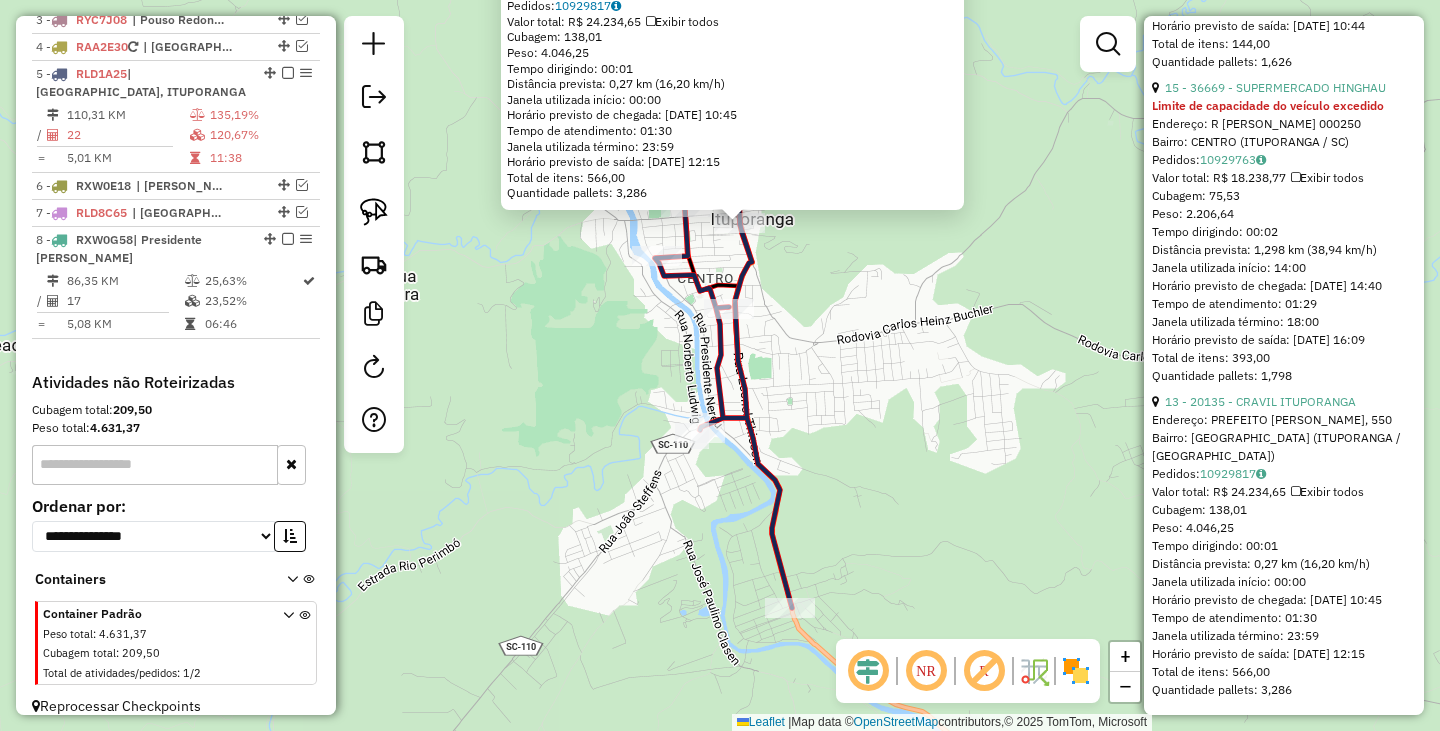 click on "20135 - CRAVIL ITUPORANGA  Endereço:  PREFEITO [PERSON_NAME], 550   Bairro: [GEOGRAPHIC_DATA] ([GEOGRAPHIC_DATA] / [GEOGRAPHIC_DATA])   Pedidos:  10929817   Valor total: R$ 24.234,65   Exibir todos   Cubagem: 138,01  Peso: 4.046,25  Tempo dirigindo: 00:01   Distância prevista: 0,27 km (16,20 km/h)   Janela utilizada início: 00:00   Horário previsto de chegada: [DATE] 10:45   Tempo de atendimento: 01:30   Janela utilizada término: 23:59   Horário previsto de saída: [DATE] 12:15   Total de itens: 566,00   Quantidade pallets: 3,286  × Janela de atendimento Grade de atendimento Capacidade Transportadoras Veículos Cliente Pedidos  Rotas Selecione os dias de semana para filtrar as janelas de atendimento  Seg   Ter   Qua   Qui   Sex   Sáb   Dom  Informe o período da janela de atendimento: De: Até:  Filtrar exatamente a janela do cliente  Considerar janela de atendimento padrão  Selecione os dias de semana para filtrar as grades de atendimento  Seg   Ter   Qua   Qui   Sex   Sáb   Dom   Peso mínimo:   Peso máximo:" 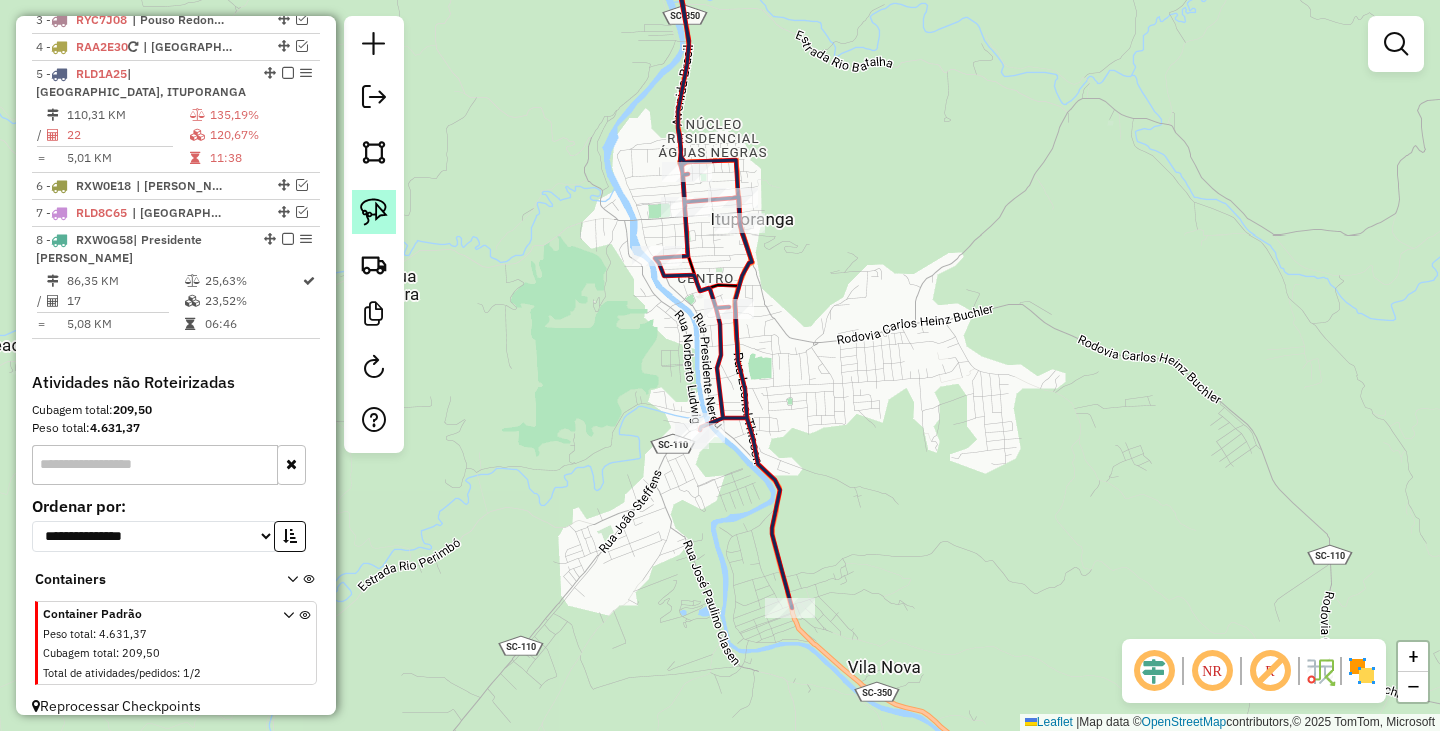 click 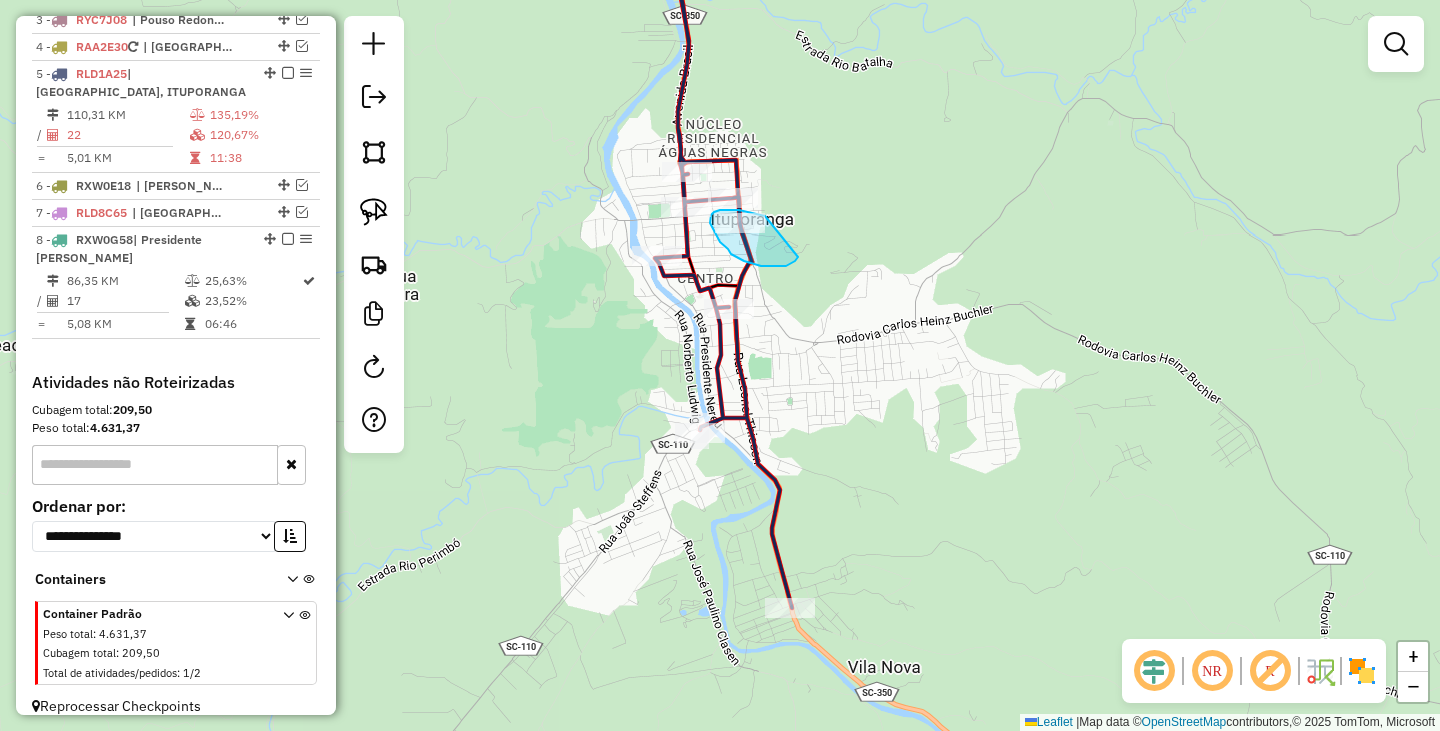 drag, startPoint x: 798, startPoint y: 257, endPoint x: 765, endPoint y: 216, distance: 52.63079 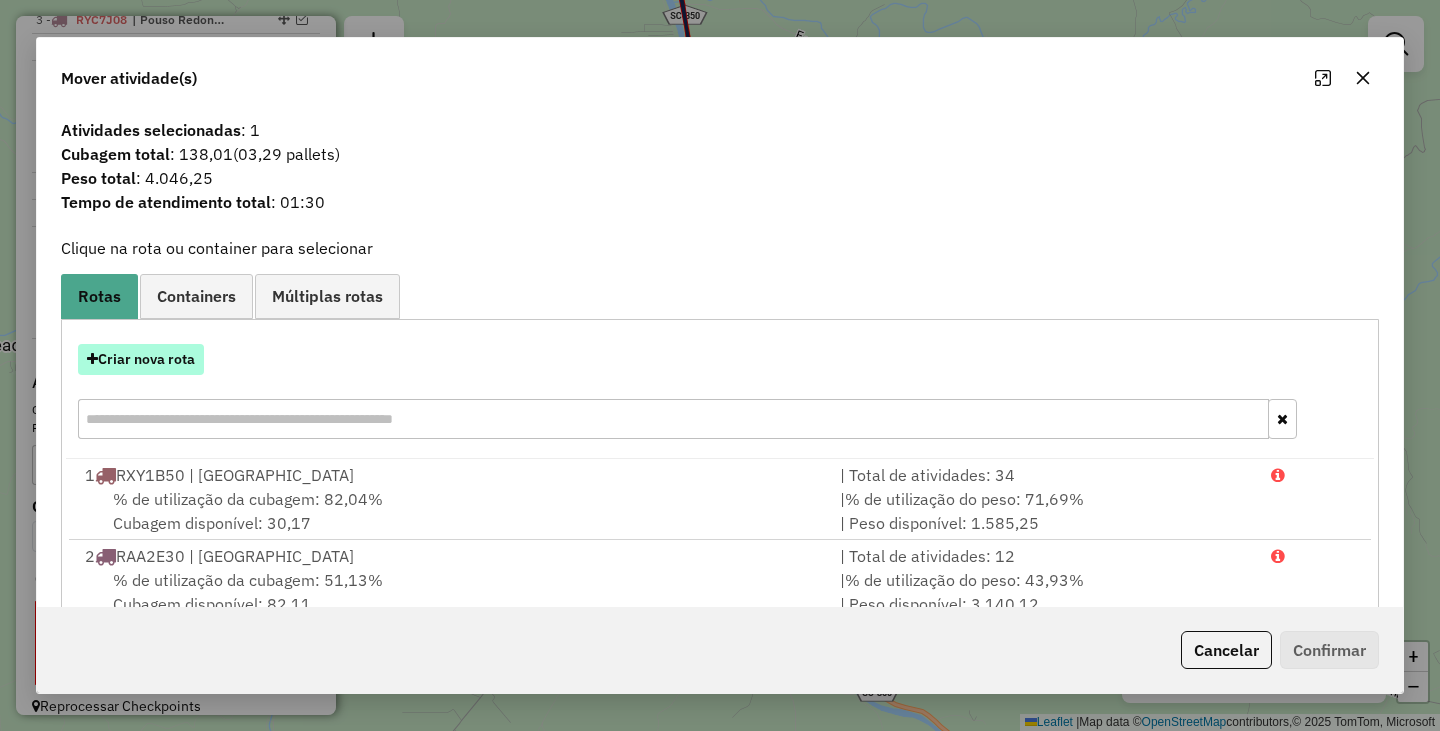 click on "Criar nova rota" at bounding box center [141, 359] 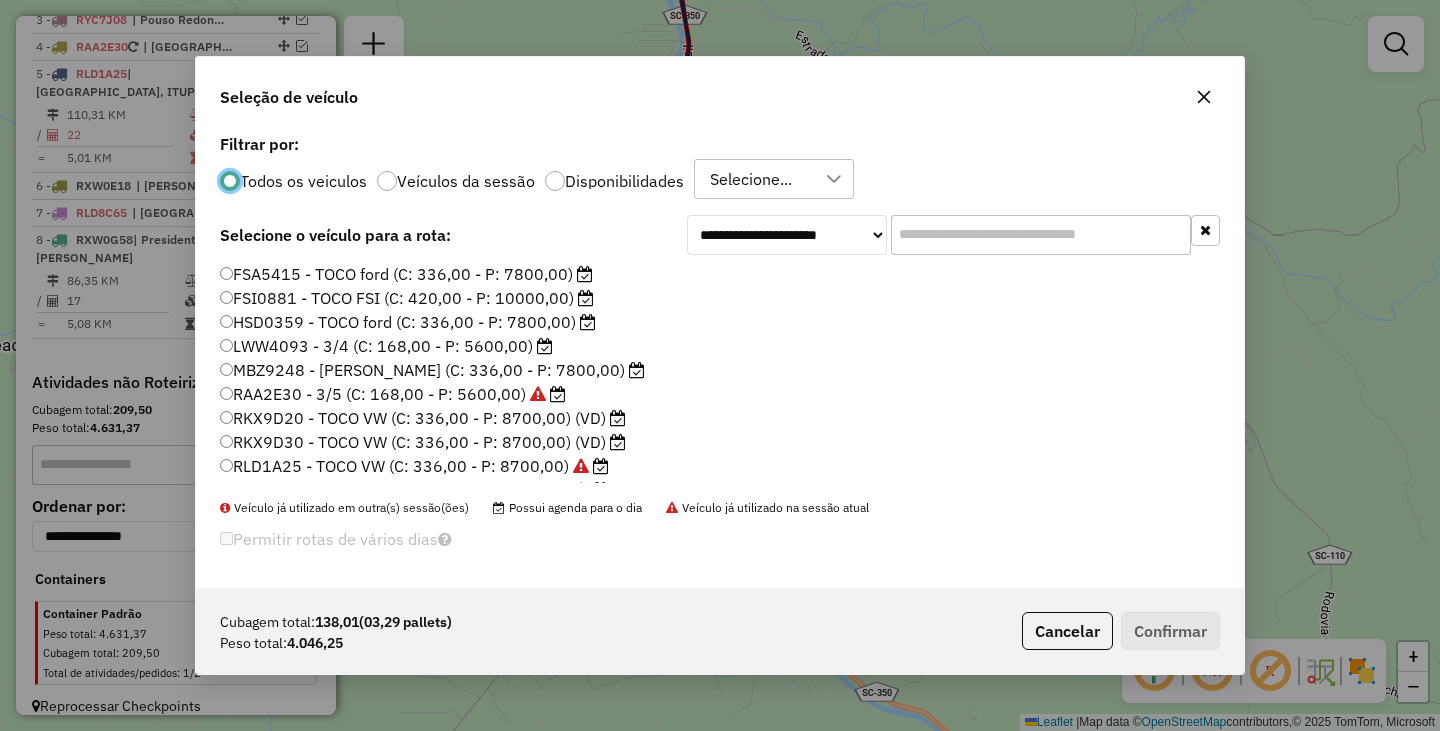 scroll, scrollTop: 11, scrollLeft: 6, axis: both 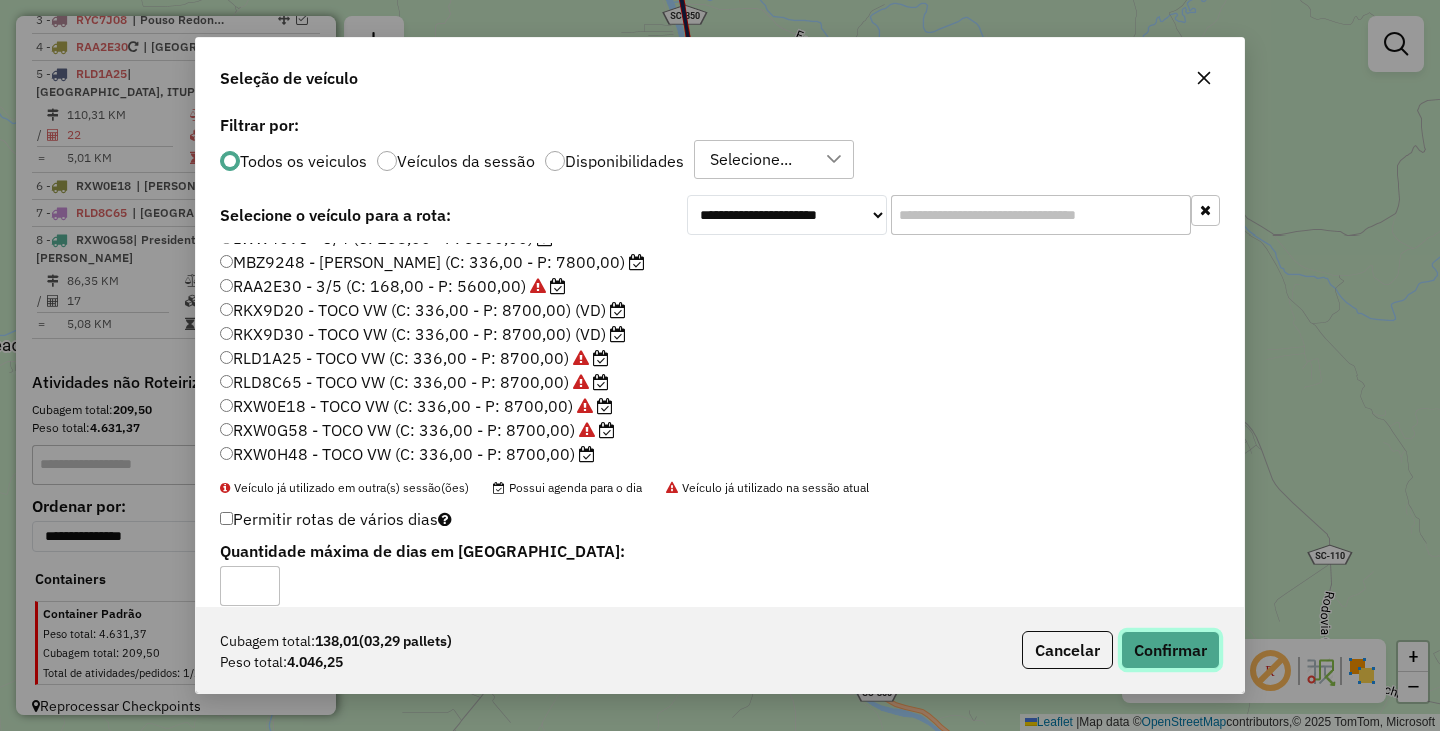 click on "Confirmar" 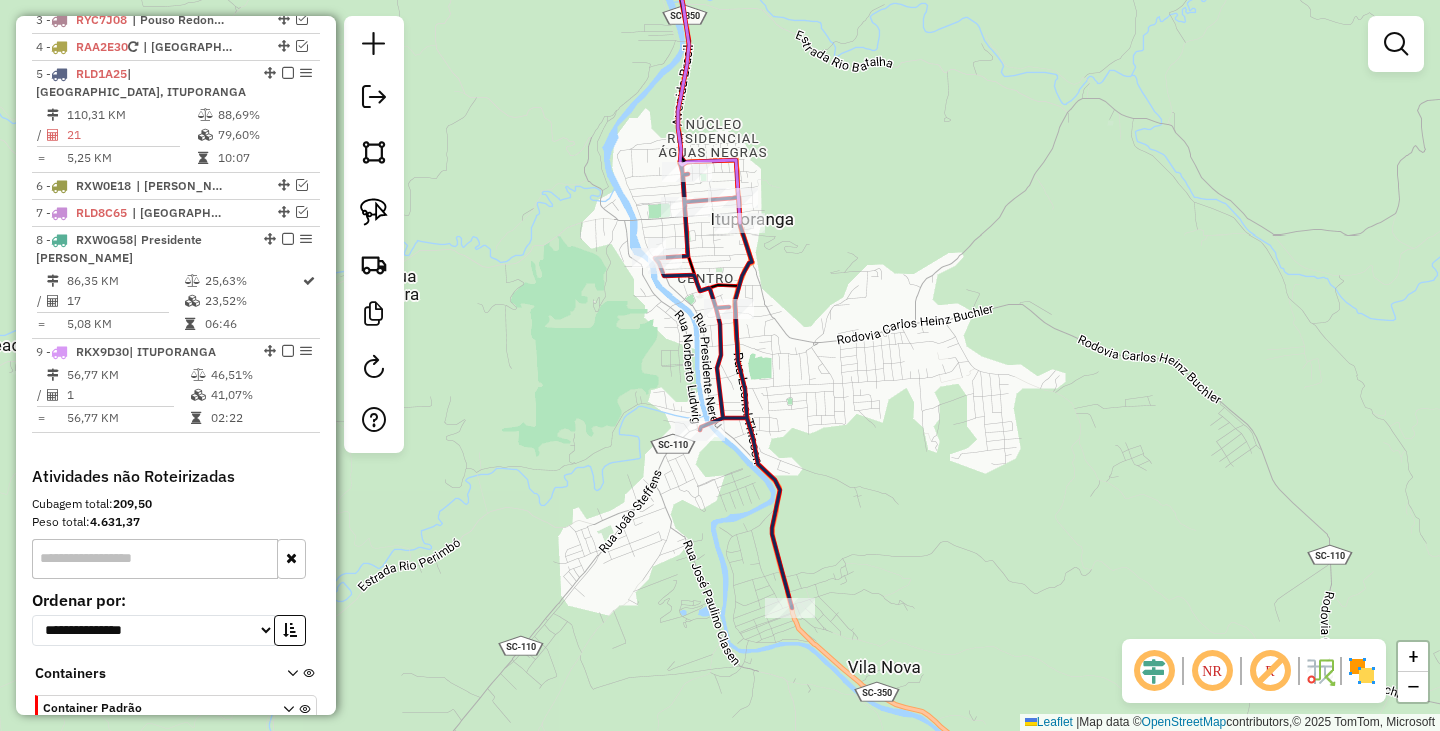 drag, startPoint x: 937, startPoint y: 489, endPoint x: 923, endPoint y: 482, distance: 15.652476 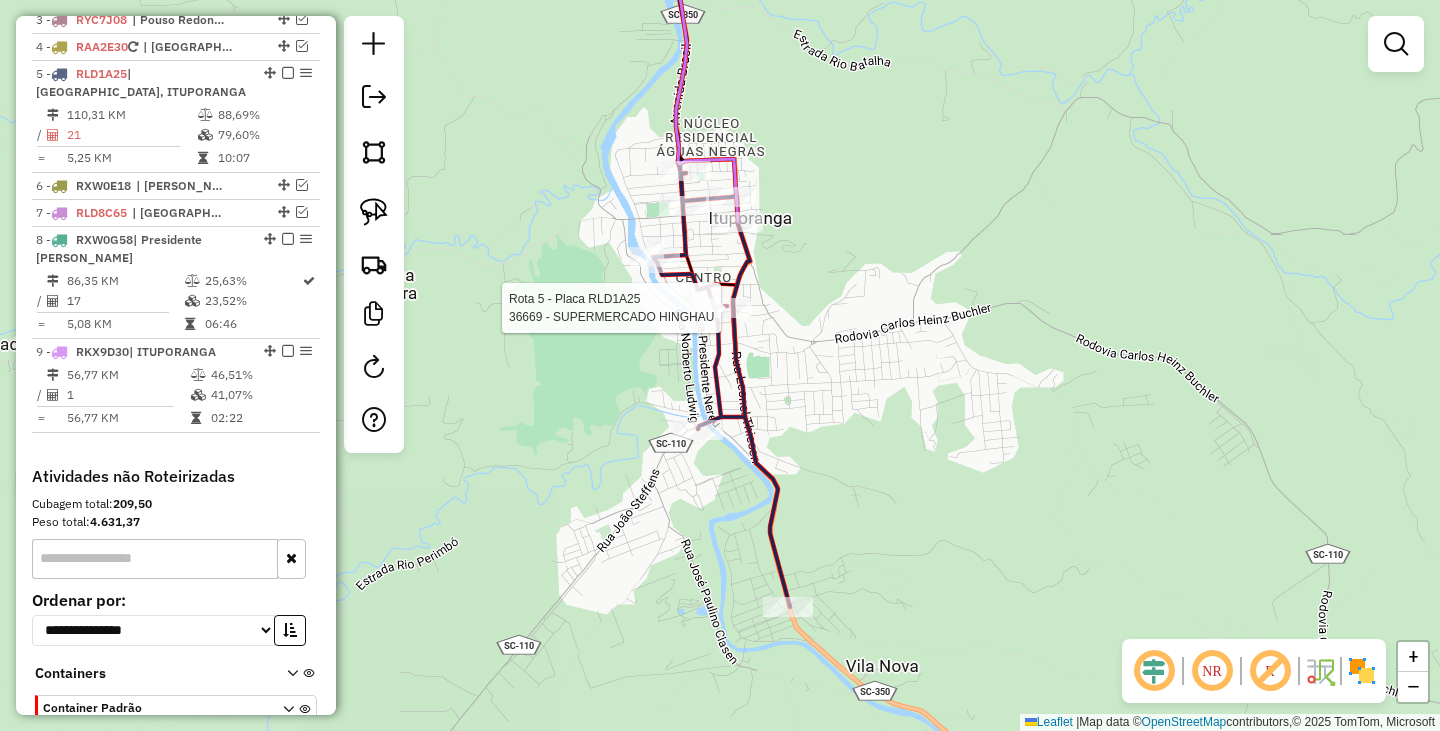 select on "*********" 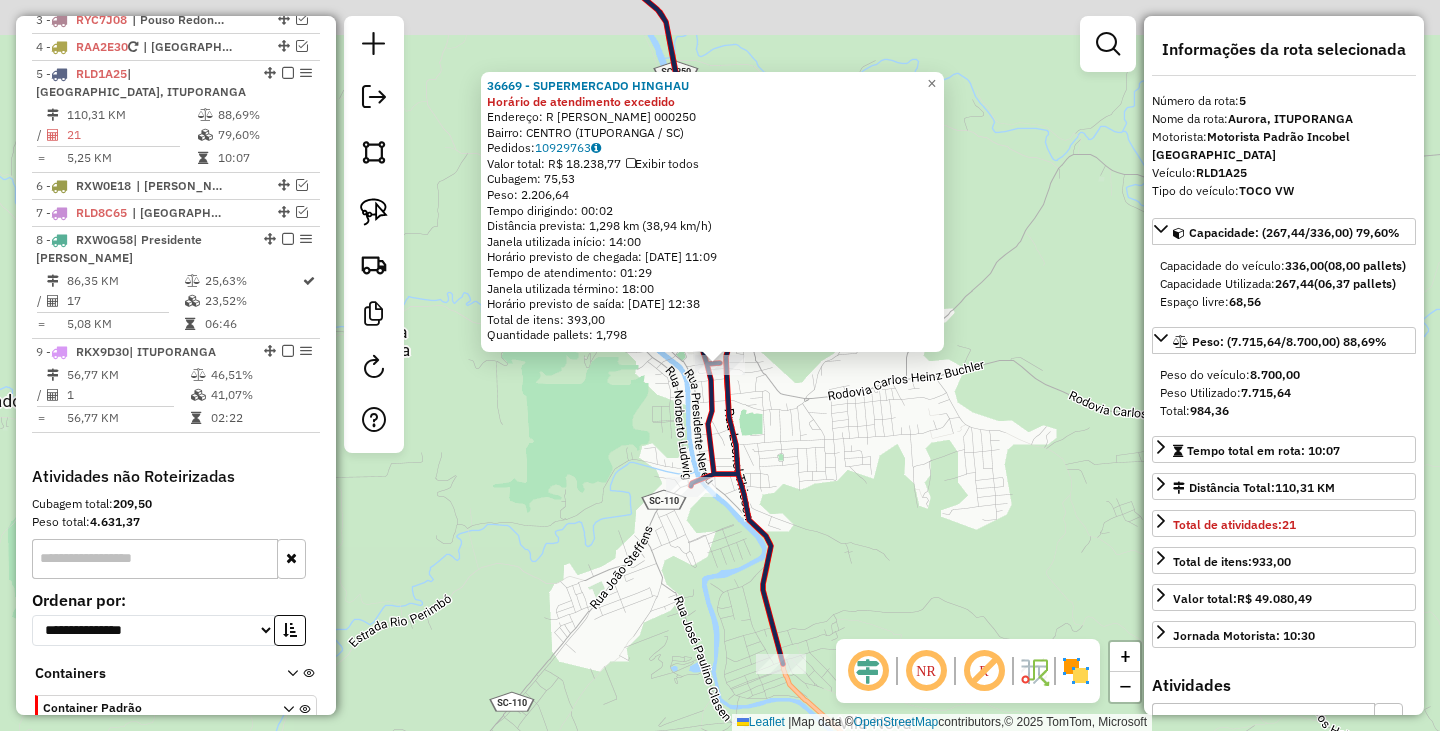 scroll, scrollTop: 1016, scrollLeft: 0, axis: vertical 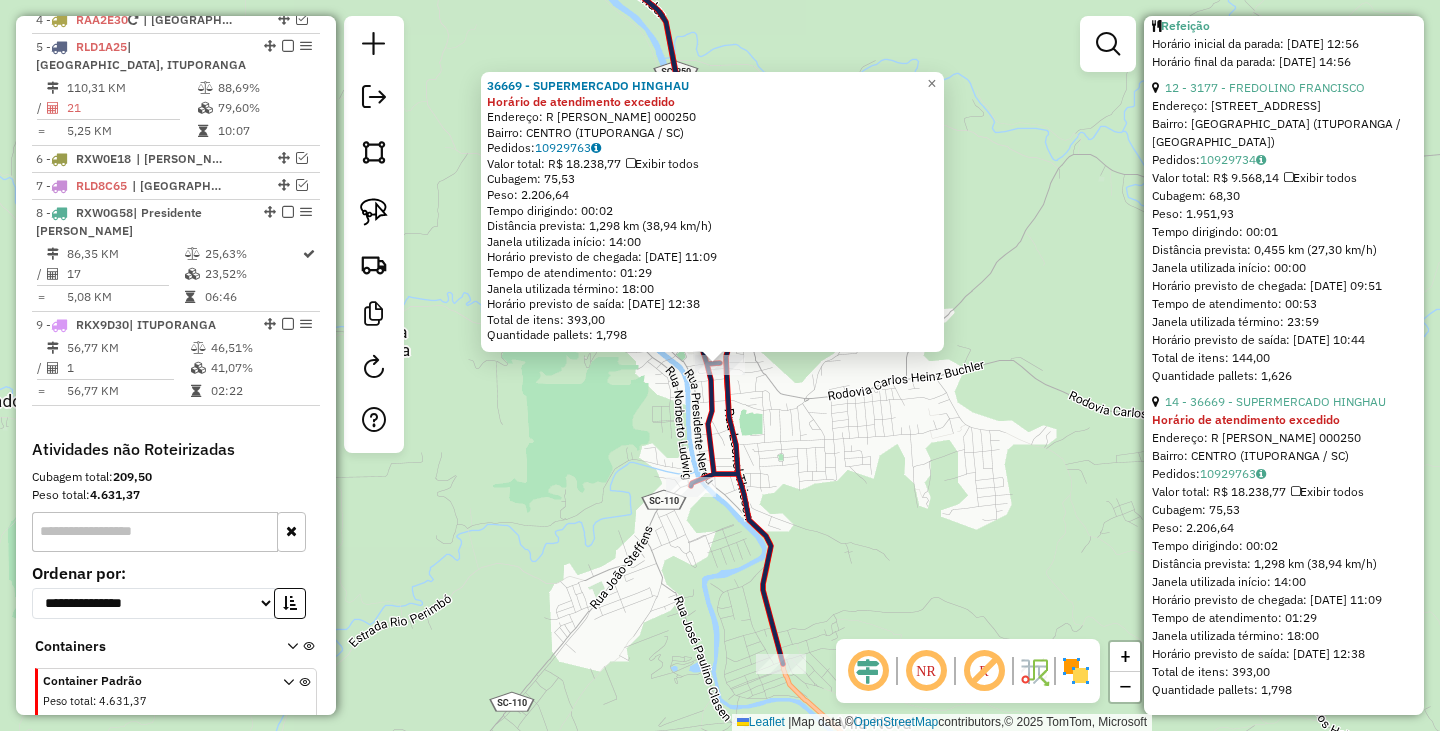 drag, startPoint x: 1417, startPoint y: 57, endPoint x: 1439, endPoint y: 778, distance: 721.3356 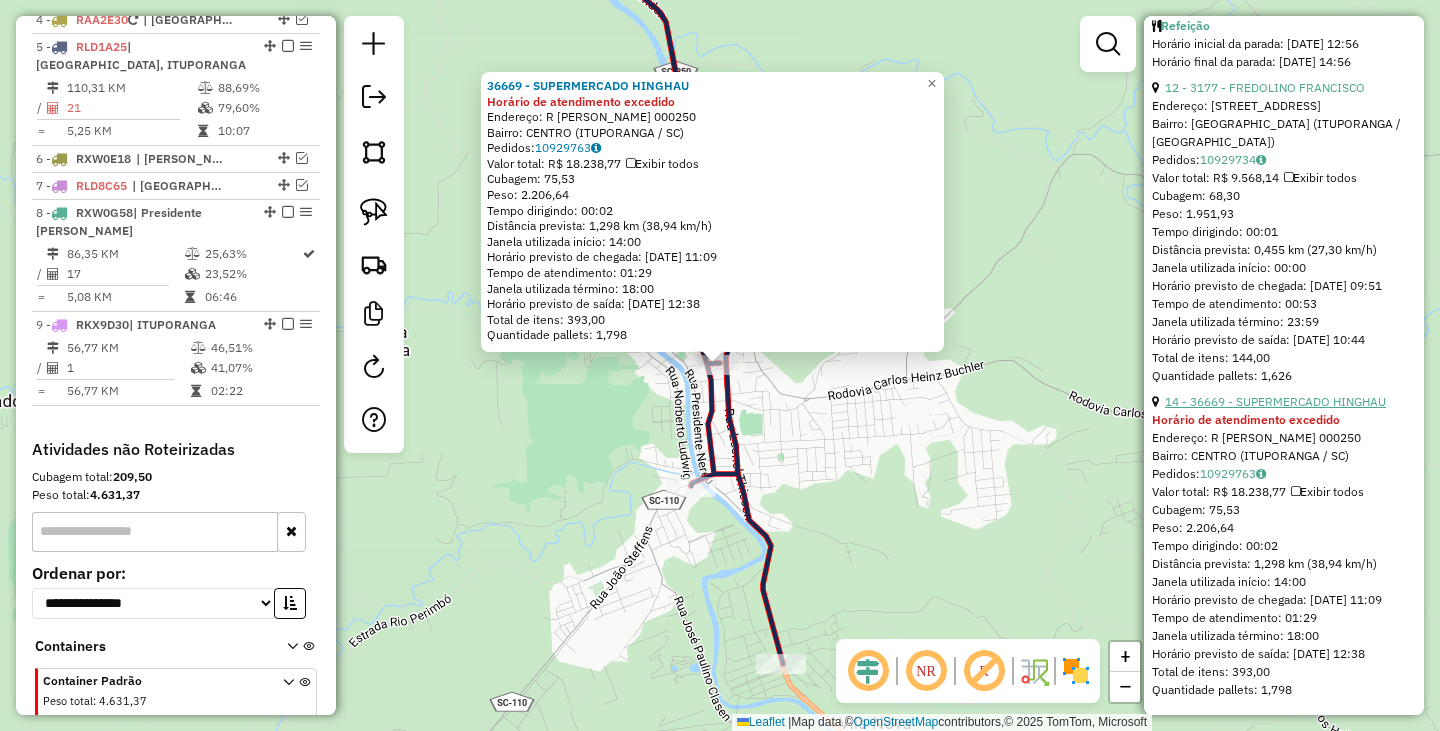 click on "14 - 36669 - SUPERMERCADO HINGHAU" at bounding box center [1275, 401] 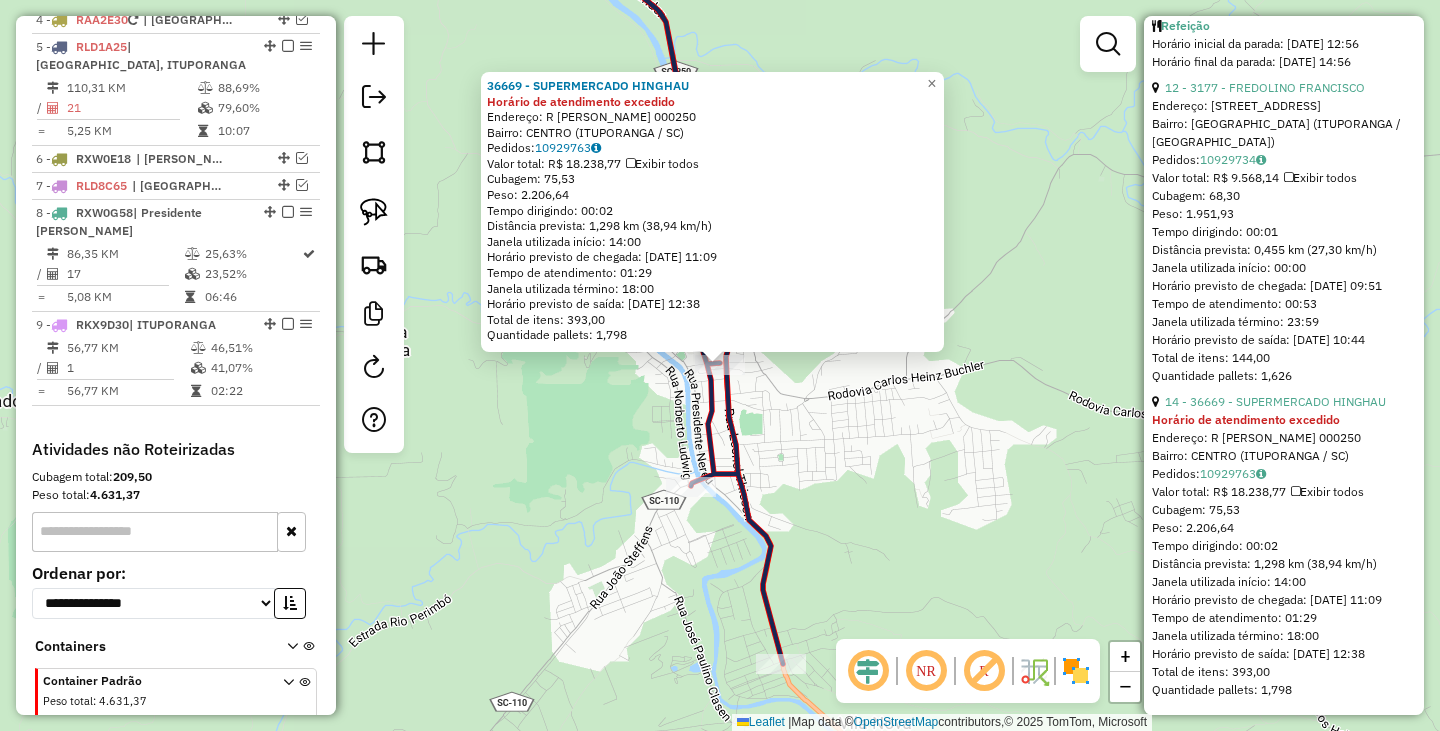 click on "36669 - SUPERMERCADO HINGHAU Horário de atendimento excedido  Endereço: R    [PERSON_NAME]             000250   Bairro: CENTRO (ITUPORANGA / SC)   Pedidos:  10929763   Valor total: R$ 18.238,77   Exibir todos   Cubagem: 75,53  Peso: 2.206,64  Tempo dirigindo: 00:02   Distância prevista: 1,298 km (38,94 km/h)   [GEOGRAPHIC_DATA] utilizada início: 14:00   Horário previsto de chegada: [DATE] 11:09   Tempo de atendimento: 01:29   Janela utilizada término: 18:00   Horário previsto de saída: [DATE] 12:38   Total de itens: 393,00   Quantidade pallets: 1,798  × Janela de atendimento Grade de atendimento Capacidade Transportadoras Veículos Cliente Pedidos  Rotas Selecione os dias de semana para filtrar as janelas de atendimento  Seg   Ter   Qua   Qui   Sex   Sáb   Dom  Informe o período da janela de atendimento: De: Até:  Filtrar exatamente a janela do cliente  Considerar janela de atendimento padrão  Selecione os dias de semana para filtrar as grades de atendimento  Seg   Ter   Qua   Qui   Sex   Sáb  +" 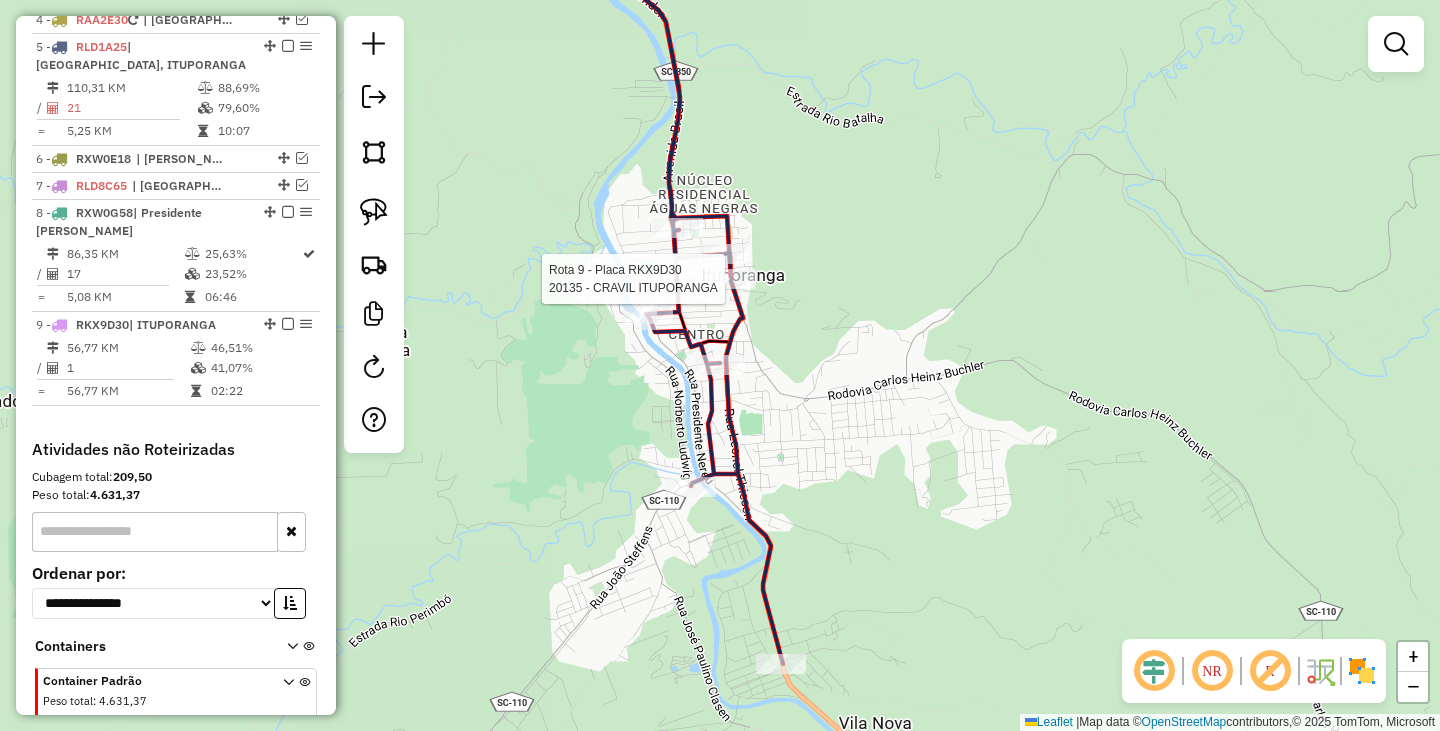 select on "*********" 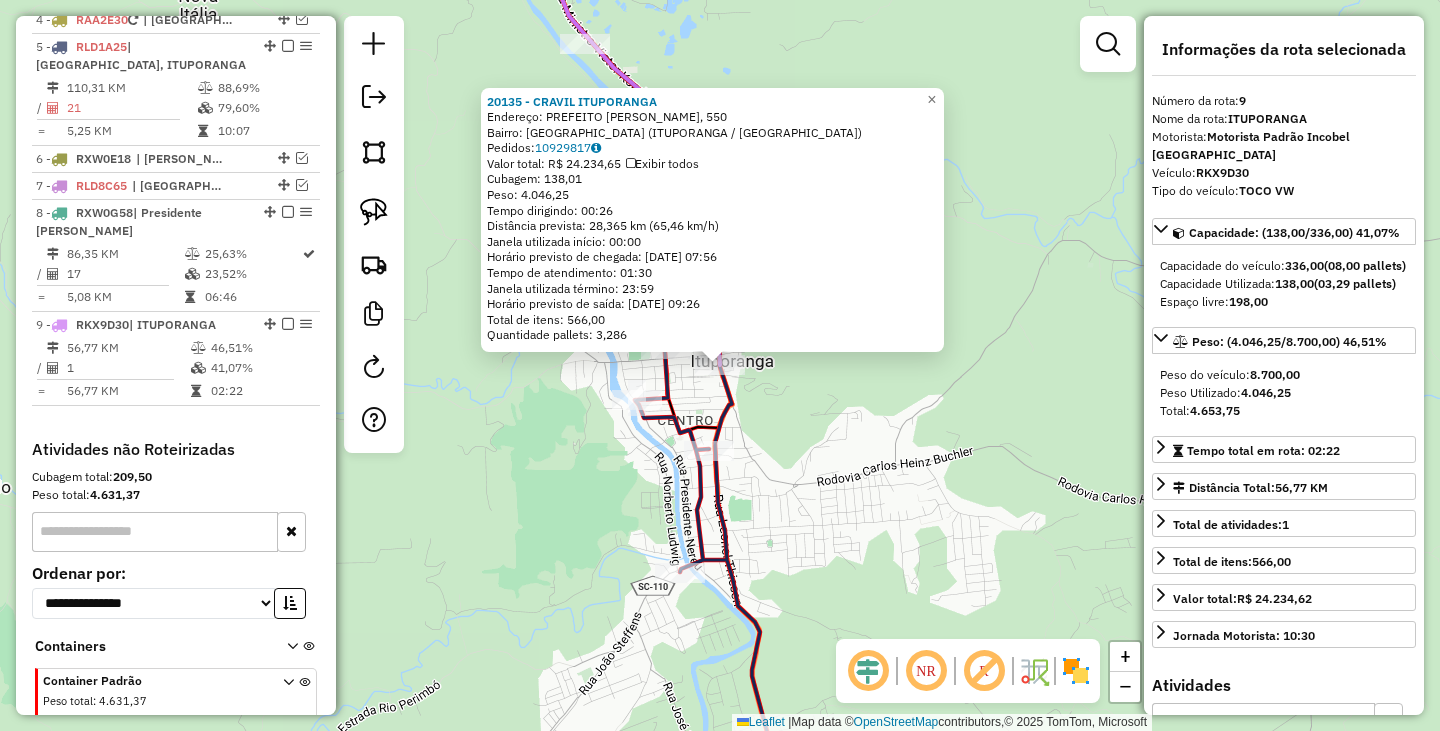 scroll, scrollTop: 1083, scrollLeft: 0, axis: vertical 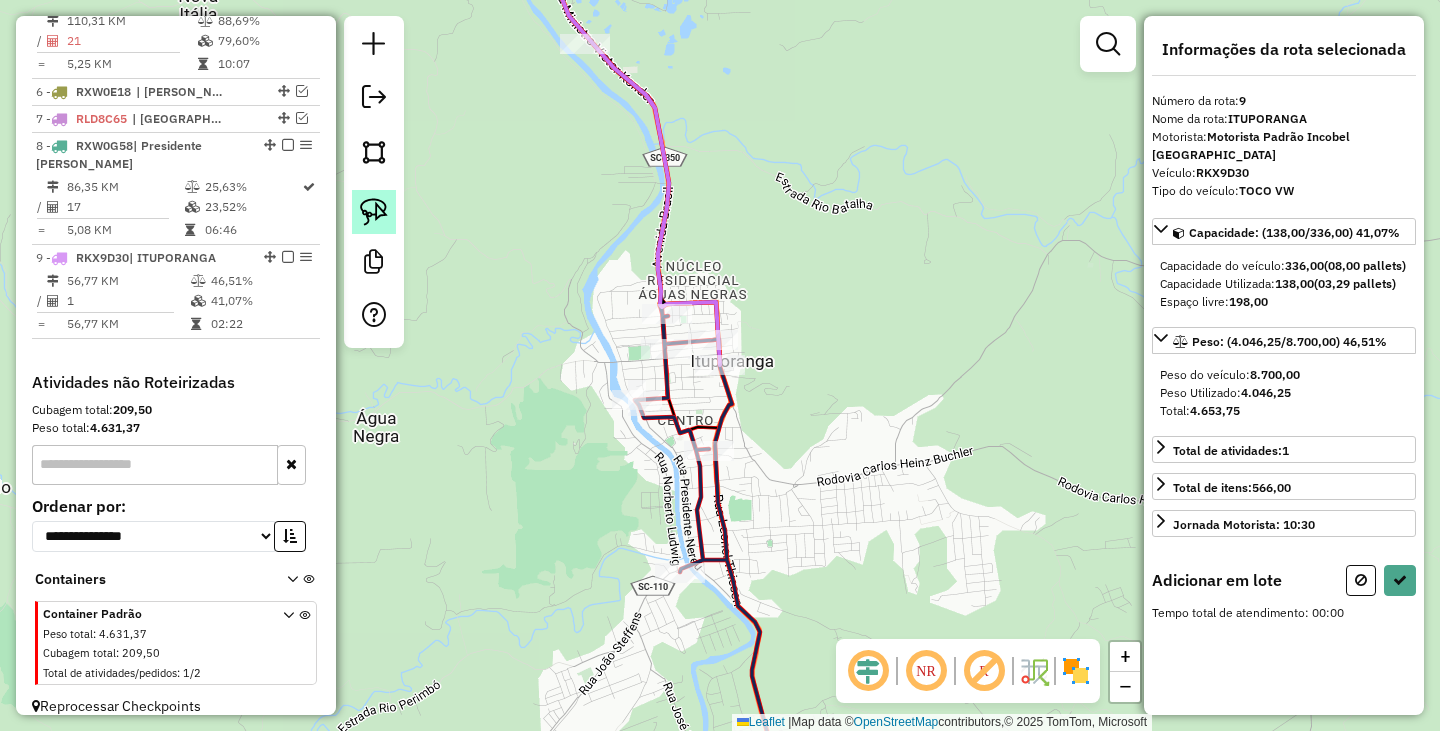 click 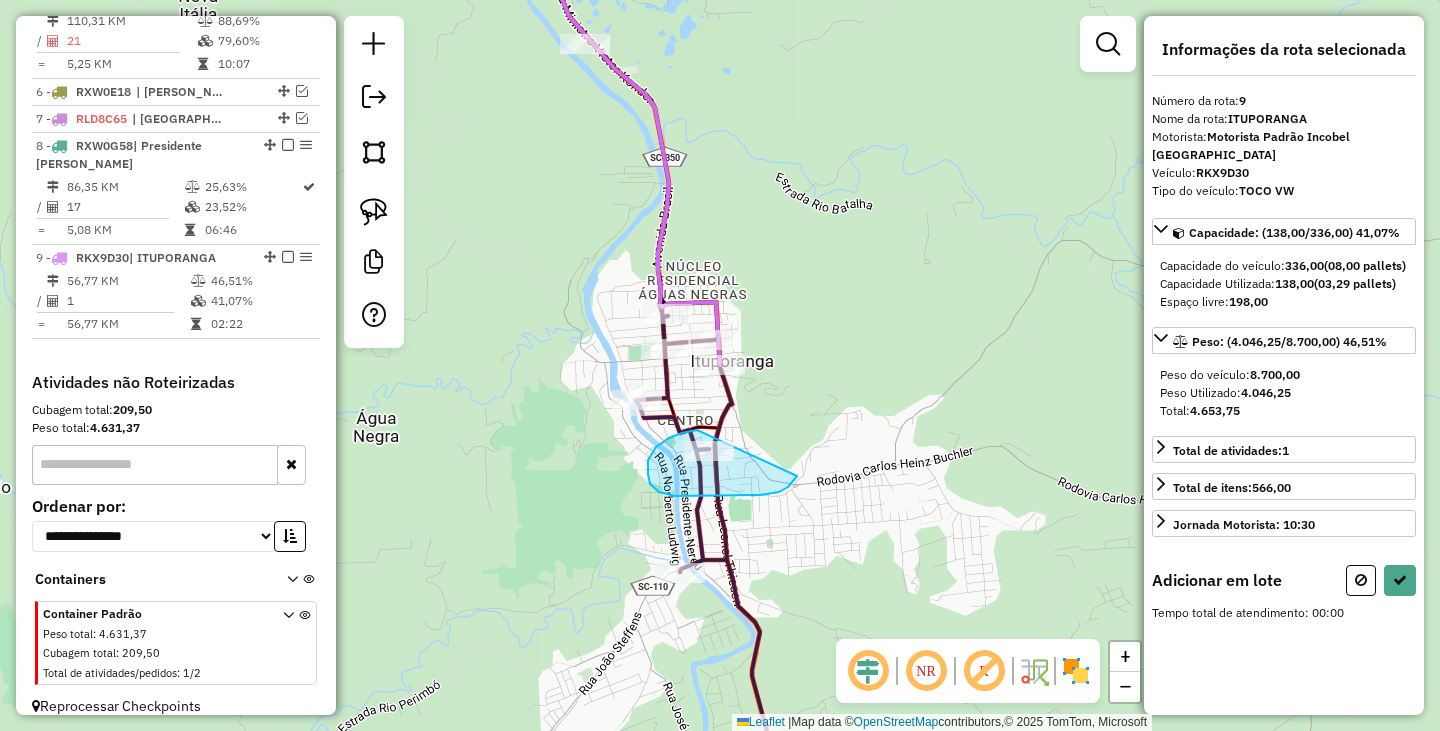 drag, startPoint x: 760, startPoint y: 495, endPoint x: 697, endPoint y: 430, distance: 90.52071 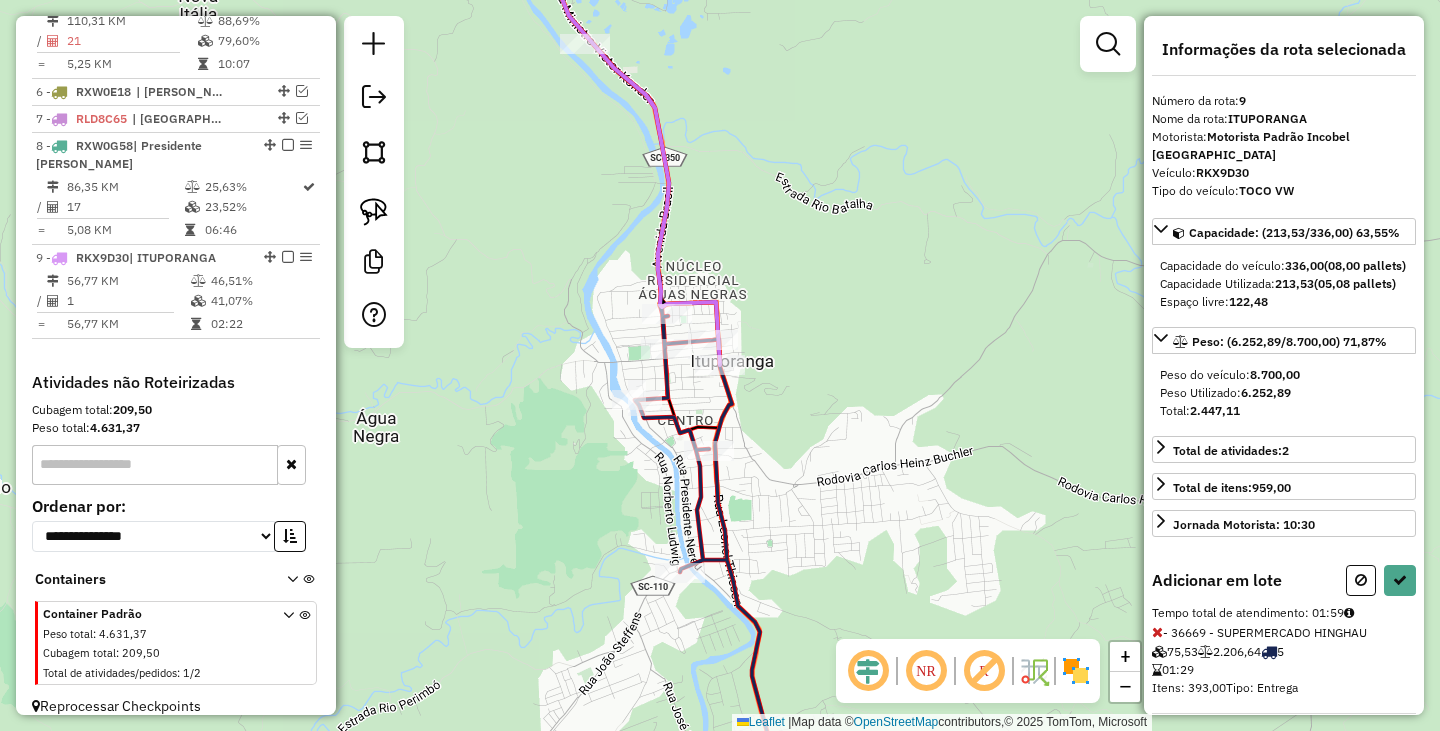 select on "*********" 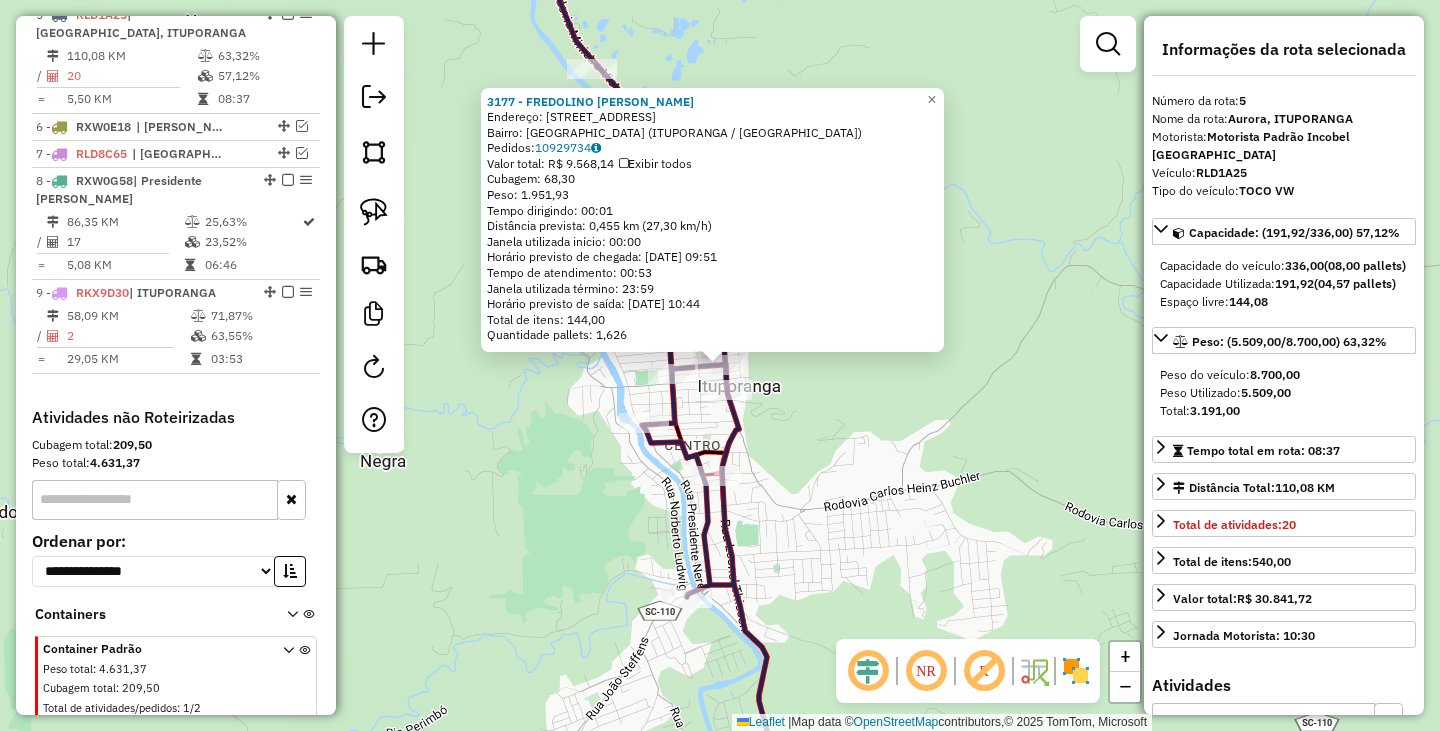 scroll, scrollTop: 1016, scrollLeft: 0, axis: vertical 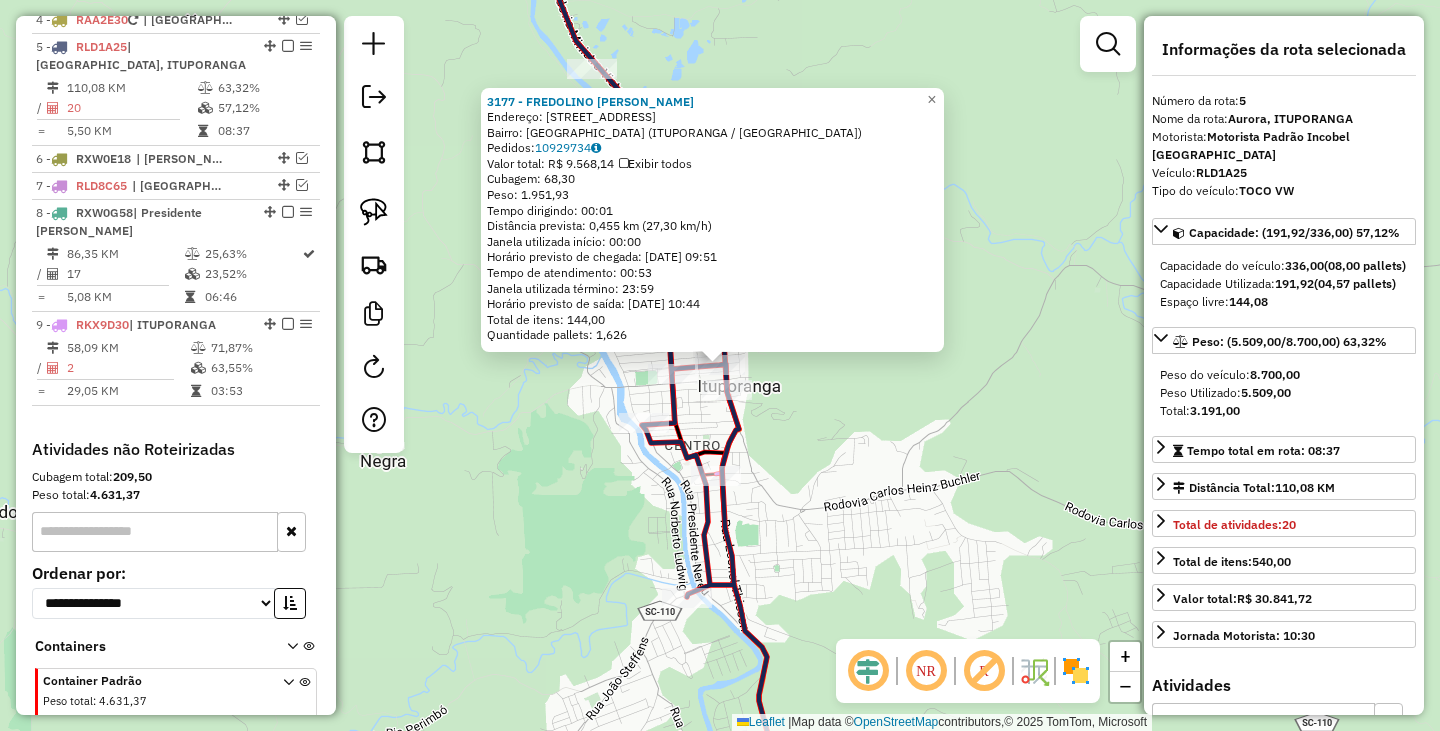 click on "3177 - FREDOLINO [PERSON_NAME]: AV  AV PARAGUAI                   819   Bairro: [GEOGRAPHIC_DATA] ([GEOGRAPHIC_DATA] / [GEOGRAPHIC_DATA])   Pedidos:  10929734   Valor total: R$ 9.568,14   Exibir todos   Cubagem: 68,30  Peso: 1.951,93  Tempo dirigindo: 00:01   Distância prevista: 0,455 km (27,30 km/h)   [GEOGRAPHIC_DATA] utilizada início: 00:00   Horário previsto de chegada: [DATE] 09:51   Tempo de atendimento: 00:53   Janela utilizada término: 23:59   Horário previsto de saída: [DATE] 10:44   Total de itens: 144,00   Quantidade pallets: 1,626  × Janela de atendimento Grade de atendimento Capacidade Transportadoras Veículos Cliente Pedidos  Rotas Selecione os dias de semana para filtrar as janelas de atendimento  Seg   Ter   Qua   Qui   Sex   Sáb   Dom  Informe o período da janela de atendimento: De: Até:  Filtrar exatamente a janela do cliente  Considerar janela de atendimento padrão  Selecione os dias de semana para filtrar as grades de atendimento  Seg   Ter   Qua   Qui   Sex   Sáb   Dom   Peso mínimo:   De:  De:" 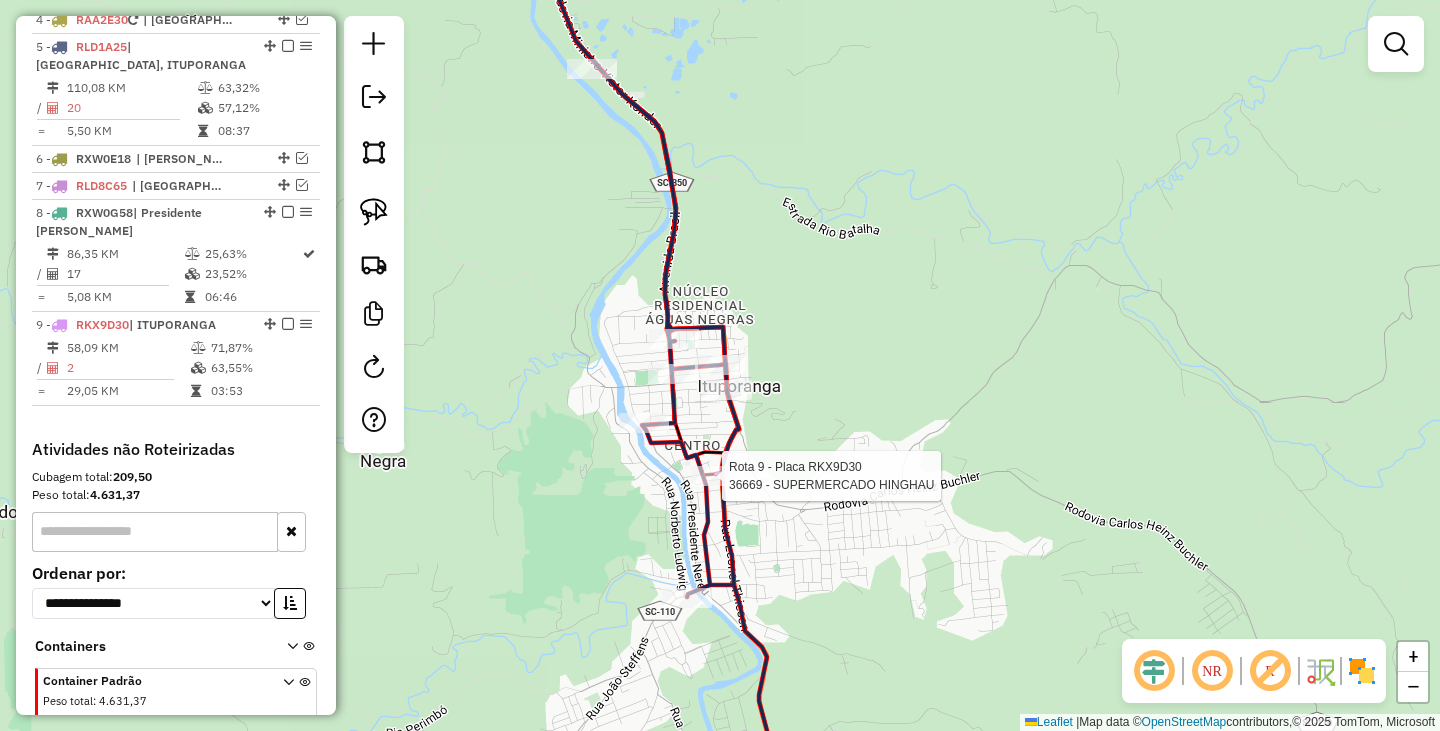 select on "*********" 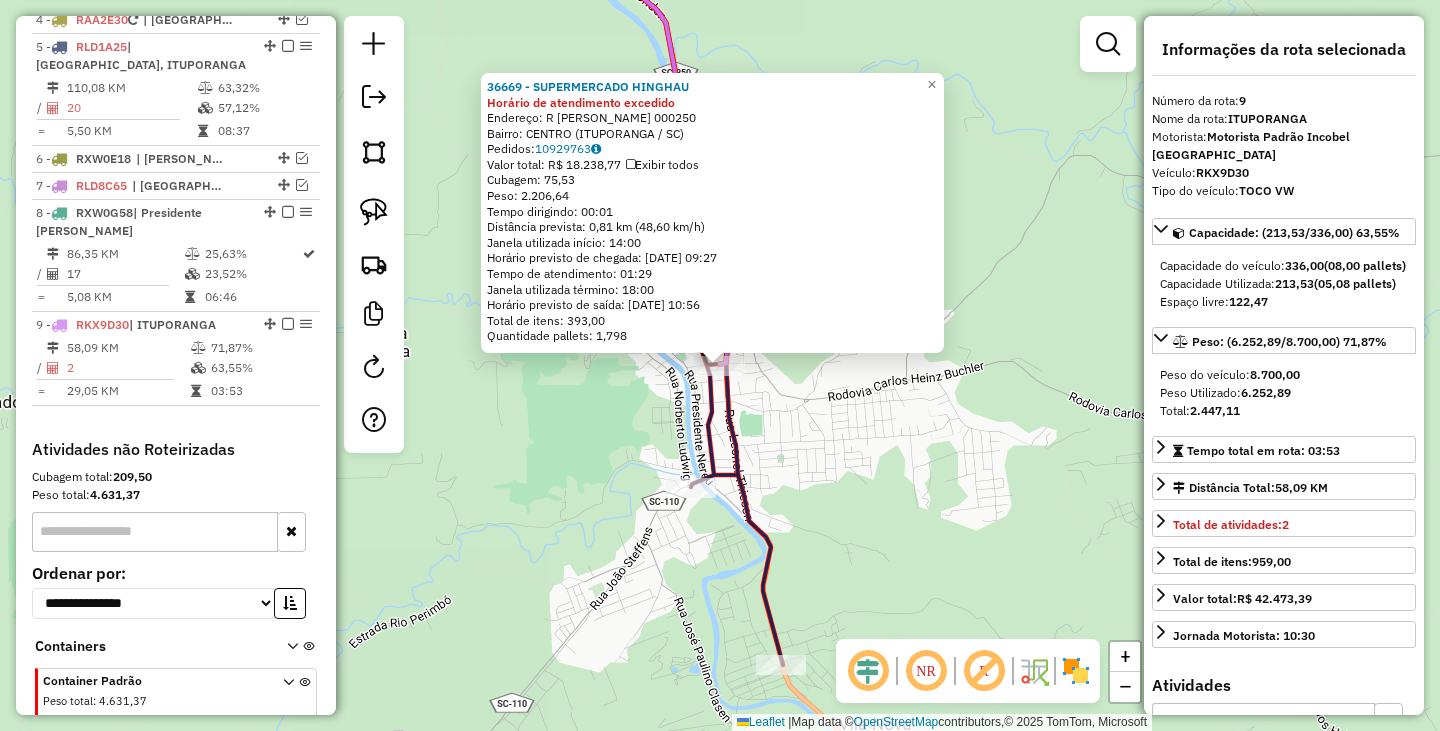scroll, scrollTop: 1083, scrollLeft: 0, axis: vertical 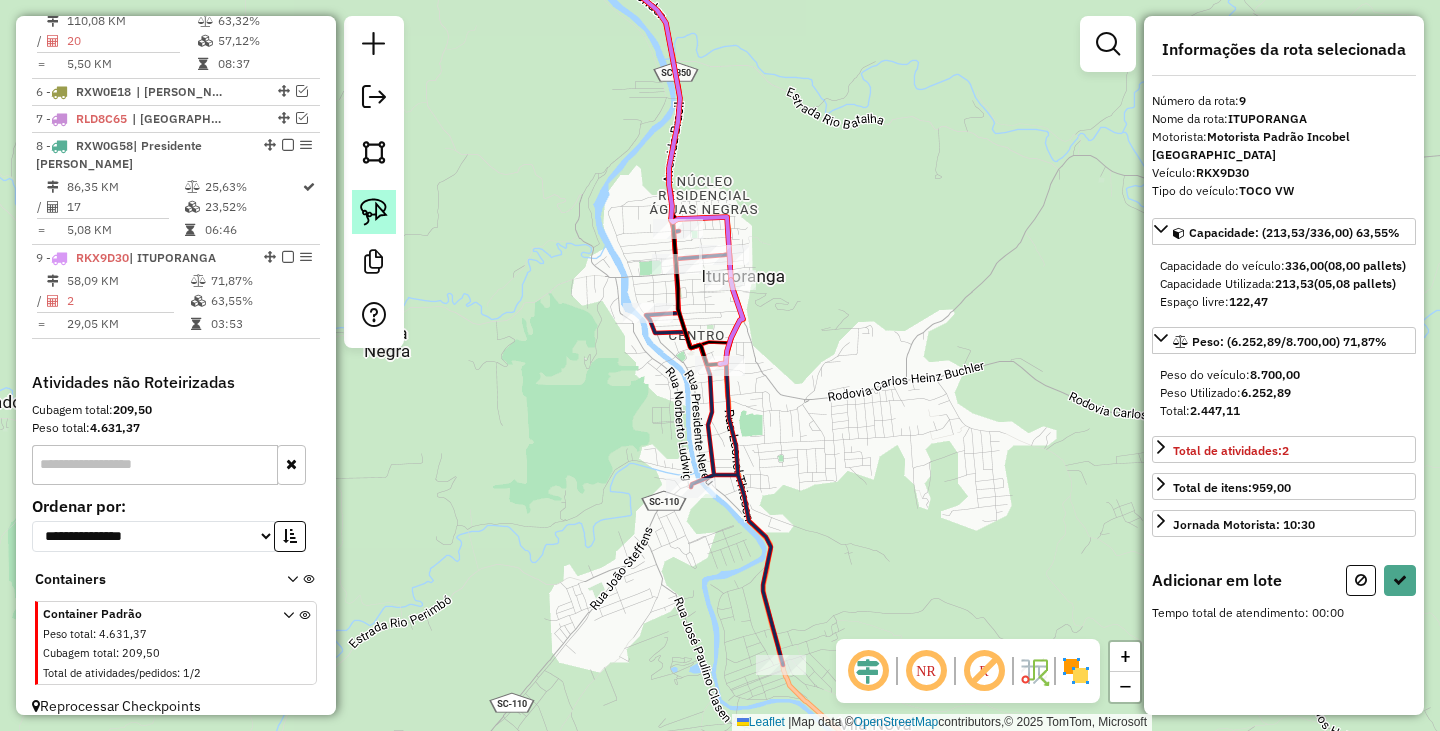 click 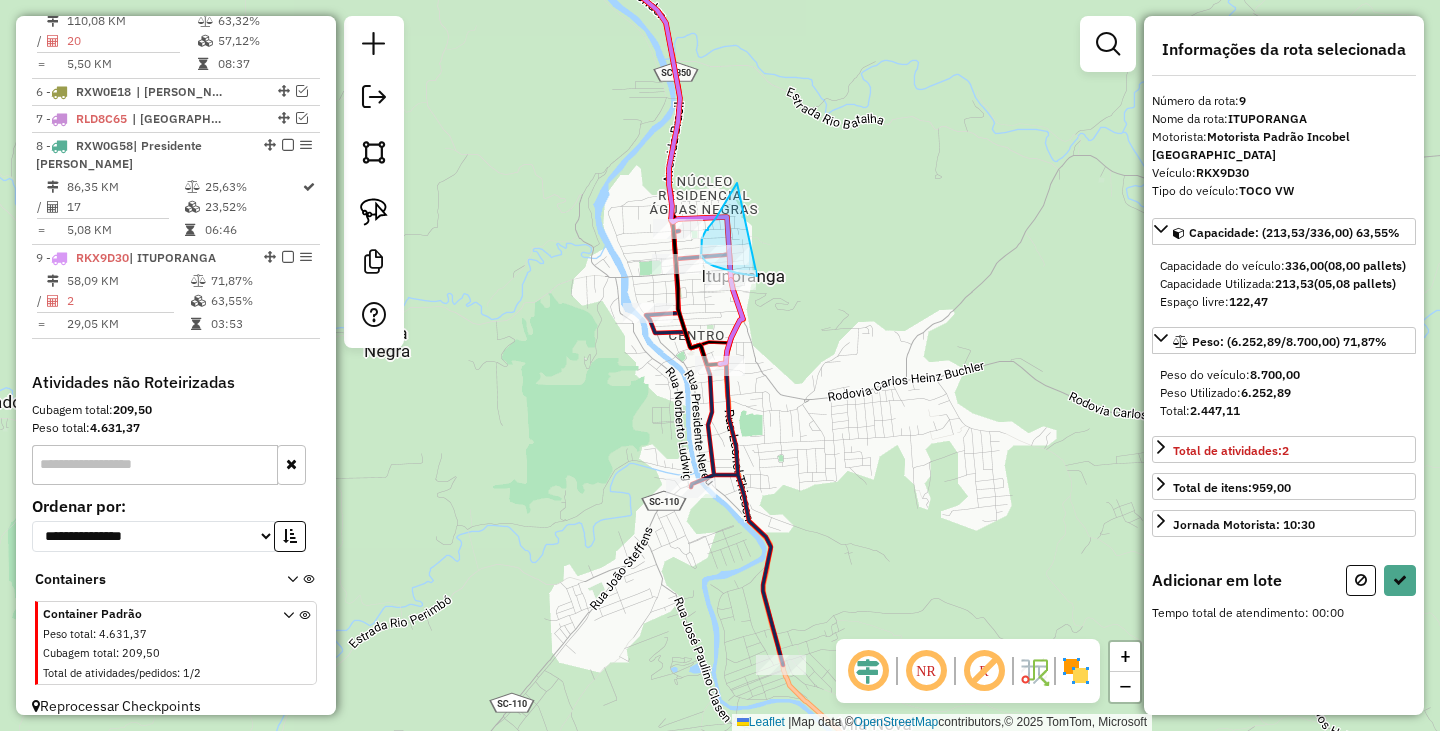 drag, startPoint x: 733, startPoint y: 191, endPoint x: 768, endPoint y: 273, distance: 89.157166 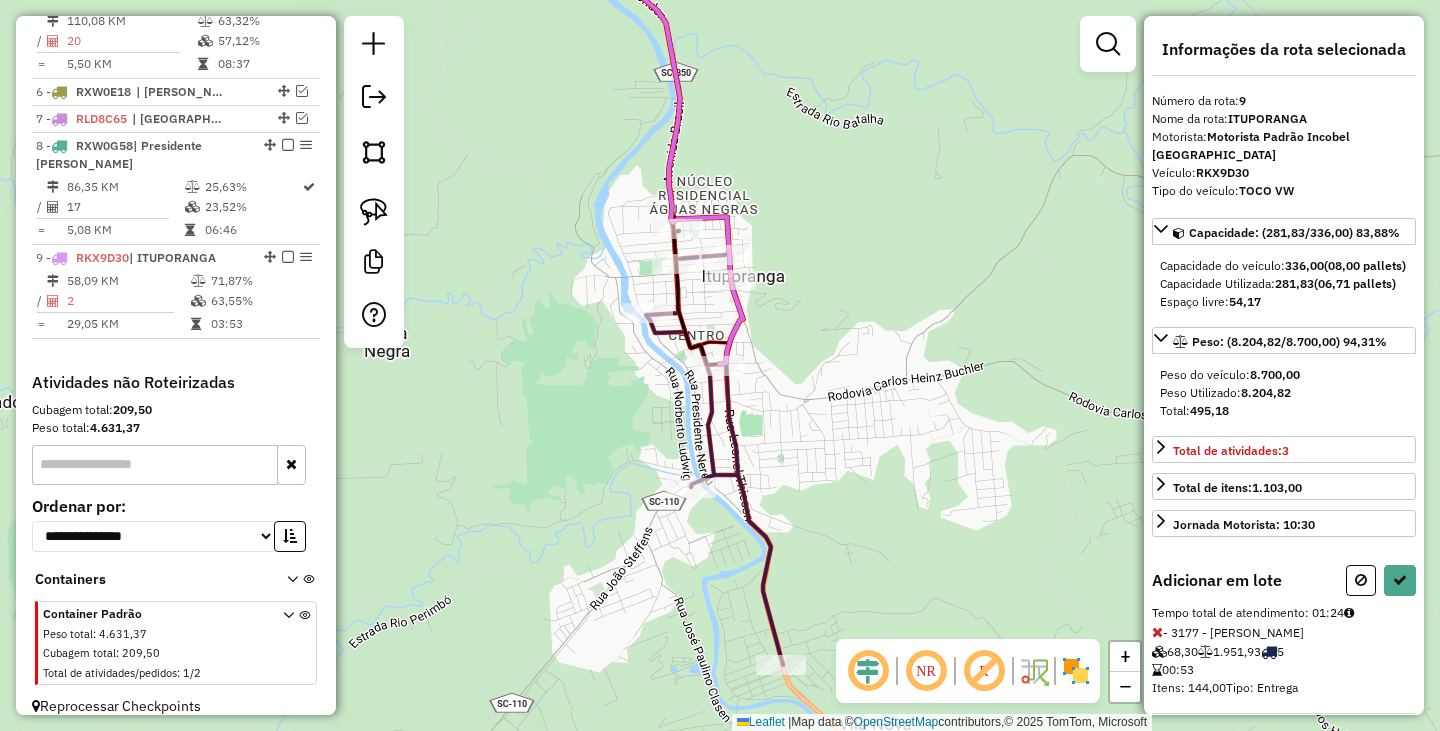 select on "*********" 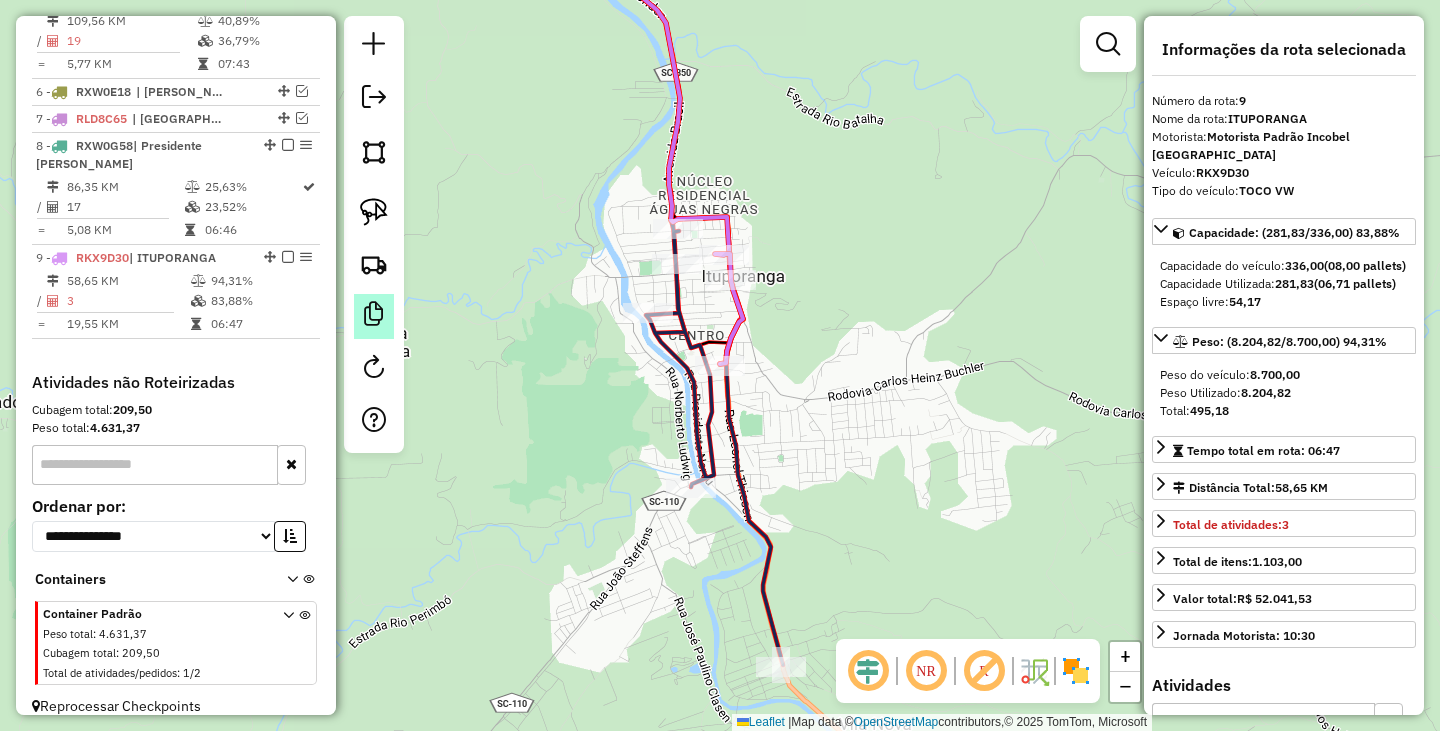 drag, startPoint x: 282, startPoint y: 236, endPoint x: 386, endPoint y: 298, distance: 121.07848 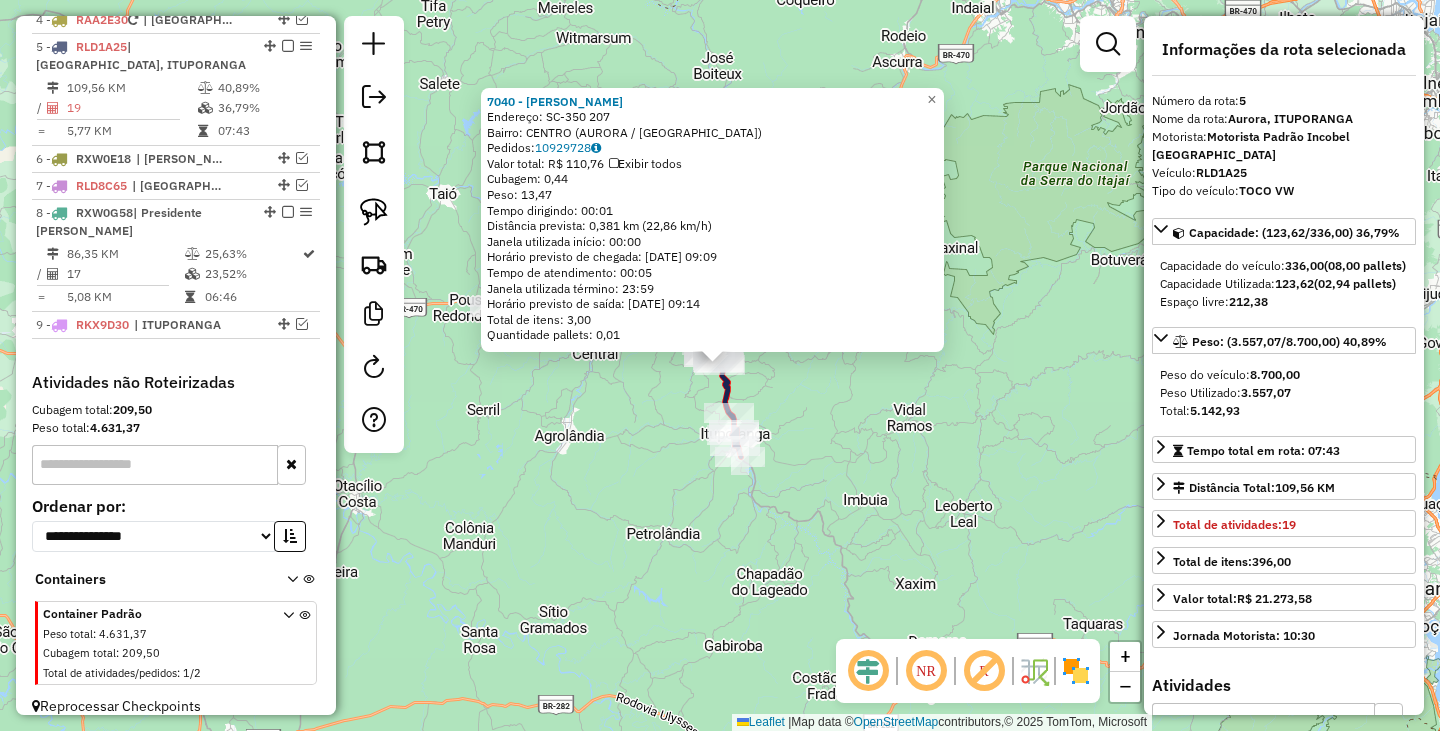 click on "7040 - [PERSON_NAME]  Endereço:  SC-350 207   Bairro: [GEOGRAPHIC_DATA] (AURORA / [GEOGRAPHIC_DATA])   Pedidos:  10929728   Valor total: R$ 110,76   Exibir todos   Cubagem: 0,44  Peso: 13,47  Tempo dirigindo: 00:01   Distância prevista: 0,381 km (22,86 km/h)   Janela utilizada início: 00:00   Horário previsto de chegada: [DATE] 09:09   Tempo de atendimento: 00:05   Janela utilizada término: 23:59   Horário previsto de saída: [DATE] 09:14   Total de itens: 3,00   Quantidade pallets: 0,01  × Janela de atendimento Grade de atendimento Capacidade Transportadoras Veículos Cliente Pedidos  Rotas Selecione os dias de semana para filtrar as janelas de atendimento  Seg   Ter   Qua   Qui   Sex   Sáb   Dom  Informe o período da janela de atendimento: De: Até:  Filtrar exatamente a janela do cliente  Considerar janela de atendimento padrão  Selecione os dias de semana para filtrar as grades de atendimento  Seg   Ter   Qua   Qui   Sex   Sáb   Dom   Considerar clientes sem dia de atendimento cadastrado  Peso mínimo:   De:  +" 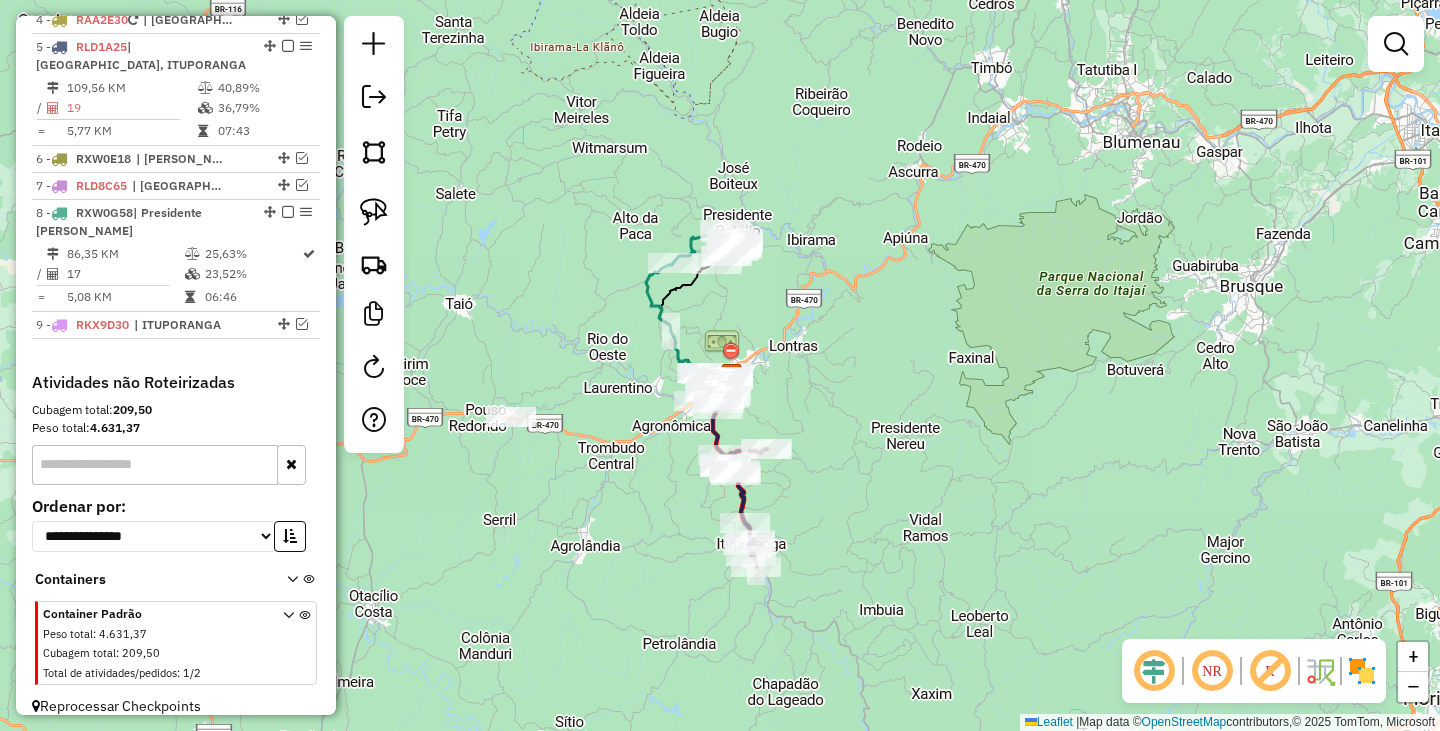 drag, startPoint x: 698, startPoint y: 400, endPoint x: 720, endPoint y: 538, distance: 139.74261 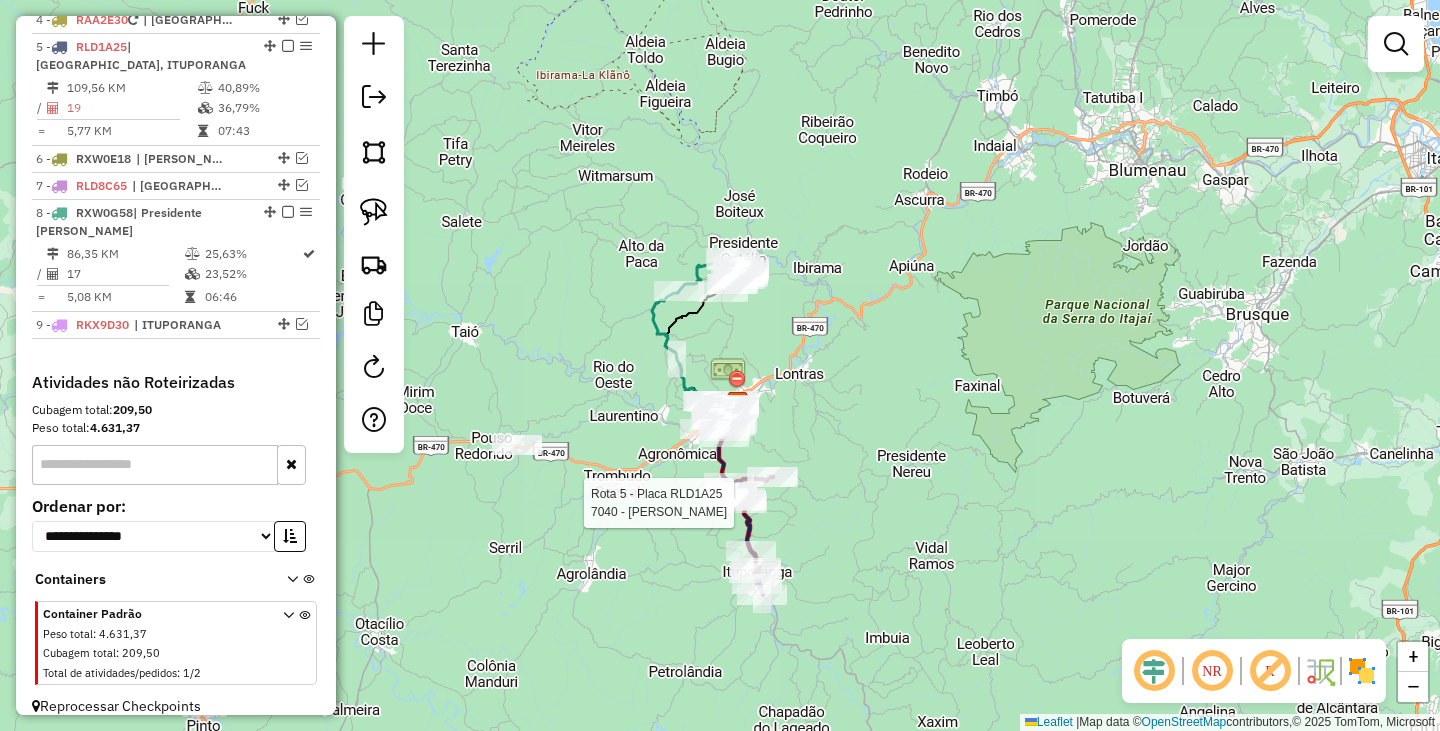 select on "*********" 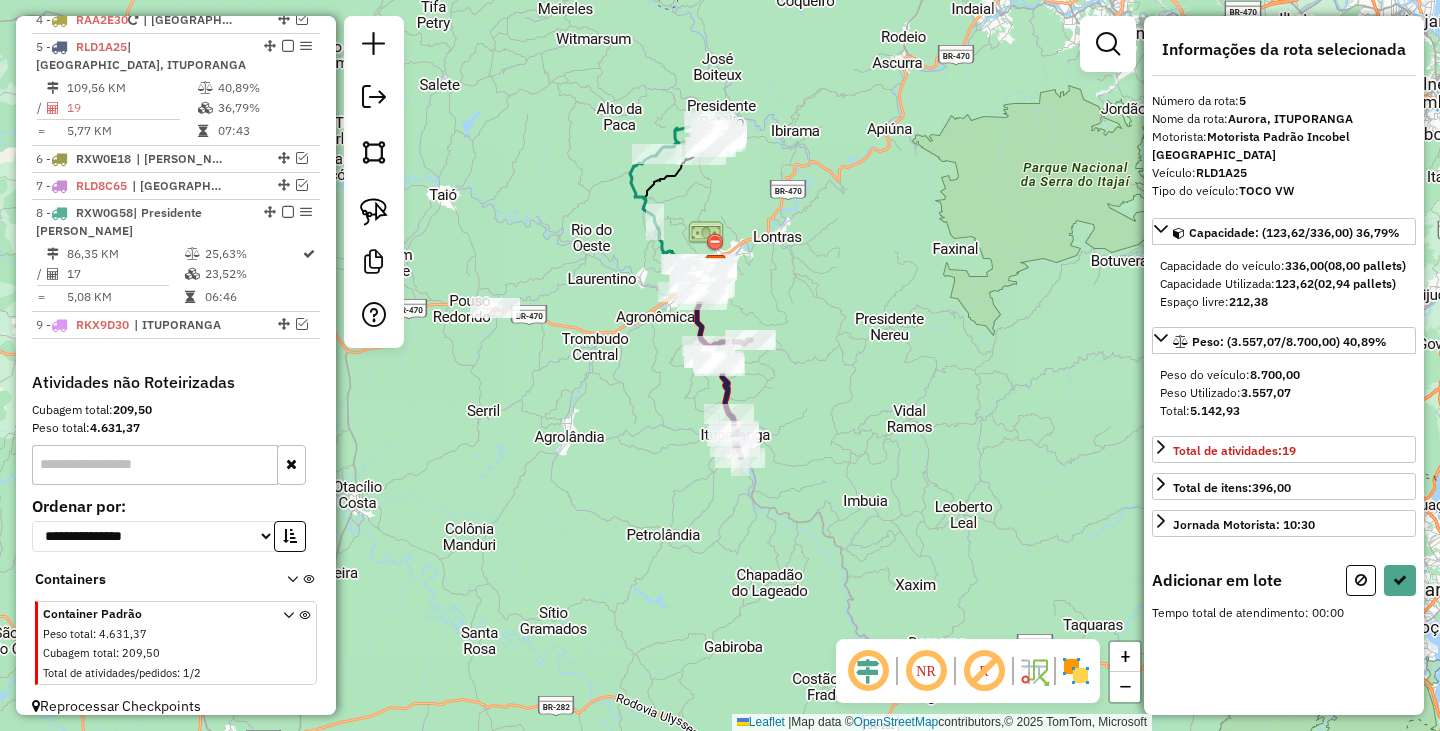 drag, startPoint x: 625, startPoint y: 484, endPoint x: 625, endPoint y: 560, distance: 76 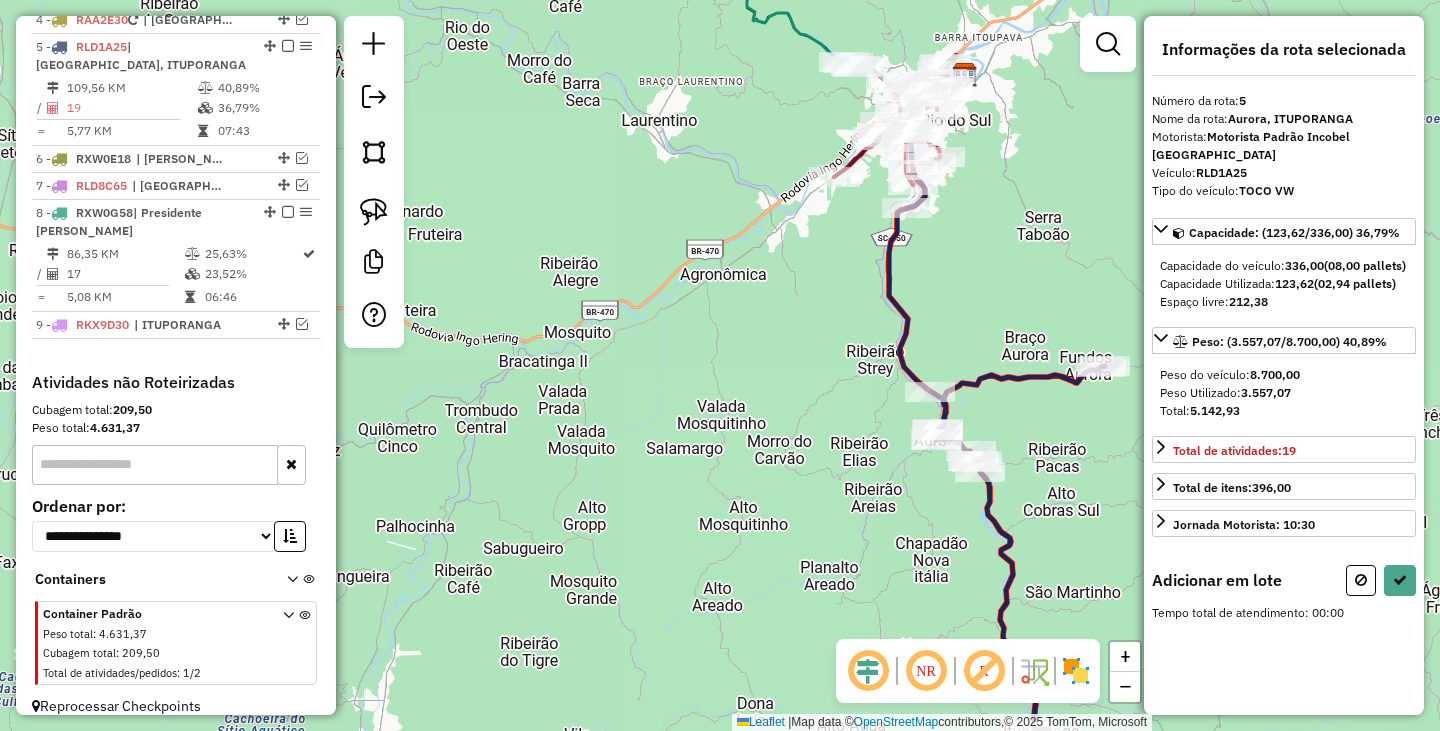 drag, startPoint x: 819, startPoint y: 364, endPoint x: 742, endPoint y: 613, distance: 260.63385 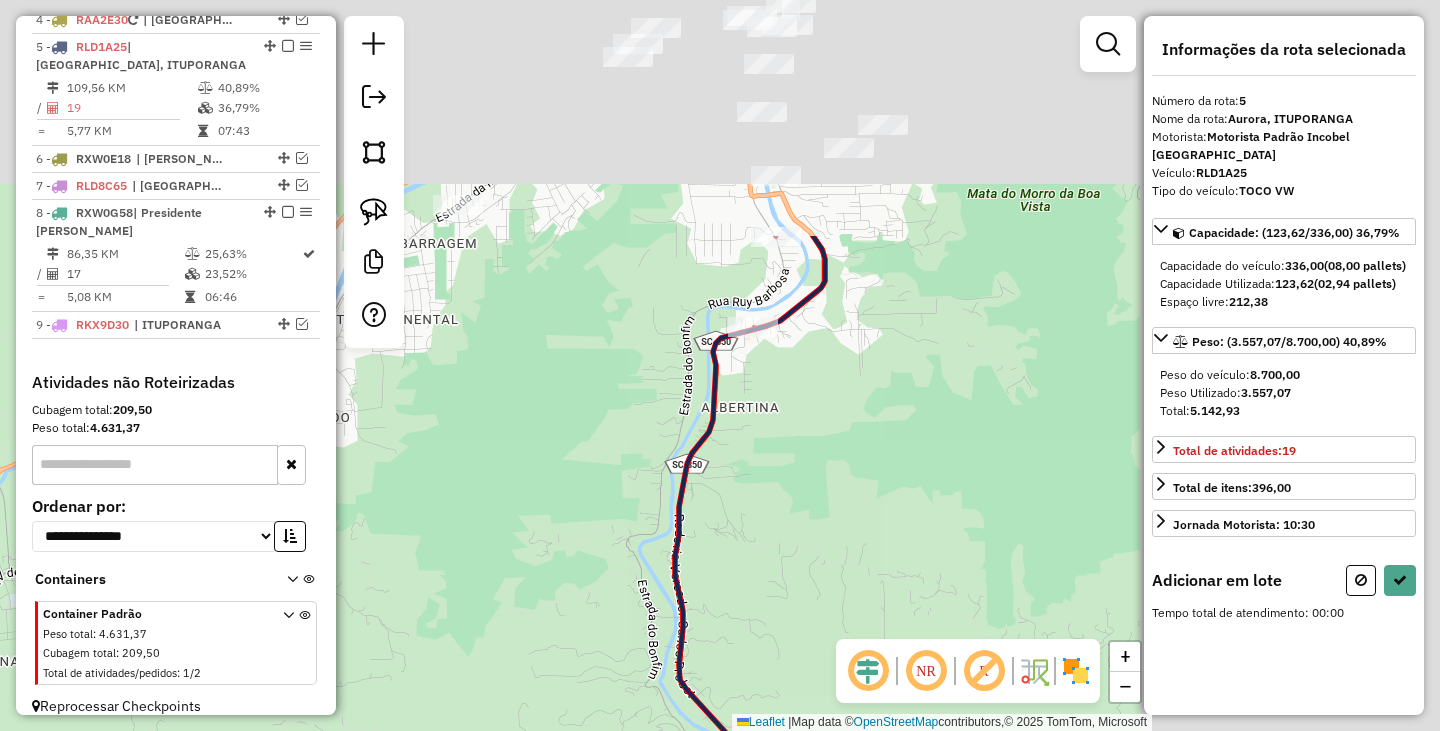 drag, startPoint x: 926, startPoint y: 354, endPoint x: 439, endPoint y: 663, distance: 576.7582 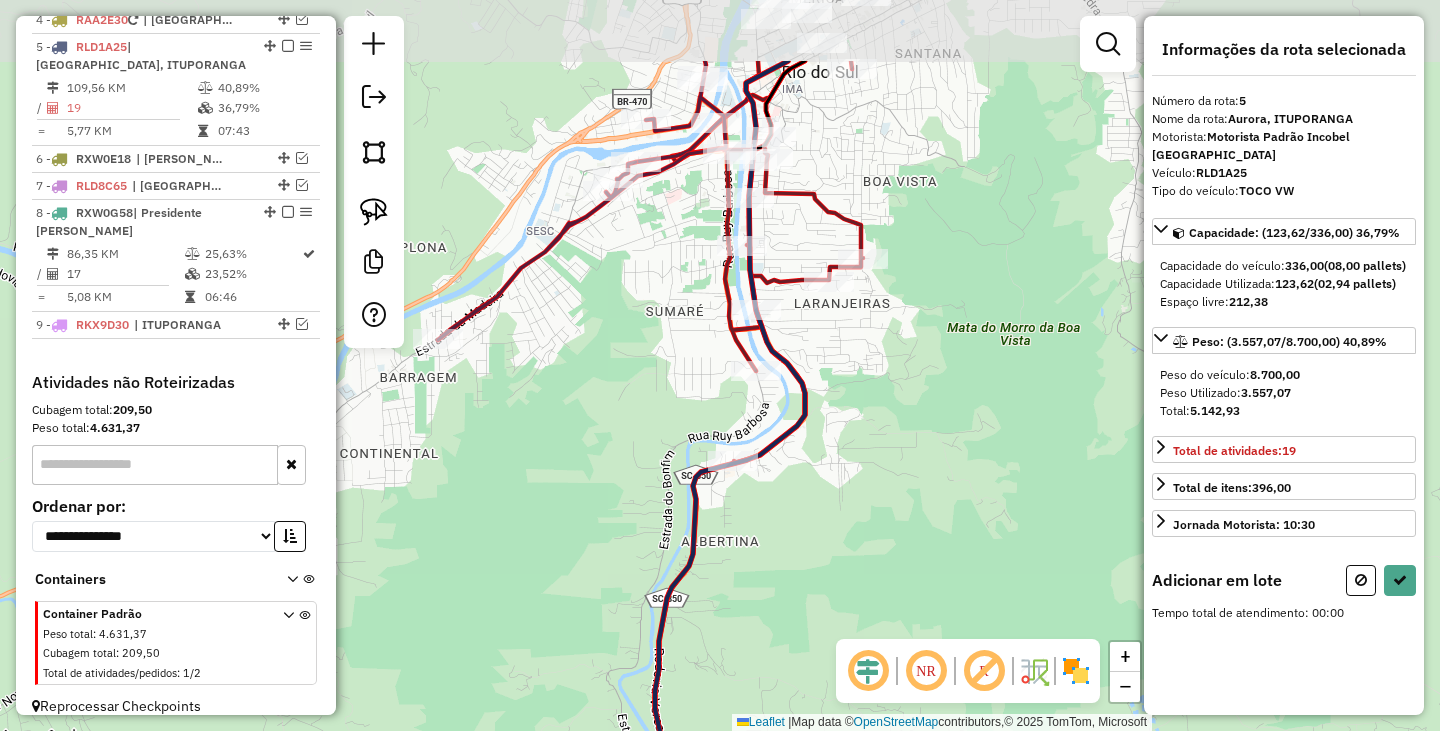 drag, startPoint x: 775, startPoint y: 437, endPoint x: 755, endPoint y: 571, distance: 135.48431 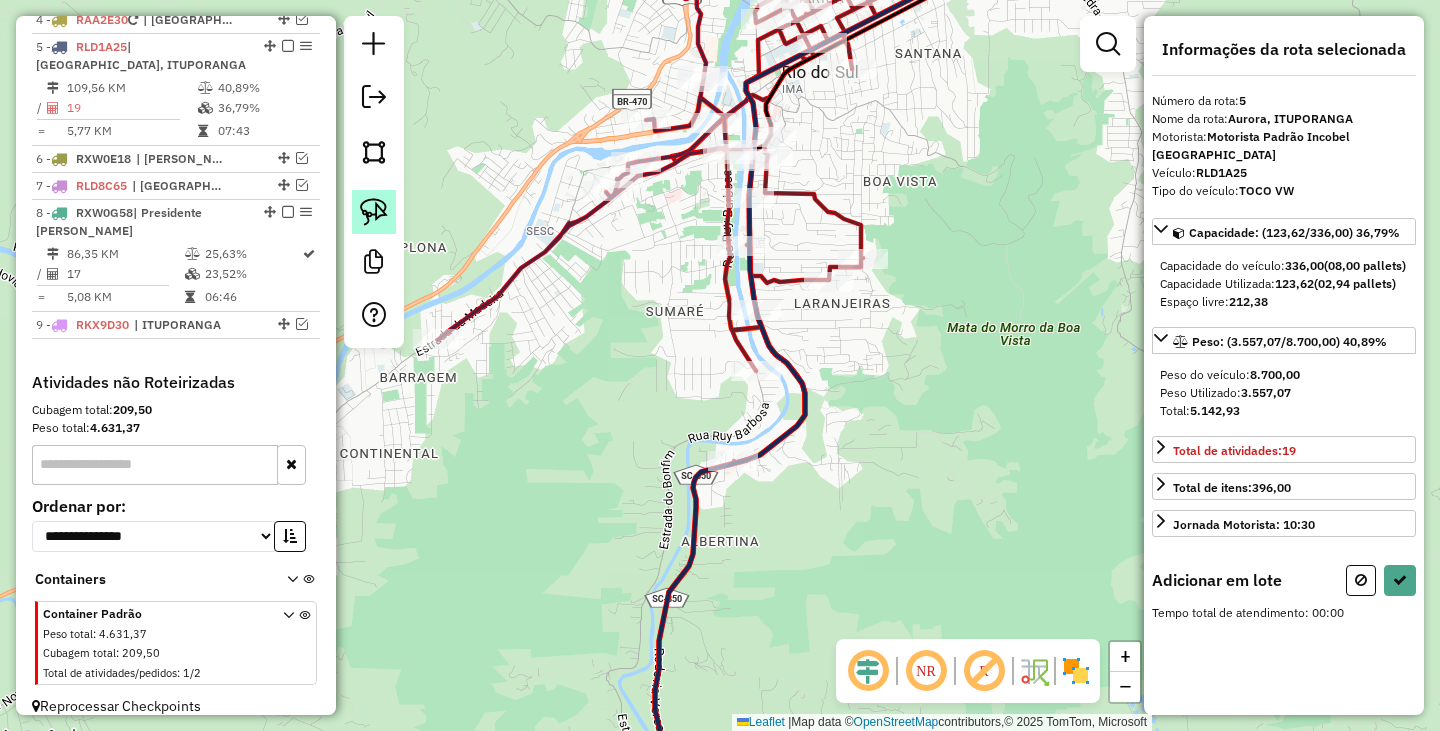 click 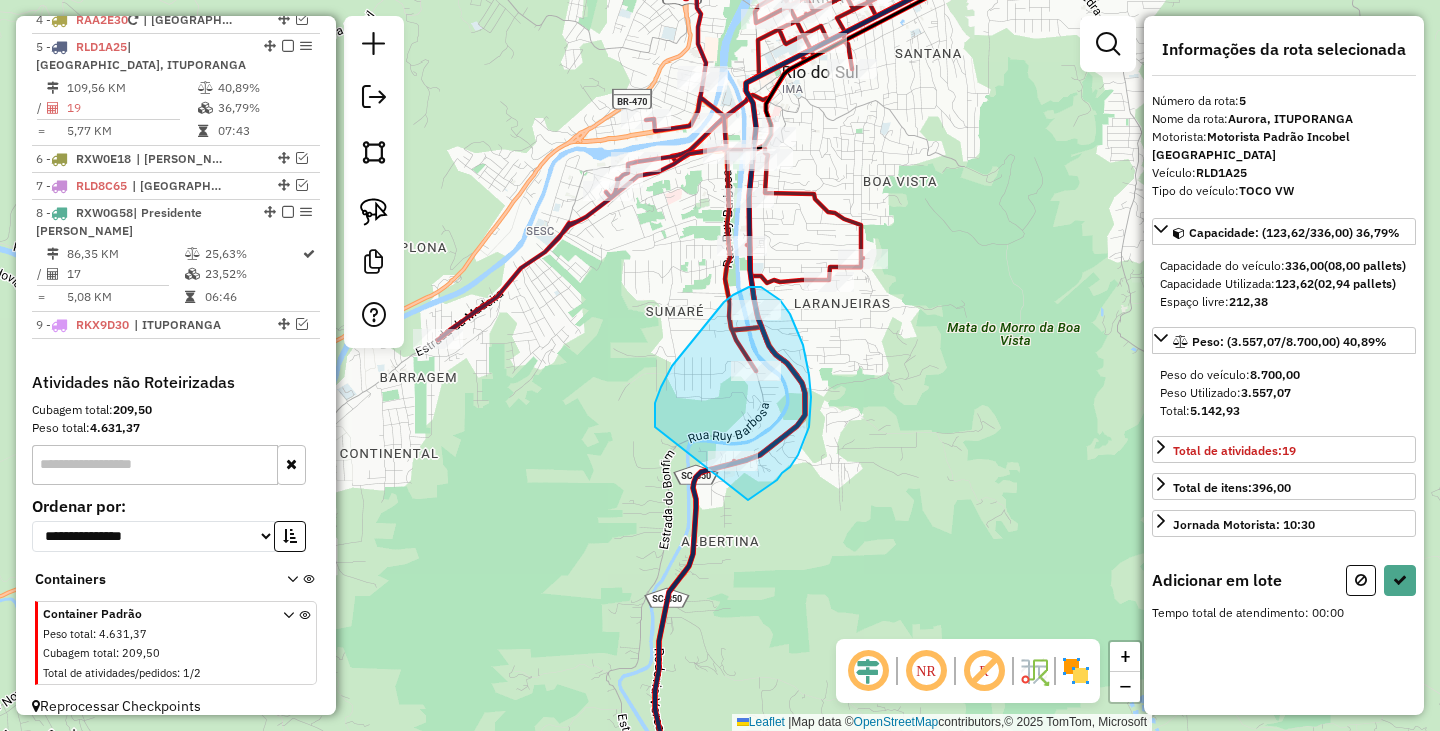 drag, startPoint x: 655, startPoint y: 427, endPoint x: 748, endPoint y: 500, distance: 118.22859 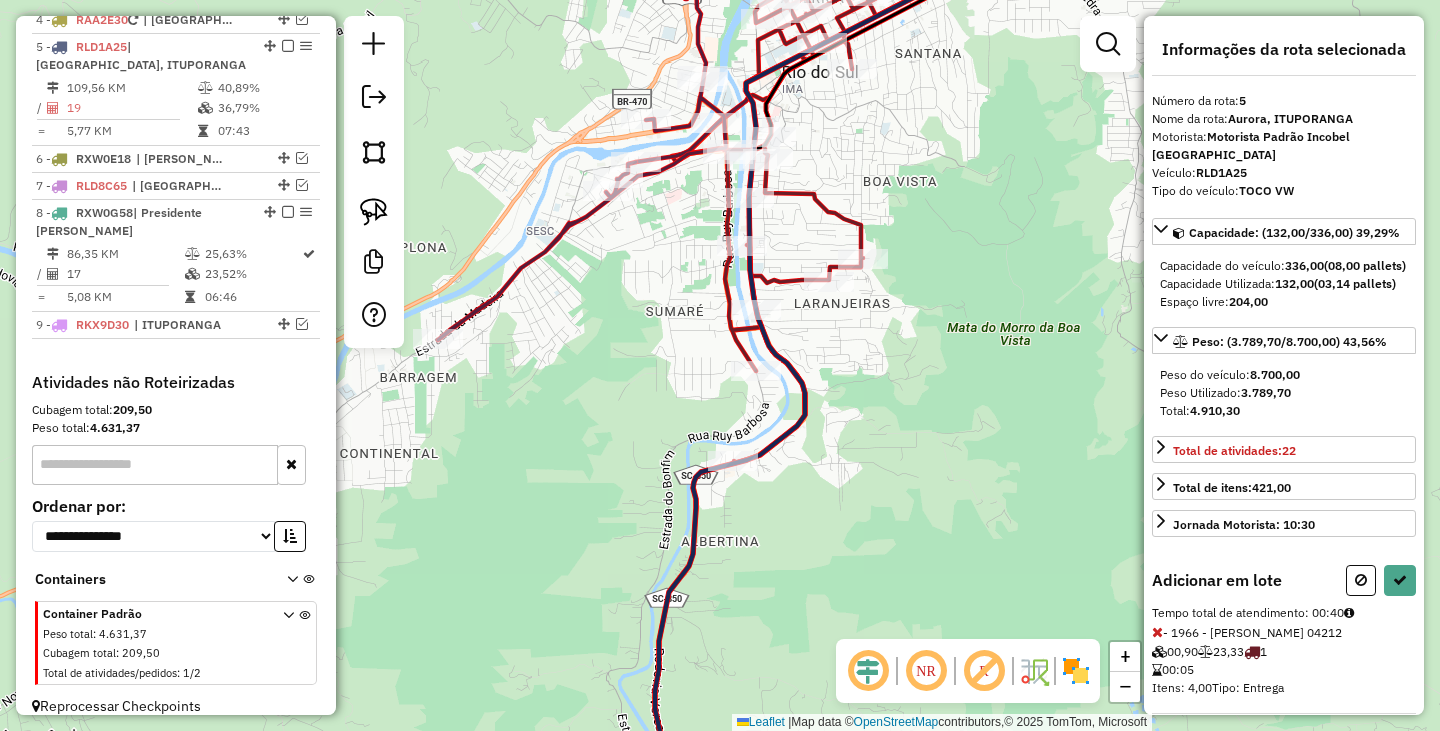 select on "*********" 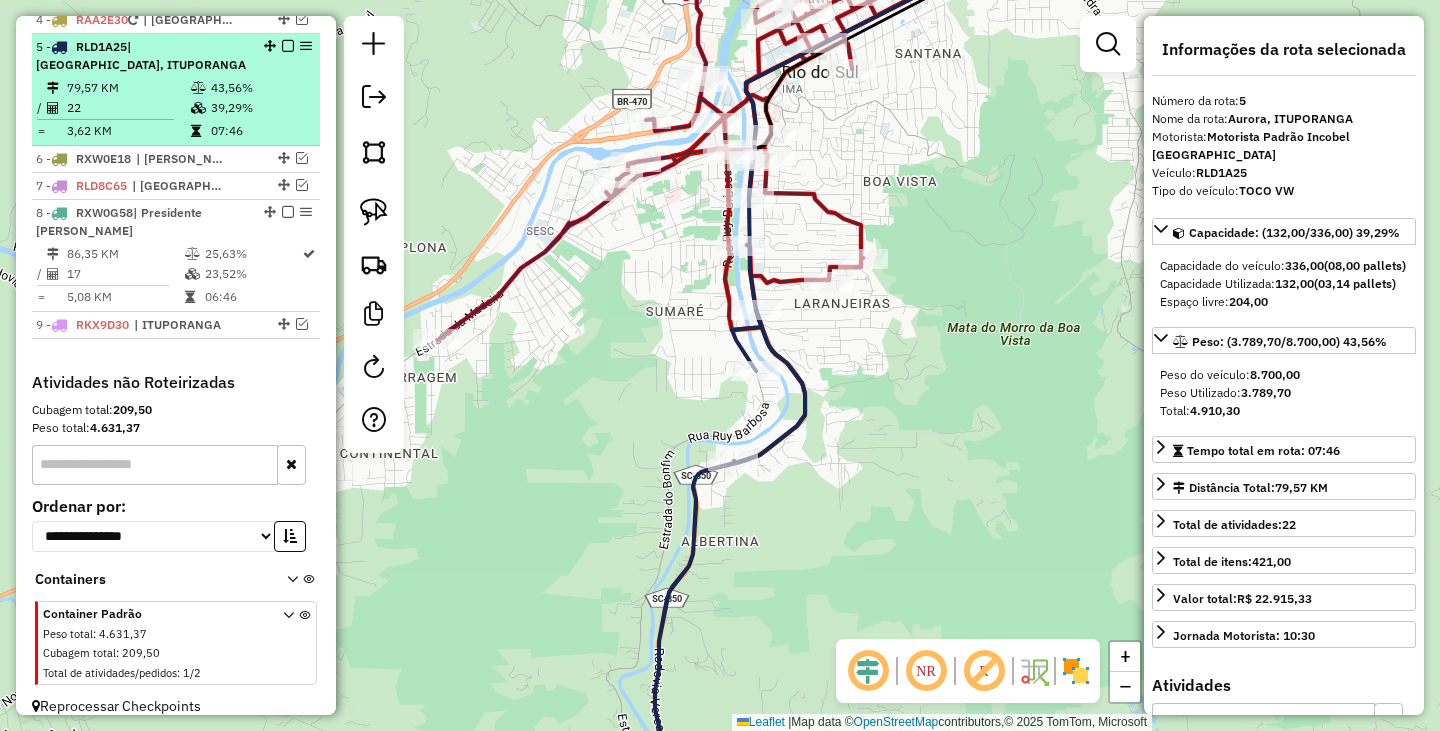 click at bounding box center [288, 46] 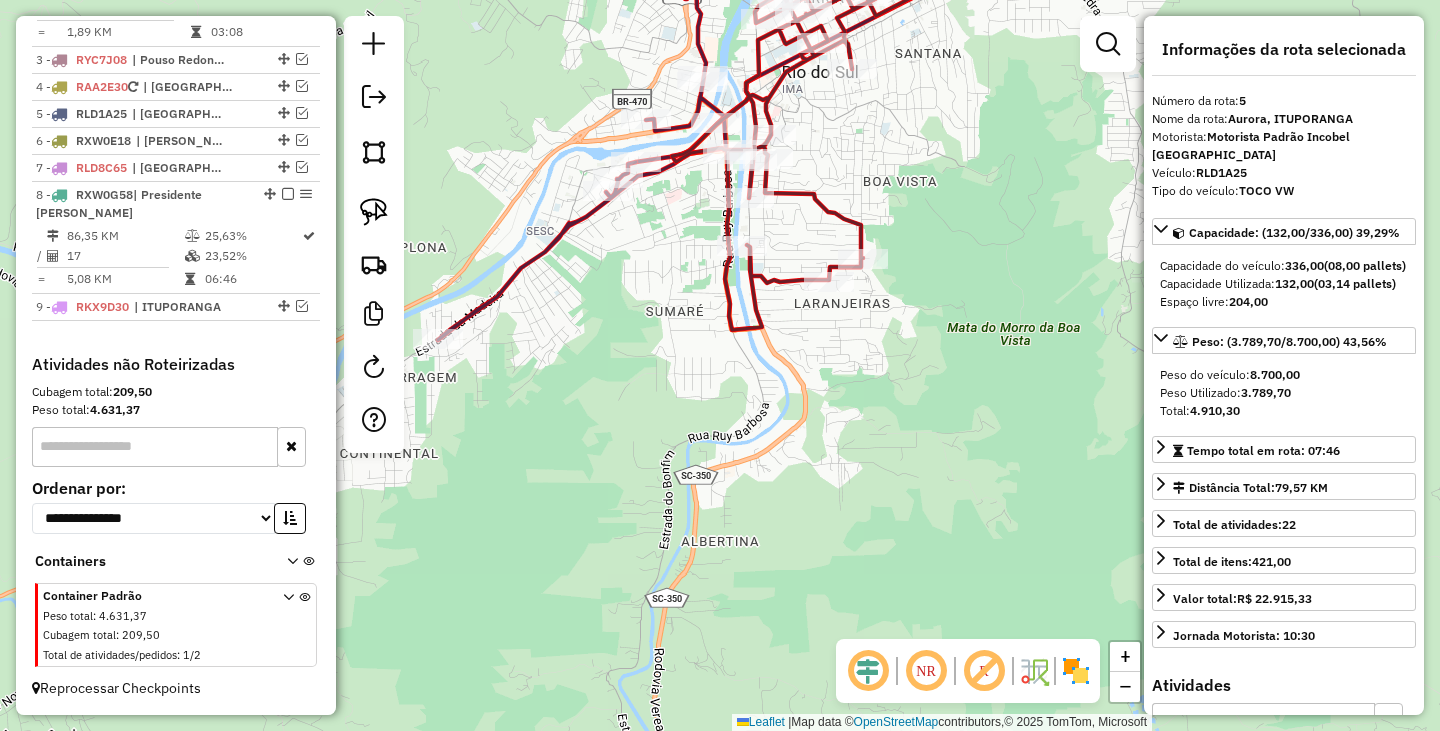 scroll, scrollTop: 931, scrollLeft: 0, axis: vertical 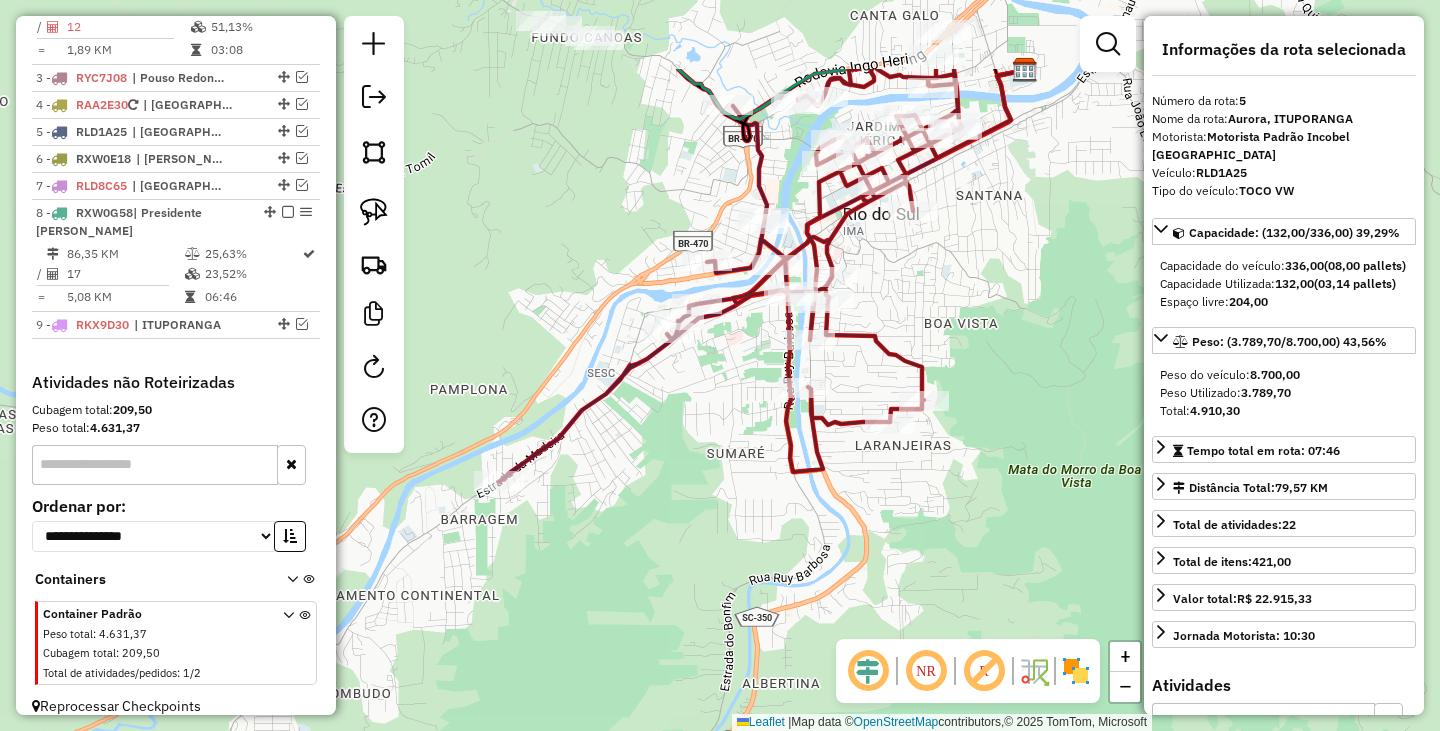 drag, startPoint x: 762, startPoint y: 374, endPoint x: 823, endPoint y: 516, distance: 154.54773 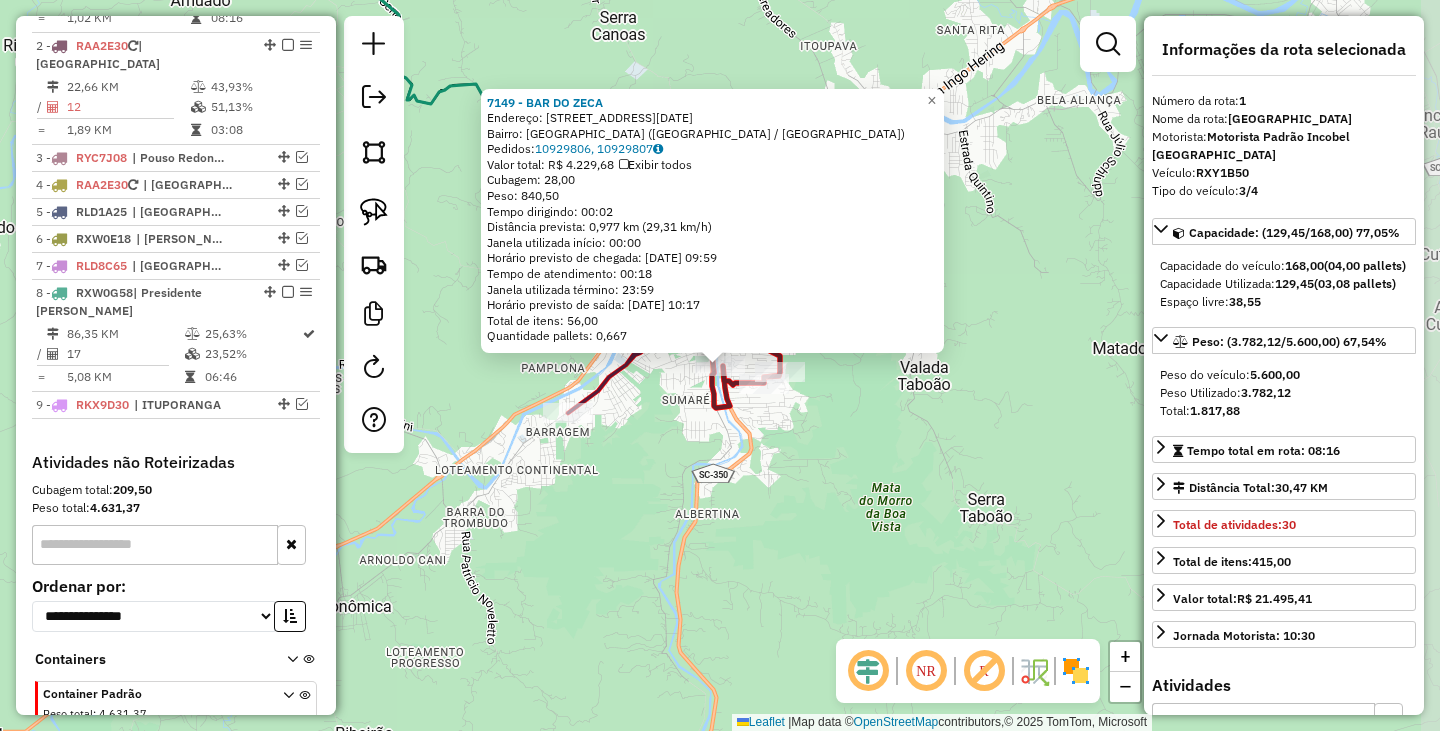 scroll, scrollTop: 774, scrollLeft: 0, axis: vertical 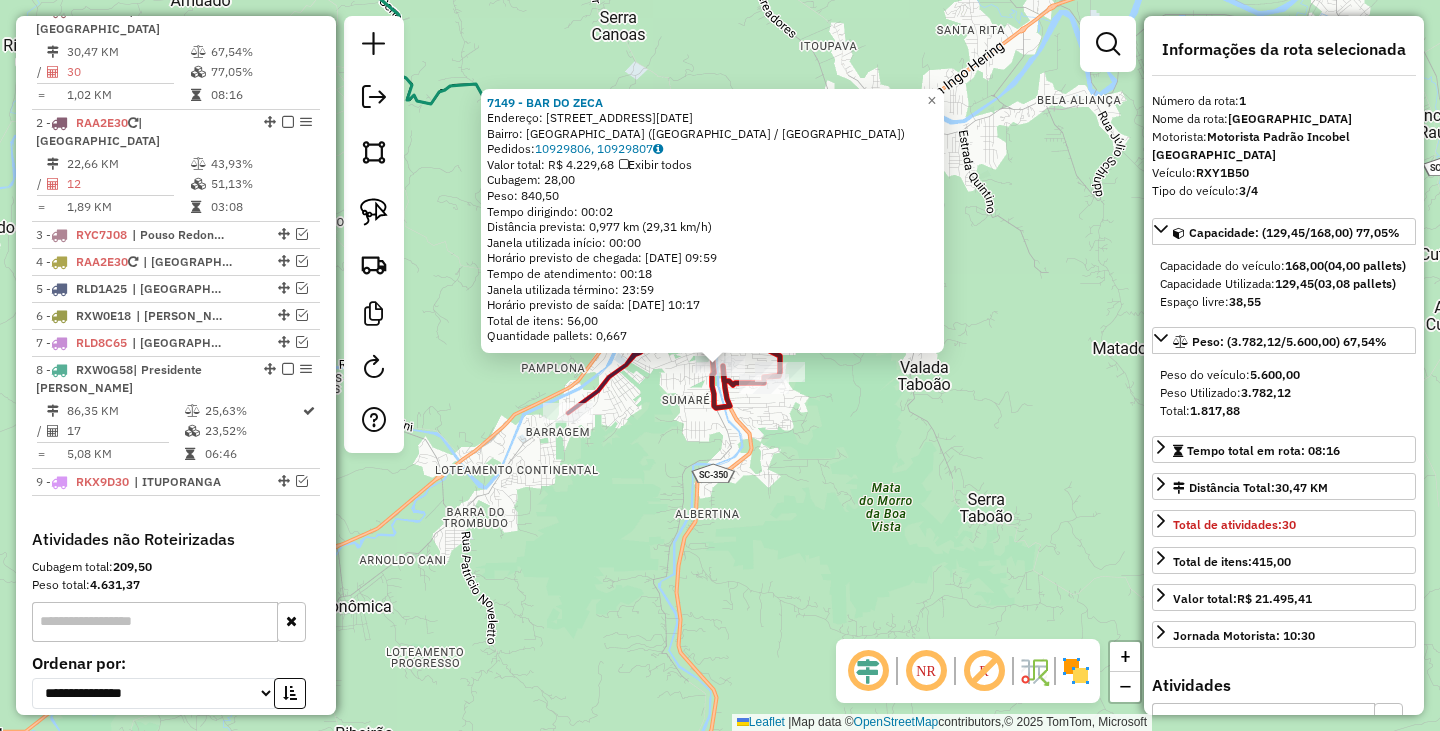 click on "7149 - BAR DO ZECA  Endereço:  [STREET_ADDRESS][DATE]   Bairro: [GEOGRAPHIC_DATA] ([GEOGRAPHIC_DATA] / [GEOGRAPHIC_DATA])   [GEOGRAPHIC_DATA]:  10929806, 10929807   Valor total: R$ 4.229,68   Exibir todos   Cubagem: 28,00  Peso: 840,50  Tempo dirigindo: 00:02   Distância prevista: 0,977 km (29,31 km/h)   [GEOGRAPHIC_DATA] utilizada início: 00:00   Horário previsto de chegada: [DATE] 09:59   Tempo de atendimento: 00:18   Janela utilizada término: 23:59   Horário previsto de saída: [DATE] 10:17   Total de itens: 56,00   Quantidade pallets: 0,667  × Janela de atendimento Grade de atendimento Capacidade Transportadoras Veículos Cliente Pedidos  Rotas Selecione os dias de semana para filtrar as janelas de atendimento  Seg   Ter   Qua   Qui   Sex   Sáb   Dom  Informe o período da janela de atendimento: De: Até:  Filtrar exatamente a janela do cliente  Considerar janela de atendimento padrão  Selecione os dias de semana para filtrar as grades de atendimento  Seg   Ter   Qua   Qui   Sex   Sáb   Dom   Peso mínimo:   Peso máximo:   De:   De:" 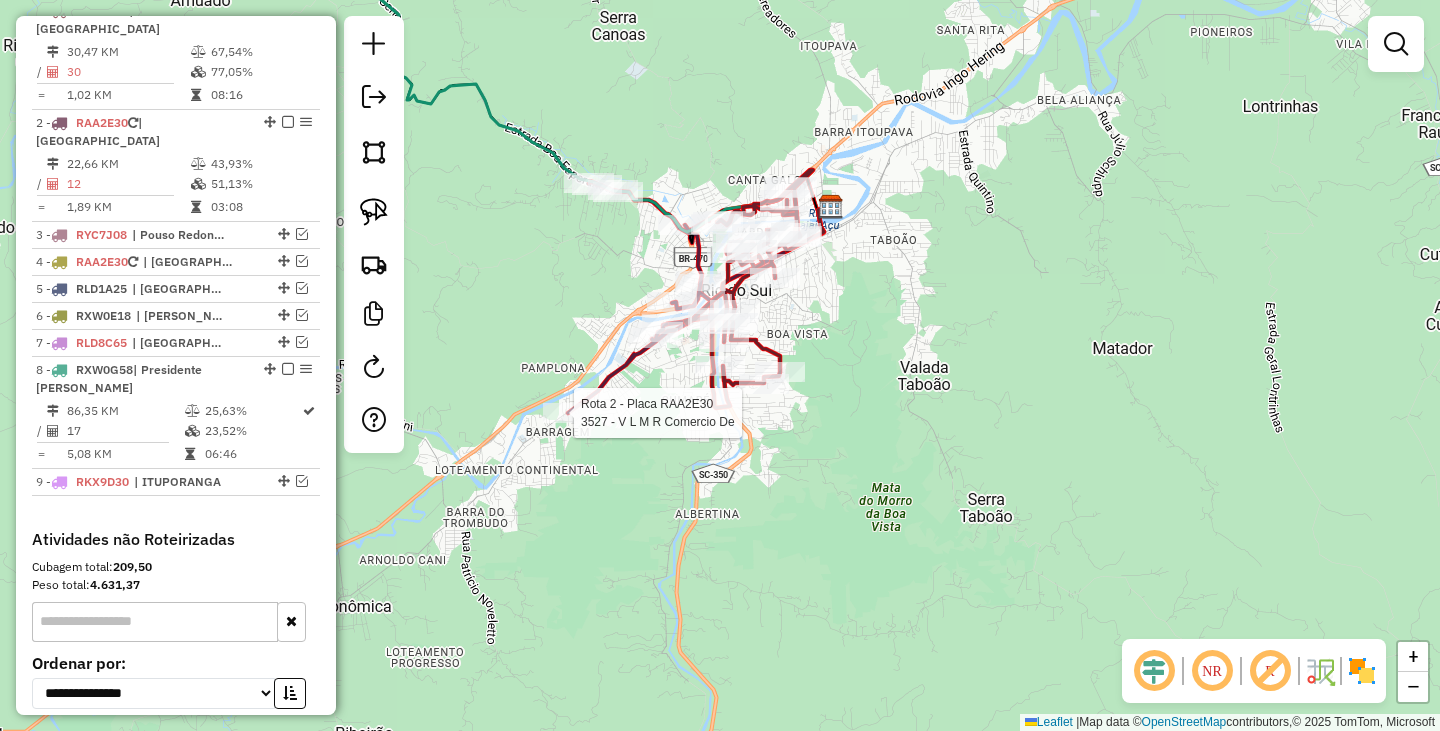 select on "*********" 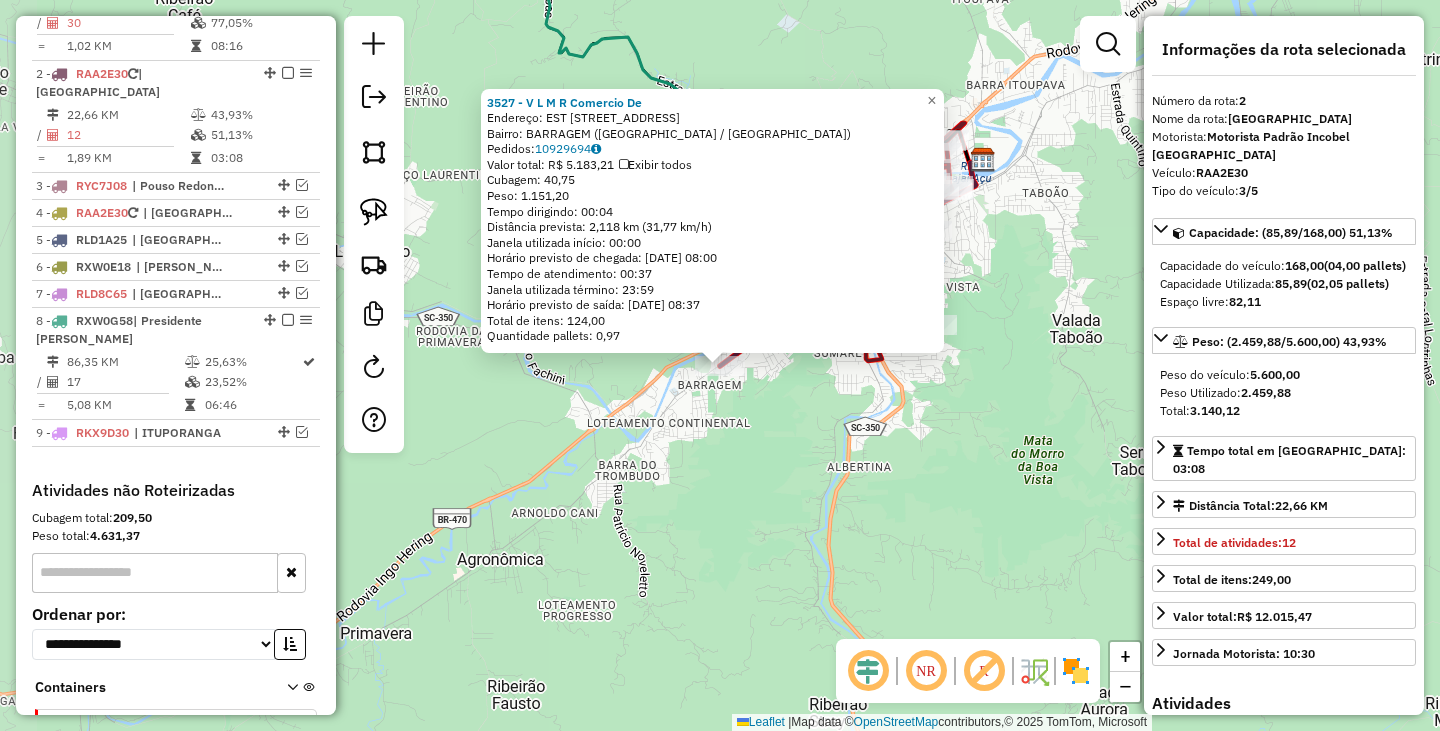 scroll, scrollTop: 868, scrollLeft: 0, axis: vertical 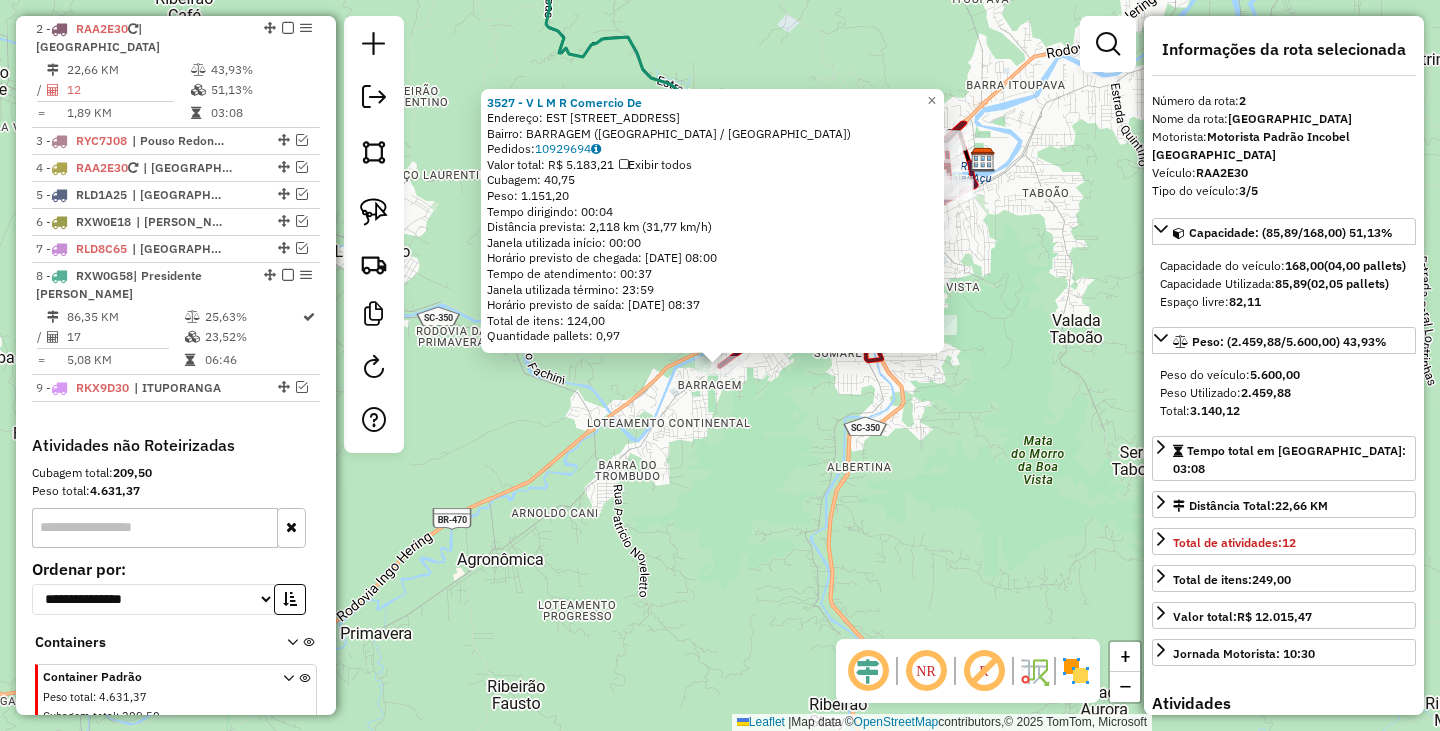 click on "3527 - V L M R  Comercio De  Endereço: EST Estrada Da Madereira          1260   Bairro: BARRAGEM ([GEOGRAPHIC_DATA] / [GEOGRAPHIC_DATA])   Pedidos:  10929694   Valor total: R$ 5.183,21   Exibir todos   Cubagem: 40,75  Peso: 1.151,20  Tempo dirigindo: 00:04   Distância prevista: 2,118 km (31,77 km/h)   Janela utilizada início: 00:00   Horário previsto de chegada: [DATE] 08:00   Tempo de atendimento: 00:37   Janela utilizada término: 23:59   Horário previsto de saída: [DATE] 08:37   Total de itens: 124,00   Quantidade pallets: 0,97  × Janela de atendimento Grade de atendimento Capacidade Transportadoras Veículos Cliente Pedidos  Rotas Selecione os dias de semana para filtrar as janelas de atendimento  Seg   Ter   Qua   Qui   Sex   Sáb   Dom  Informe o período da janela de atendimento: De: Até:  Filtrar exatamente a janela do cliente  Considerar janela de atendimento padrão  Selecione os dias de semana para filtrar as grades de atendimento  Seg   Ter   Qua   Qui   Sex   Sáb   Dom   Peso mínimo:   Peso máximo:" 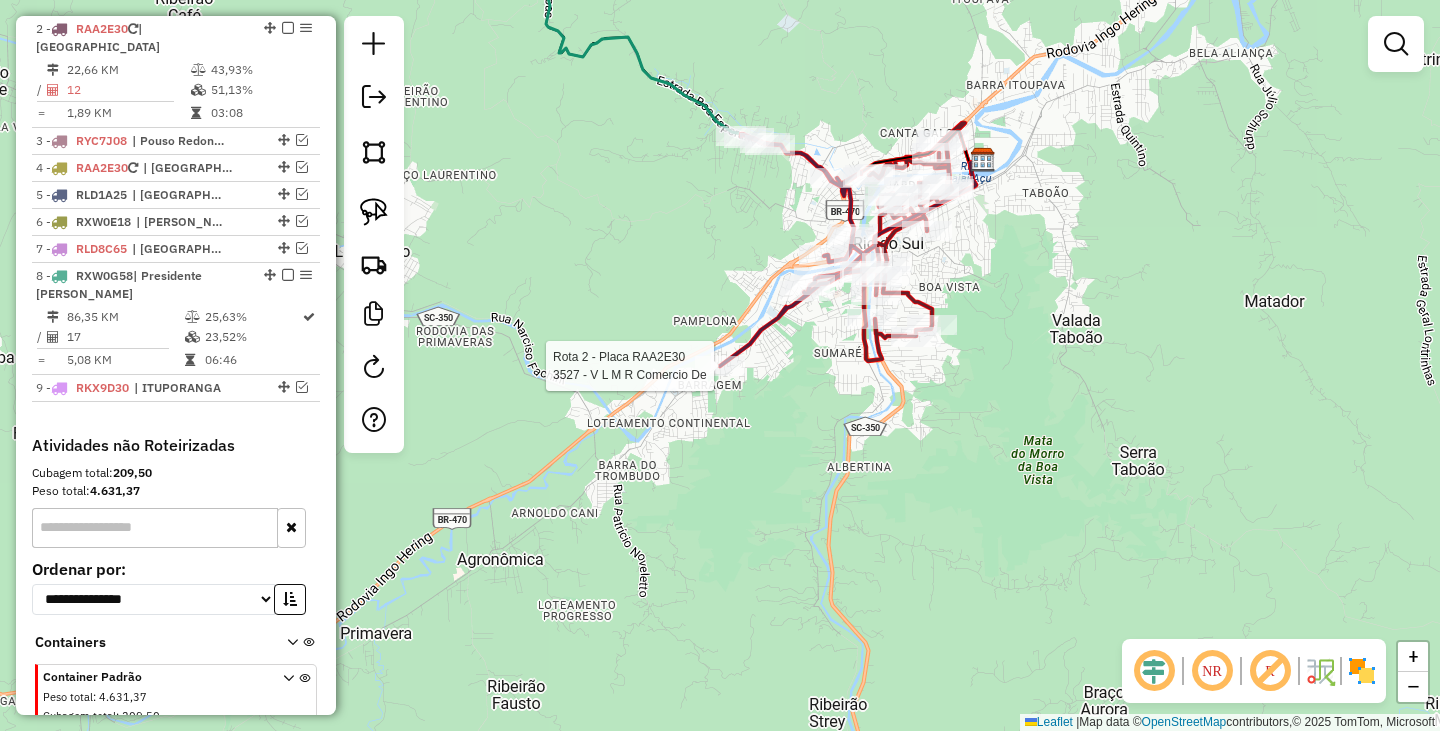 select on "*********" 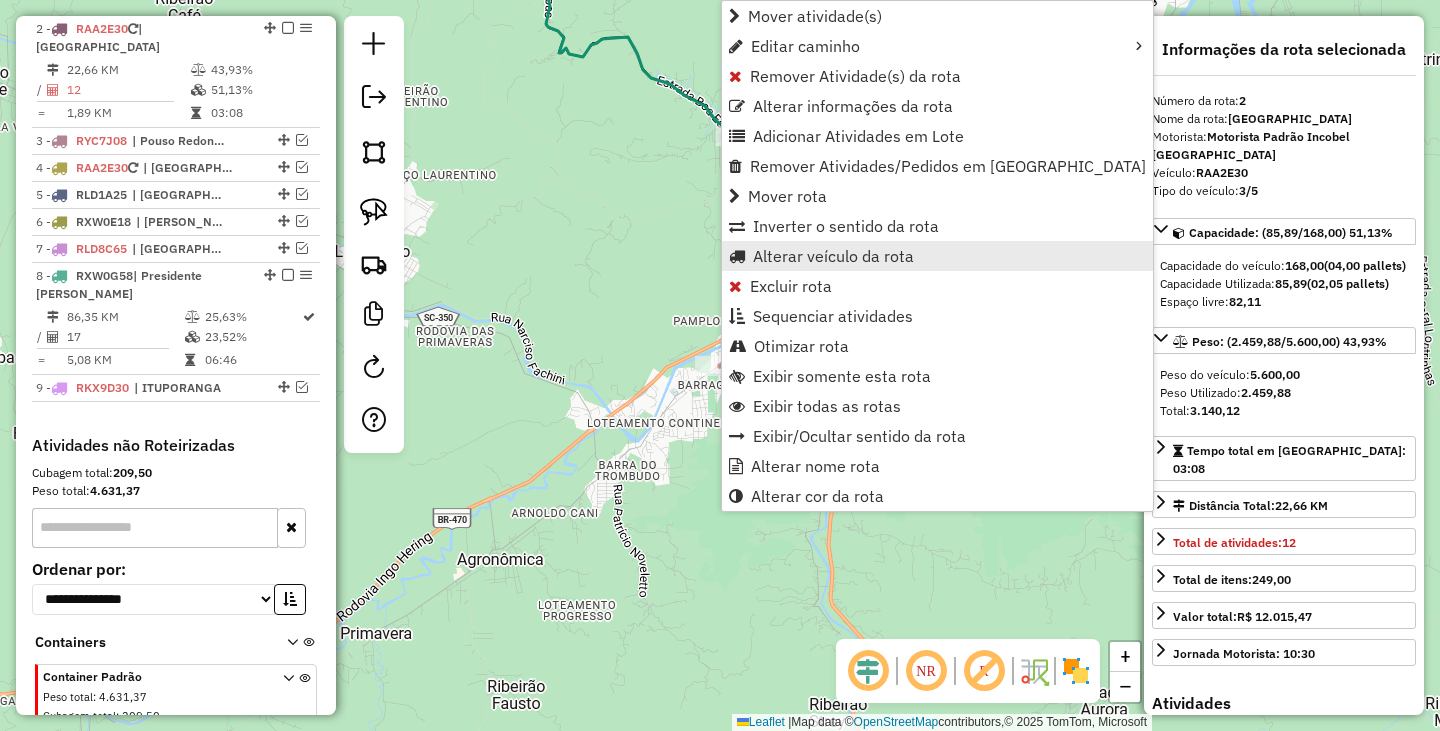 click on "Alterar veículo da rota" at bounding box center (833, 256) 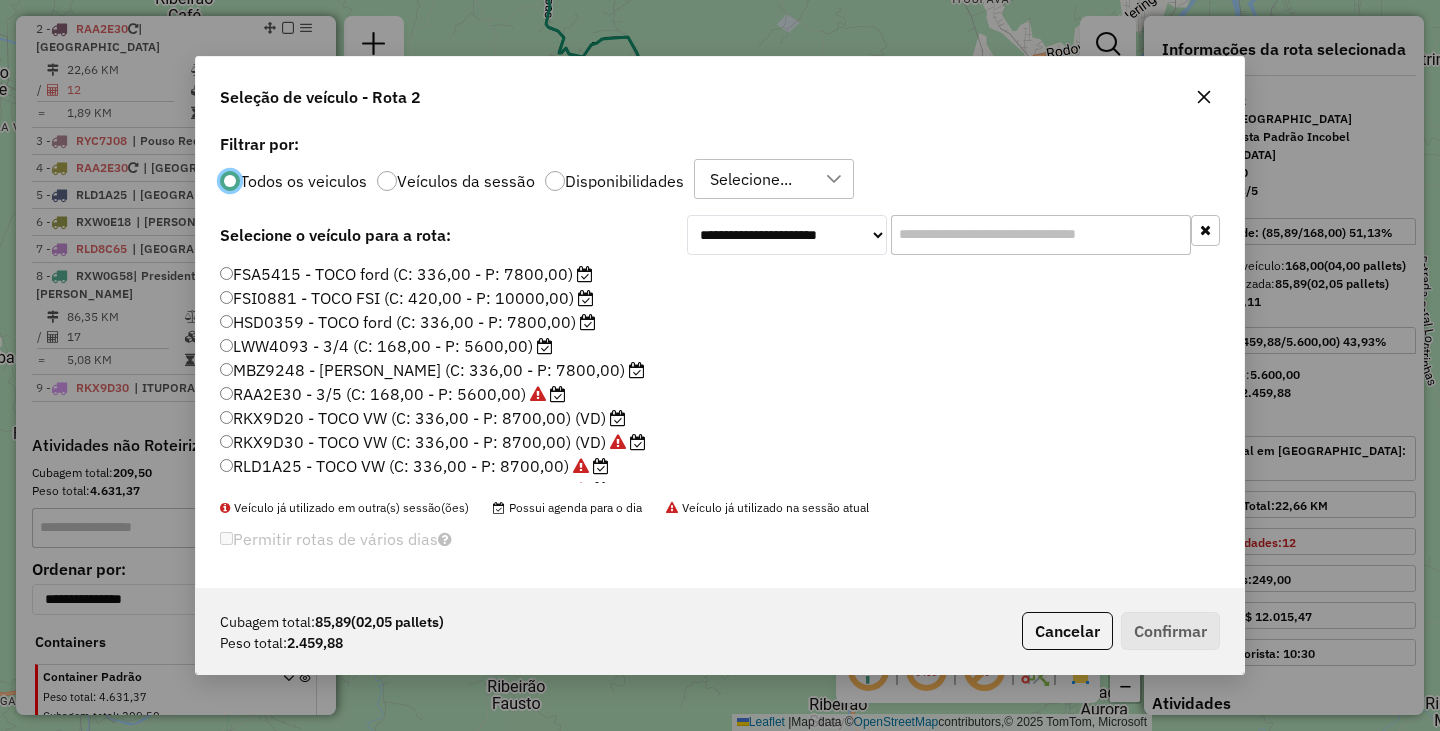scroll, scrollTop: 11, scrollLeft: 6, axis: both 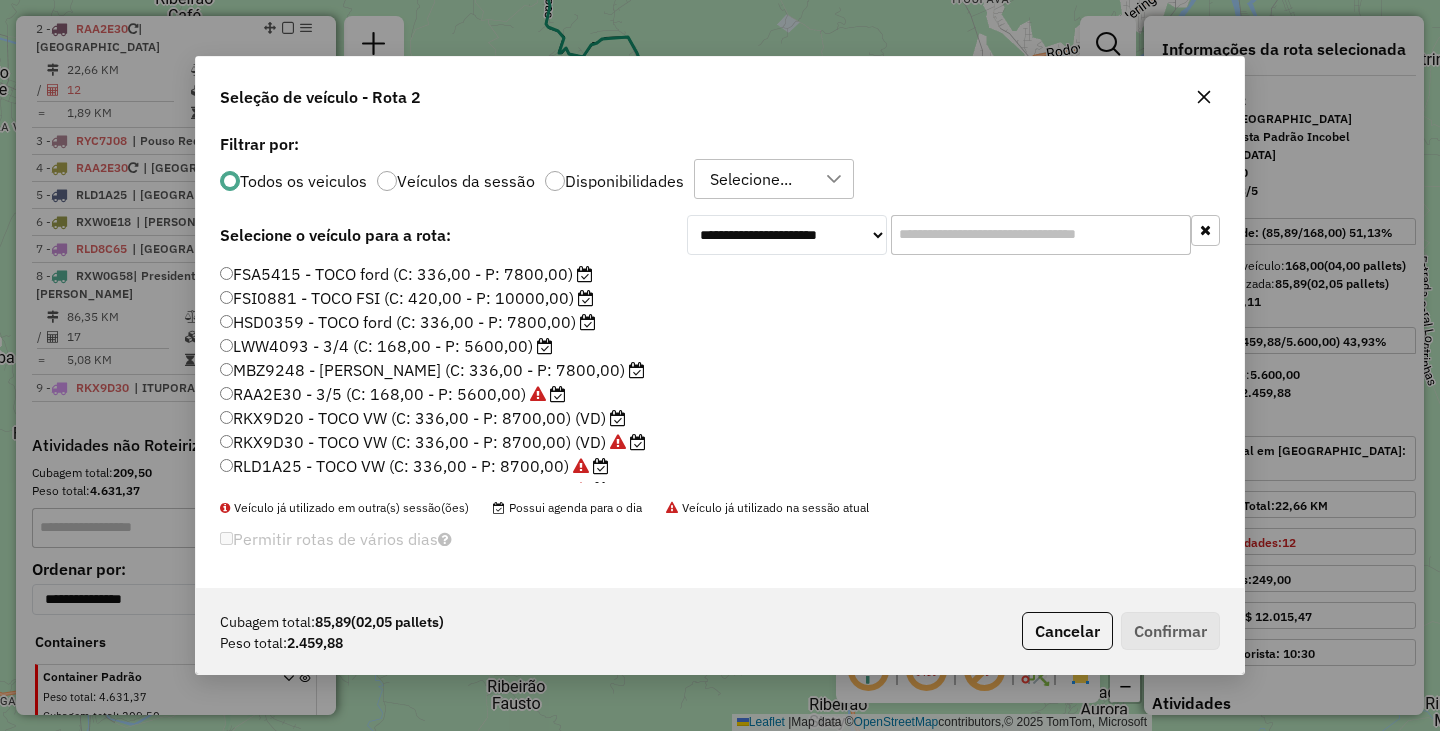 click on "RKX9D20 - TOCO VW (C: 336,00 - P: 8700,00) (VD)" 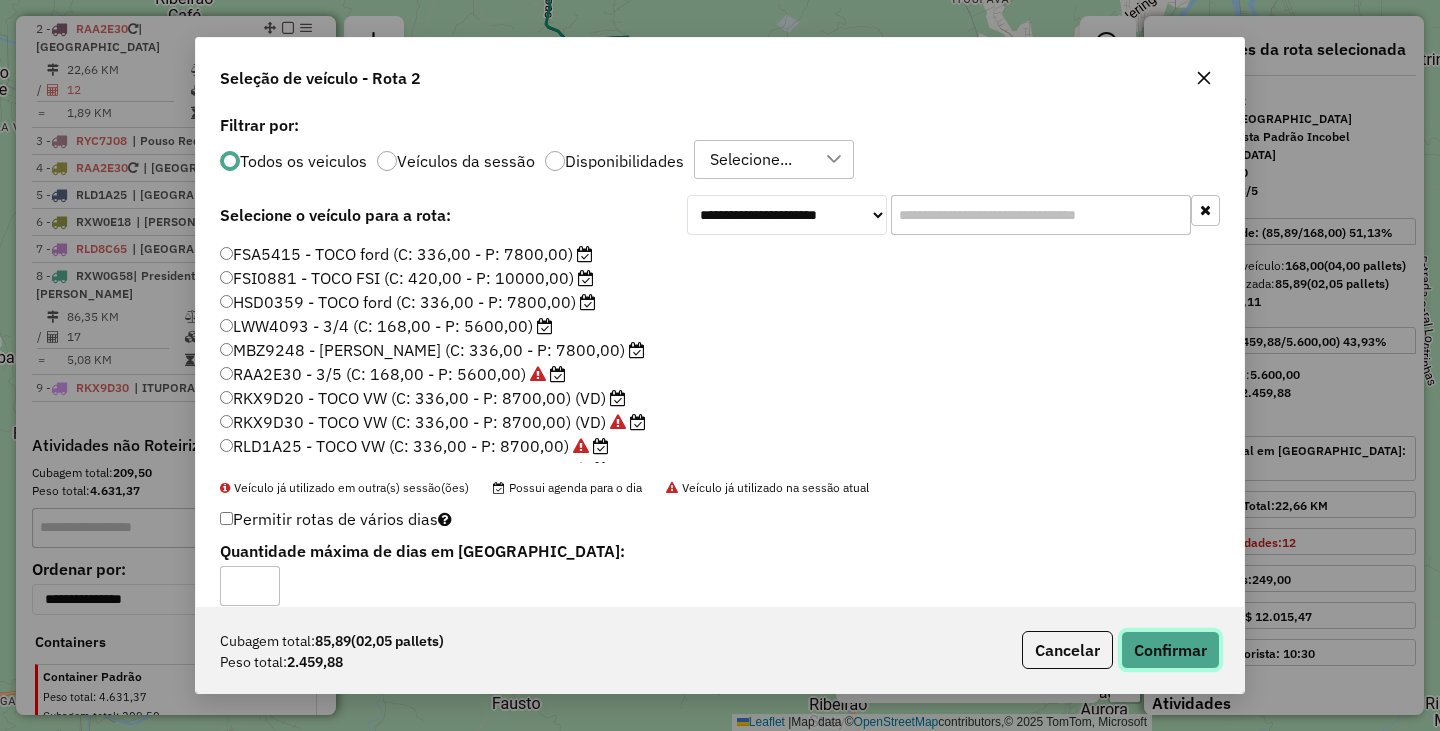 click on "Confirmar" 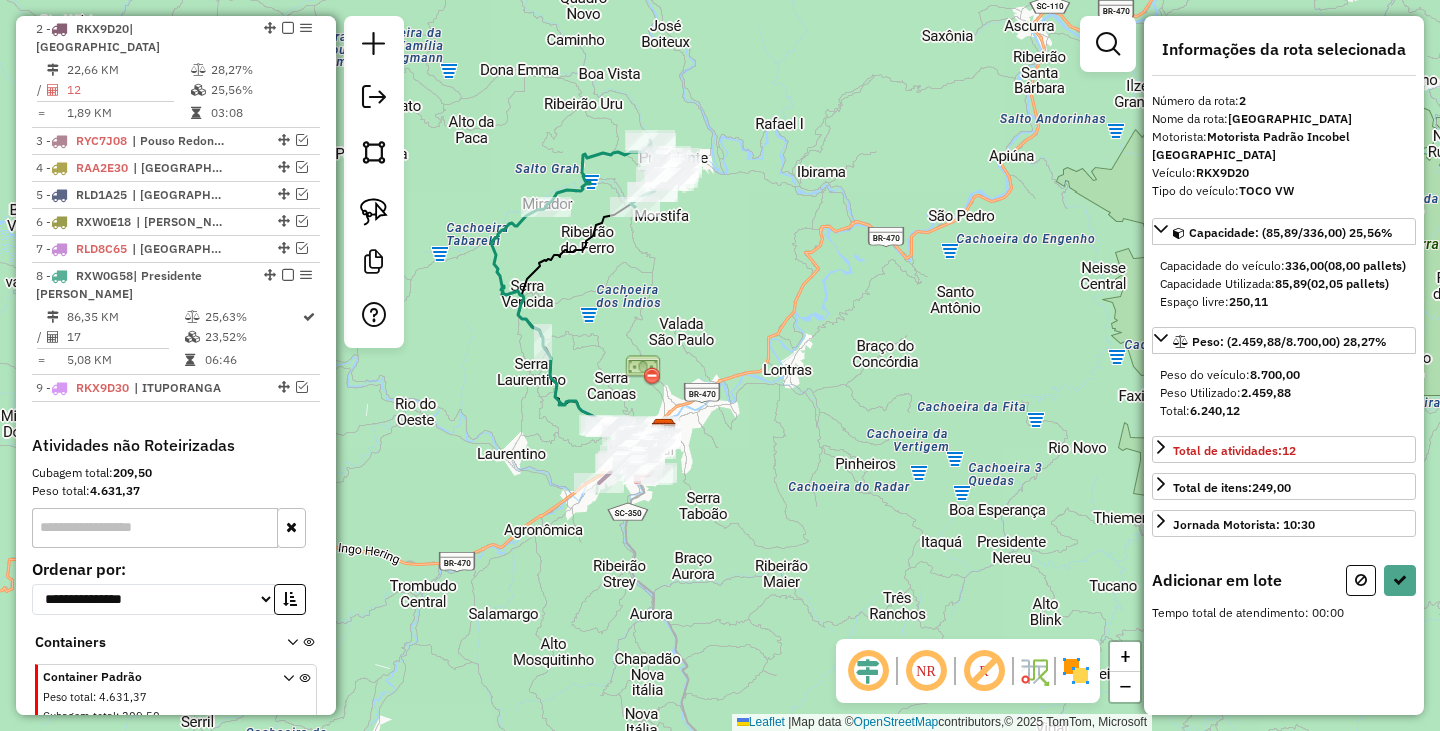 drag, startPoint x: 508, startPoint y: 584, endPoint x: 1119, endPoint y: 480, distance: 619.78784 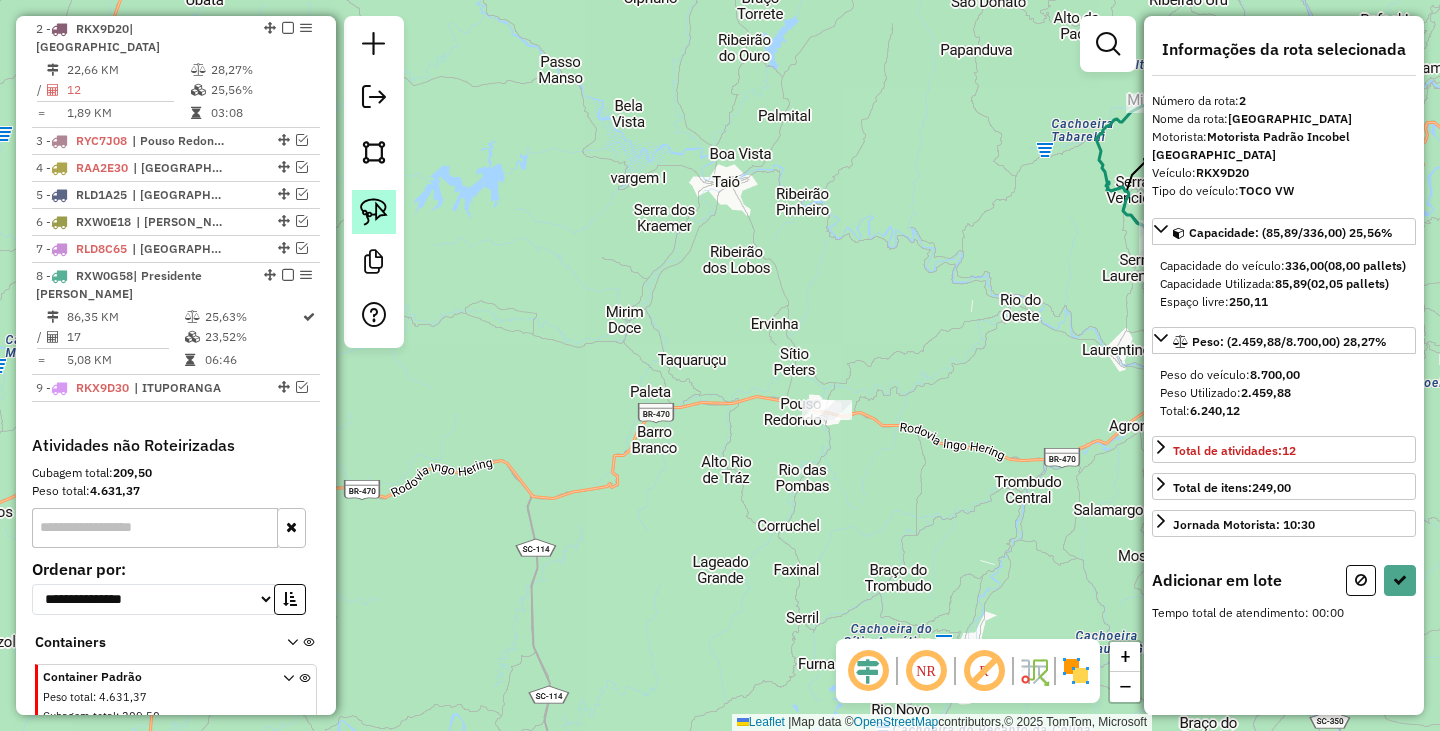 click 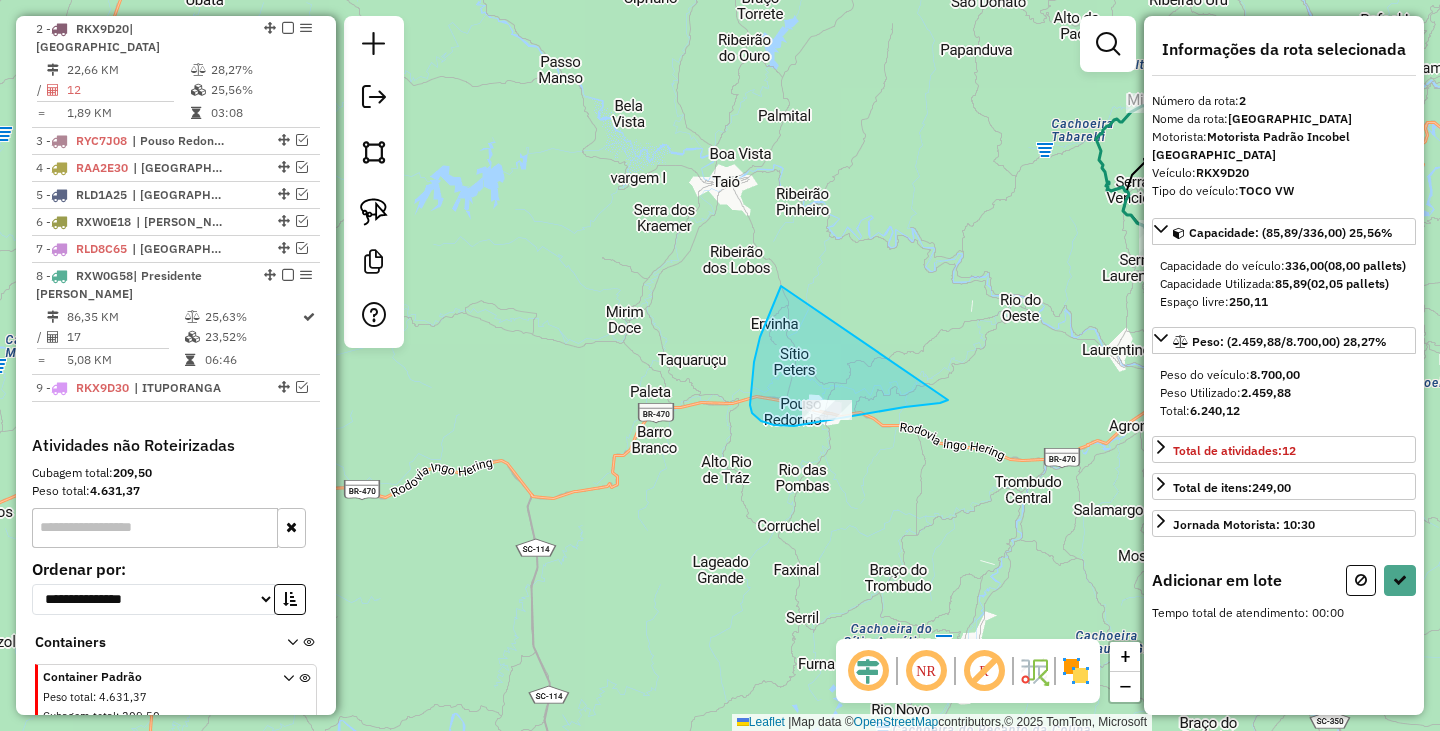 drag, startPoint x: 750, startPoint y: 405, endPoint x: 948, endPoint y: 400, distance: 198.06313 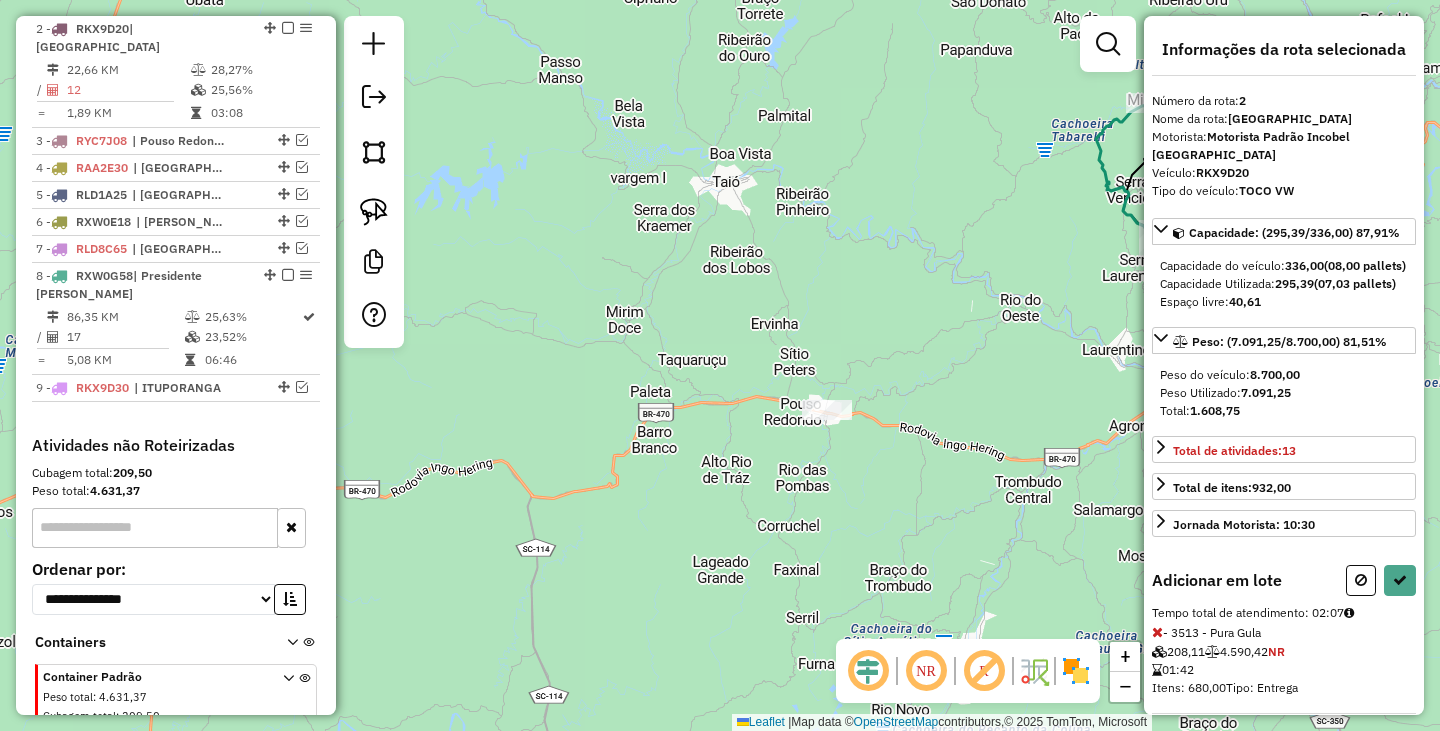 select on "*********" 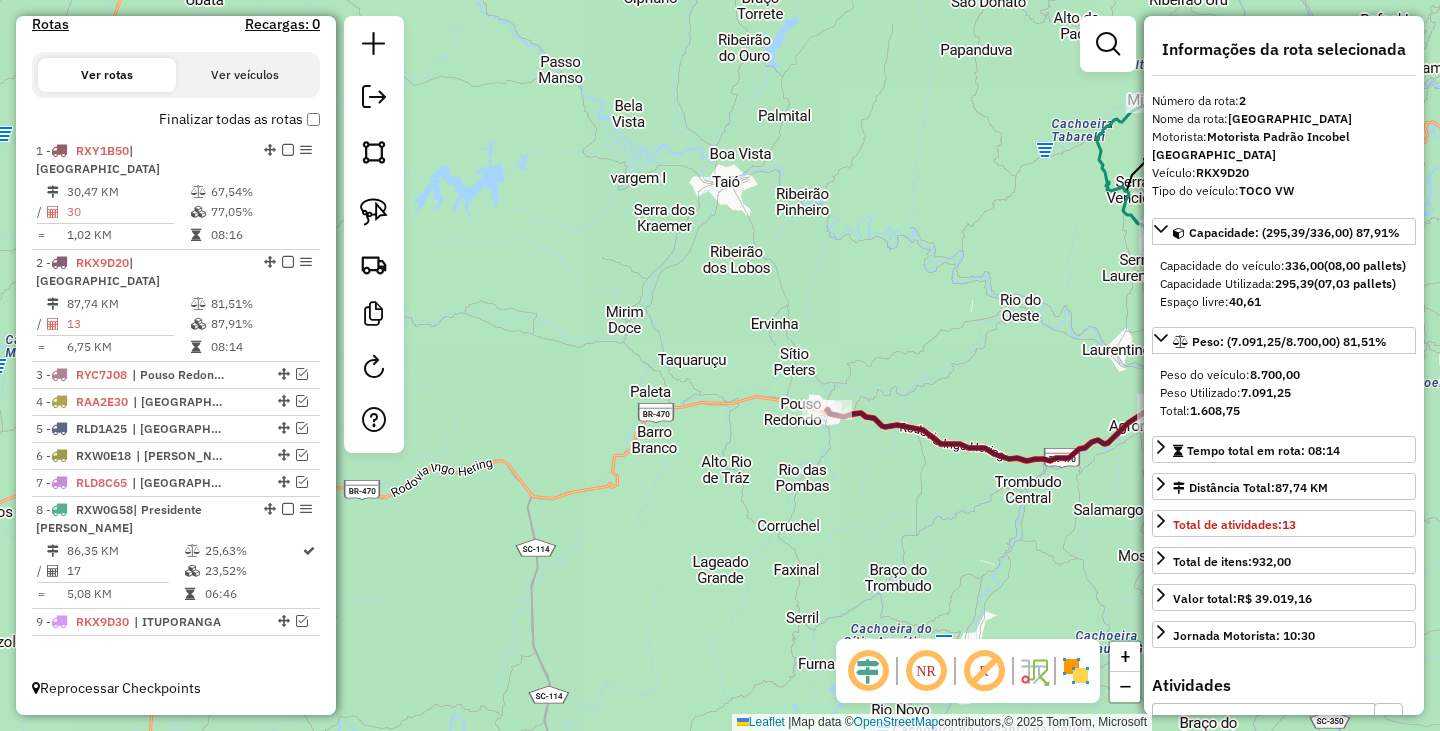 scroll, scrollTop: 592, scrollLeft: 0, axis: vertical 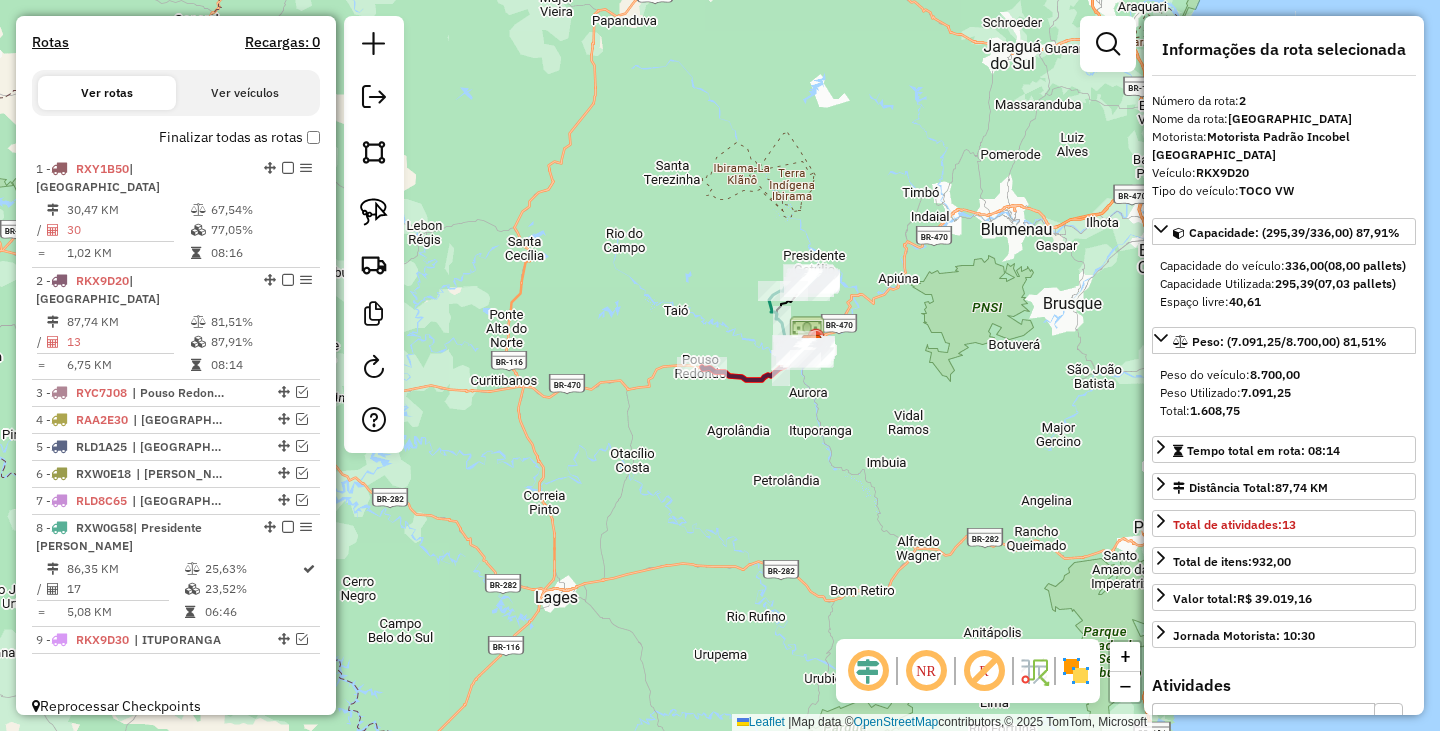 drag, startPoint x: 903, startPoint y: 463, endPoint x: 742, endPoint y: 476, distance: 161.52399 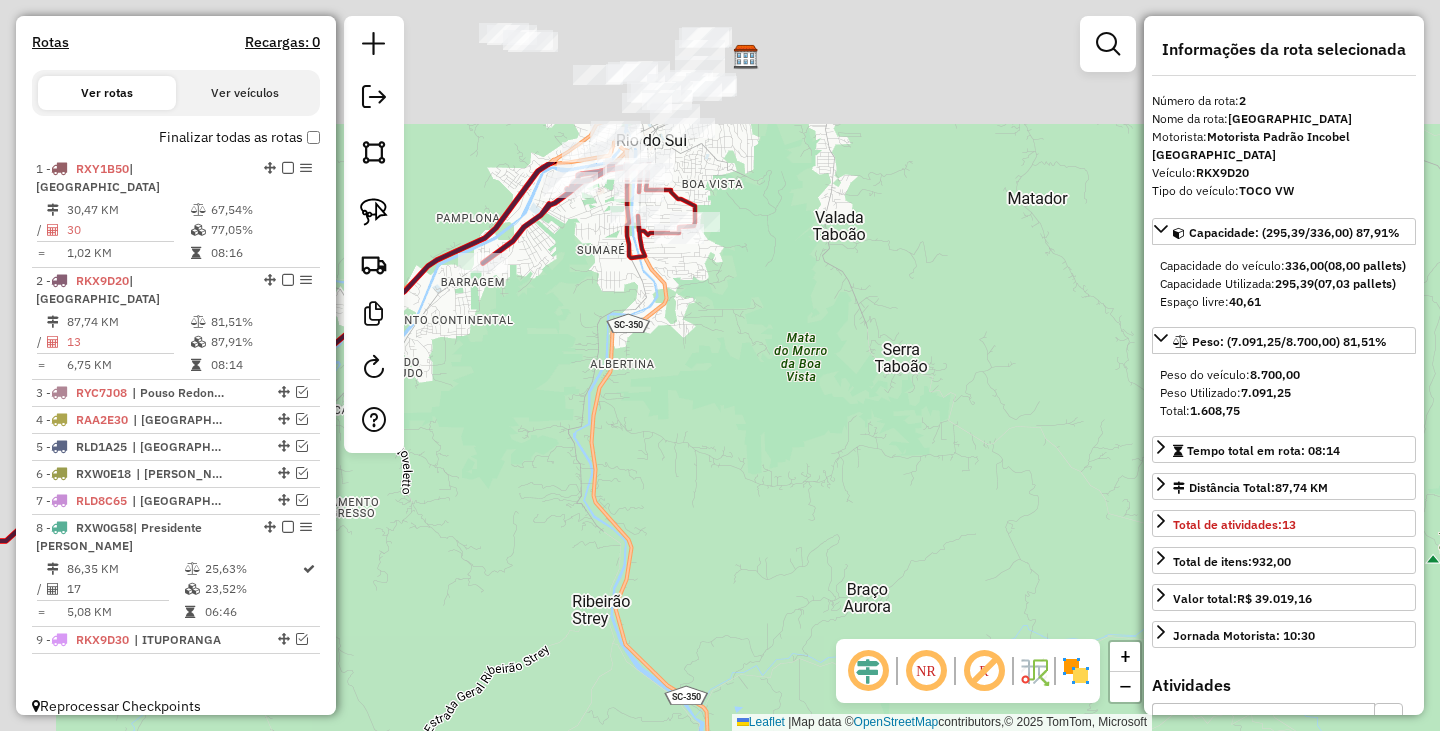 drag, startPoint x: 794, startPoint y: 204, endPoint x: 911, endPoint y: 520, distance: 336.9644 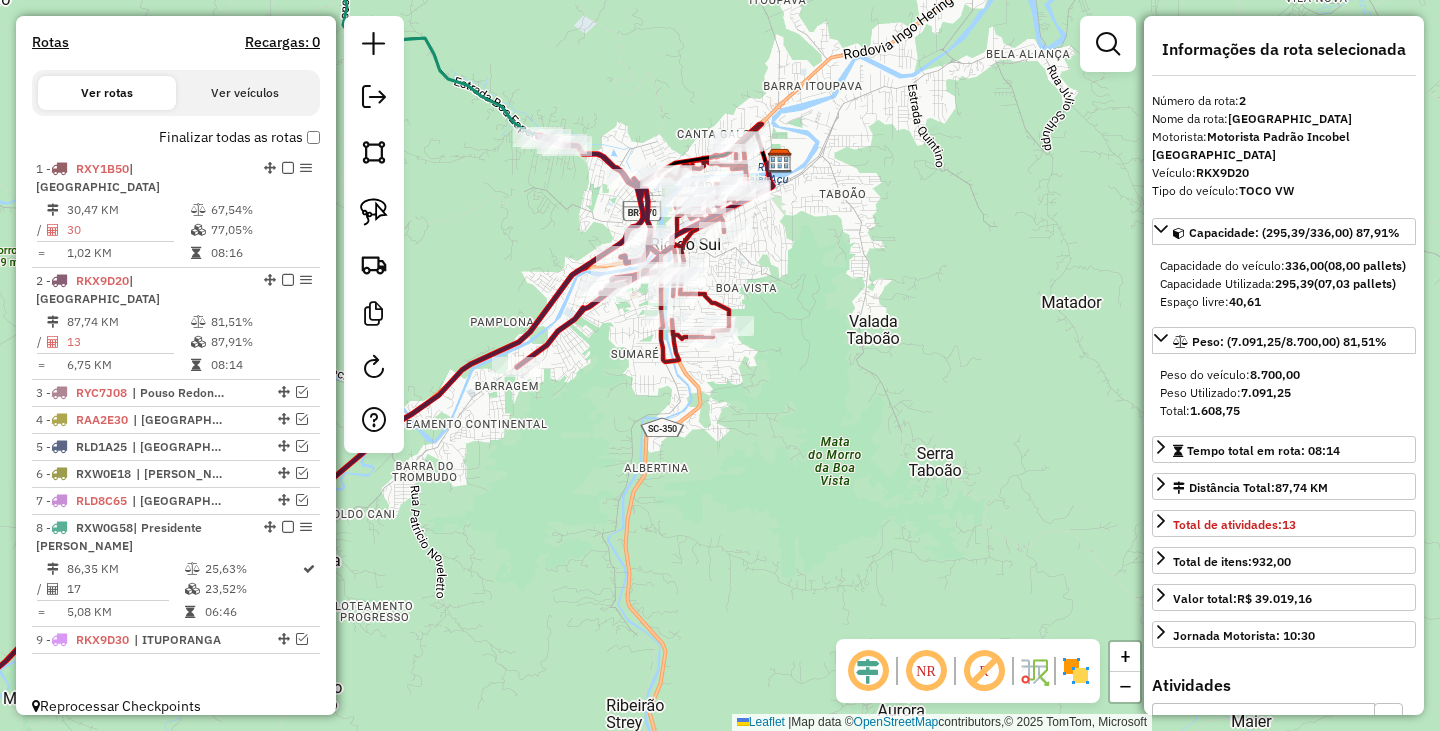 drag, startPoint x: 907, startPoint y: 347, endPoint x: 952, endPoint y: 489, distance: 148.95973 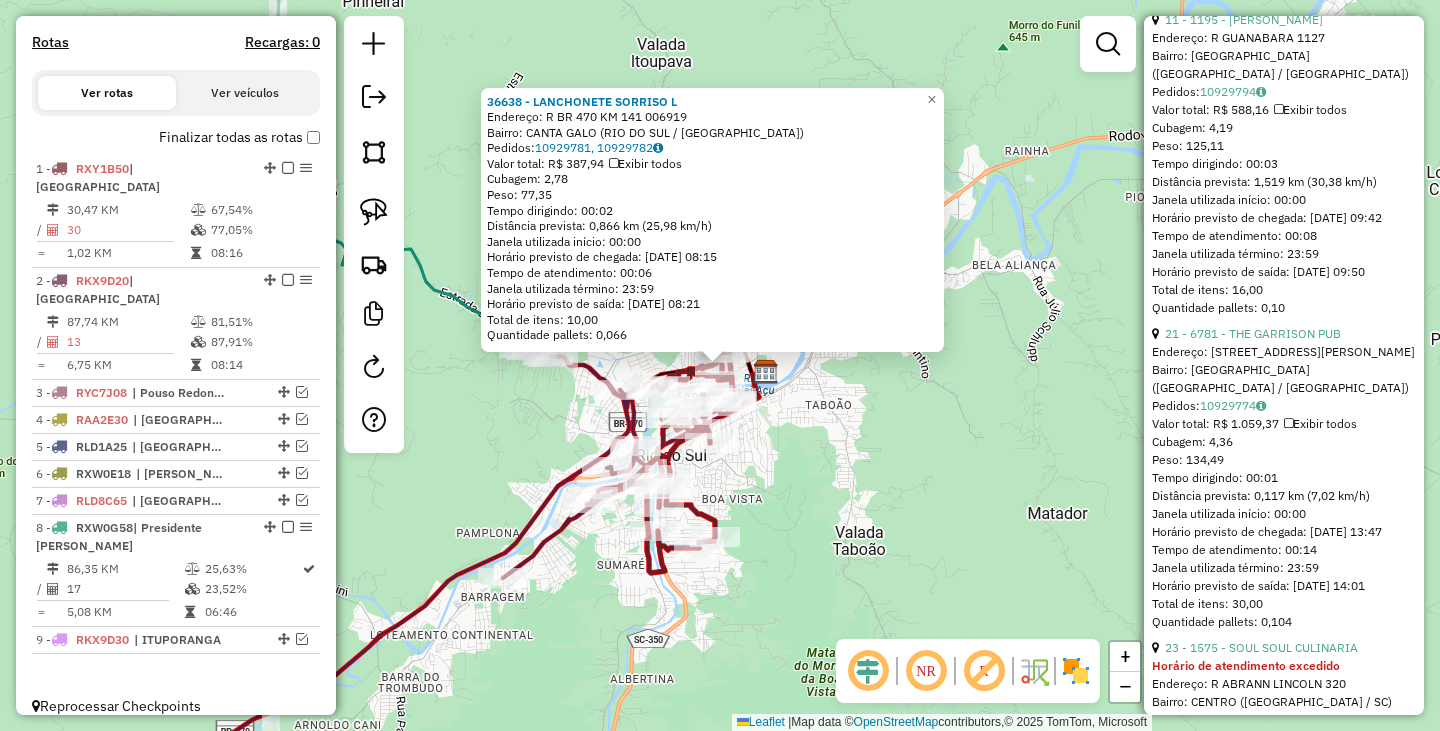 scroll, scrollTop: 9743, scrollLeft: 0, axis: vertical 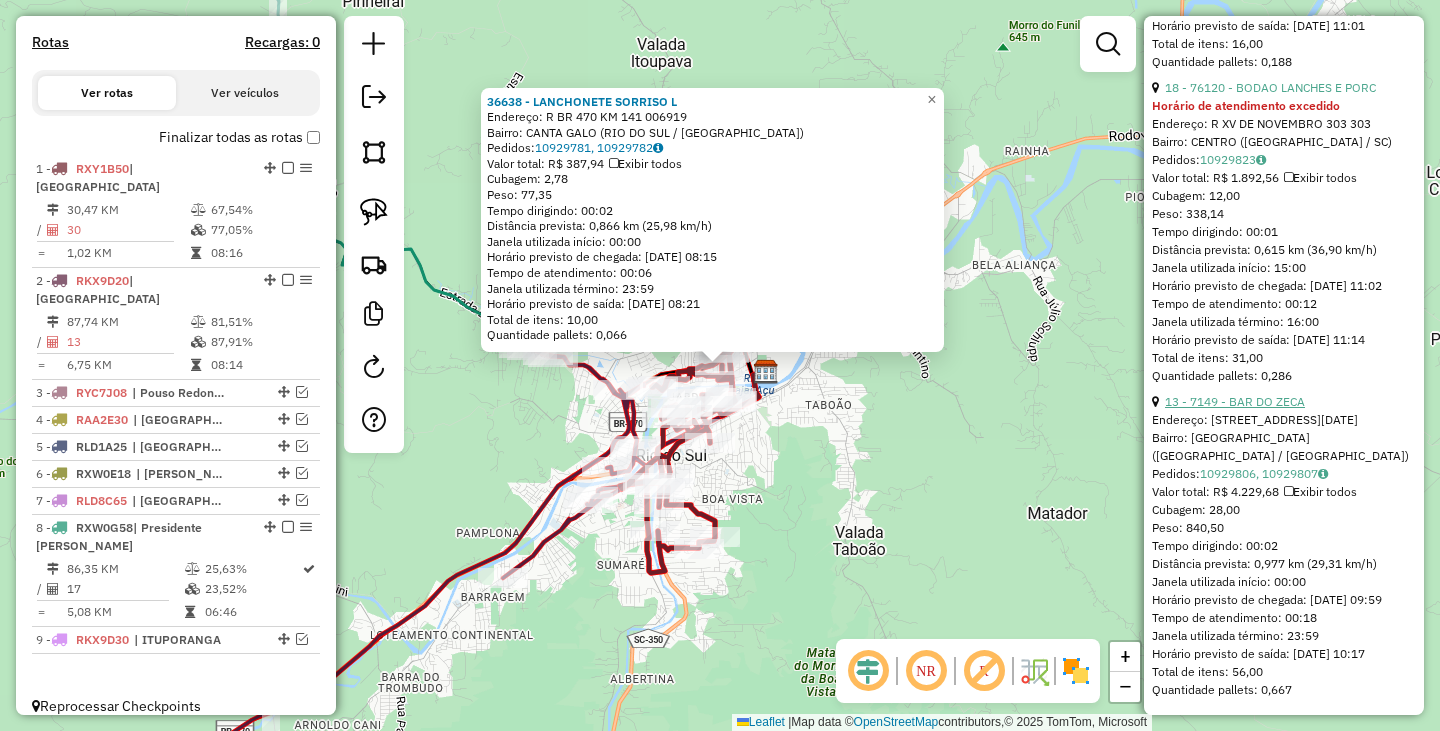 click on "13 - 7149 - BAR DO ZECA" at bounding box center [1235, 401] 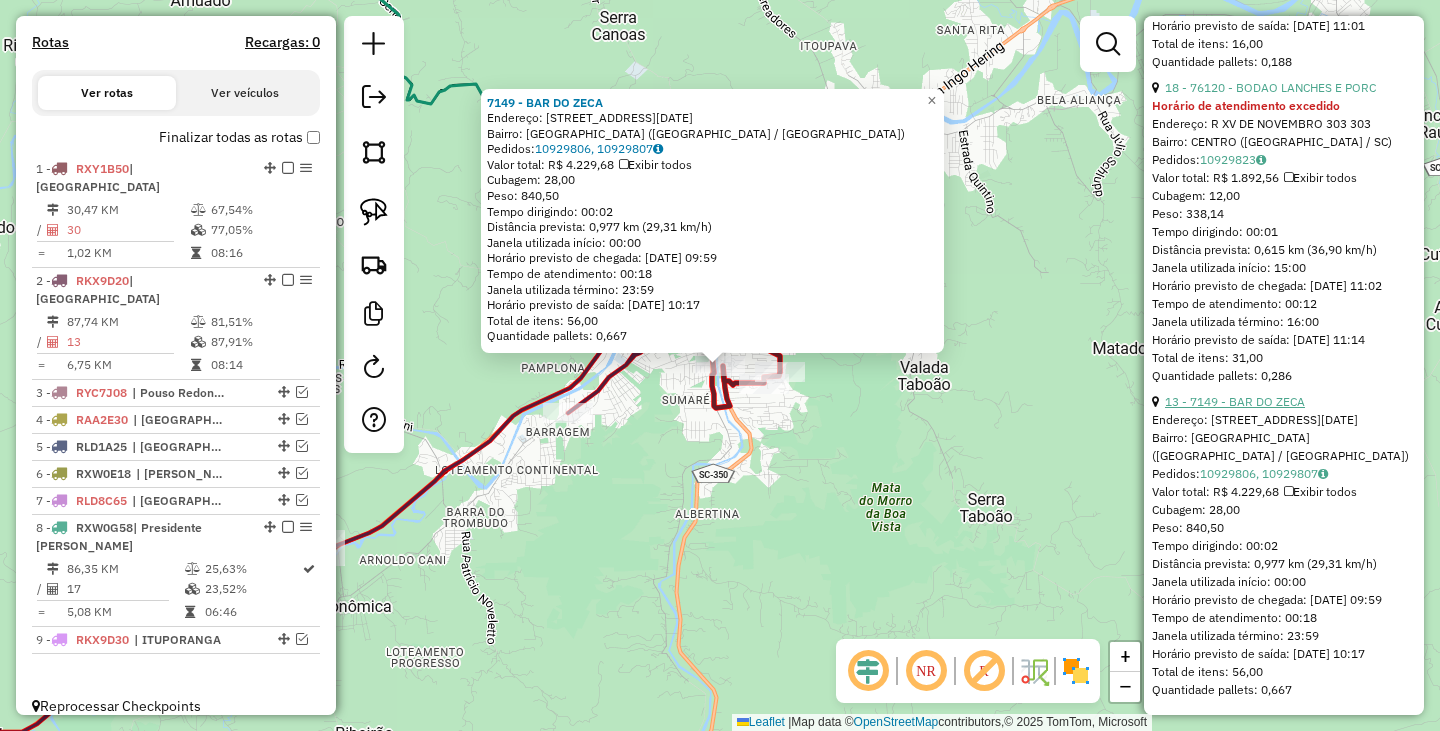 scroll, scrollTop: 9543, scrollLeft: 0, axis: vertical 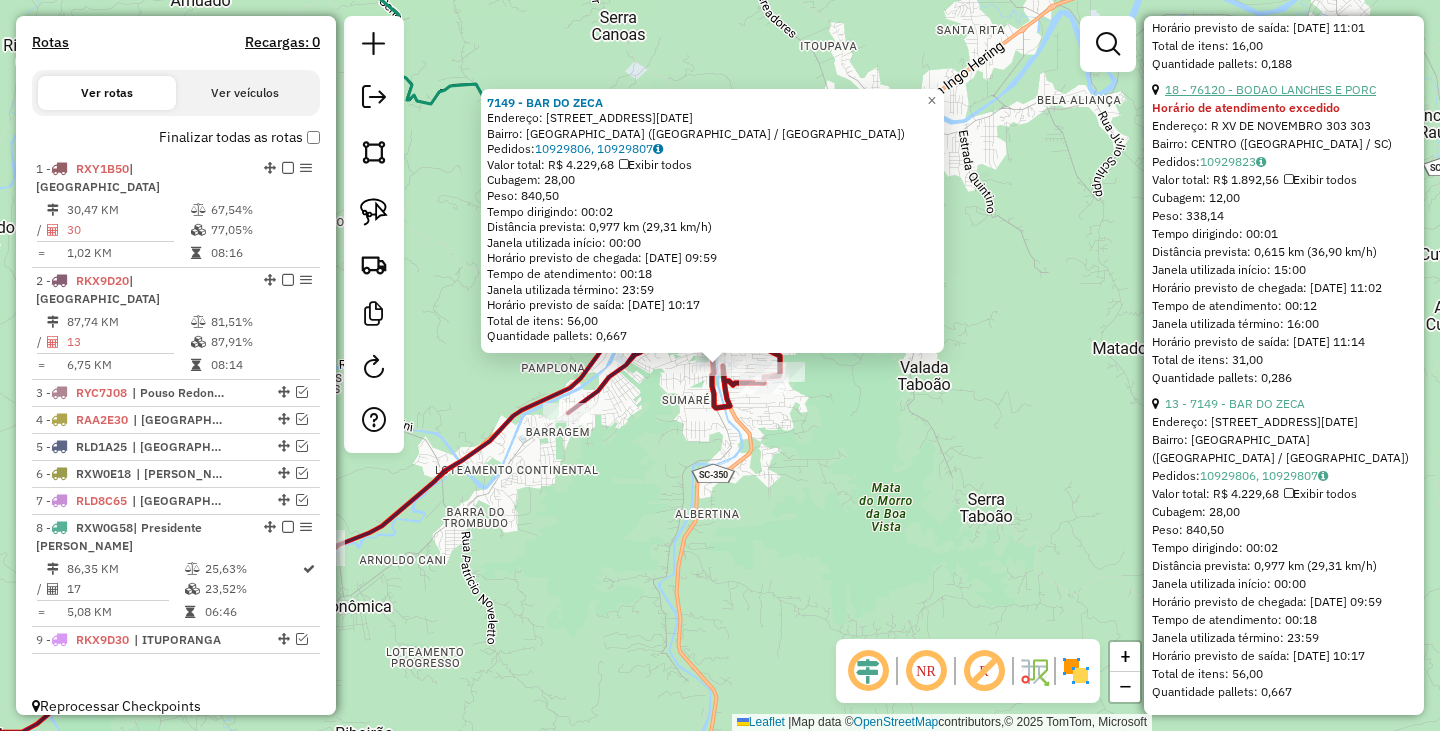click on "18 - 76120 - BODAO LANCHES E PORC" at bounding box center [1270, 89] 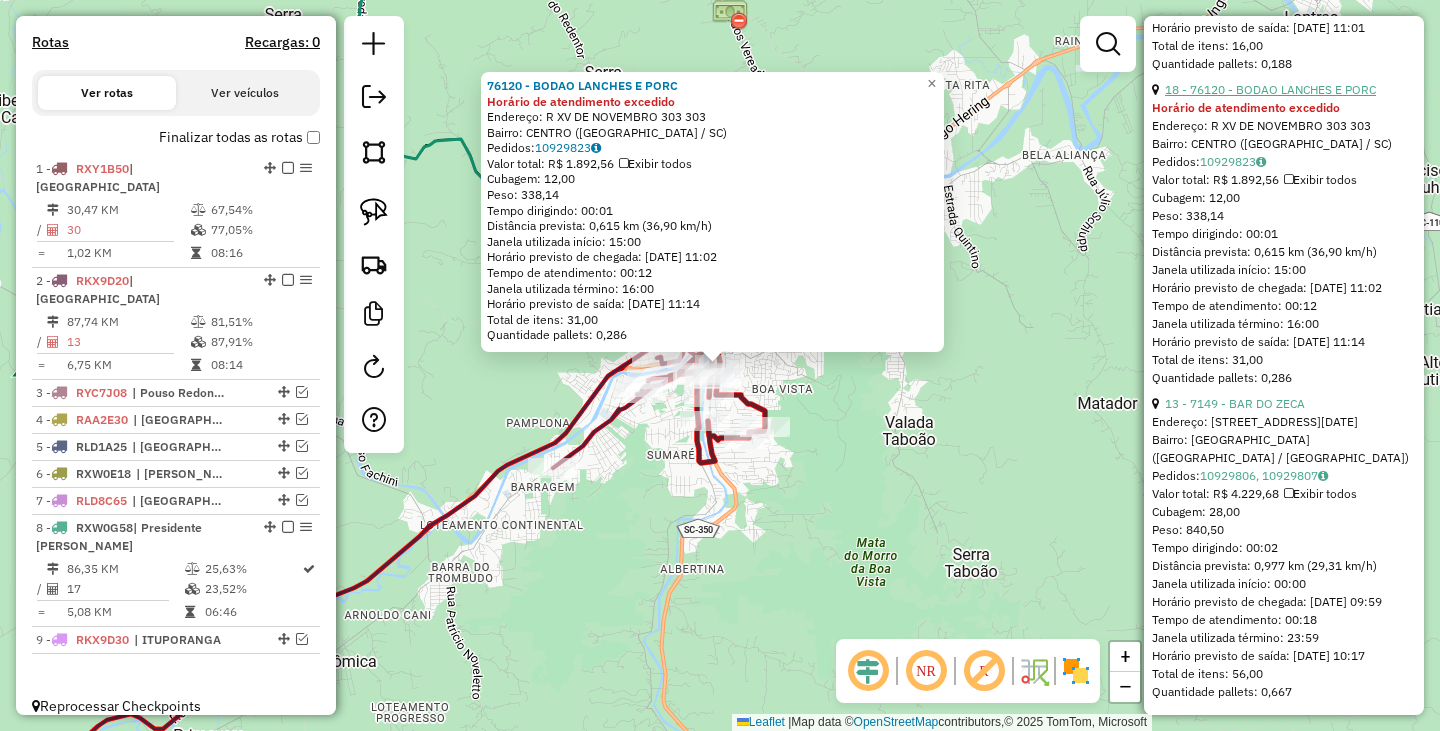 scroll, scrollTop: 9343, scrollLeft: 0, axis: vertical 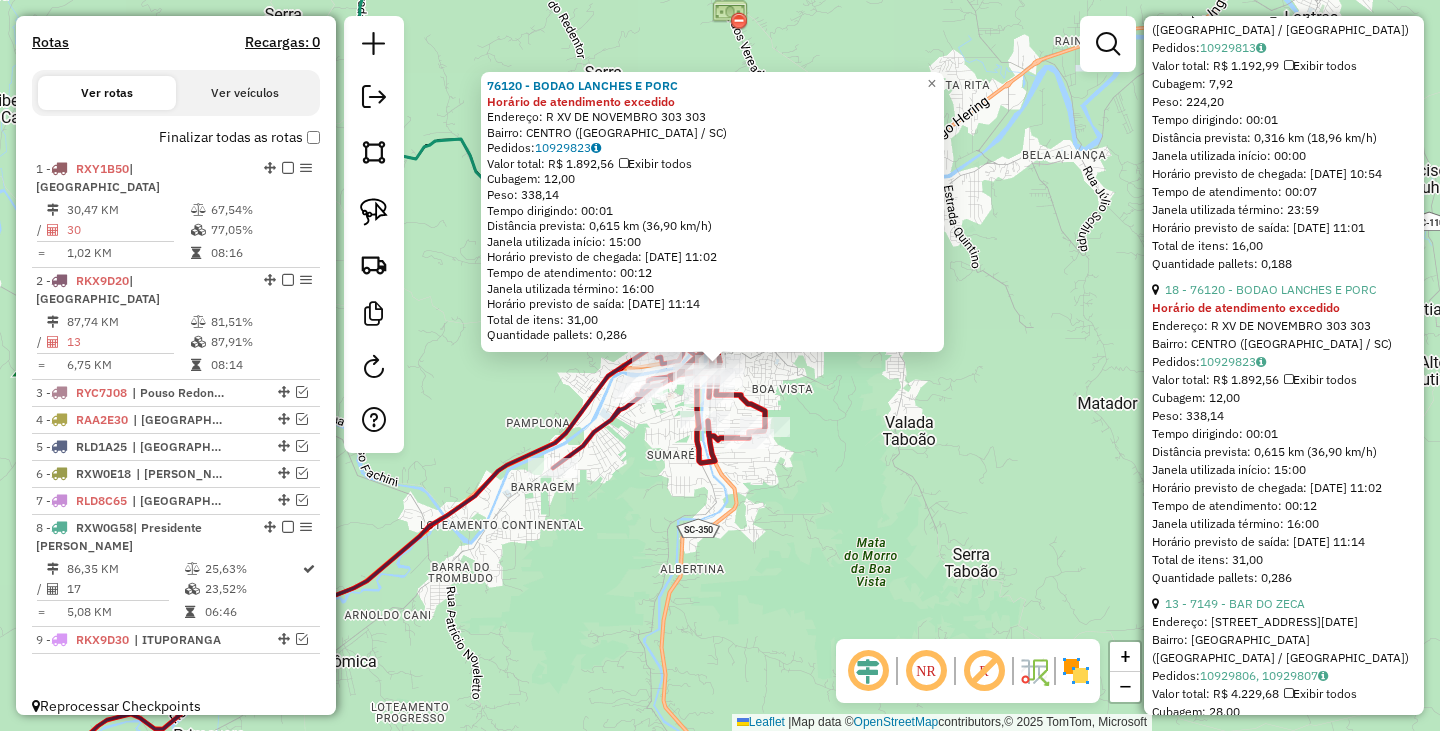 click on "17 - 408 - [PERSON_NAME]" at bounding box center [1240, -25] 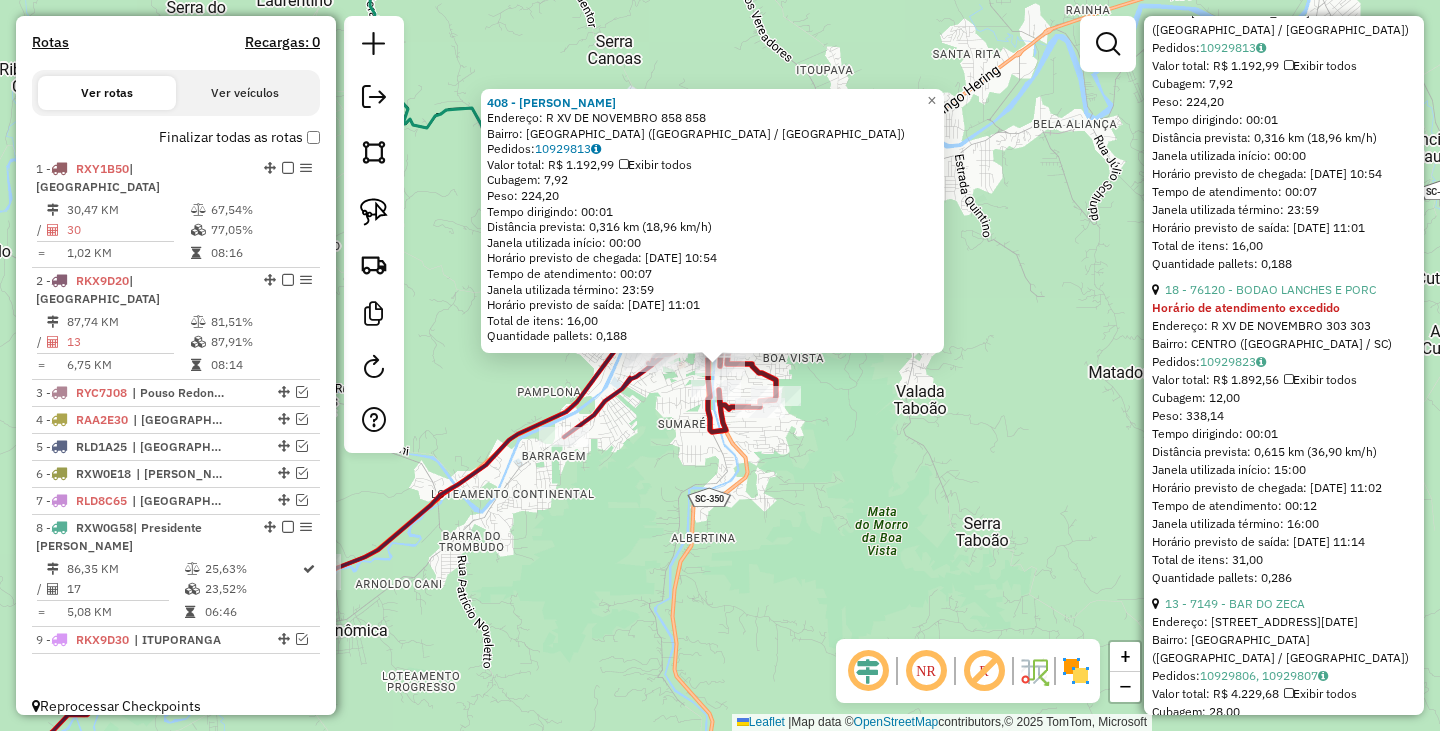 click on "408 - [PERSON_NAME]  Endereço: R   XV DE NOVEMBRO 858            858   Bairro: [GEOGRAPHIC_DATA] ([GEOGRAPHIC_DATA] / [GEOGRAPHIC_DATA])   [GEOGRAPHIC_DATA]:  10929813   Valor total: R$ 1.192,99   Exibir todos   Cubagem: 7,92  Peso: 224,20  Tempo dirigindo: 00:01   Distância prevista: 0,316 km (18,96 km/h)   [GEOGRAPHIC_DATA] utilizada início: 00:00   Horário previsto de chegada: [DATE] 10:54   Tempo de atendimento: 00:07   Janela utilizada término: 23:59   Horário previsto de saída: [DATE] 11:01   Total de itens: 16,00   Quantidade pallets: 0,188  × Janela de atendimento Grade de atendimento Capacidade Transportadoras Veículos Cliente Pedidos  Rotas Selecione os dias de semana para filtrar as janelas de atendimento  Seg   Ter   Qua   Qui   Sex   Sáb   Dom  Informe o período da janela de atendimento: De: Até:  Filtrar exatamente a janela do cliente  Considerar janela de atendimento padrão  Selecione os dias de semana para filtrar as grades de atendimento  Seg   Ter   Qua   Qui   Sex   Sáb   Dom   Peso mínimo:   Peso máximo:   De:" 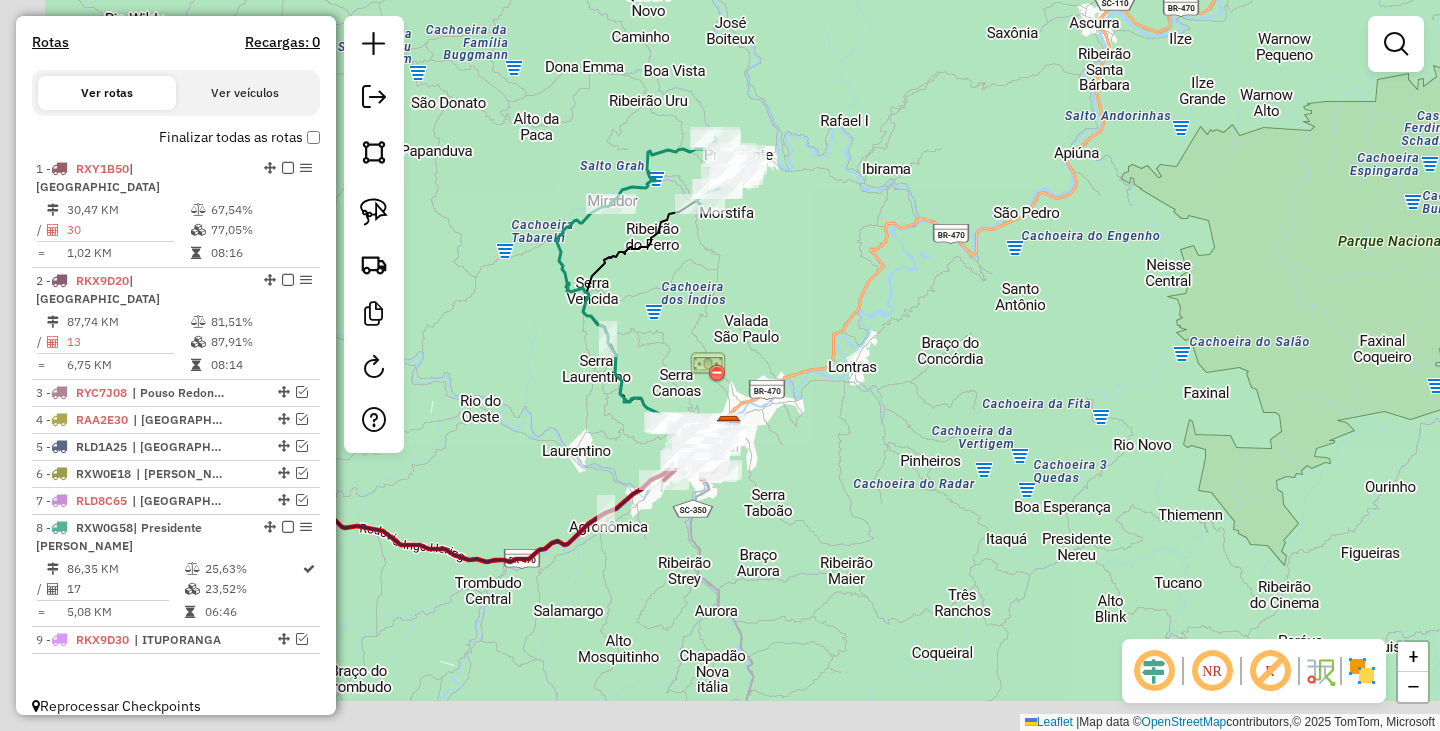 drag, startPoint x: 556, startPoint y: 610, endPoint x: 887, endPoint y: 487, distance: 353.11472 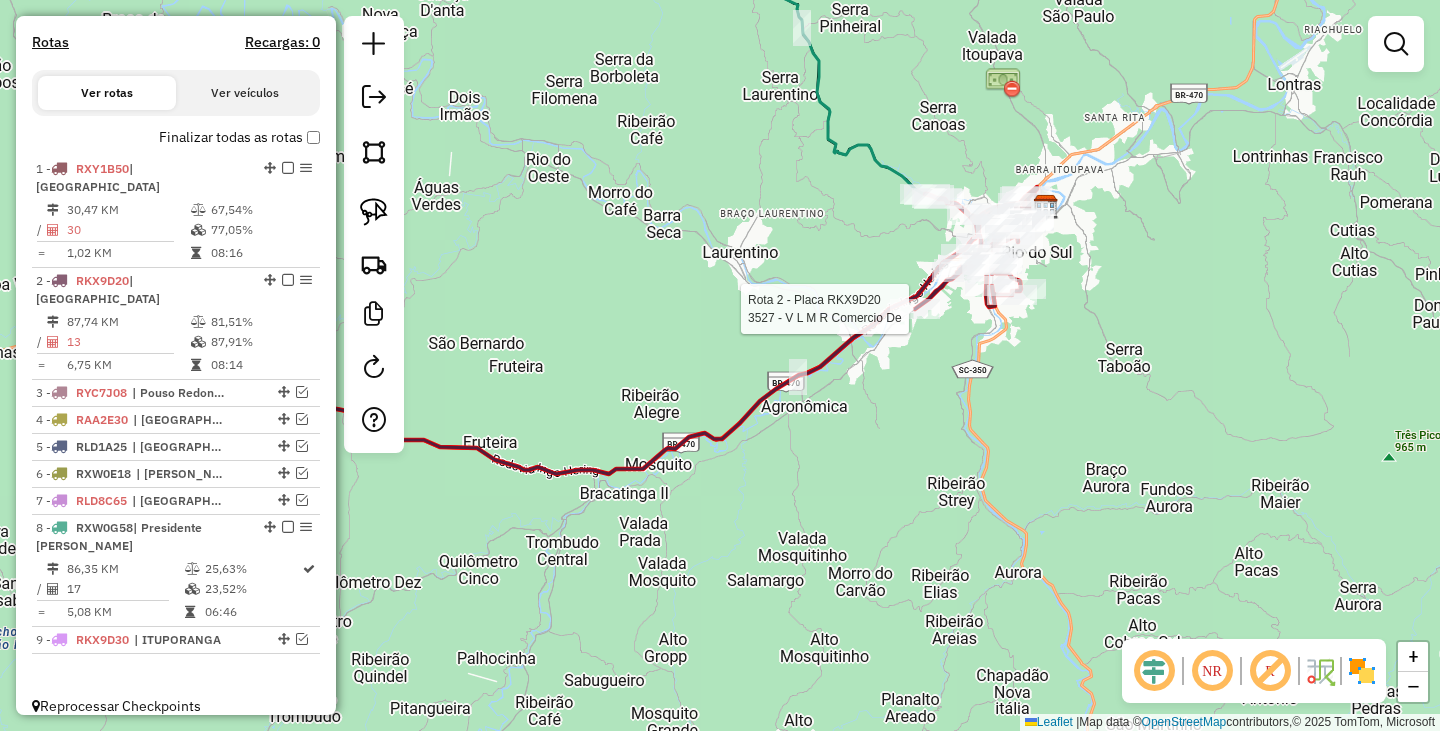 select on "*********" 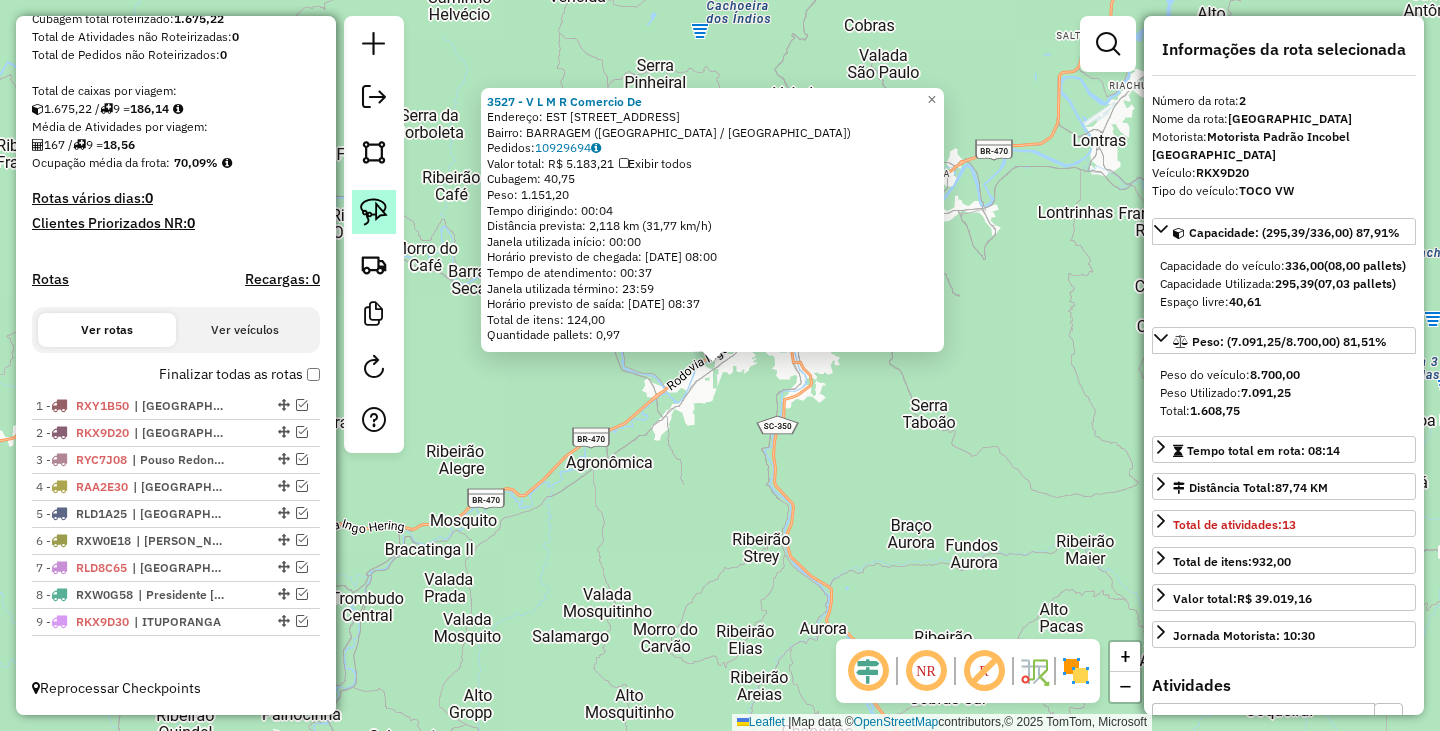 scroll, scrollTop: 373, scrollLeft: 0, axis: vertical 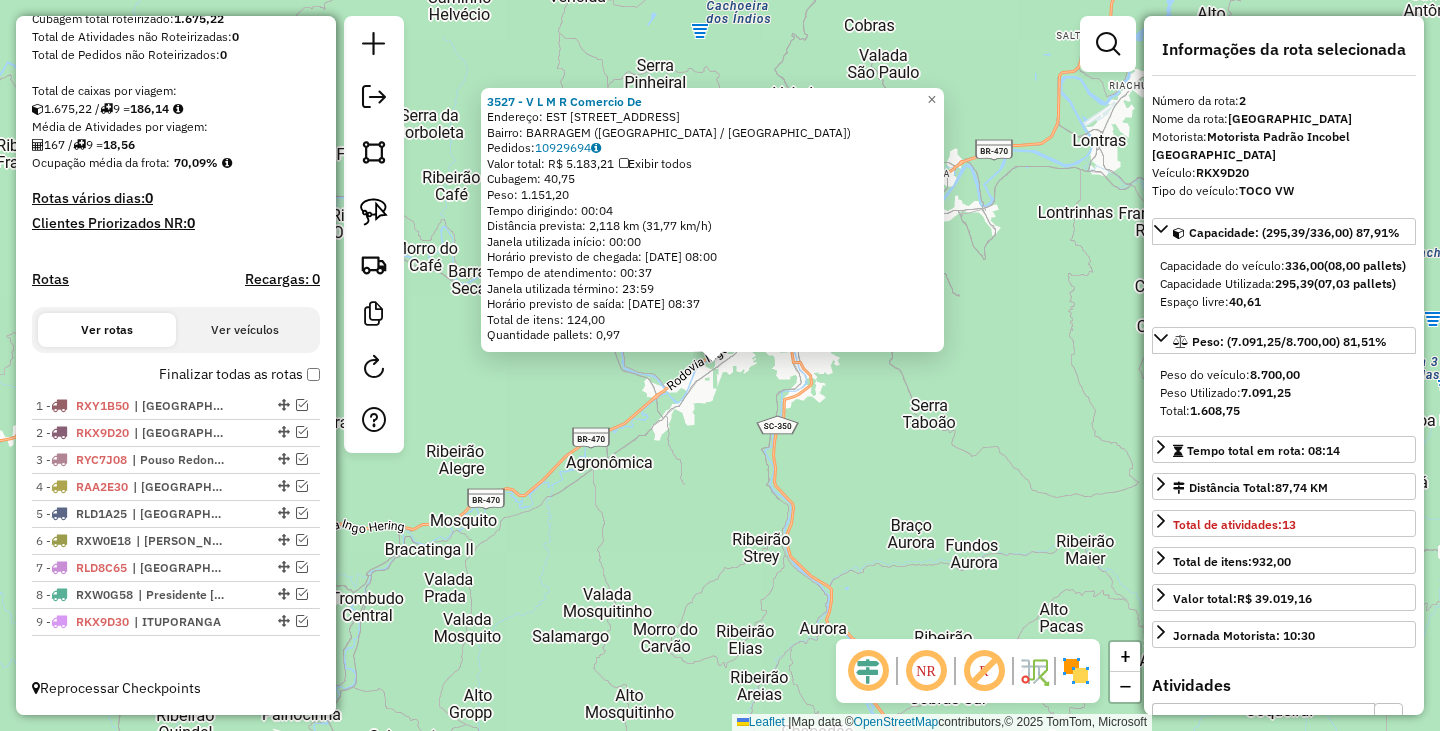 click on "3527 - V L M R  Comercio De  Endereço: EST Estrada Da Madereira          1260   Bairro: BARRAGEM ([GEOGRAPHIC_DATA] / [GEOGRAPHIC_DATA])   Pedidos:  10929694   Valor total: R$ 5.183,21   Exibir todos   Cubagem: 40,75  Peso: 1.151,20  Tempo dirigindo: 00:04   Distância prevista: 2,118 km (31,77 km/h)   Janela utilizada início: 00:00   Horário previsto de chegada: [DATE] 08:00   Tempo de atendimento: 00:37   Janela utilizada término: 23:59   Horário previsto de saída: [DATE] 08:37   Total de itens: 124,00   Quantidade pallets: 0,97  × Janela de atendimento Grade de atendimento Capacidade Transportadoras Veículos Cliente Pedidos  Rotas Selecione os dias de semana para filtrar as janelas de atendimento  Seg   Ter   Qua   Qui   Sex   Sáb   Dom  Informe o período da janela de atendimento: De: Até:  Filtrar exatamente a janela do cliente  Considerar janela de atendimento padrão  Selecione os dias de semana para filtrar as grades de atendimento  Seg   Ter   Qua   Qui   Sex   Sáb   Dom   Peso mínimo:   Peso máximo:" 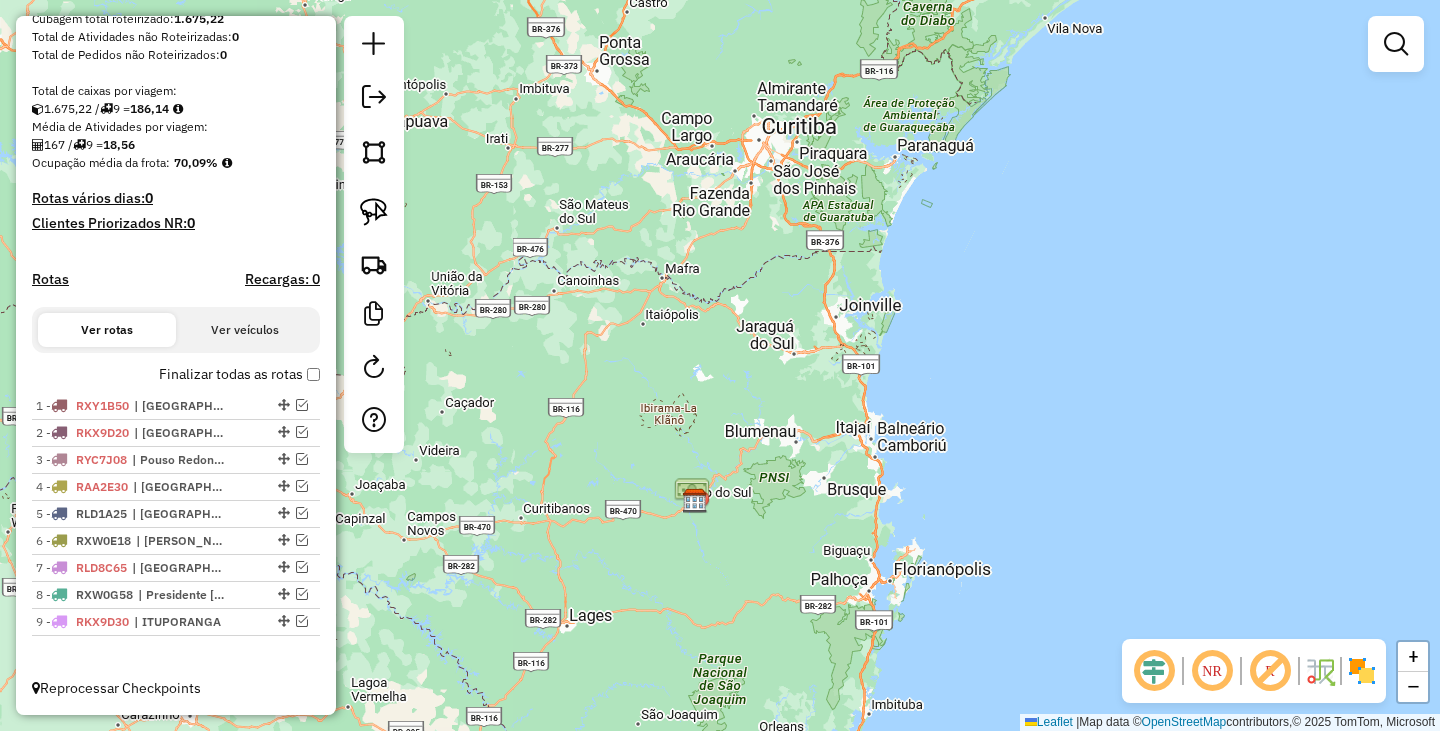 drag, startPoint x: 831, startPoint y: 653, endPoint x: 886, endPoint y: 489, distance: 172.97688 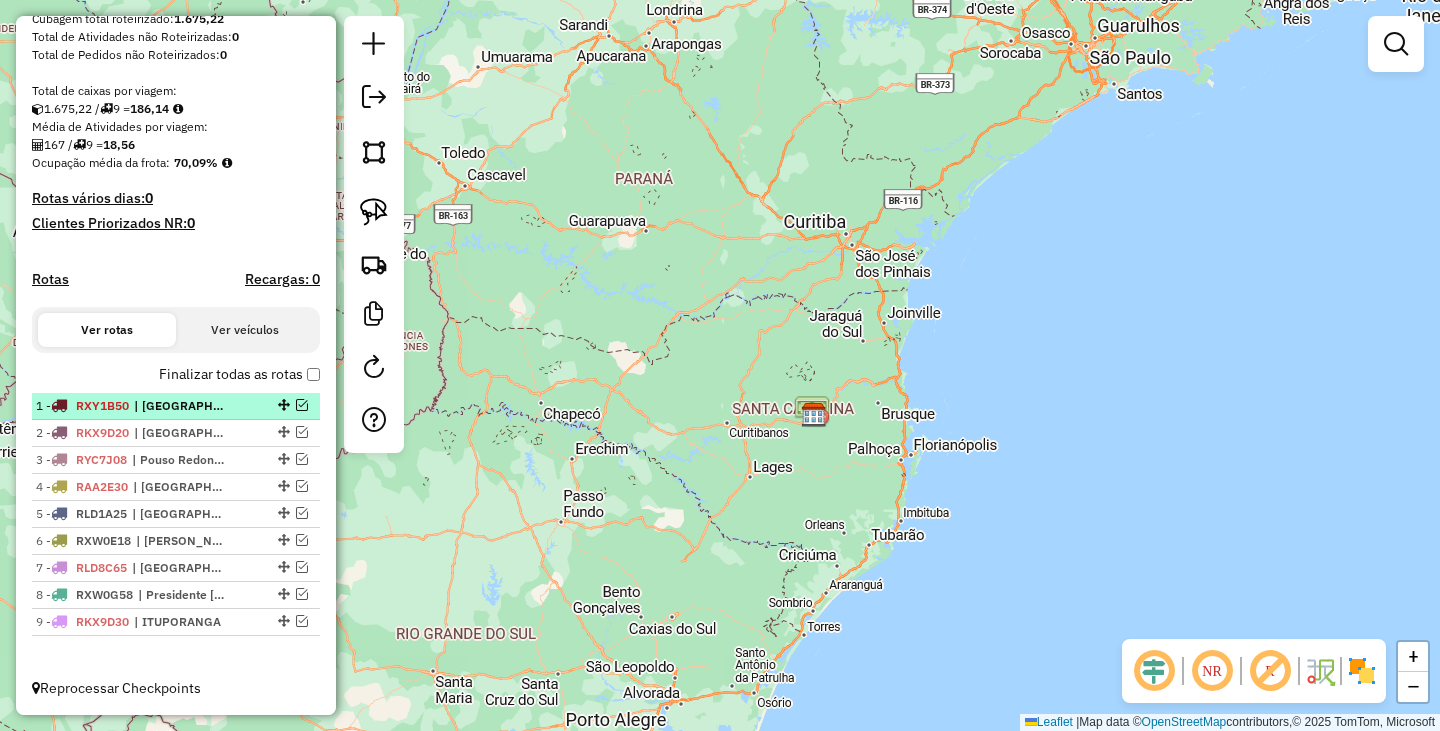 click at bounding box center [302, 405] 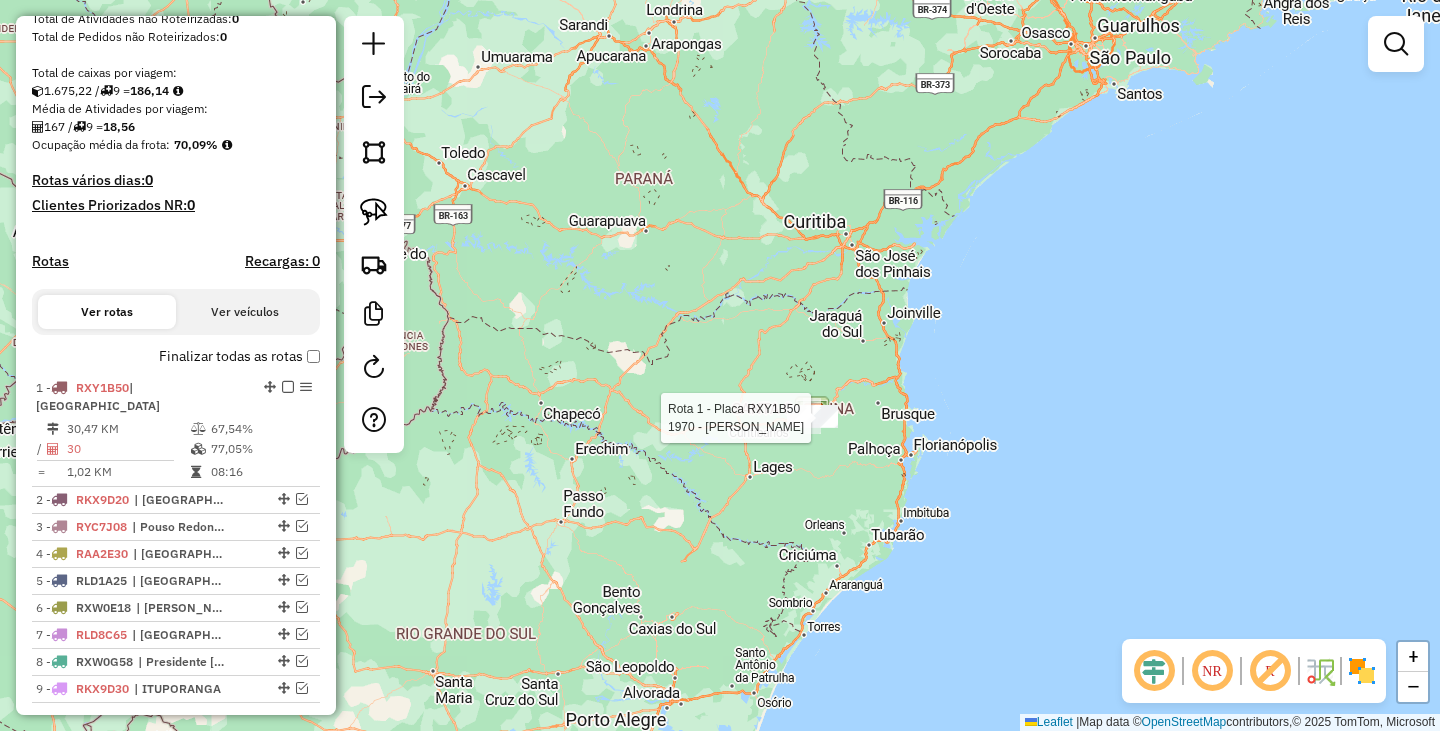 select on "*********" 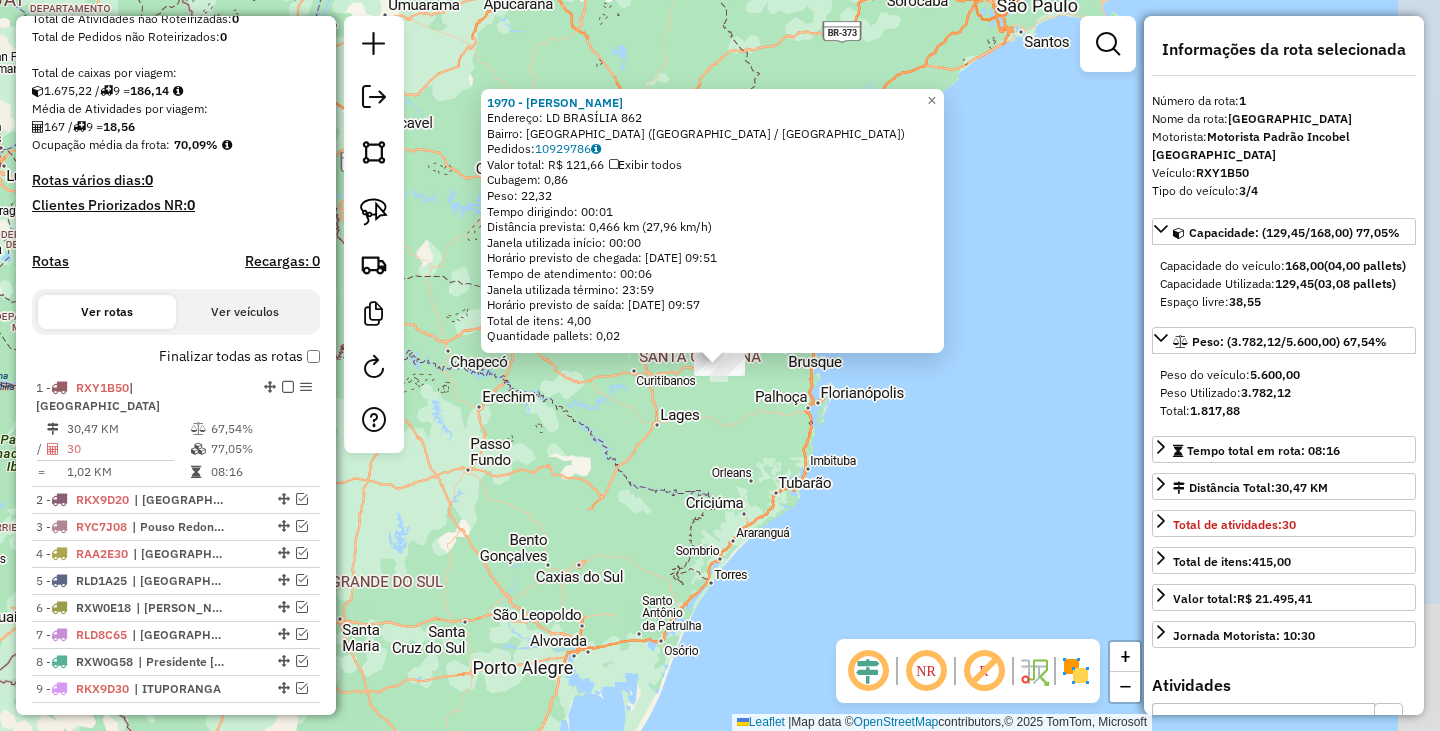 scroll, scrollTop: 440, scrollLeft: 0, axis: vertical 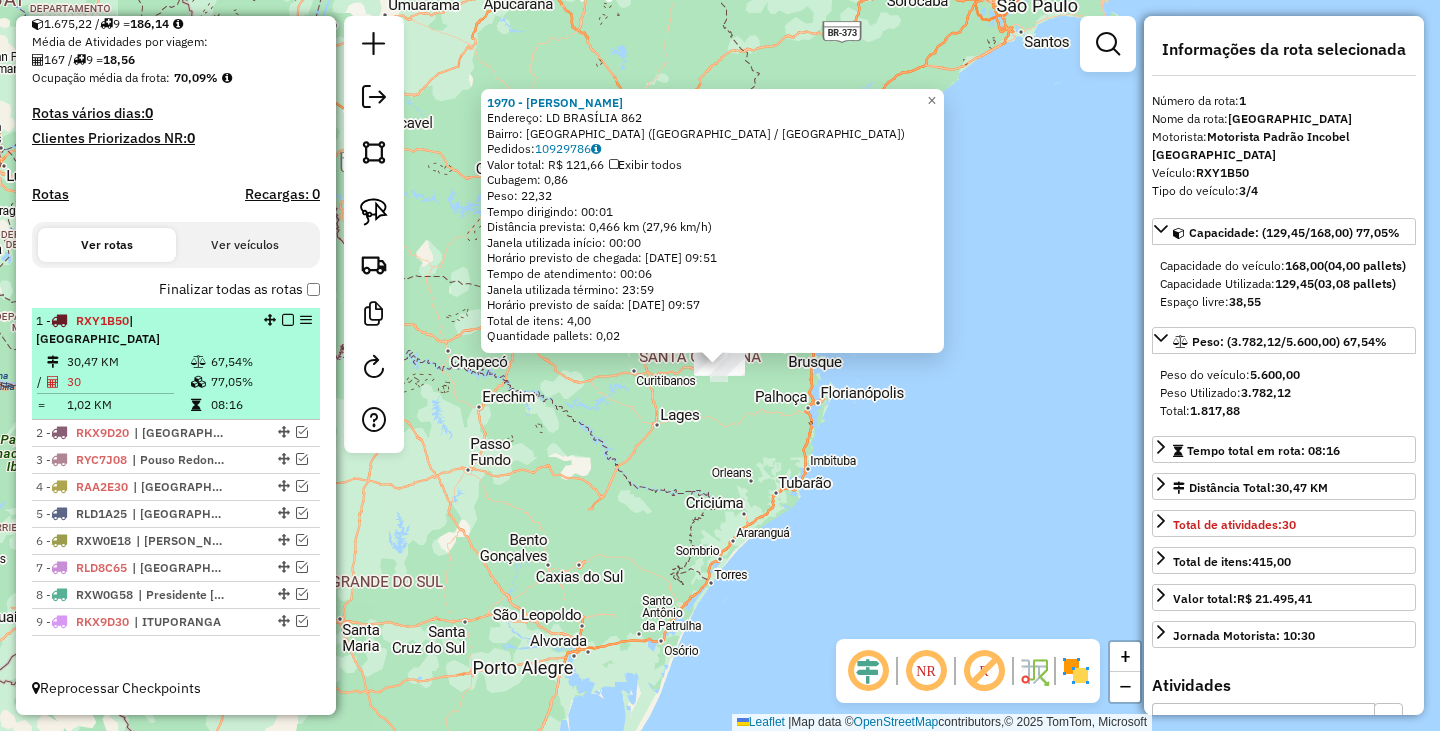 click at bounding box center [288, 320] 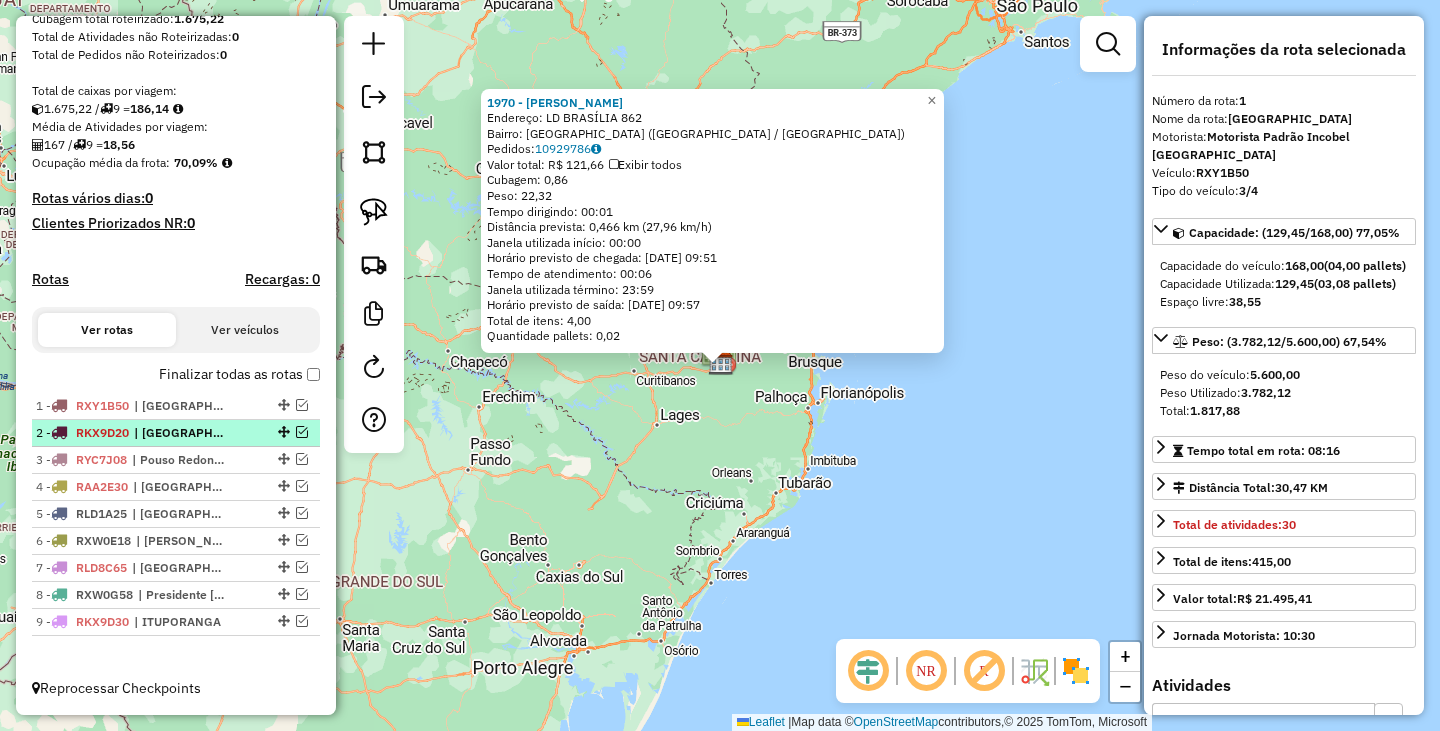 click at bounding box center (302, 432) 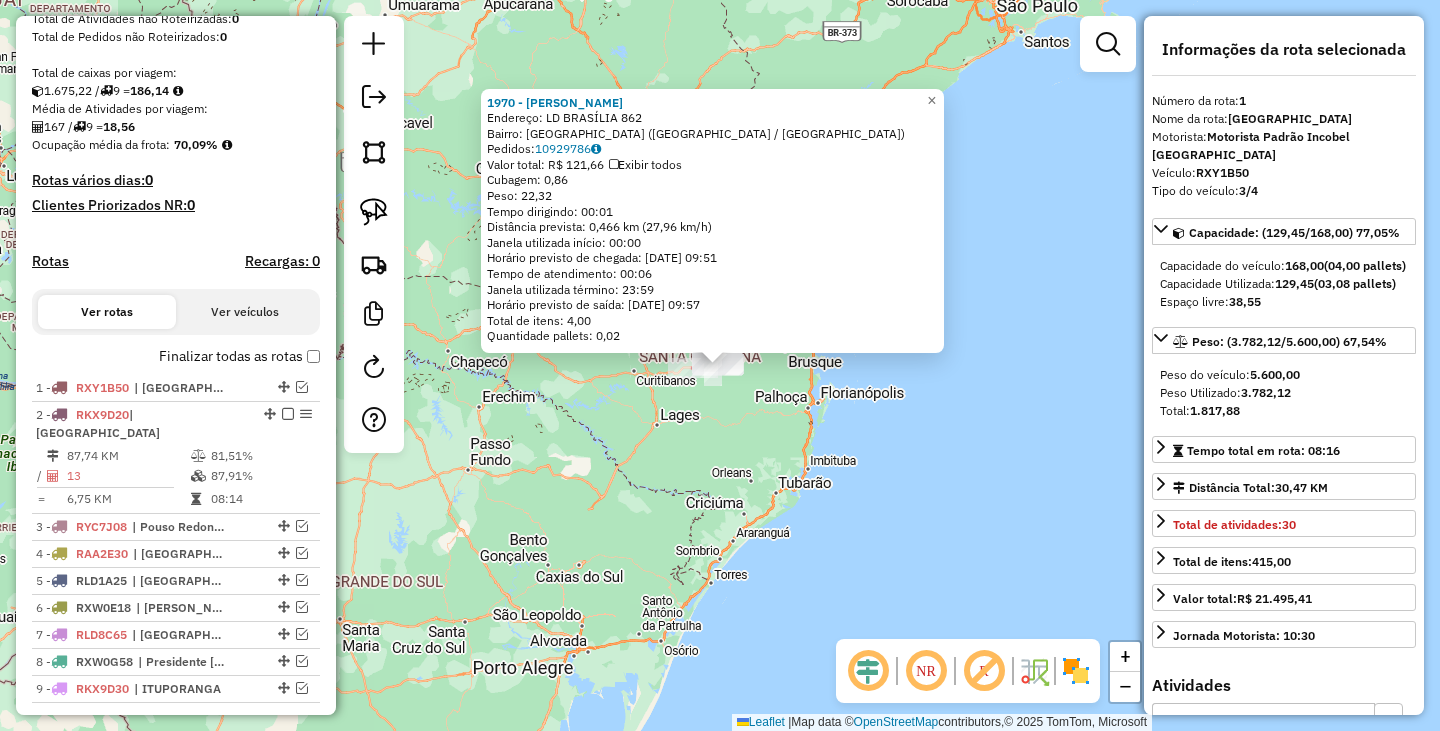 scroll, scrollTop: 440, scrollLeft: 0, axis: vertical 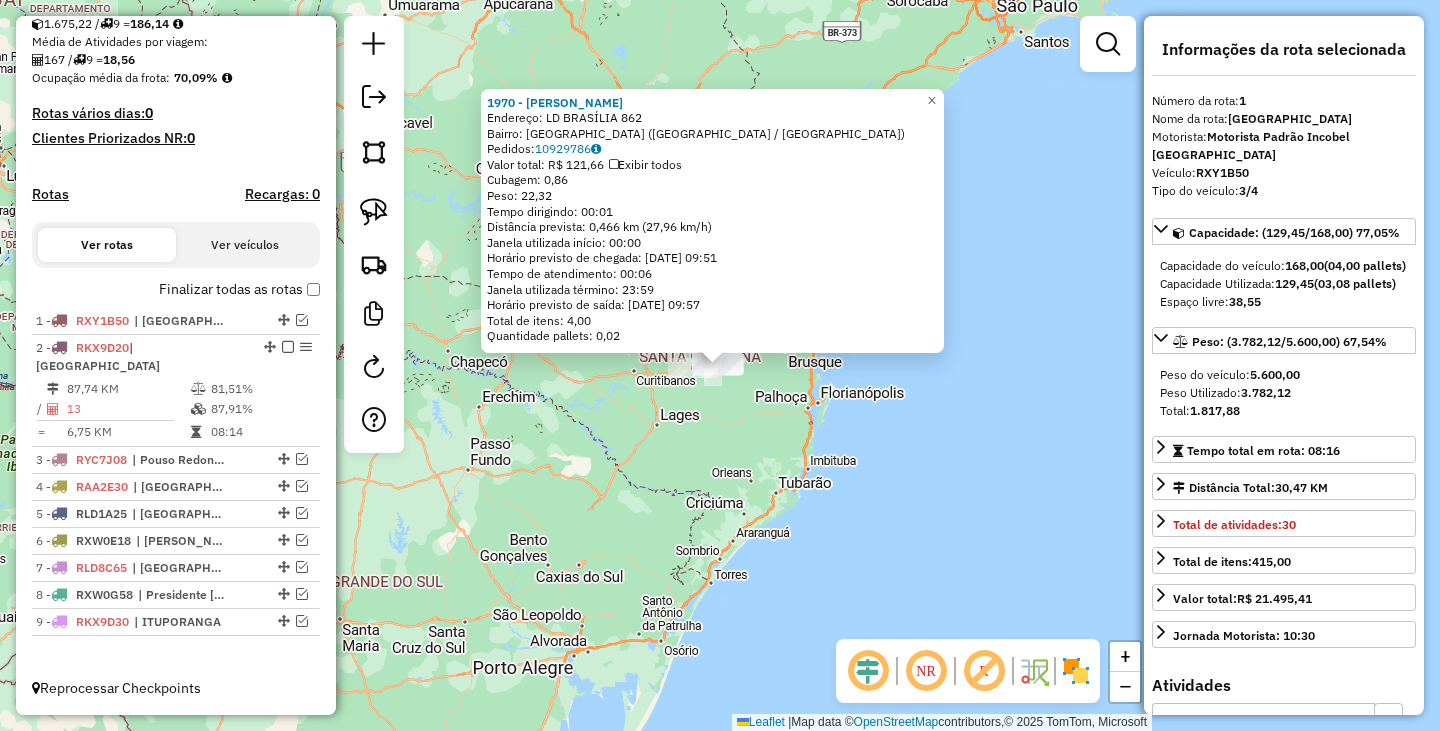 click on "1970 - [PERSON_NAME]: LD  [GEOGRAPHIC_DATA]                      862   Bairro: [GEOGRAPHIC_DATA] ([GEOGRAPHIC_DATA] / [GEOGRAPHIC_DATA])   Pedidos:  10929786   Valor total: R$ 121,66   Exibir todos   Cubagem: 0,86  Peso: 22,32  Tempo dirigindo: 00:01   Distância prevista: 0,466 km (27,96 km/h)   [GEOGRAPHIC_DATA] utilizada início: 00:00   Horário previsto de chegada: [DATE] 09:51   Tempo de atendimento: 00:06   Janela utilizada término: 23:59   Horário previsto de saída: [DATE] 09:57   Total de itens: 4,00   Quantidade pallets: 0,02  × Janela de atendimento Grade de atendimento Capacidade Transportadoras Veículos Cliente Pedidos  Rotas Selecione os dias de semana para filtrar as janelas de atendimento  Seg   Ter   Qua   Qui   Sex   Sáb   Dom  Informe o período da janela de atendimento: De: Até:  Filtrar exatamente a janela do cliente  Considerar janela de atendimento padrão  Selecione os dias de semana para filtrar as grades de atendimento  Seg   Ter   Qua   Qui   Sex   Sáb   Dom   Peso mínimo:   Peso máximo:   De:   De:" 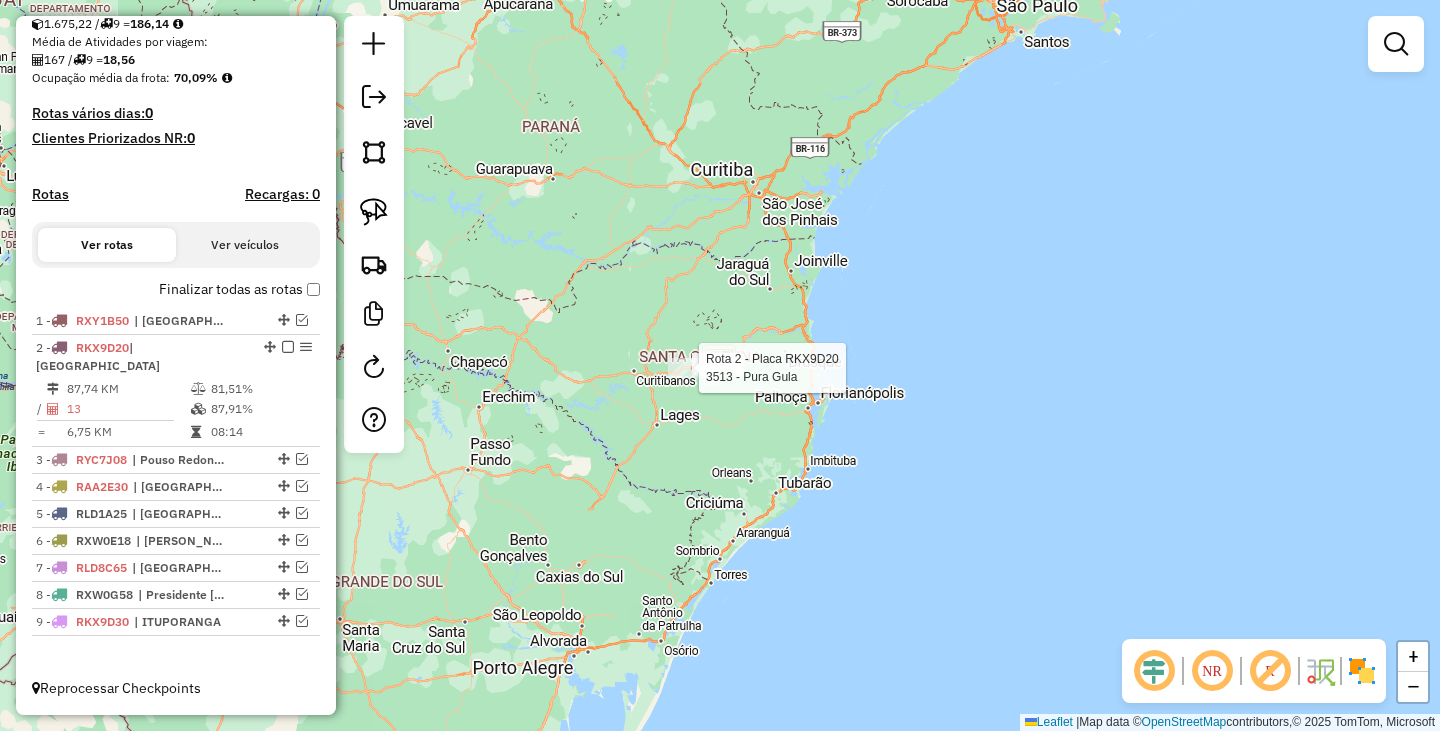 select on "*********" 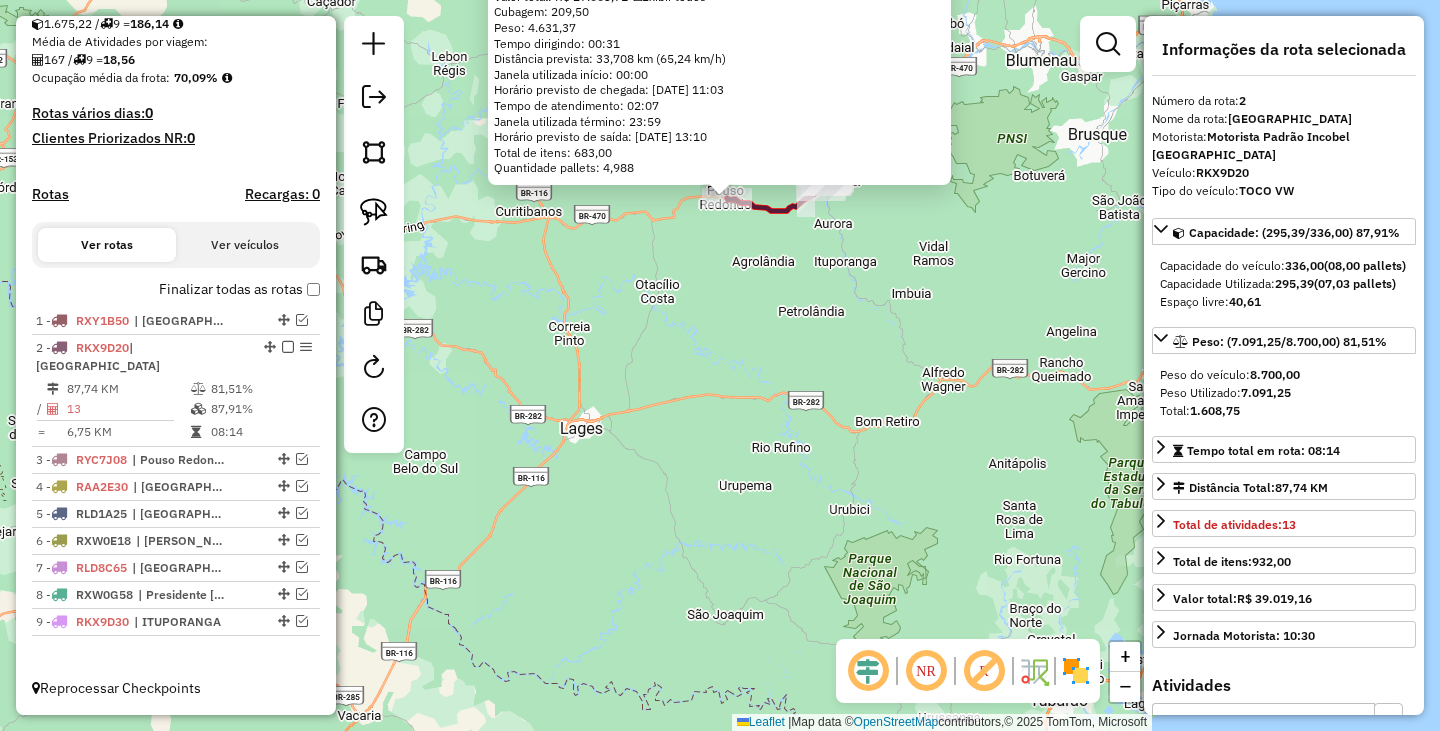 drag, startPoint x: 763, startPoint y: 326, endPoint x: 787, endPoint y: 515, distance: 190.51772 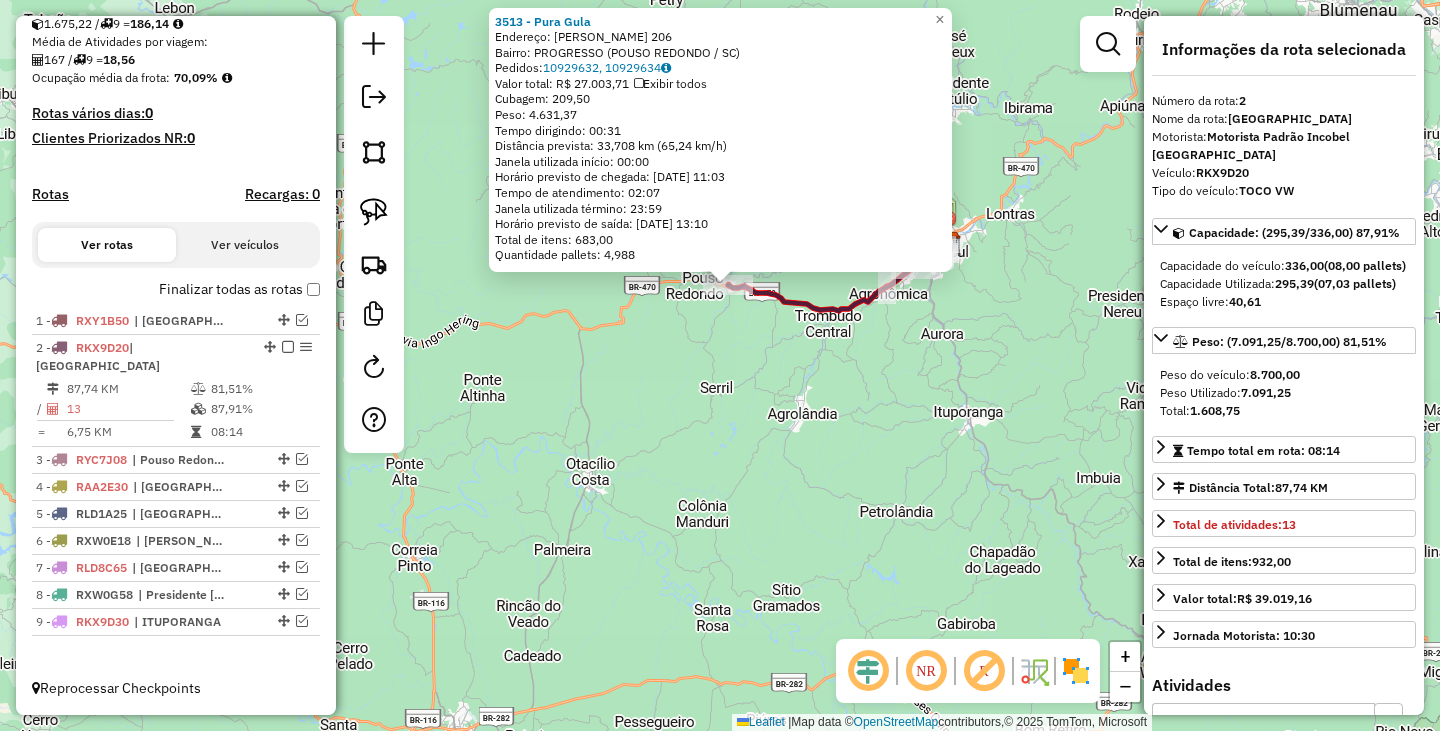click on "3513 - Pura Gula  Endereço:  [PERSON_NAME] 206   Bairro: PROGRESSO (POUSO REDONDO / SC)   Pedidos:  10929632, 10929634   Valor total: R$ 27.003,71   Exibir todos   Cubagem: 209,50  Peso: 4.631,37  Tempo dirigindo: 00:31   Distância prevista: 33,708 km (65,24 km/h)   [GEOGRAPHIC_DATA] utilizada início: 00:00   Horário previsto de chegada: [DATE] 11:03   Tempo de atendimento: 02:07   Janela utilizada término: 23:59   Horário previsto de saída: [DATE] 13:10   Total de itens: 683,00   Quantidade pallets: 4,988  × Janela de atendimento Grade de atendimento Capacidade Transportadoras Veículos Cliente Pedidos  Rotas Selecione os dias de semana para filtrar as janelas de atendimento  Seg   Ter   Qua   Qui   Sex   Sáb   Dom  Informe o período da janela de atendimento: De: Até:  Filtrar exatamente a janela do cliente  Considerar janela de atendimento padrão  Selecione os dias de semana para filtrar as grades de atendimento  Seg   Ter   Qua   Qui   Sex   Sáb   Dom   Peso mínimo:   Peso máximo:   De:   Até:" 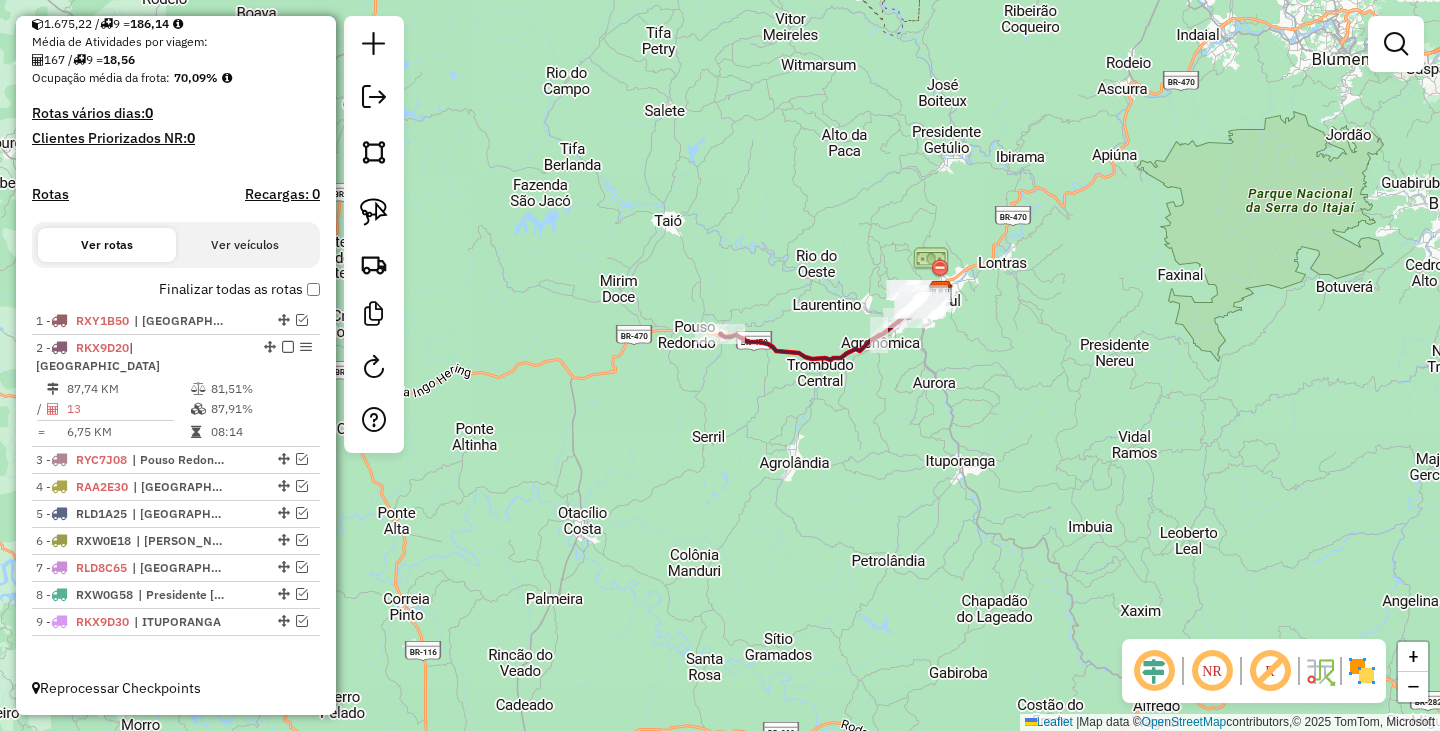 drag, startPoint x: 790, startPoint y: 354, endPoint x: 784, endPoint y: 486, distance: 132.13629 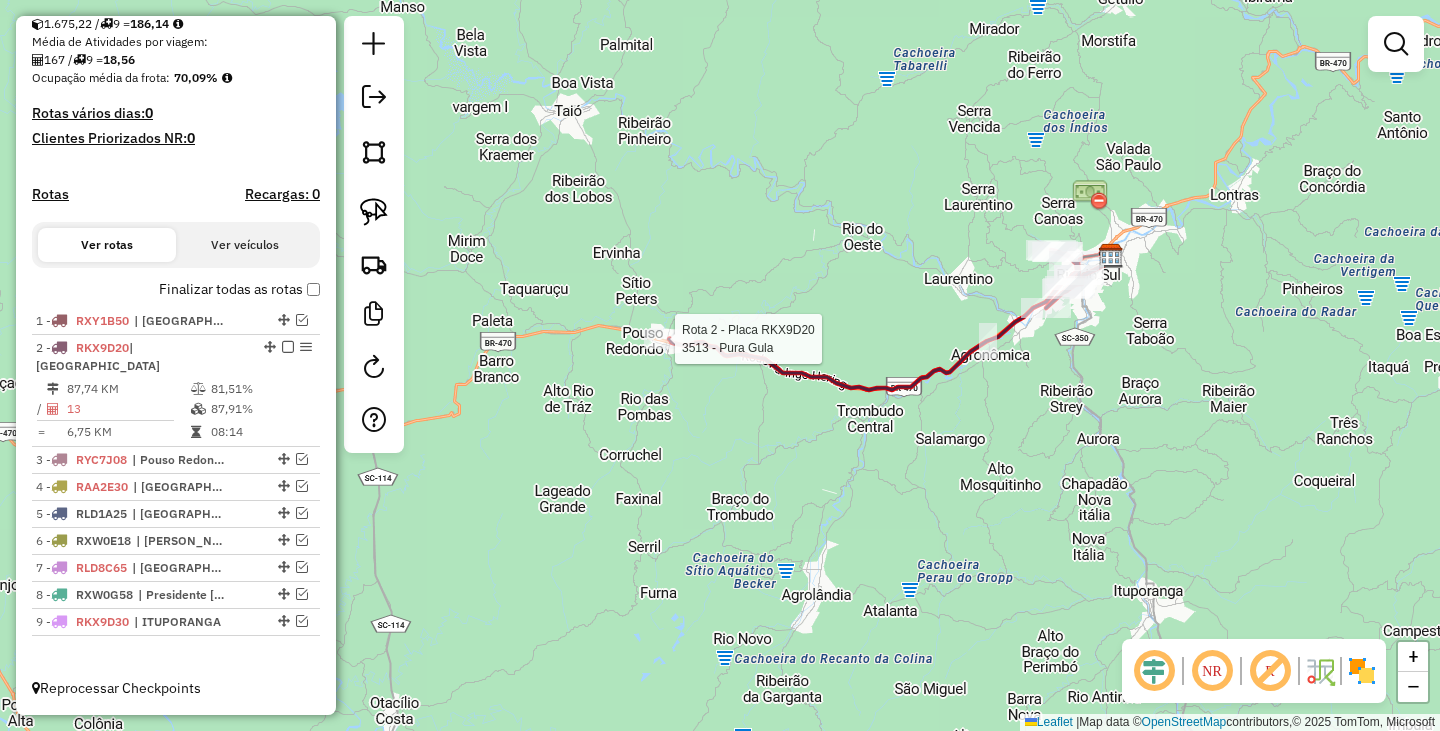 select on "*********" 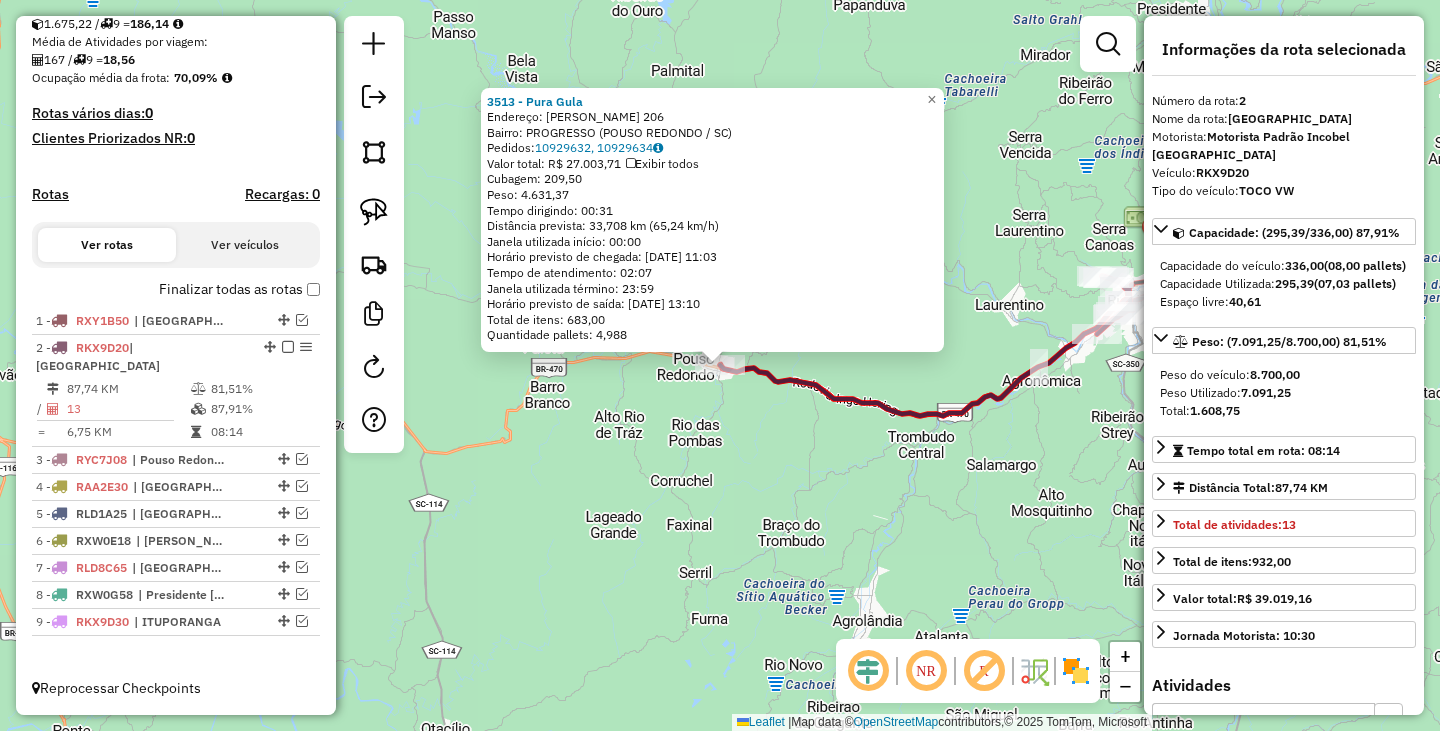 click at bounding box center [288, 347] 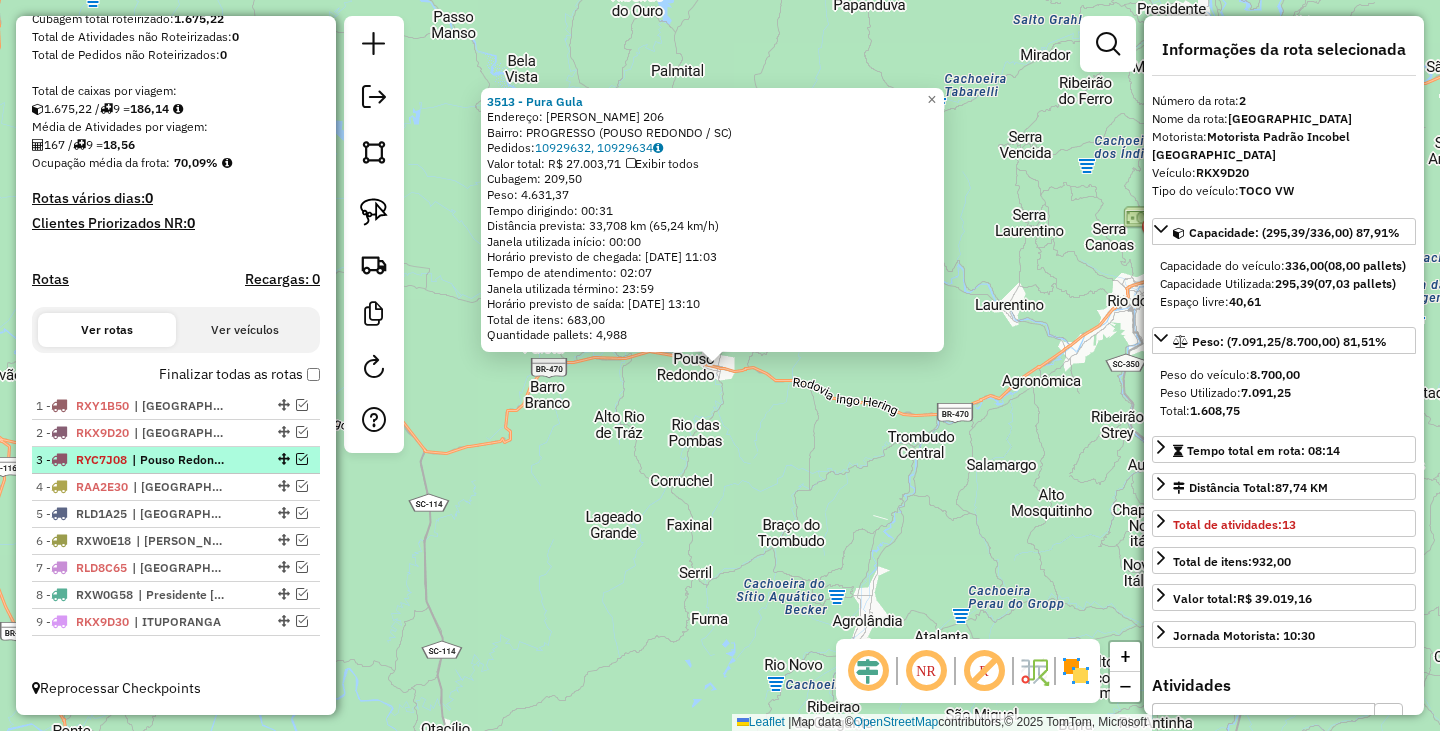 click at bounding box center (302, 459) 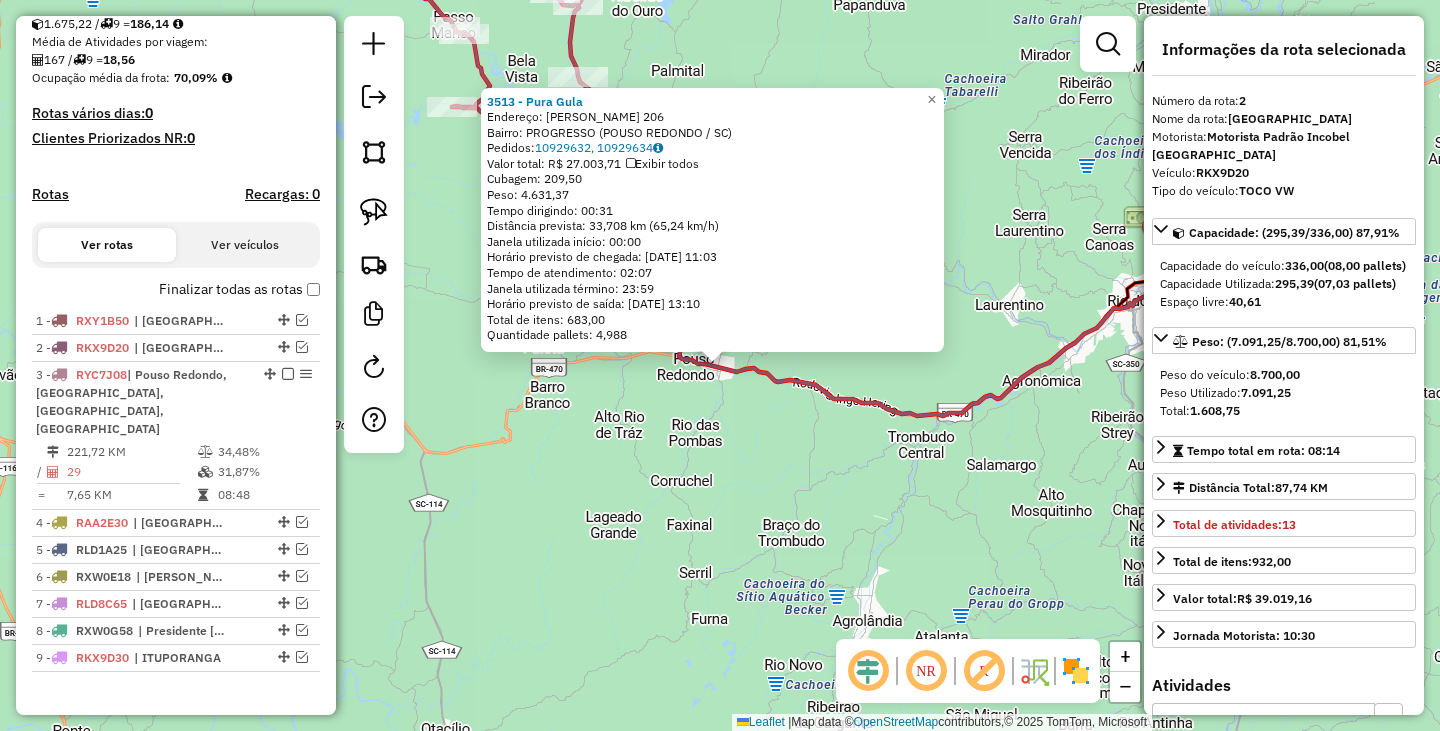 click on "3513 - Pura Gula  Endereço:  [PERSON_NAME] 206   Bairro: PROGRESSO (POUSO REDONDO / SC)   Pedidos:  10929632, 10929634   Valor total: R$ 27.003,71   Exibir todos   Cubagem: 209,50  Peso: 4.631,37  Tempo dirigindo: 00:31   Distância prevista: 33,708 km (65,24 km/h)   [GEOGRAPHIC_DATA] utilizada início: 00:00   Horário previsto de chegada: [DATE] 11:03   Tempo de atendimento: 02:07   Janela utilizada término: 23:59   Horário previsto de saída: [DATE] 13:10   Total de itens: 683,00   Quantidade pallets: 4,988  × Janela de atendimento Grade de atendimento Capacidade Transportadoras Veículos Cliente Pedidos  Rotas Selecione os dias de semana para filtrar as janelas de atendimento  Seg   Ter   Qua   Qui   Sex   Sáb   Dom  Informe o período da janela de atendimento: De: Até:  Filtrar exatamente a janela do cliente  Considerar janela de atendimento padrão  Selecione os dias de semana para filtrar as grades de atendimento  Seg   Ter   Qua   Qui   Sex   Sáb   Dom   Peso mínimo:   Peso máximo:   De:   Até:" 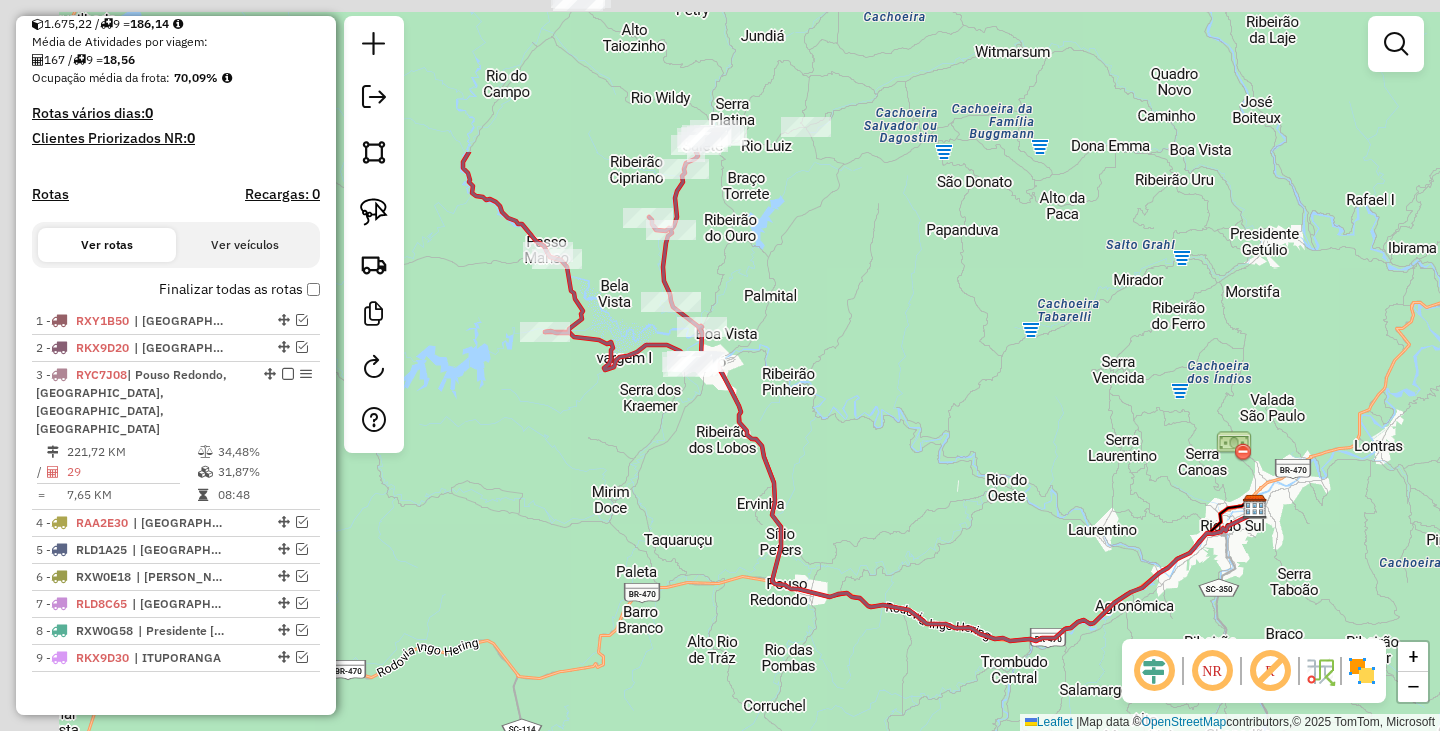 drag, startPoint x: 488, startPoint y: 367, endPoint x: 602, endPoint y: 648, distance: 303.24414 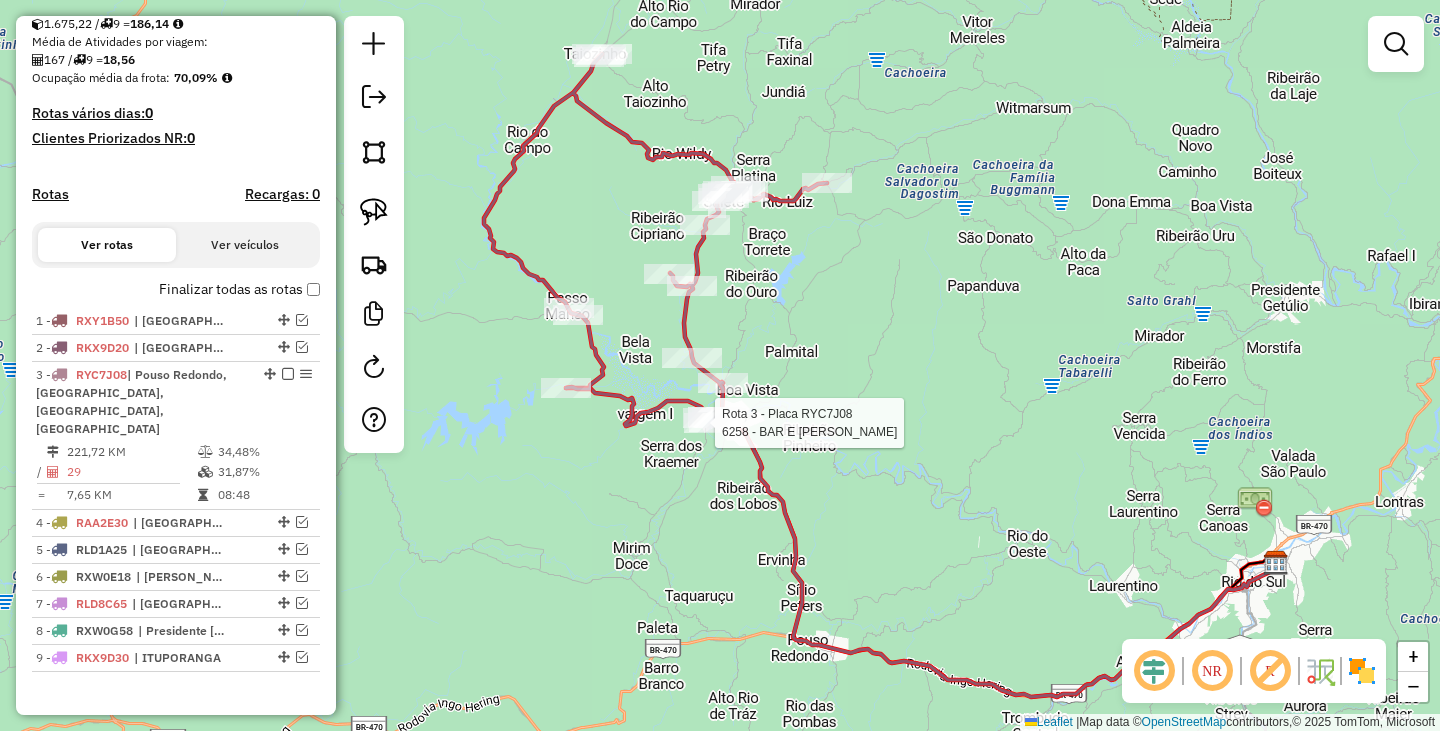 select on "*********" 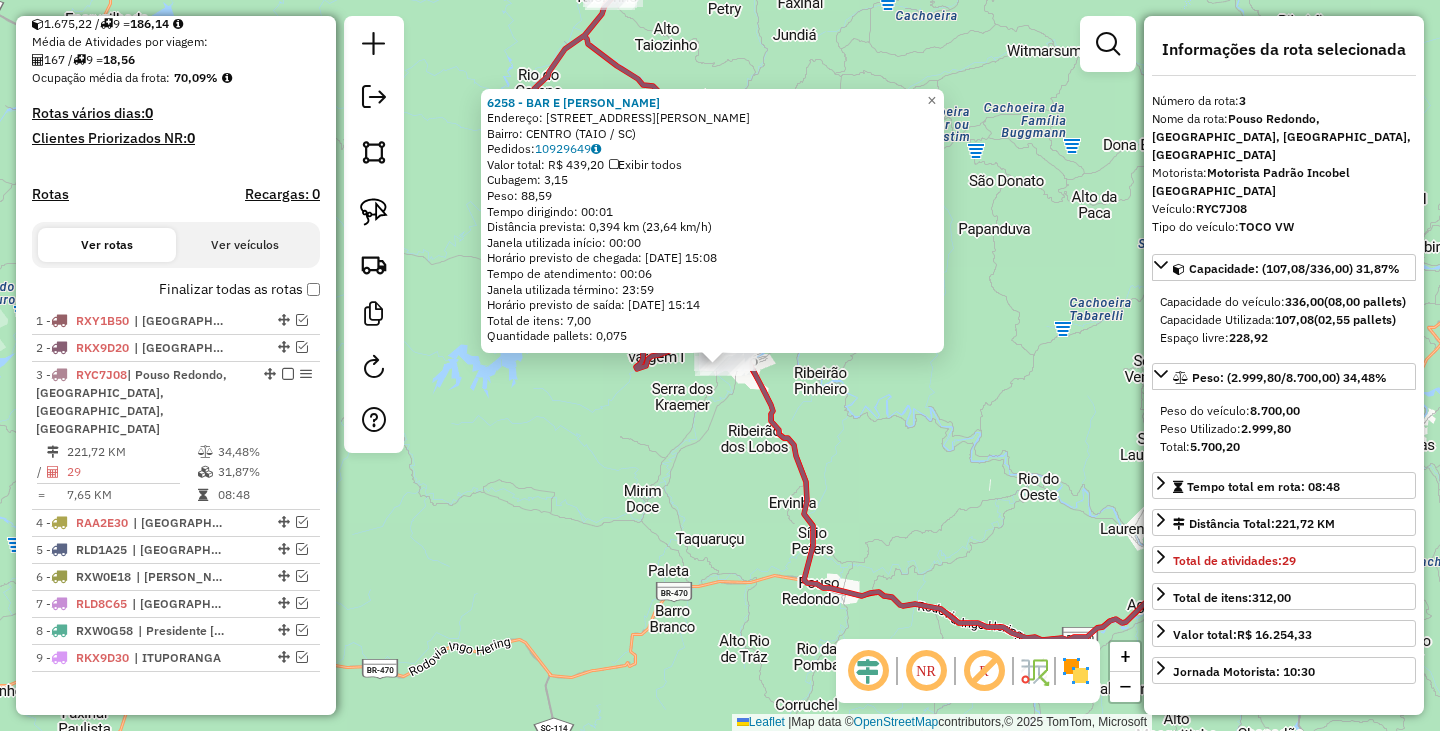 scroll, scrollTop: 458, scrollLeft: 0, axis: vertical 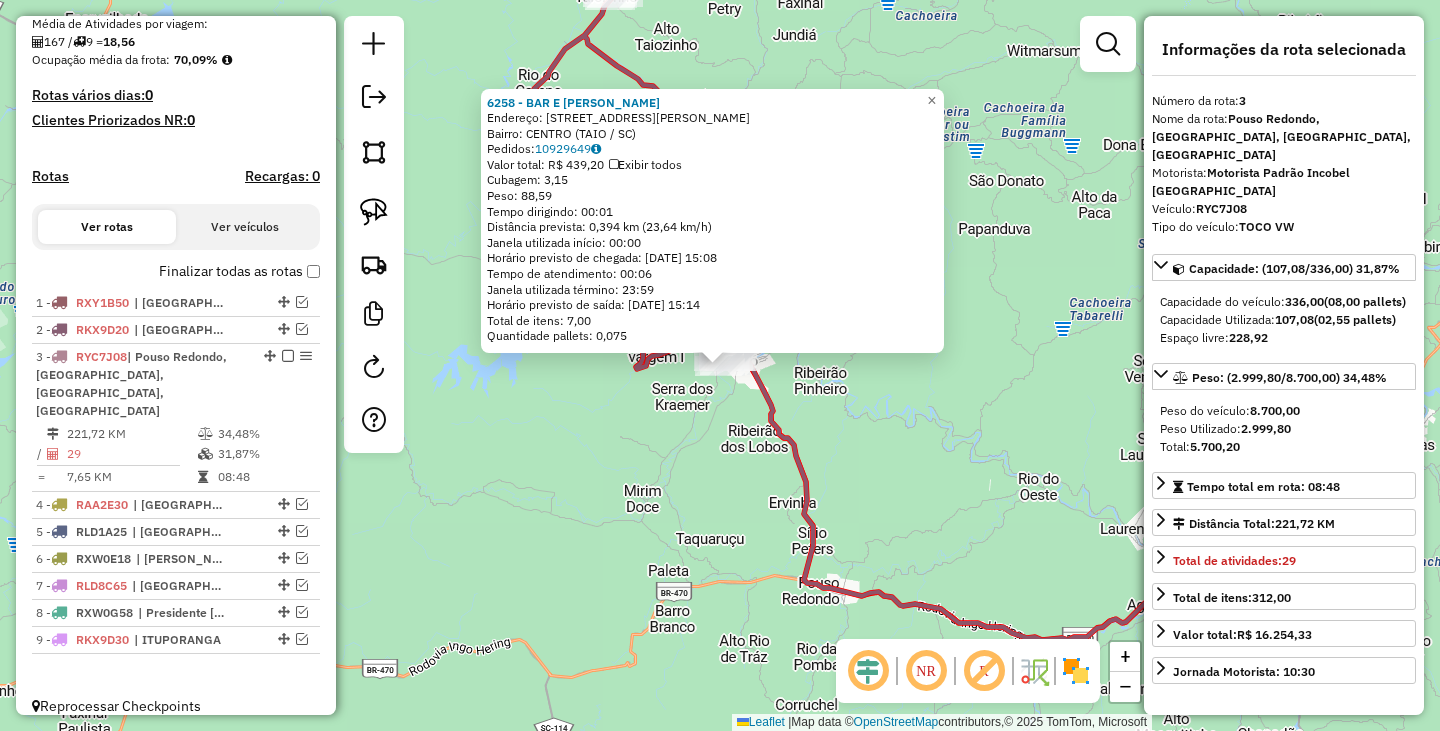 click on "6258 - BAR E [PERSON_NAME]:  [STREET_ADDRESS]   Pedidos:  10929649   Valor total: R$ 439,20   Exibir todos   Cubagem: 3,15  Peso: 88,59  Tempo dirigindo: 00:01   Distância prevista: 0,394 km (23,64 km/h)   [GEOGRAPHIC_DATA] utilizada início: 00:00   Horário previsto de chegada: [DATE] 15:08   Tempo de atendimento: 00:06   Janela utilizada término: 23:59   Horário previsto de saída: [DATE] 15:14   Total de itens: 7,00   Quantidade pallets: 0,075  × Janela de atendimento Grade de atendimento Capacidade Transportadoras Veículos Cliente Pedidos  Rotas Selecione os dias de semana para filtrar as janelas de atendimento  Seg   Ter   Qua   Qui   Sex   Sáb   Dom  Informe o período da janela de atendimento: De: Até:  Filtrar exatamente a janela do cliente  Considerar janela de atendimento padrão  Selecione os dias de semana para filtrar as grades de atendimento  Seg   Ter   Qua   Qui   Sex   Sáb   Dom   Considerar clientes sem dia de atendimento cadastrado" 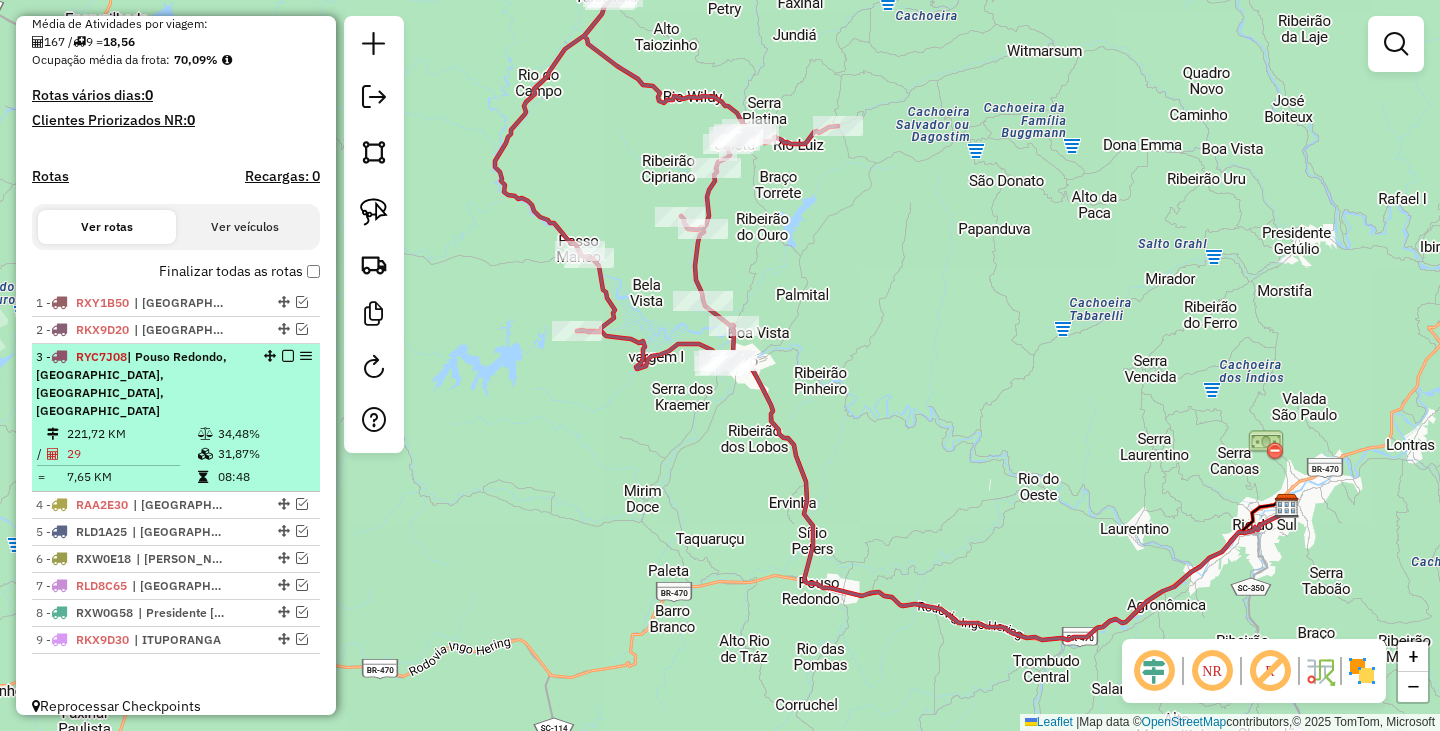 click at bounding box center (288, 356) 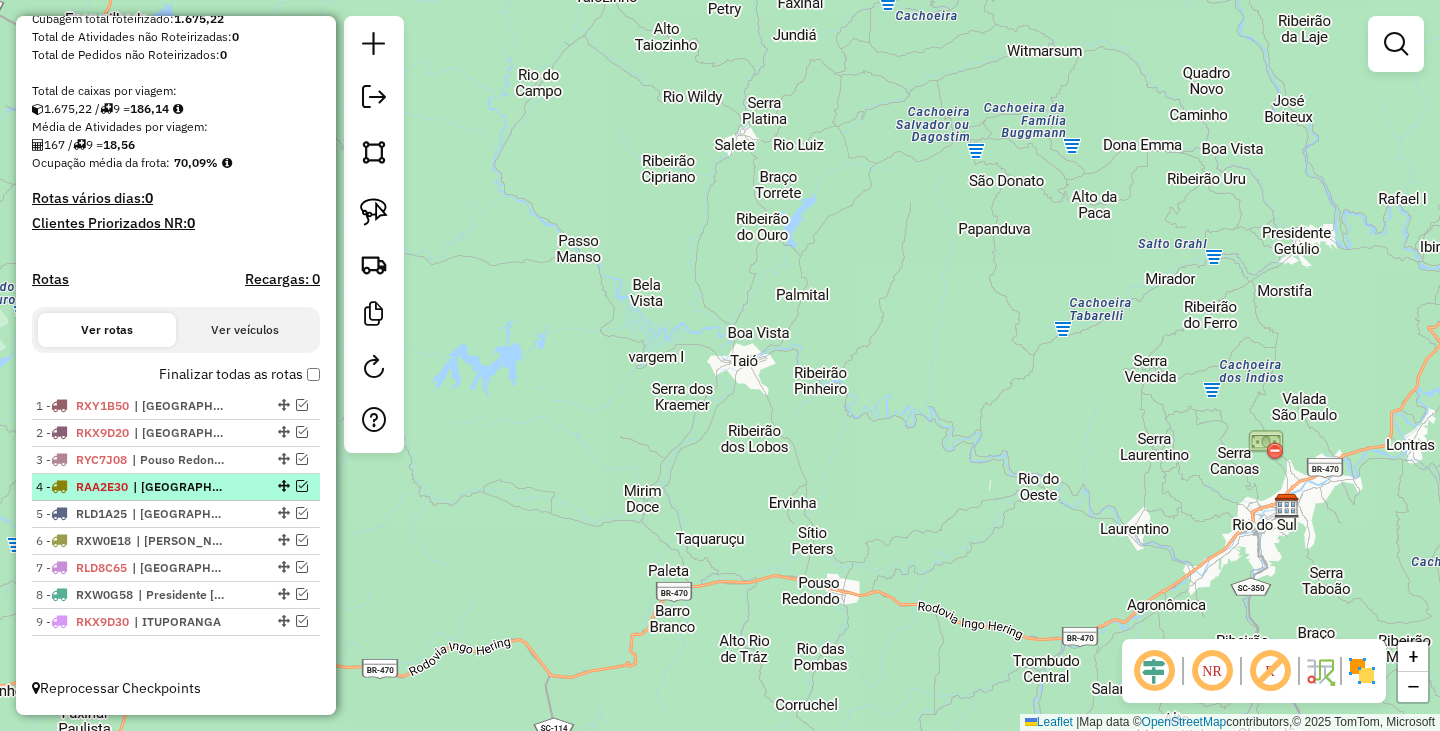 click at bounding box center (302, 486) 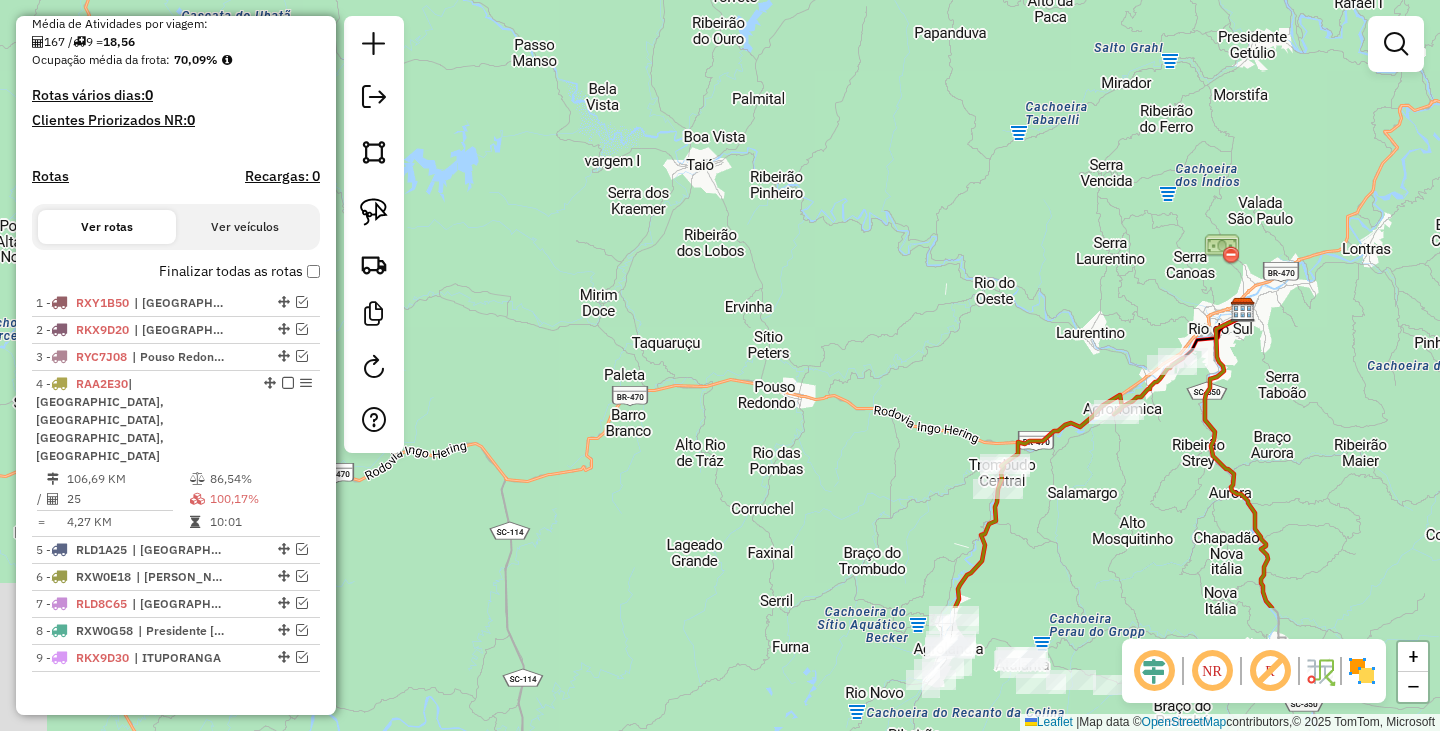 drag, startPoint x: 802, startPoint y: 484, endPoint x: 771, endPoint y: 359, distance: 128.78665 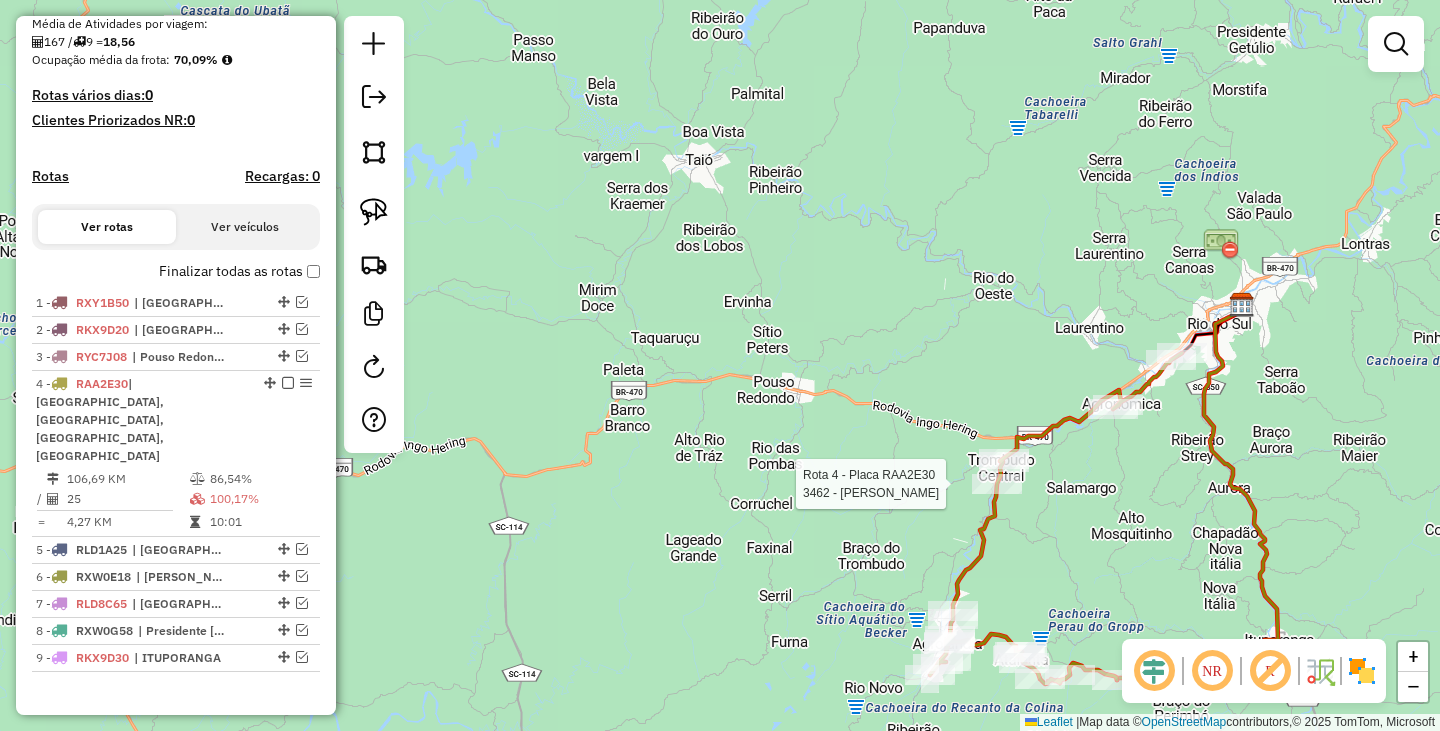 select on "*********" 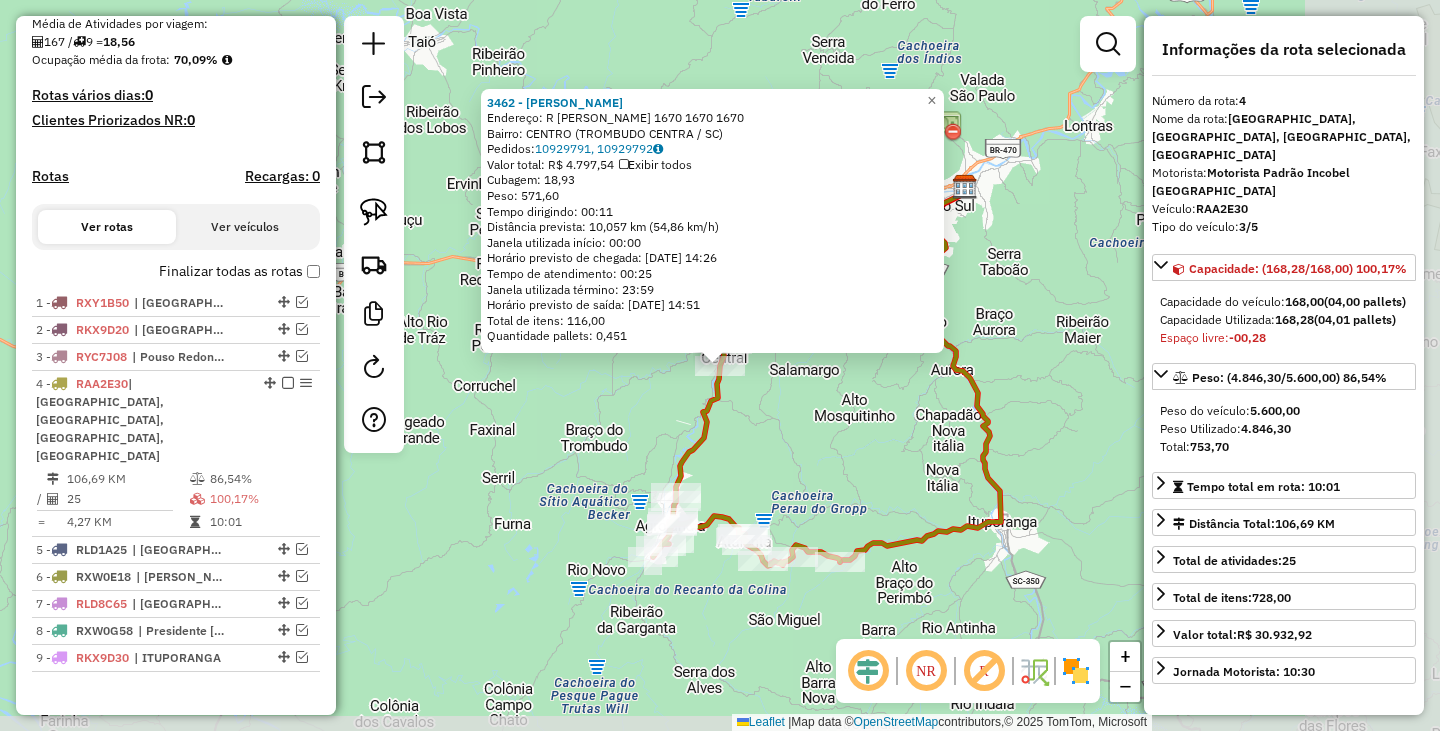 scroll, scrollTop: 476, scrollLeft: 0, axis: vertical 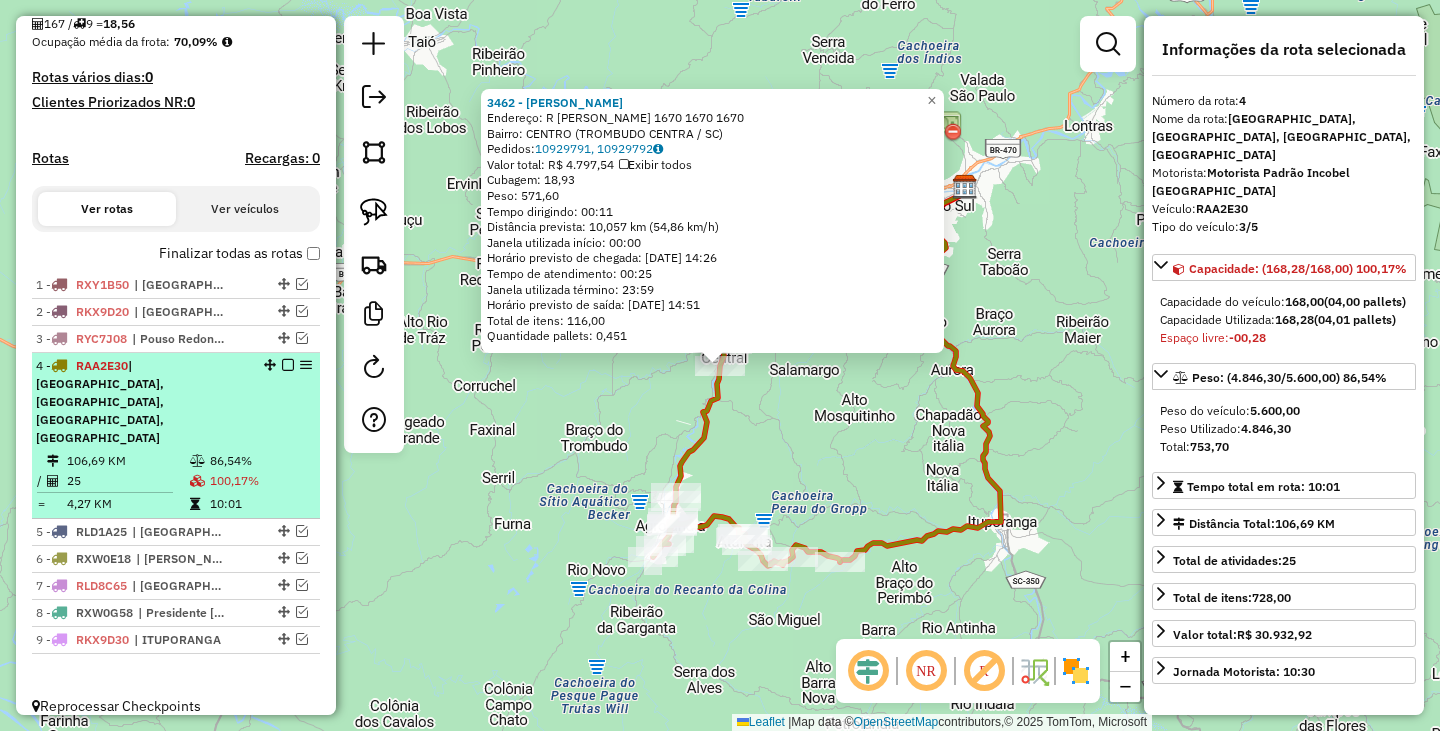 click at bounding box center [288, 365] 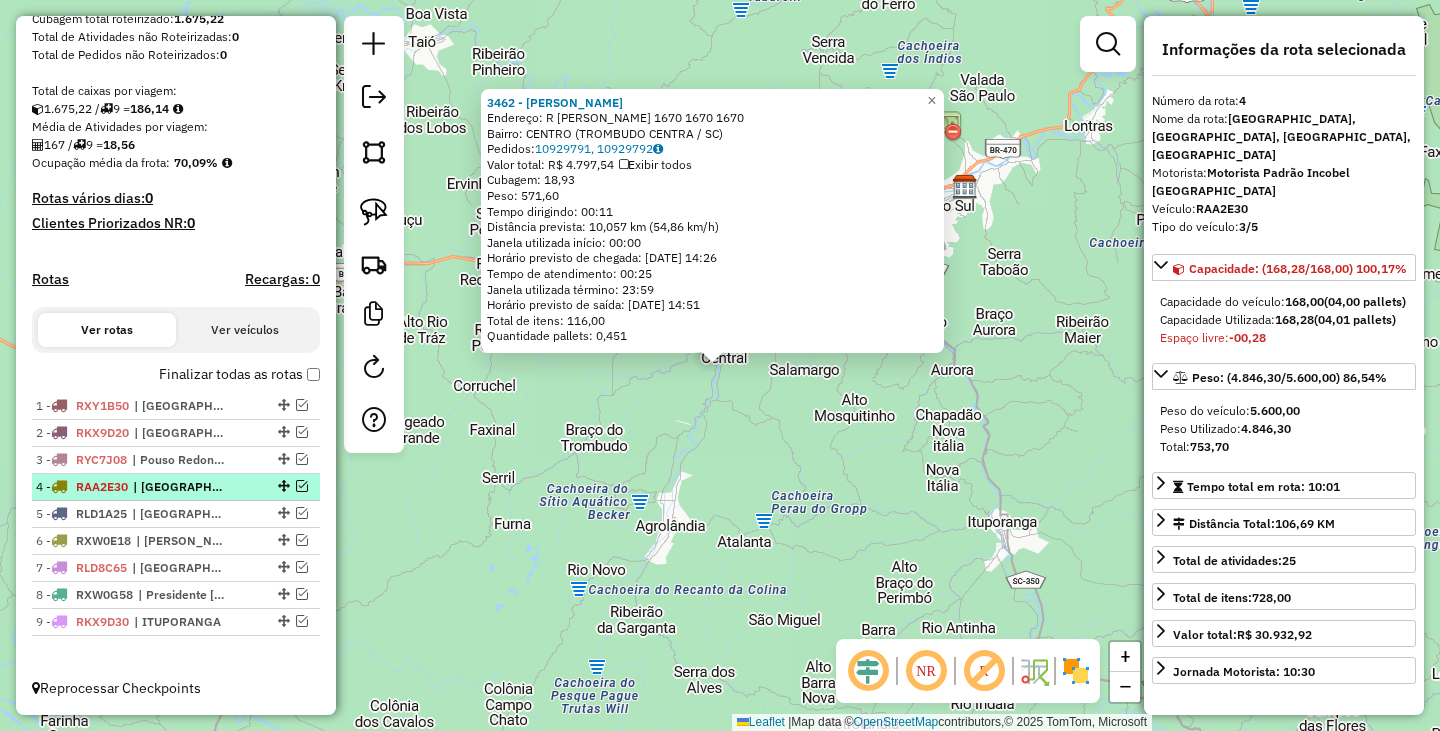 scroll, scrollTop: 373, scrollLeft: 0, axis: vertical 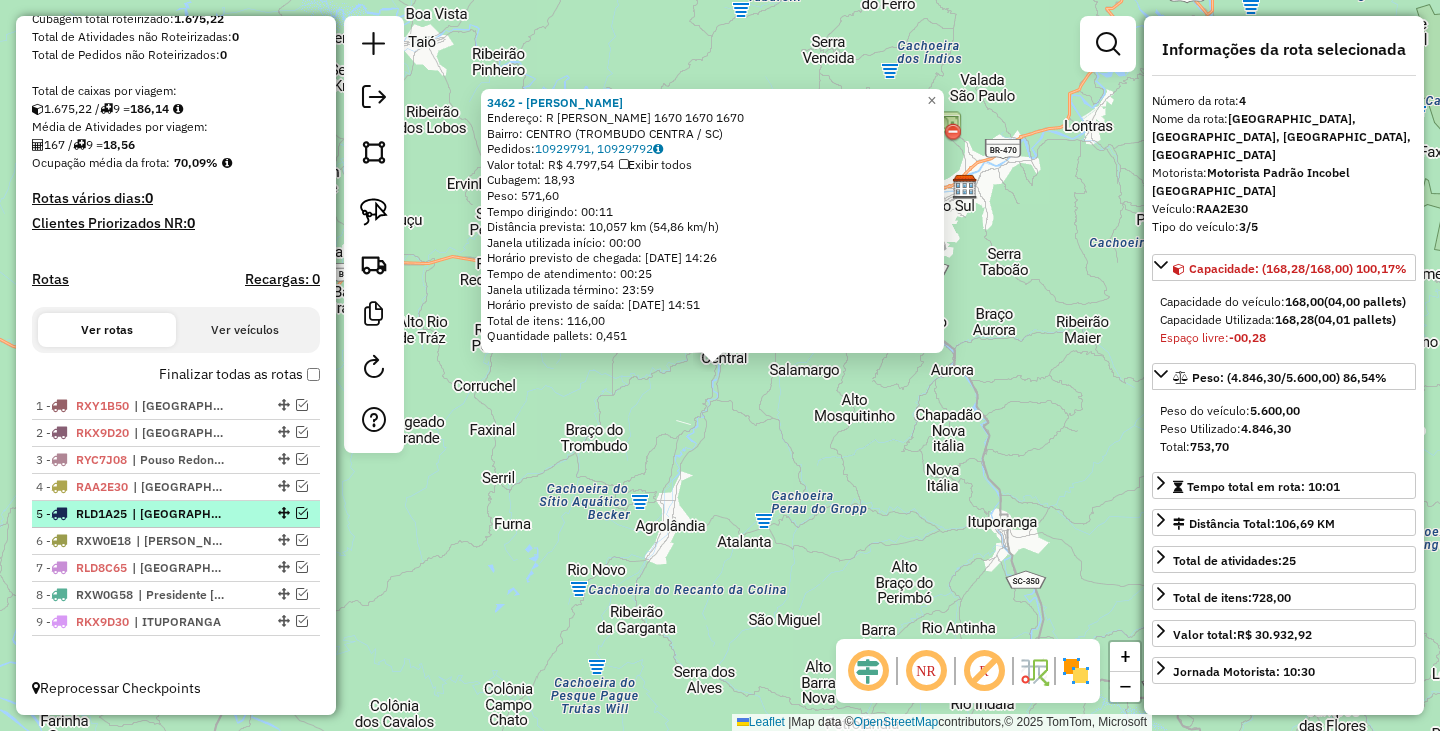click at bounding box center [302, 513] 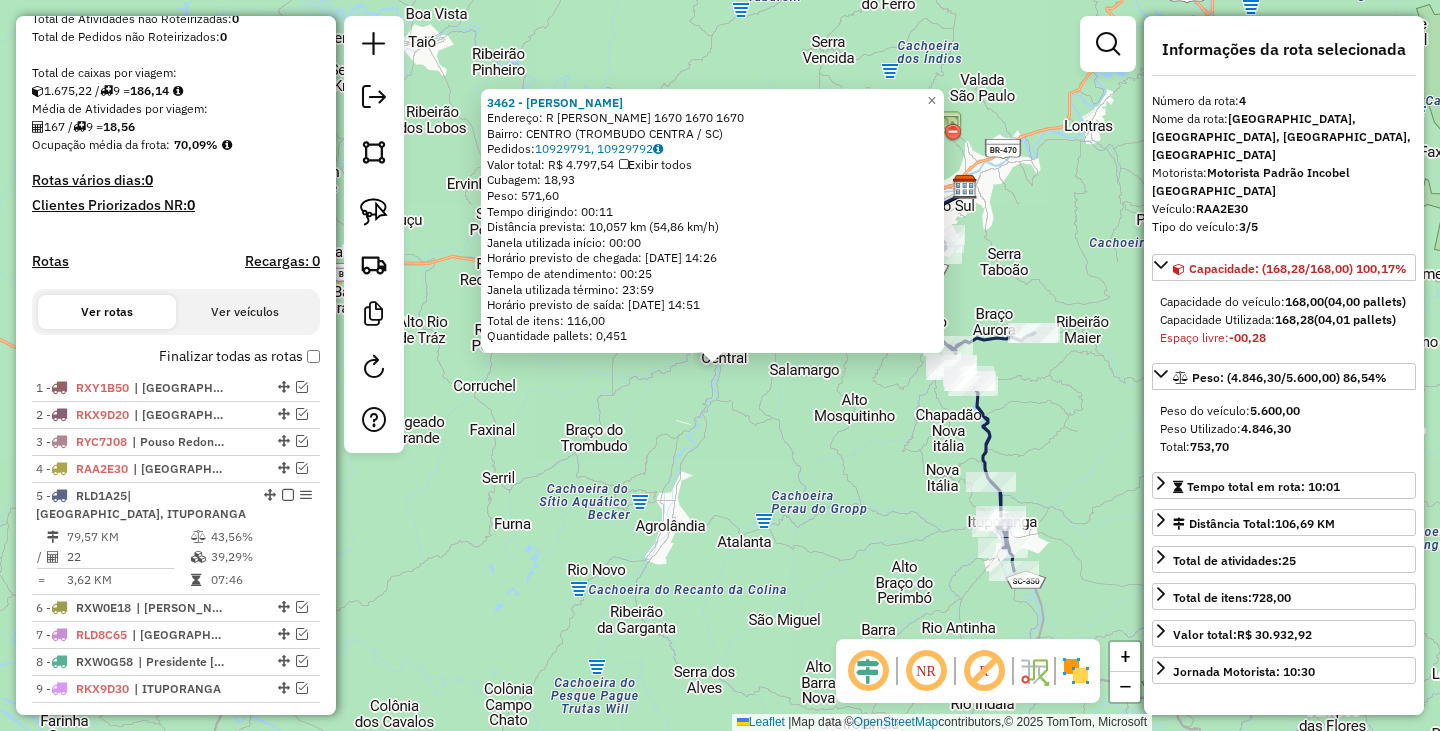 scroll, scrollTop: 458, scrollLeft: 0, axis: vertical 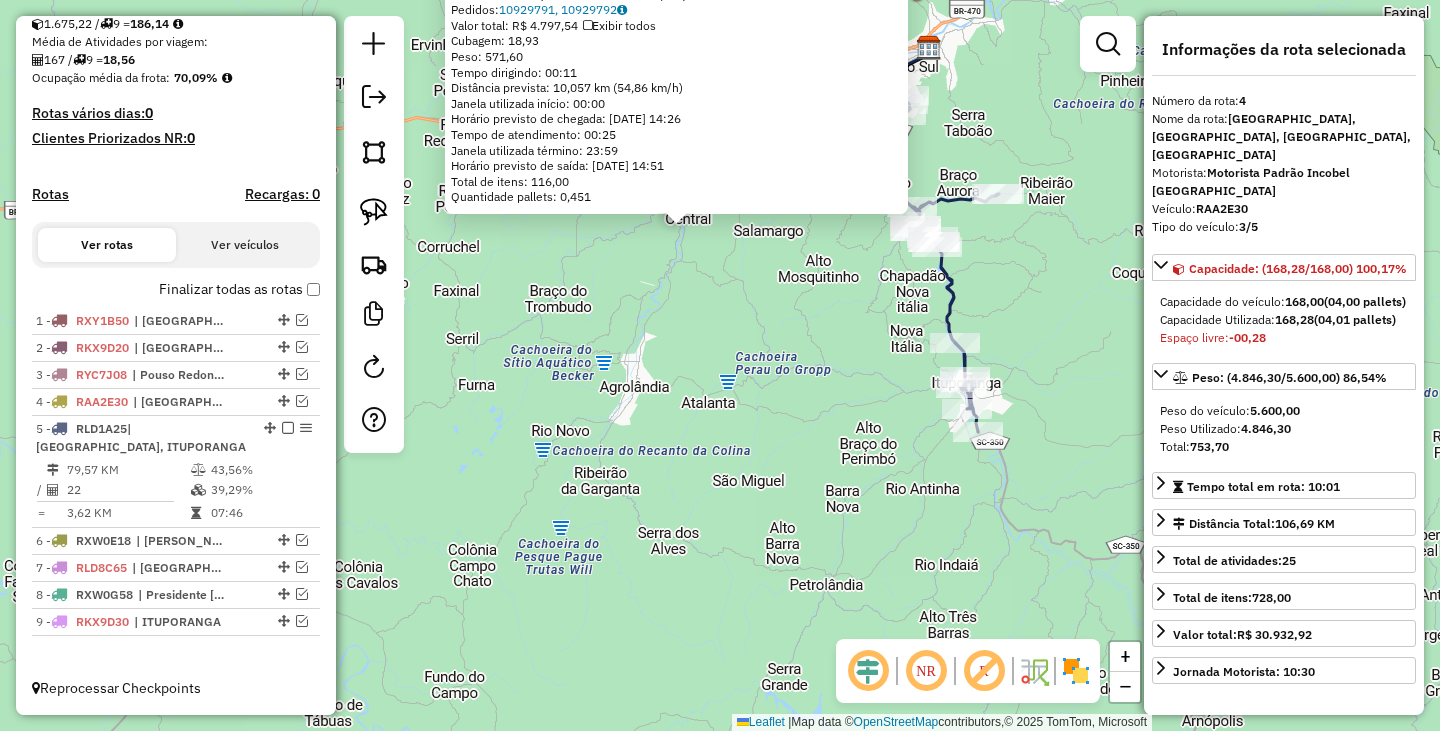 drag, startPoint x: 678, startPoint y: 574, endPoint x: 835, endPoint y: 430, distance: 213.03755 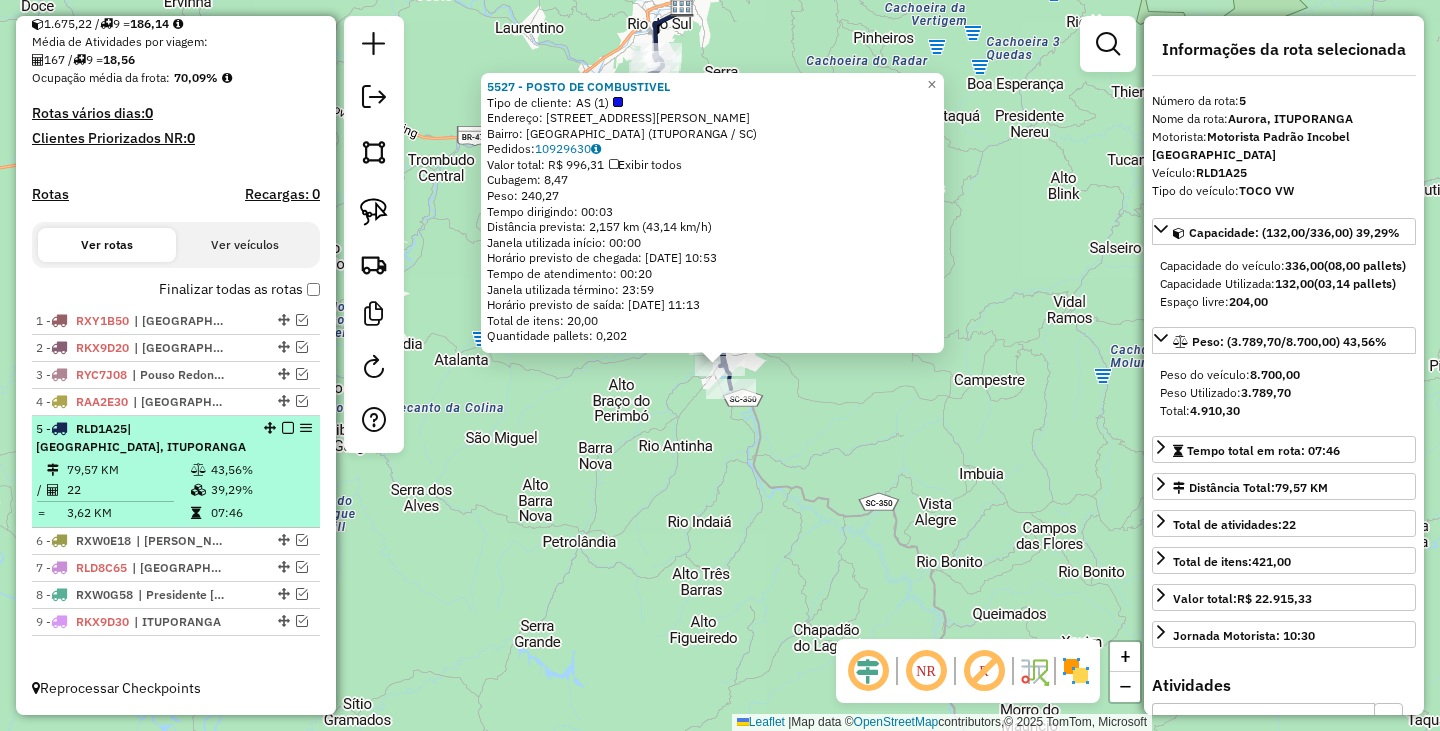 click at bounding box center (288, 428) 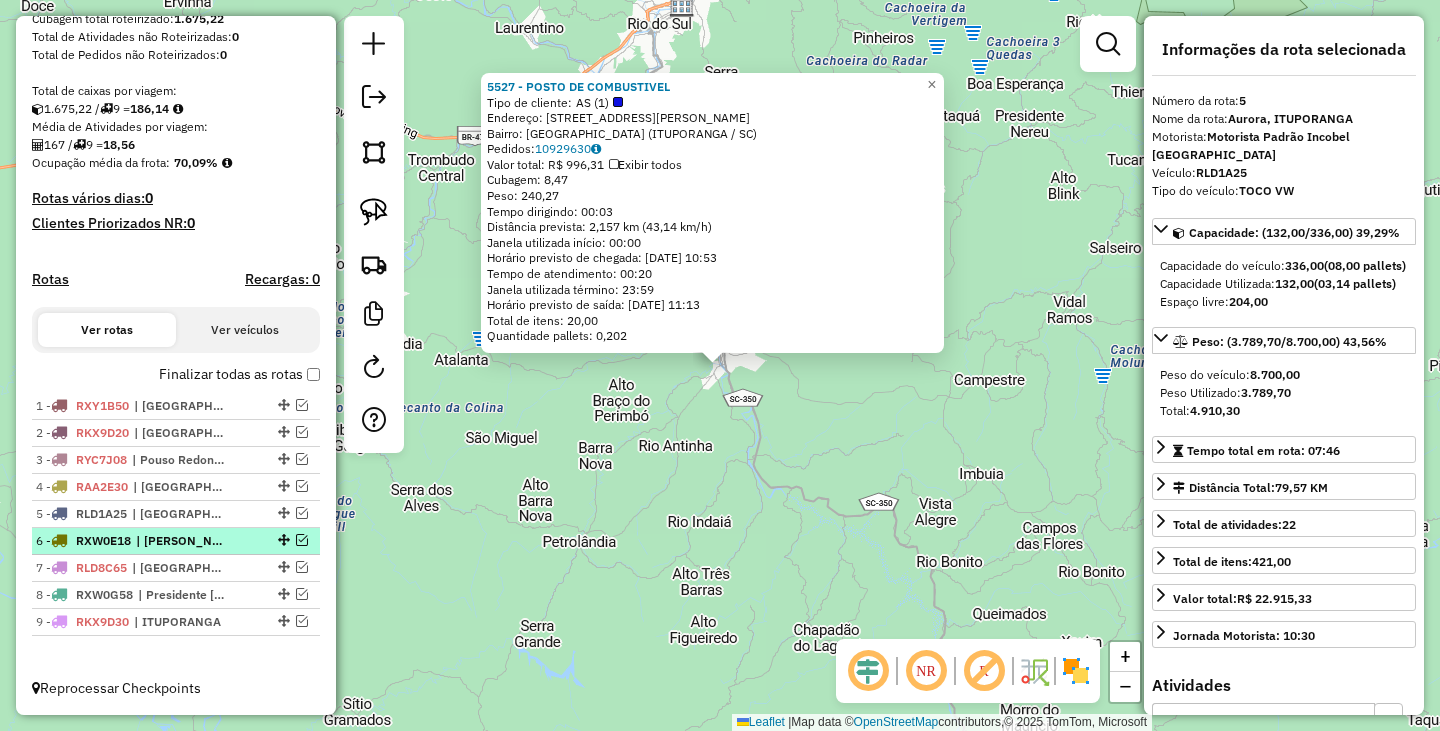 click at bounding box center [302, 540] 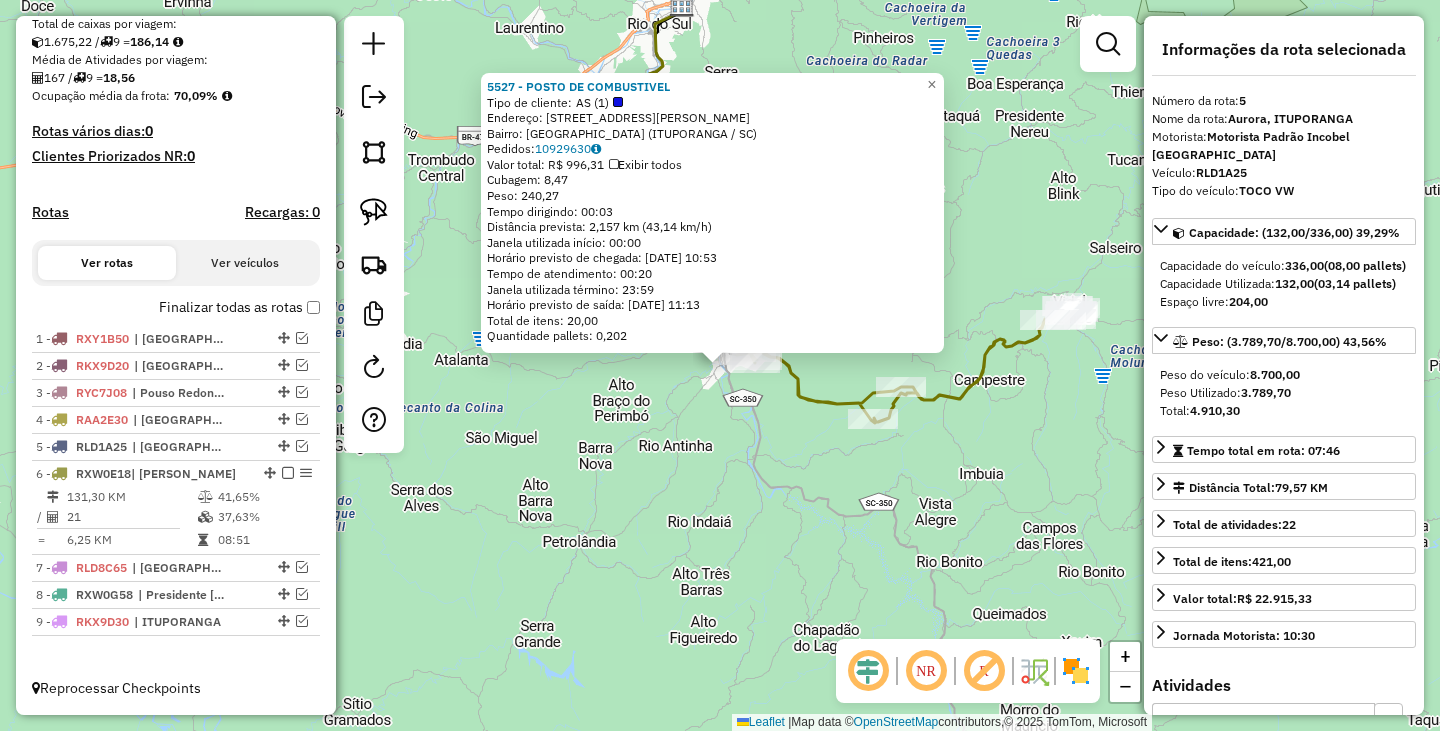 click on "5527 - POSTO DE COMBUSTIVEL  Tipo de cliente:   AS (1)   Endereço: [STREET_ADDRESS][PERSON_NAME]   Bairro: [GEOGRAPHIC_DATA] (ITUPORANGA / SC)   Pedidos:  10929630   Valor total: R$ 996,31   Exibir todos   Cubagem: 8,47  Peso: 240,27  Tempo dirigindo: 00:03   Distância prevista: 2,157 km (43,14 km/h)   [GEOGRAPHIC_DATA] utilizada início: 00:00   Horário previsto de chegada: [DATE] 10:53   Tempo de atendimento: 00:20   Janela utilizada término: 23:59   Horário previsto de saída: [DATE] 11:13   Total de itens: 20,00   Quantidade pallets: 0,202  × Janela de atendimento Grade de atendimento Capacidade Transportadoras Veículos Cliente Pedidos  Rotas Selecione os dias de semana para filtrar as janelas de atendimento  Seg   Ter   Qua   Qui   Sex   Sáb   Dom  Informe o período da janela de atendimento: De: Até:  Filtrar exatamente a janela do cliente  Considerar janela de atendimento padrão  Selecione os dias de semana para filtrar as grades de atendimento  Seg   Ter   Qua   Qui   Sex   Sáb   Dom  De:" 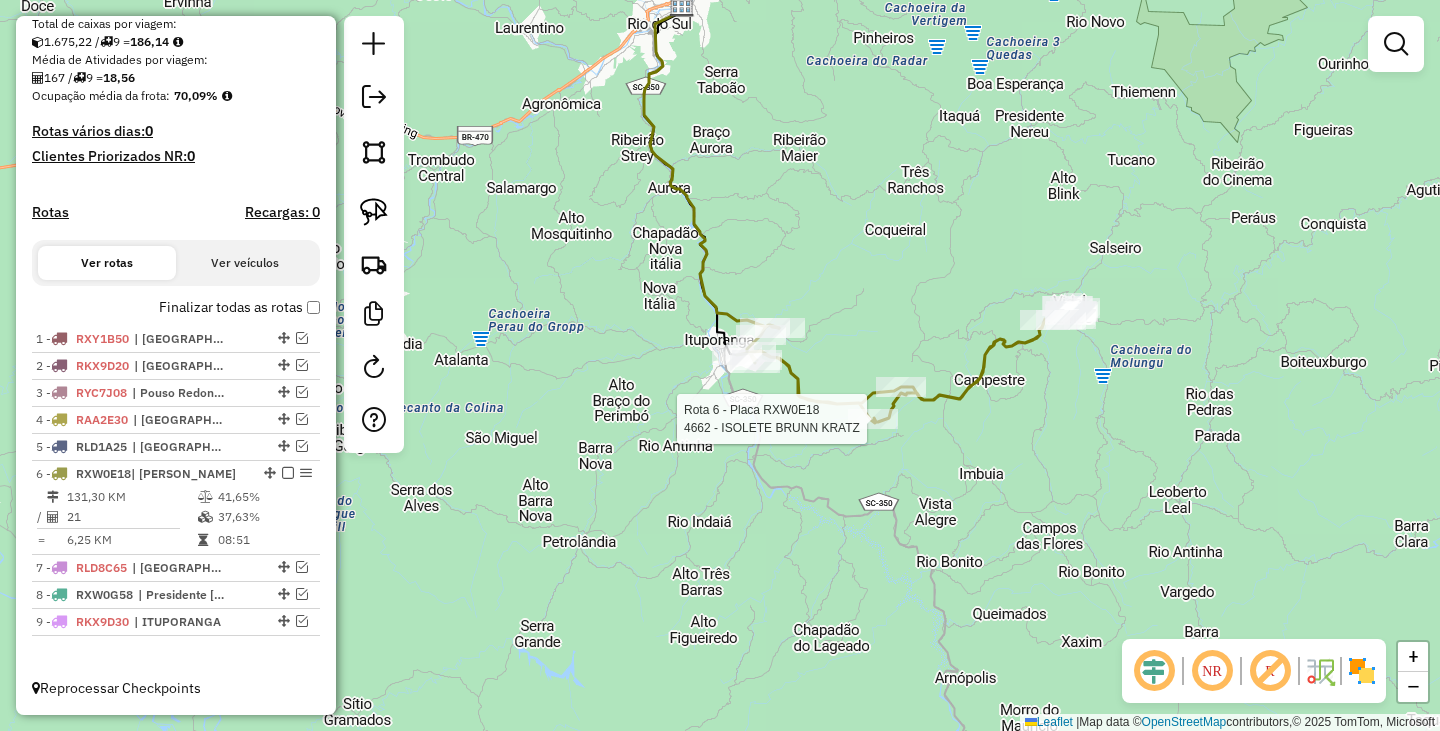 select on "*********" 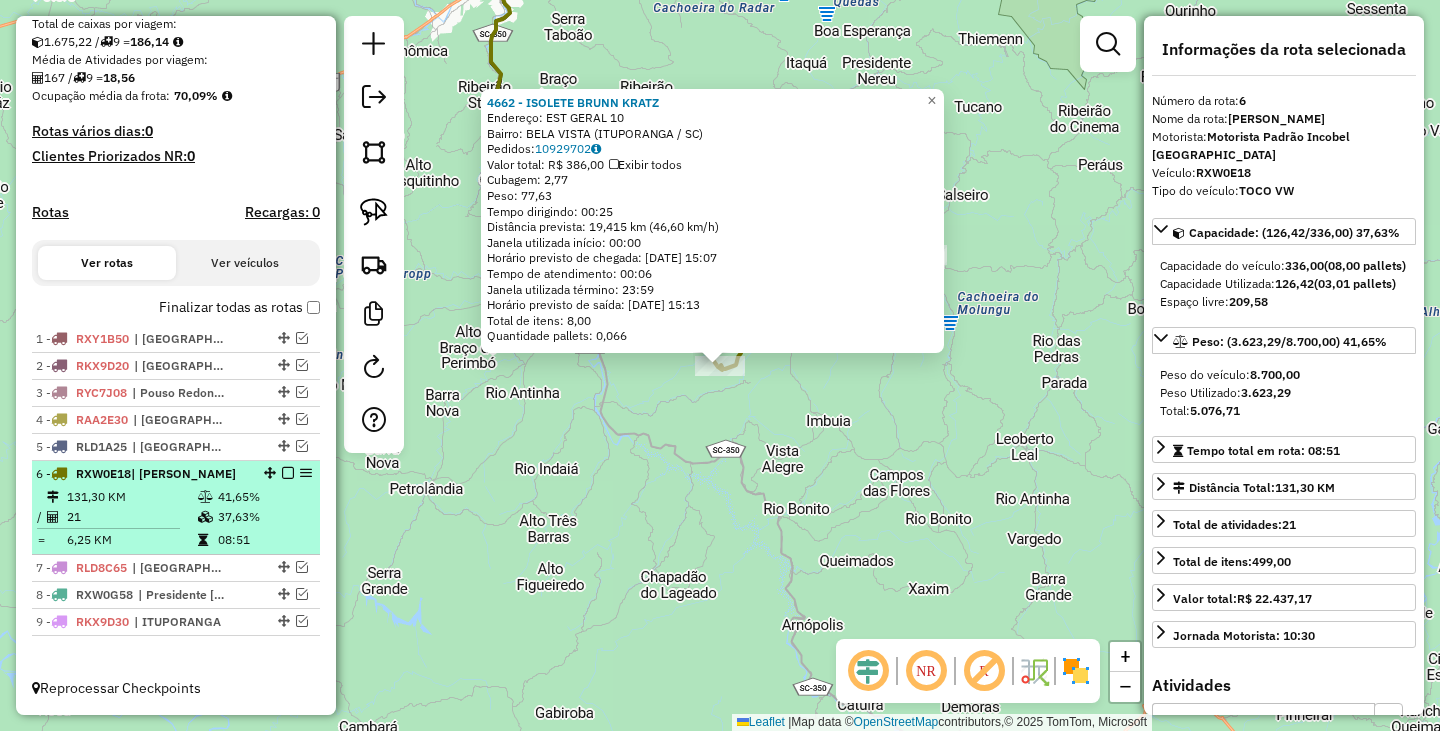 click at bounding box center [288, 473] 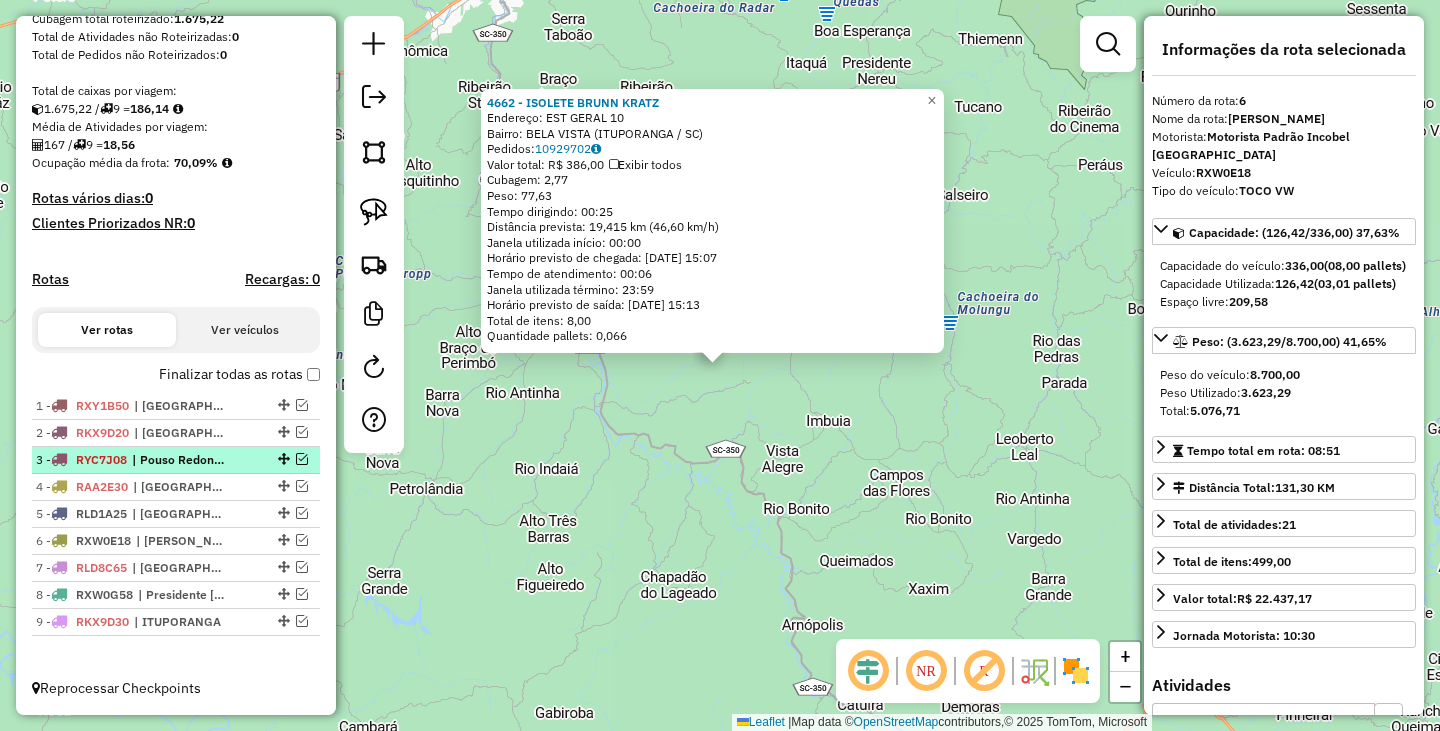 scroll, scrollTop: 373, scrollLeft: 0, axis: vertical 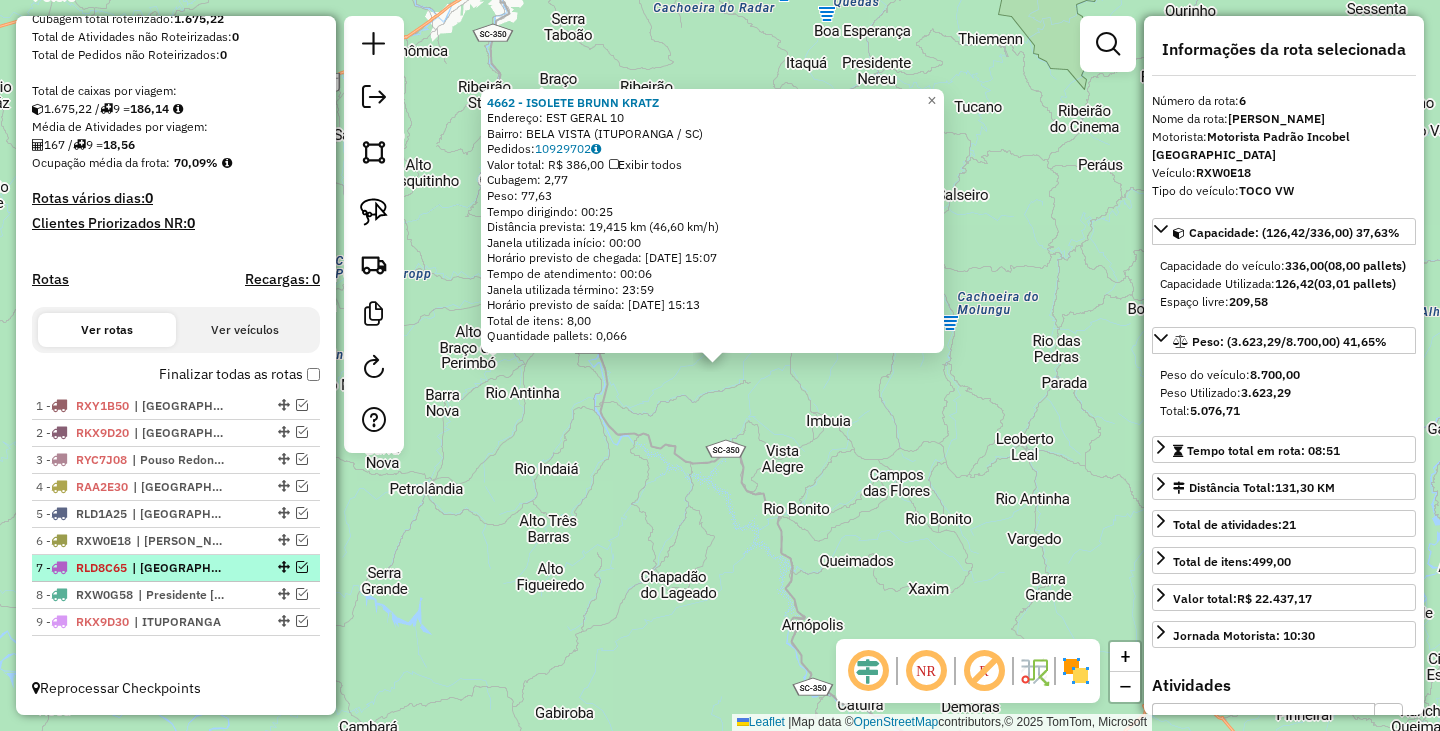 click at bounding box center [302, 567] 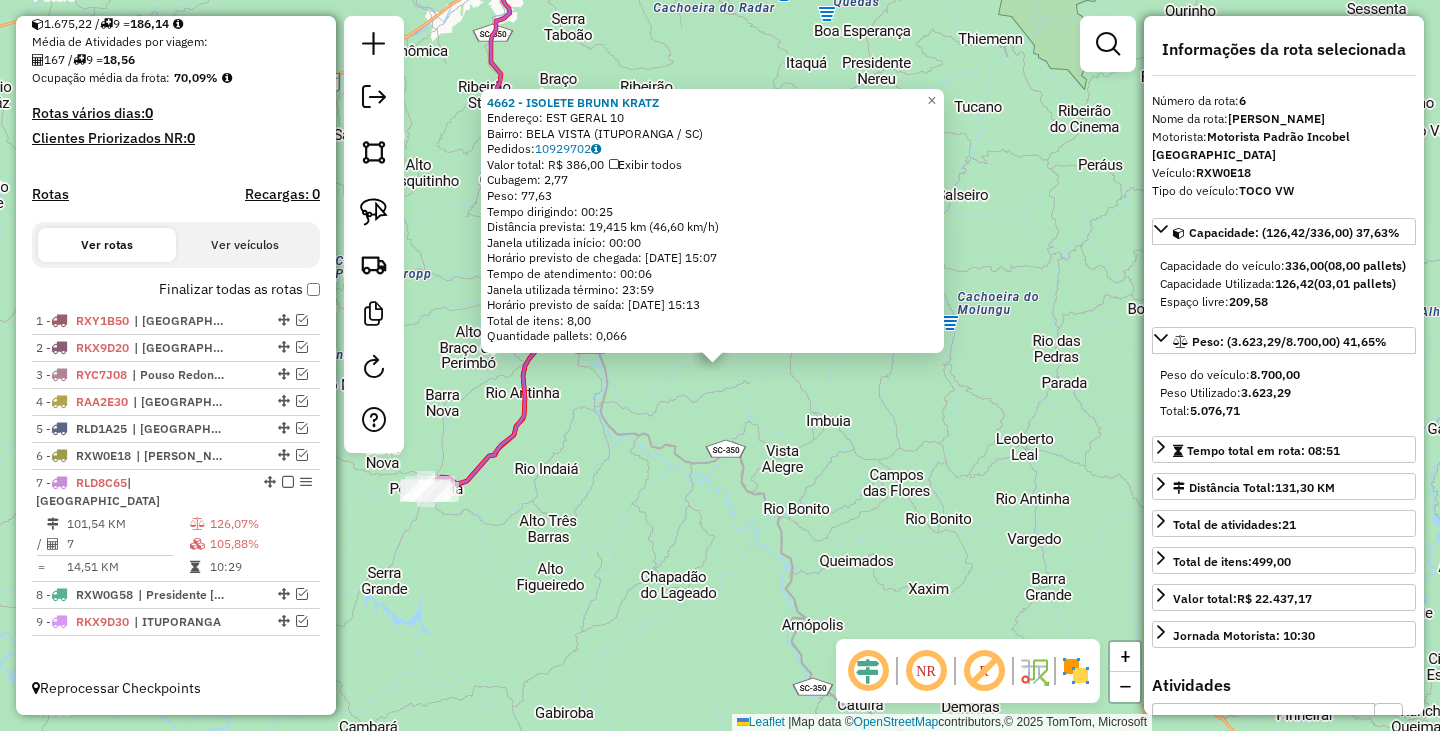 click on "4662 - ISOLETE BRUNN KRATZ  Endereço: EST GERAL                         10   Bairro: [GEOGRAPHIC_DATA] (ITUPORANGA / [GEOGRAPHIC_DATA])   Pedidos:  10929702   Valor total: R$ 386,00   Exibir todos   Cubagem: 2,77  Peso: 77,63  Tempo dirigindo: 00:25   Distância prevista: 19,415 km (46,60 km/h)   [GEOGRAPHIC_DATA] utilizada início: 00:00   Horário previsto de chegada: [DATE] 15:07   Tempo de atendimento: 00:06   Janela utilizada término: 23:59   Horário previsto de saída: [DATE] 15:13   Total de itens: 8,00   Quantidade pallets: 0,066  × Janela de atendimento Grade de atendimento Capacidade Transportadoras Veículos Cliente Pedidos  Rotas Selecione os dias de semana para filtrar as janelas de atendimento  Seg   Ter   Qua   Qui   Sex   Sáb   Dom  Informe o período da janela de atendimento: De: Até:  Filtrar exatamente a janela do cliente  Considerar janela de atendimento padrão  Selecione os dias de semana para filtrar as grades de atendimento  Seg   Ter   Qua   Qui   Sex   Sáb   Dom   Peso mínimo:   Peso máximo:   De:" 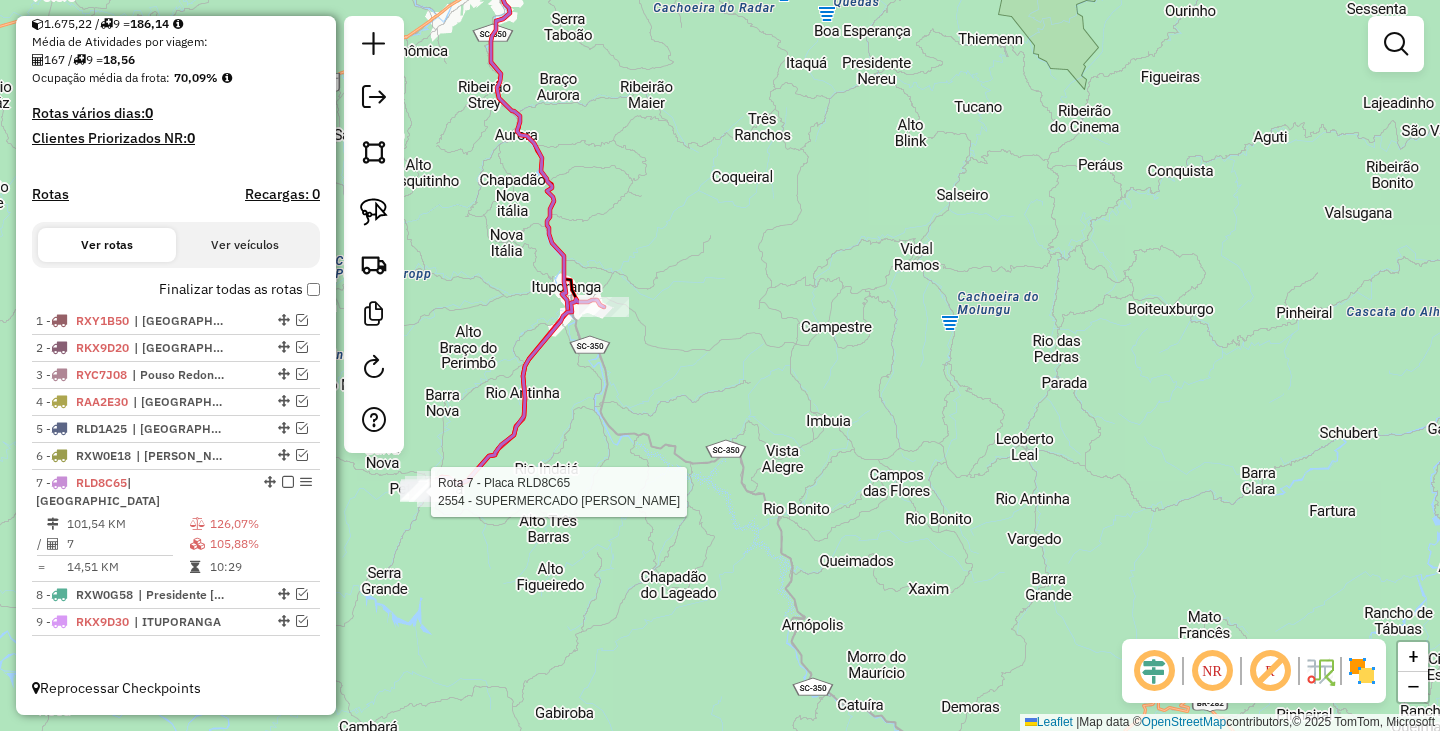 select on "*********" 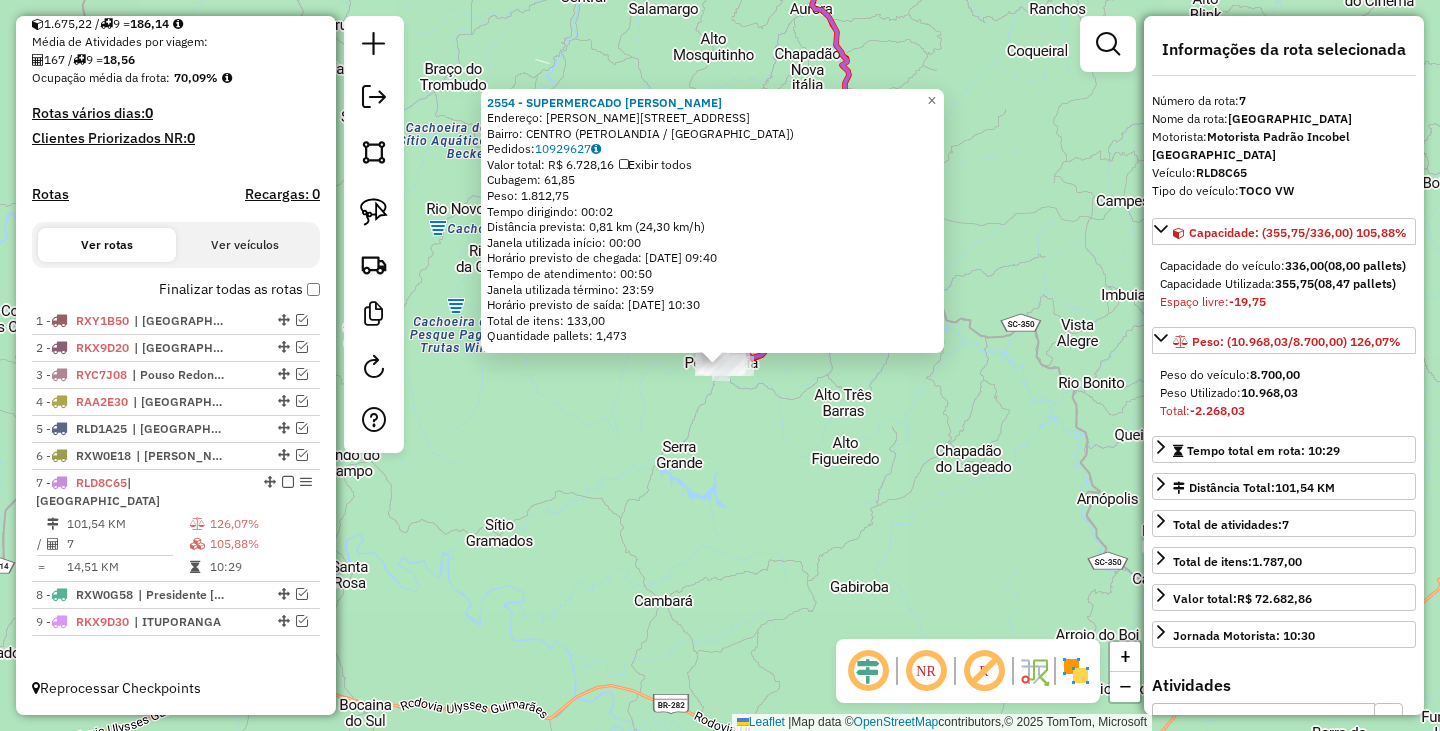 click on "2554 - SUPERMERCADO KRAUSE  Endereço: R   FREI GABRIEL                  83   Bairro: CENTRO (PETROLANDIA / [GEOGRAPHIC_DATA])   Pedidos:  10929627   Valor total: R$ 6.728,16   Exibir todos   Cubagem: 61,85  Peso: 1.812,75  Tempo dirigindo: 00:02   Distância prevista: 0,81 km (24,30 km/h)   [GEOGRAPHIC_DATA] utilizada início: 00:00   Horário previsto de chegada: [DATE] 09:40   Tempo de atendimento: 00:50   Janela utilizada término: 23:59   Horário previsto de saída: [DATE] 10:30   Total de itens: 133,00   Quantidade pallets: 1,473  × Janela de atendimento Grade de atendimento Capacidade Transportadoras Veículos Cliente Pedidos  Rotas Selecione os dias de semana para filtrar as janelas de atendimento  Seg   Ter   Qua   Qui   Sex   Sáb   Dom  Informe o período da janela de atendimento: De: Até:  Filtrar exatamente a janela do cliente  Considerar janela de atendimento padrão  Selecione os dias de semana para filtrar as grades de atendimento  Seg   Ter   Qua   Qui   Sex   Sáb   Dom   Peso mínimo:   Peso máximo:  De:" 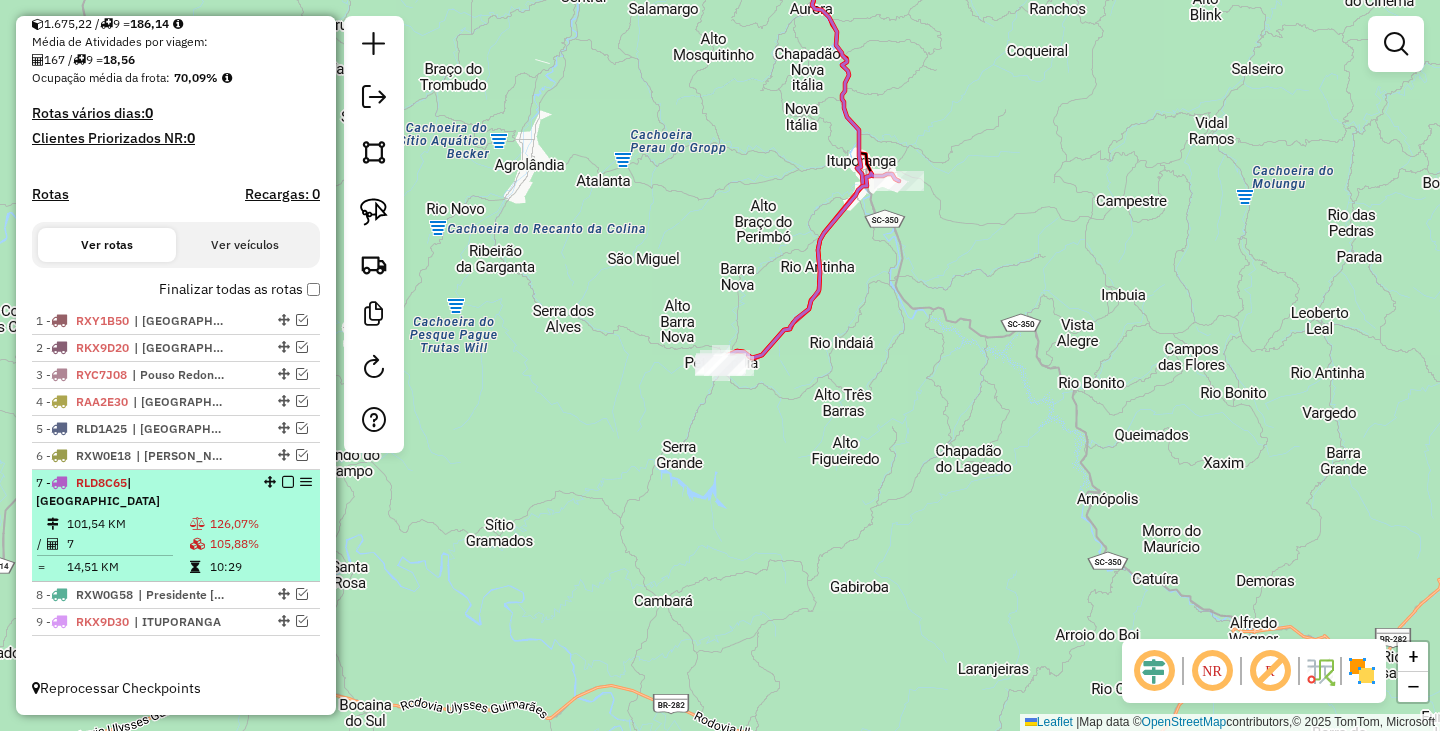 click at bounding box center [288, 482] 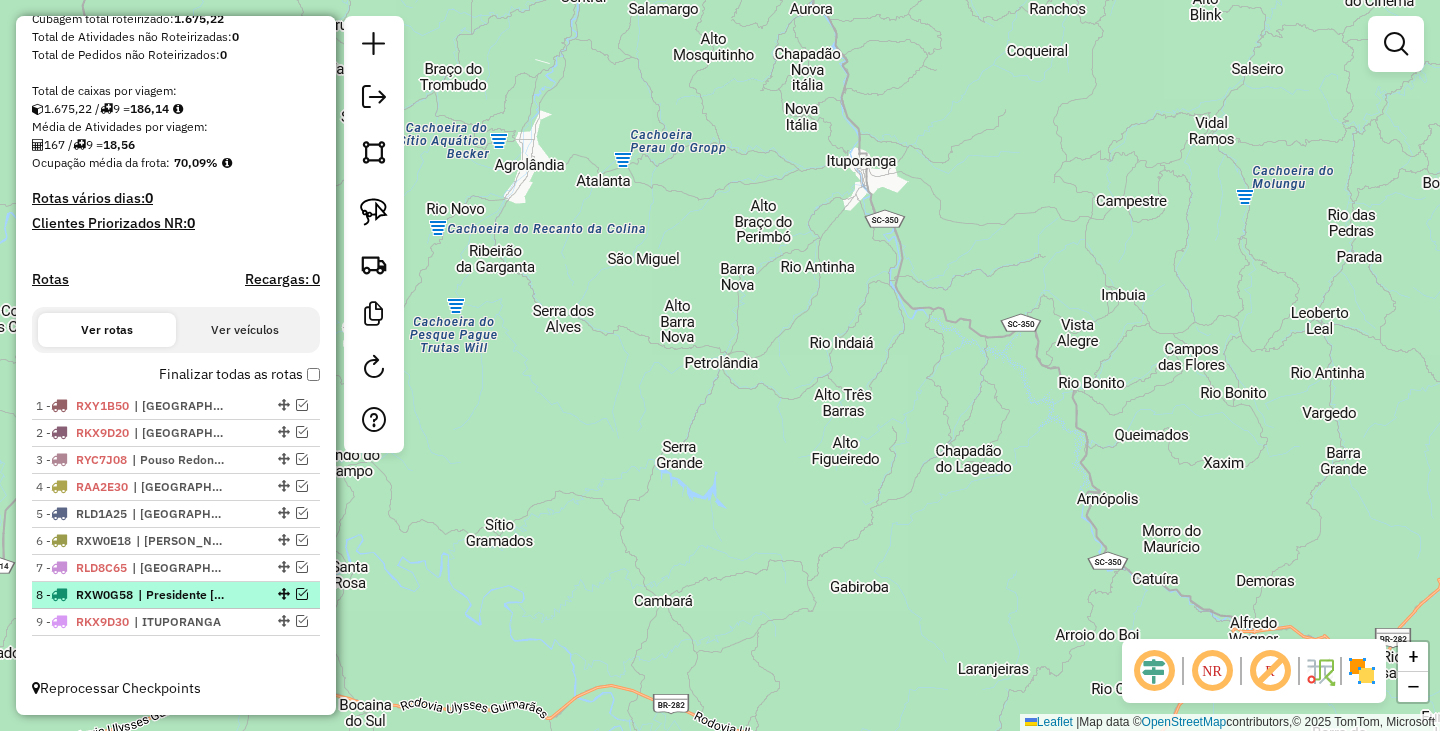 click at bounding box center [302, 594] 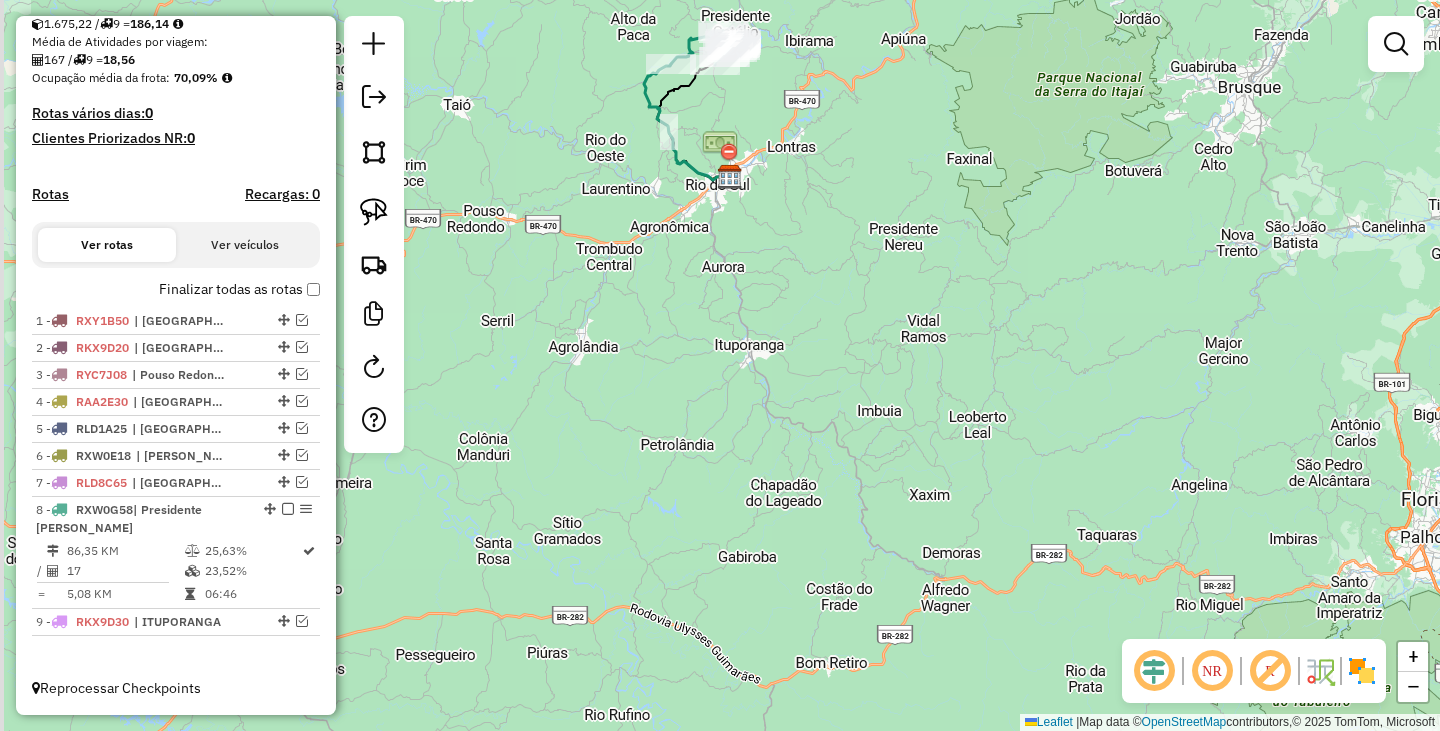 drag, startPoint x: 690, startPoint y: 284, endPoint x: 722, endPoint y: 445, distance: 164.14932 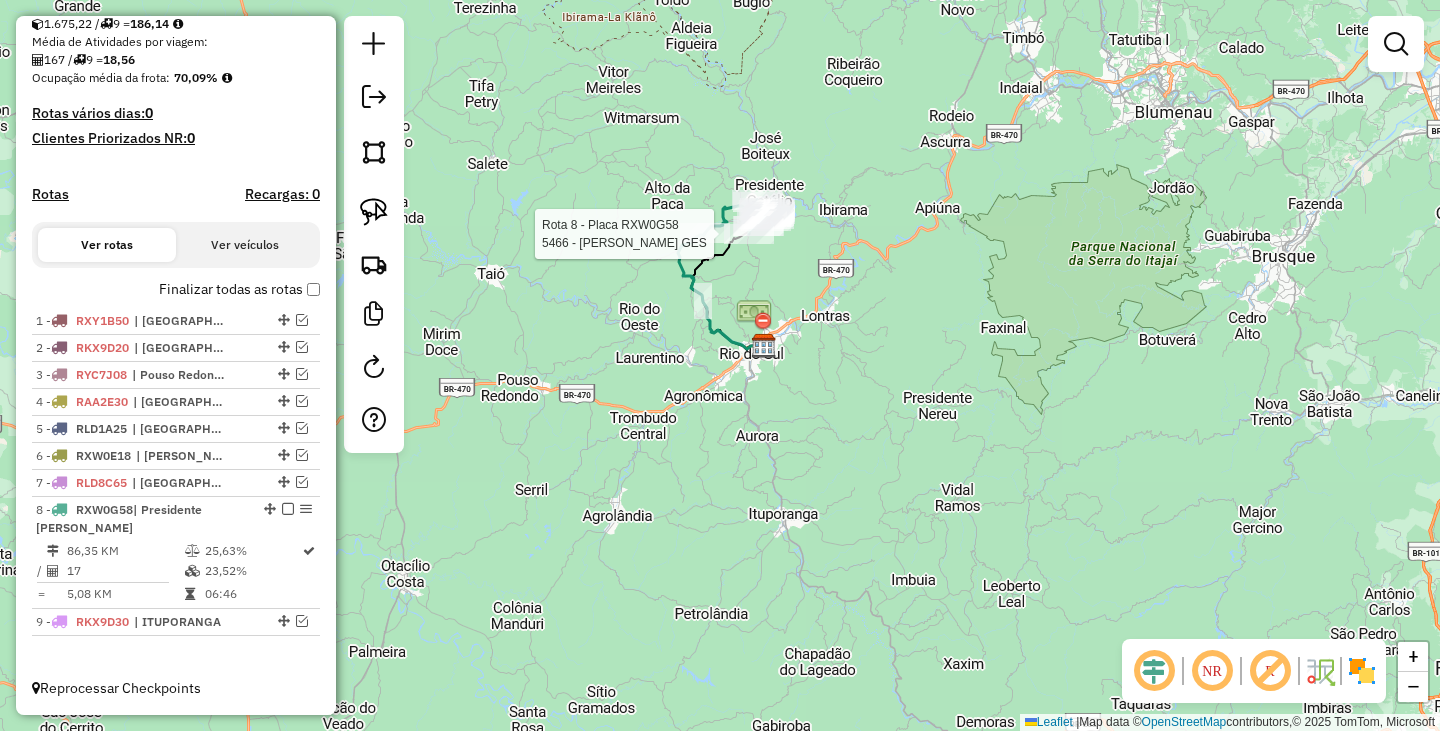 select on "*********" 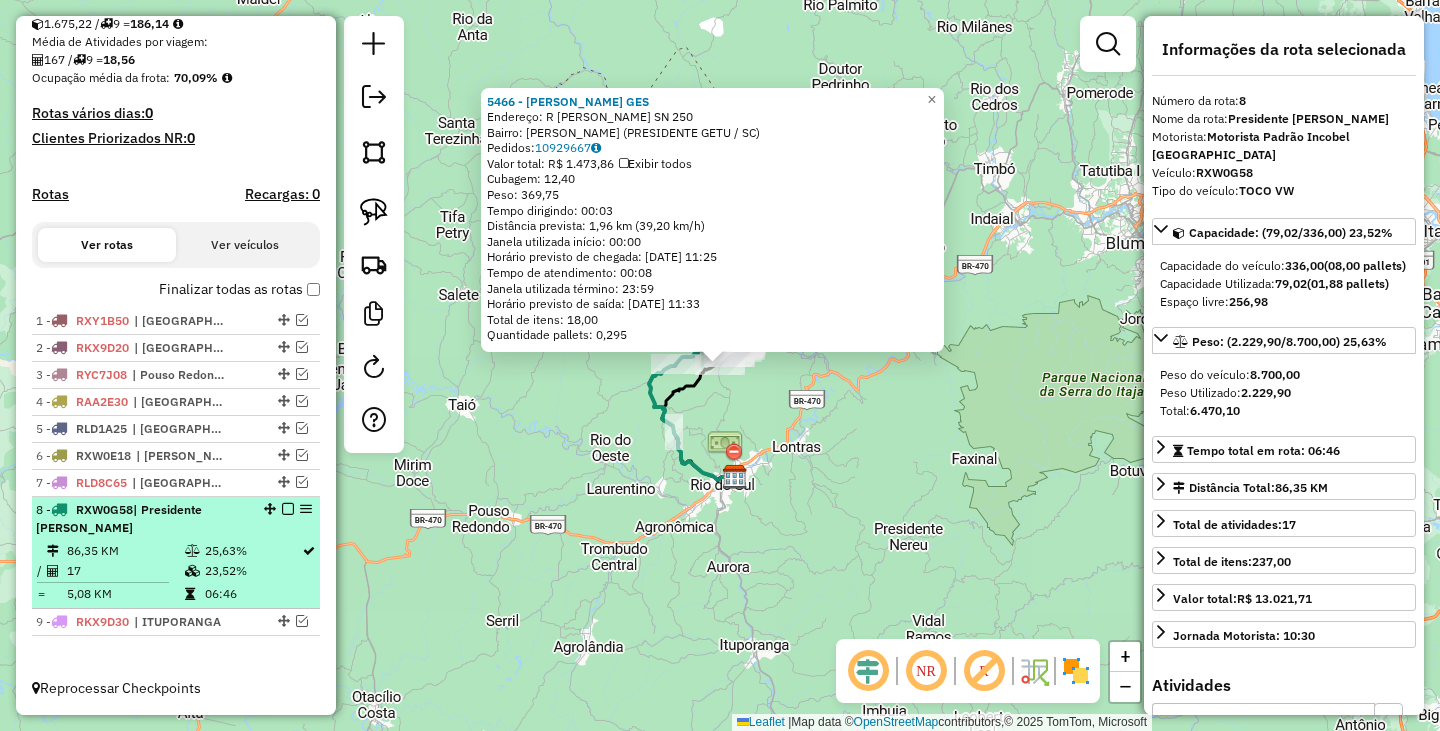 click at bounding box center (288, 509) 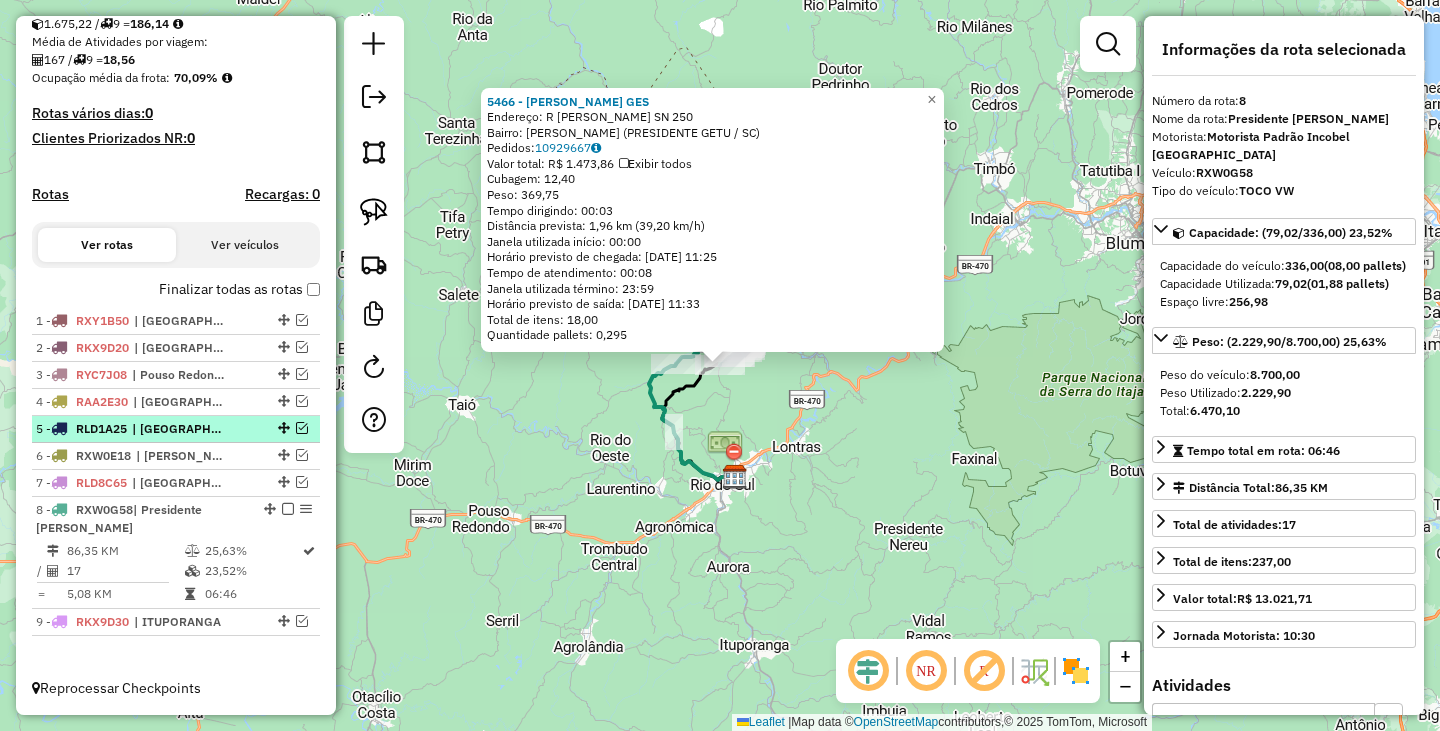scroll, scrollTop: 373, scrollLeft: 0, axis: vertical 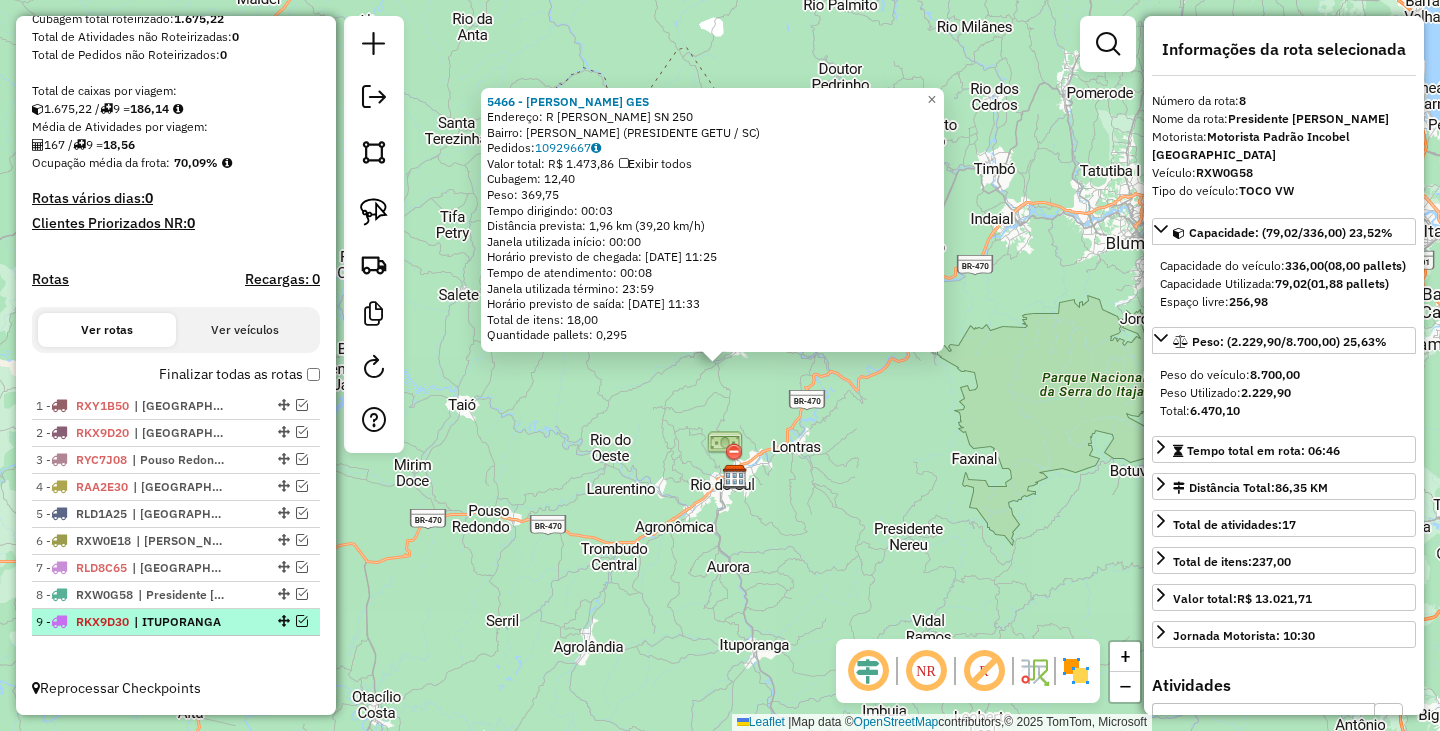 click at bounding box center [302, 621] 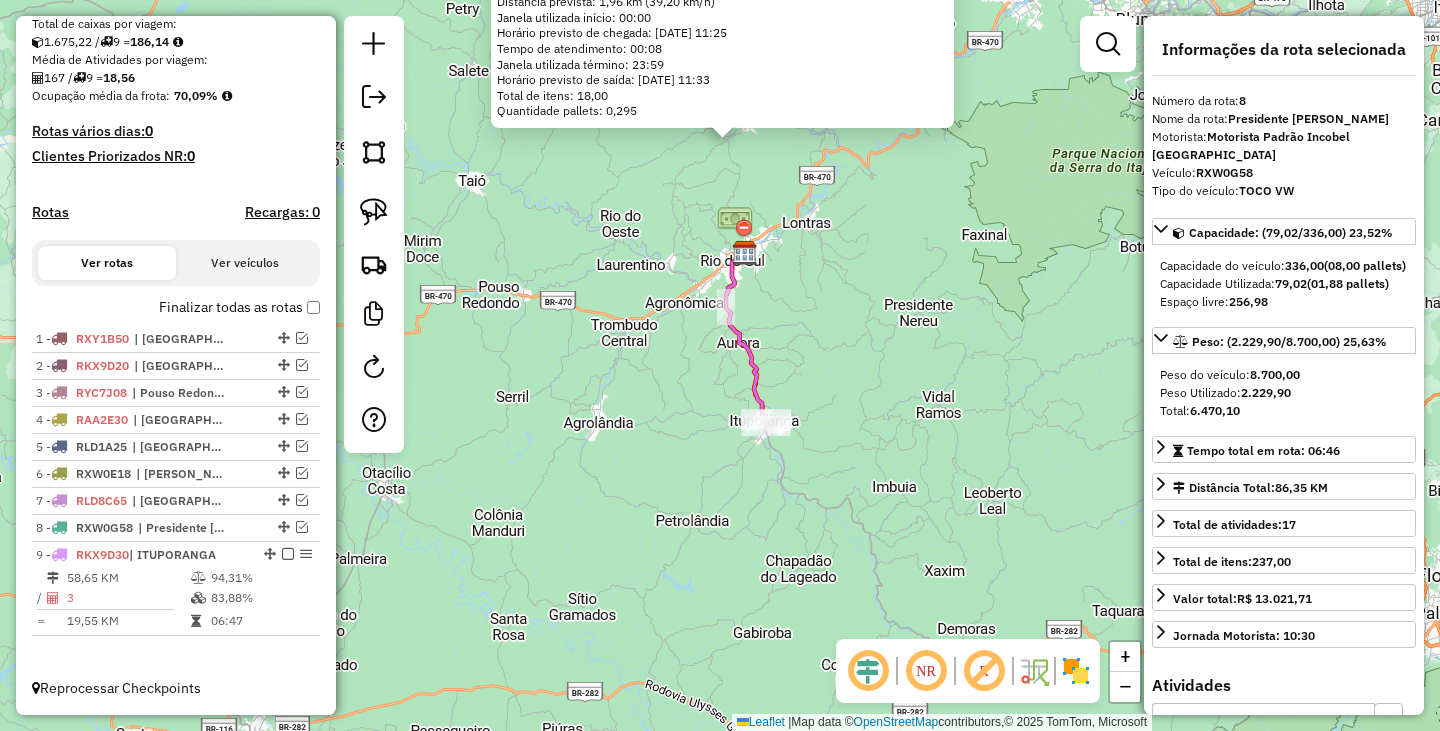 drag, startPoint x: 623, startPoint y: 617, endPoint x: 639, endPoint y: 362, distance: 255.50146 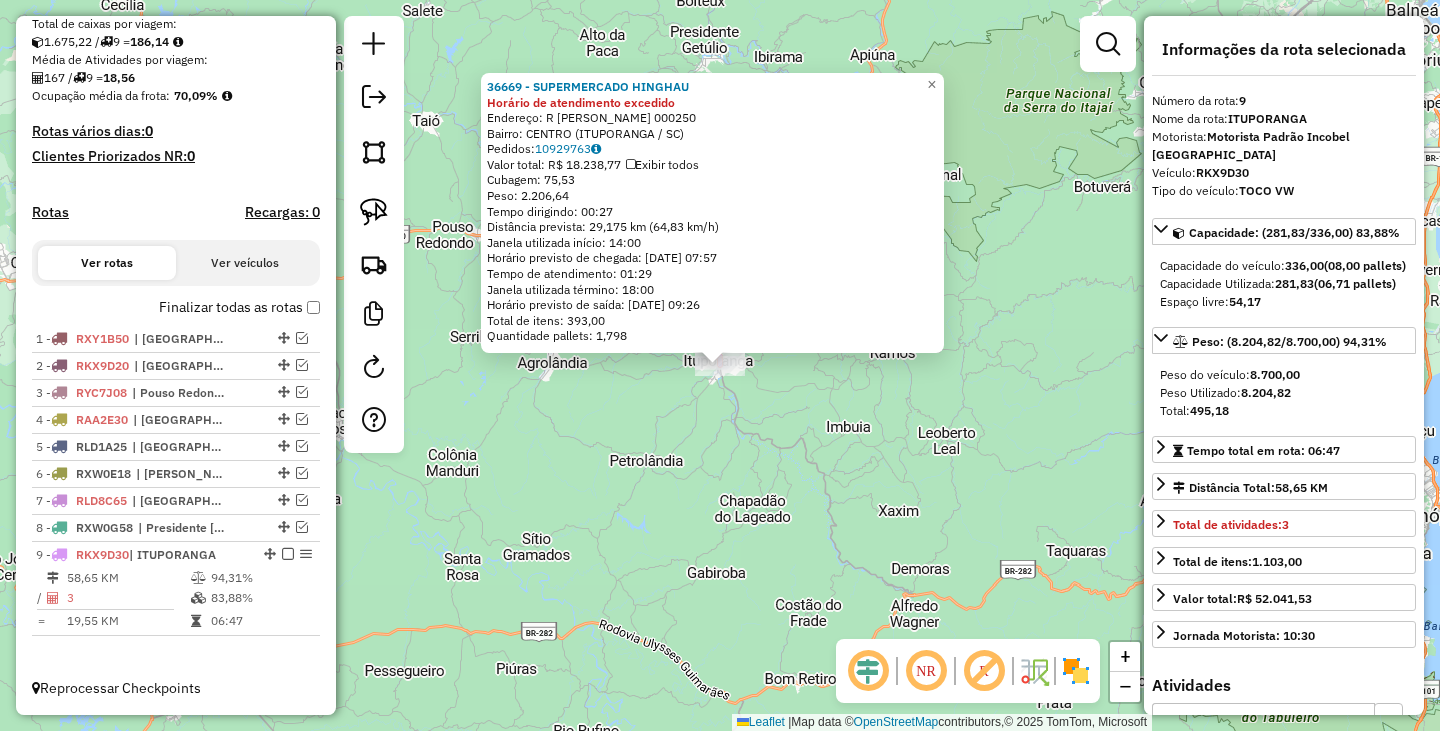 click on "36669 - SUPERMERCADO HINGHAU Horário de atendimento excedido  Endereço: R    [PERSON_NAME]             000250   Bairro: CENTRO (ITUPORANGA / [GEOGRAPHIC_DATA])   Pedidos:  10929763   Valor total: R$ 18.238,77   Exibir todos   Cubagem: 75,53  Peso: 2.206,64  Tempo dirigindo: 00:27   Distância prevista: 29,175 km (64,83 km/h)   [GEOGRAPHIC_DATA] utilizada início: 14:00   Horário previsto de chegada: [DATE] 07:57   Tempo de atendimento: 01:29   Janela utilizada término: 18:00   Horário previsto de saída: [DATE] 09:26   Total de itens: 393,00   Quantidade pallets: 1,798  × Janela de atendimento Grade de atendimento Capacidade Transportadoras Veículos Cliente Pedidos  Rotas Selecione os dias de semana para filtrar as janelas de atendimento  Seg   Ter   Qua   Qui   Sex   Sáb   Dom  Informe o período da janela de atendimento: De: Até:  Filtrar exatamente a janela do cliente  Considerar janela de atendimento padrão  Selecione os dias de semana para filtrar as grades de atendimento  Seg   Ter   Qua   Qui   Sex   Sáb" 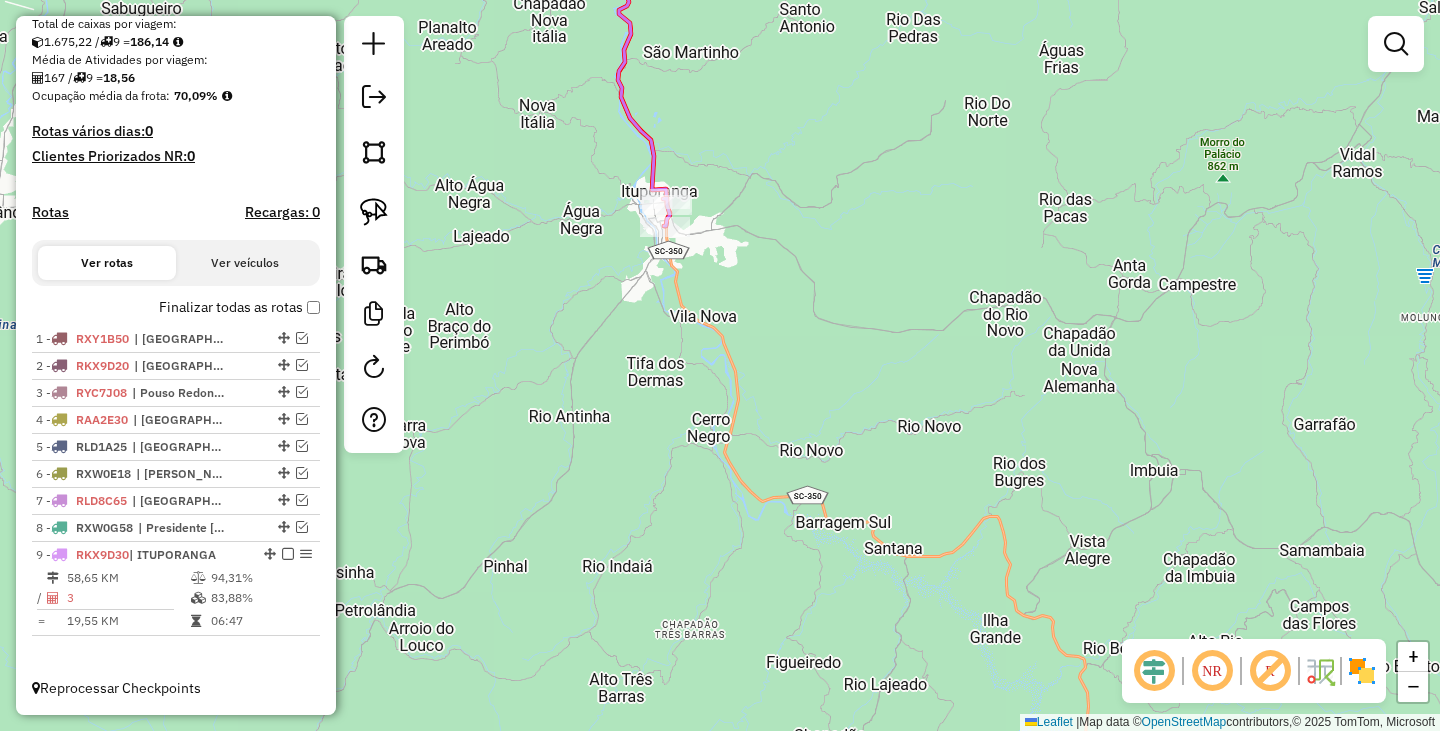 click on "Janela de atendimento Grade de atendimento Capacidade Transportadoras Veículos Cliente Pedidos  Rotas Selecione os dias de semana para filtrar as janelas de atendimento  Seg   Ter   Qua   Qui   Sex   Sáb   Dom  Informe o período da janela de atendimento: De: Até:  Filtrar exatamente a janela do cliente  Considerar janela de atendimento padrão  Selecione os dias de semana para filtrar as grades de atendimento  Seg   Ter   Qua   Qui   Sex   Sáb   Dom   Considerar clientes sem dia de atendimento cadastrado  Clientes fora do dia de atendimento selecionado Filtrar as atividades entre os valores definidos abaixo:  Peso mínimo:   Peso máximo:   Cubagem mínima:   Cubagem máxima:   De:   Até:  Filtrar as atividades entre o tempo de atendimento definido abaixo:  De:   Até:   Considerar capacidade total dos clientes não roteirizados Transportadora: Selecione um ou mais itens Tipo de veículo: Selecione um ou mais itens Veículo: Selecione um ou mais itens Motorista: Selecione um ou mais itens Nome: Rótulo:" 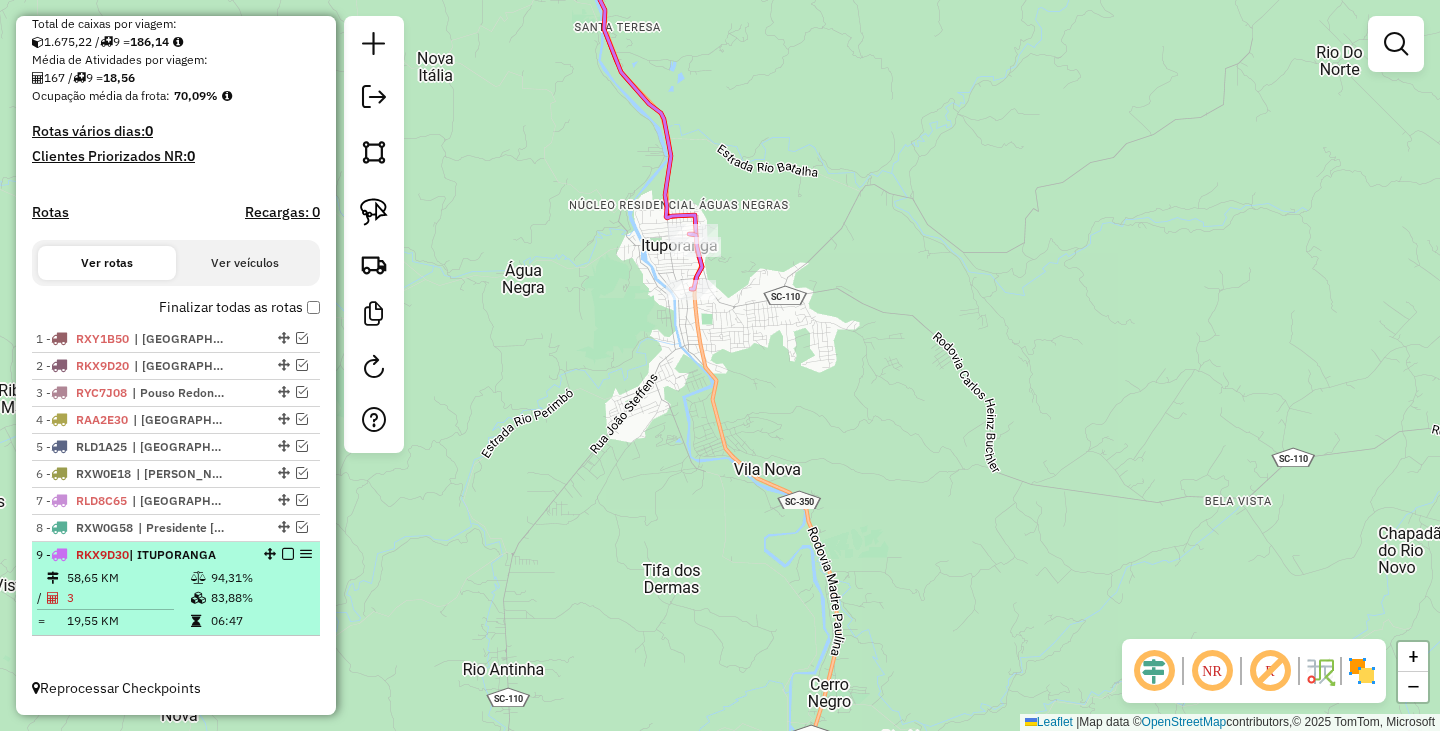 click at bounding box center [288, 554] 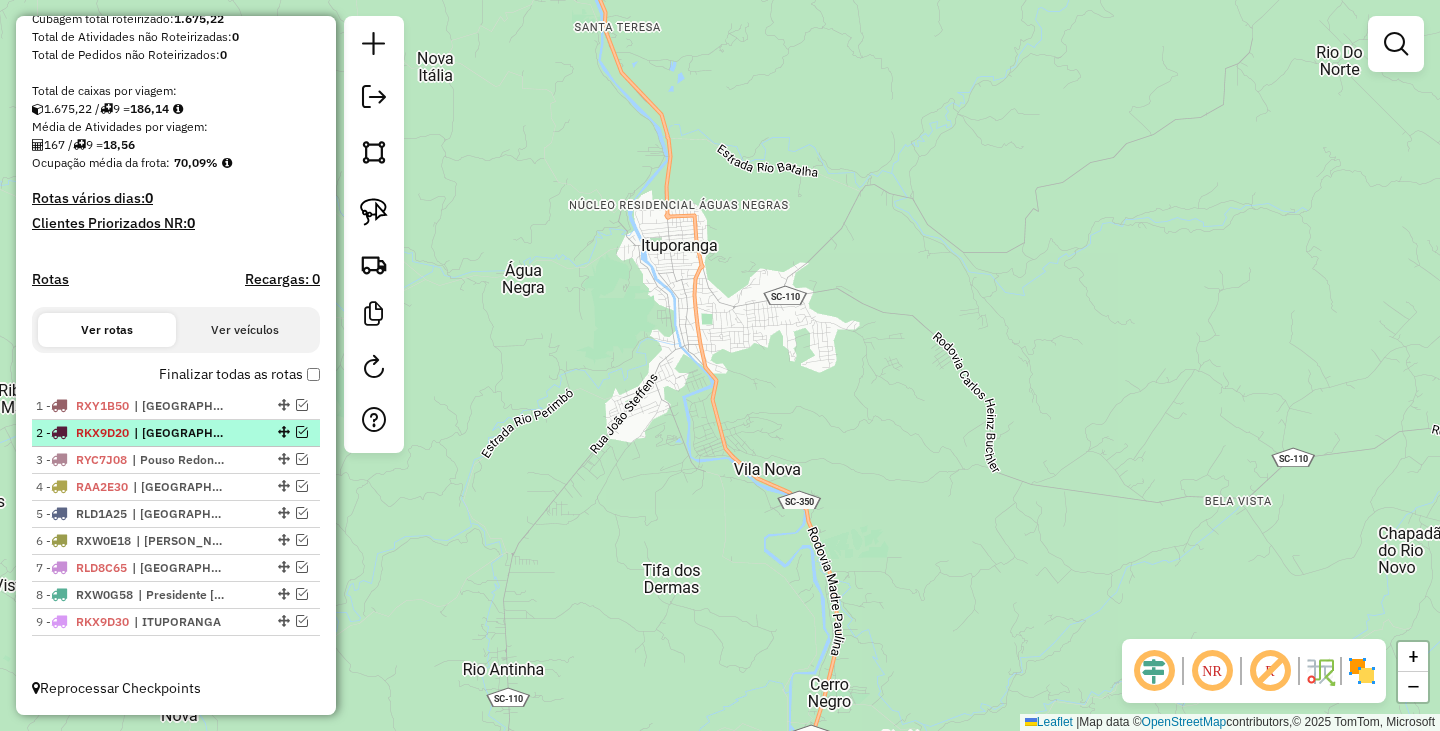 click at bounding box center (302, 432) 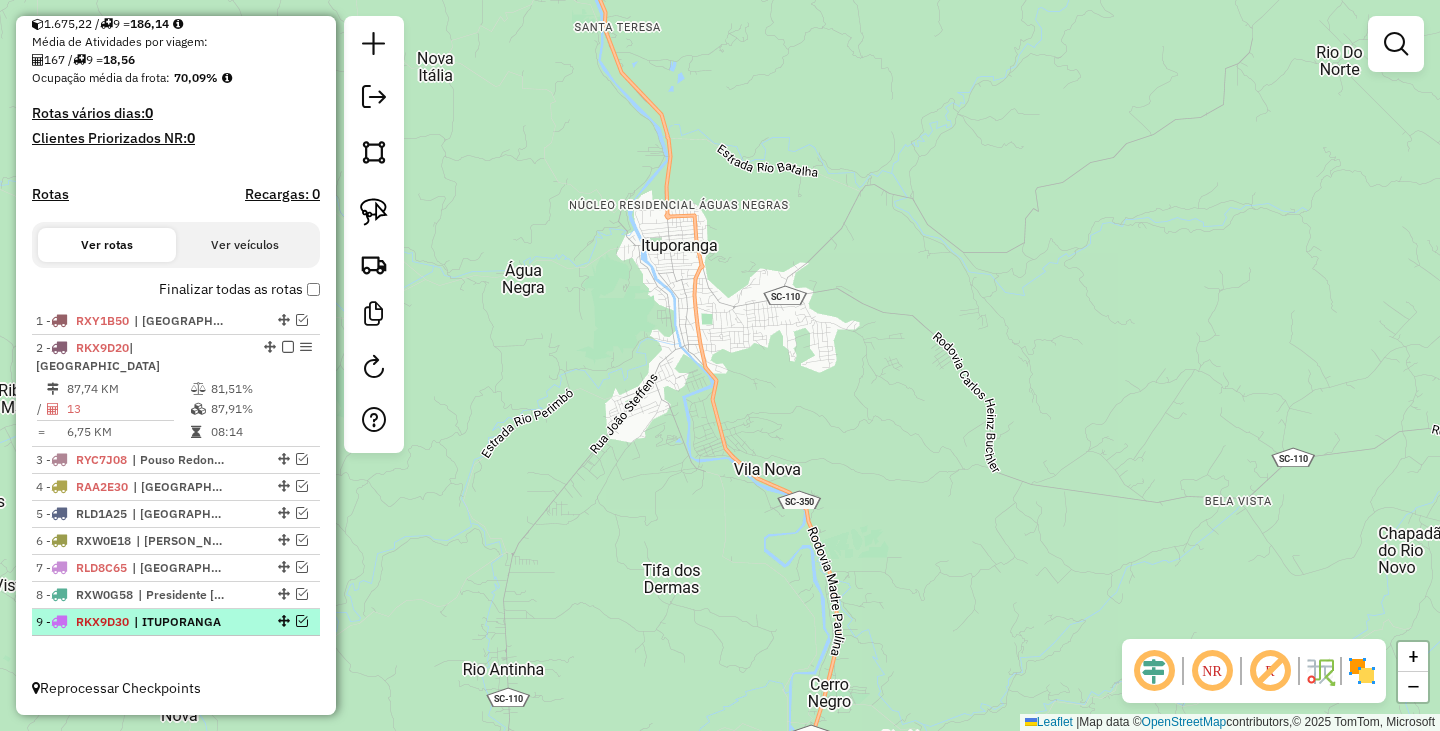 click at bounding box center (302, 621) 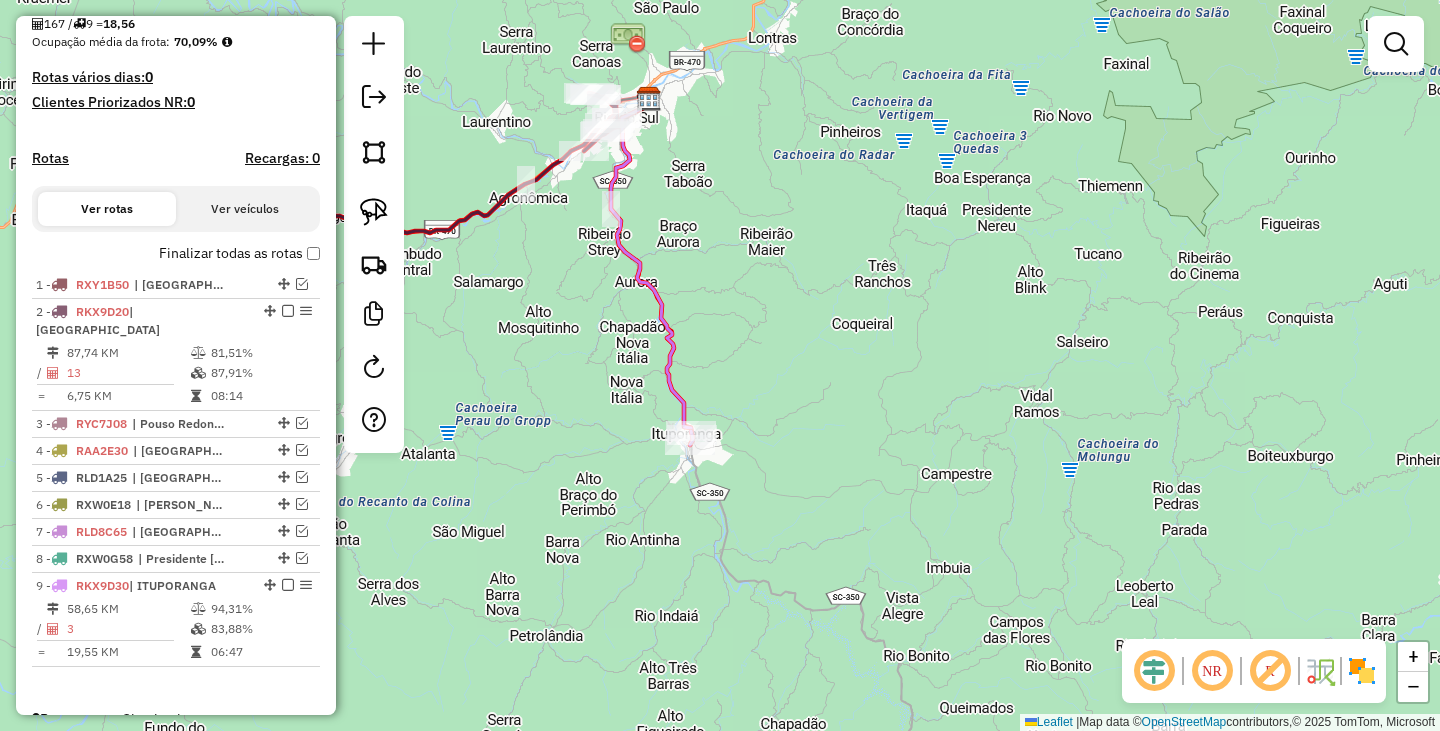 drag, startPoint x: 688, startPoint y: 229, endPoint x: 716, endPoint y: 317, distance: 92.34717 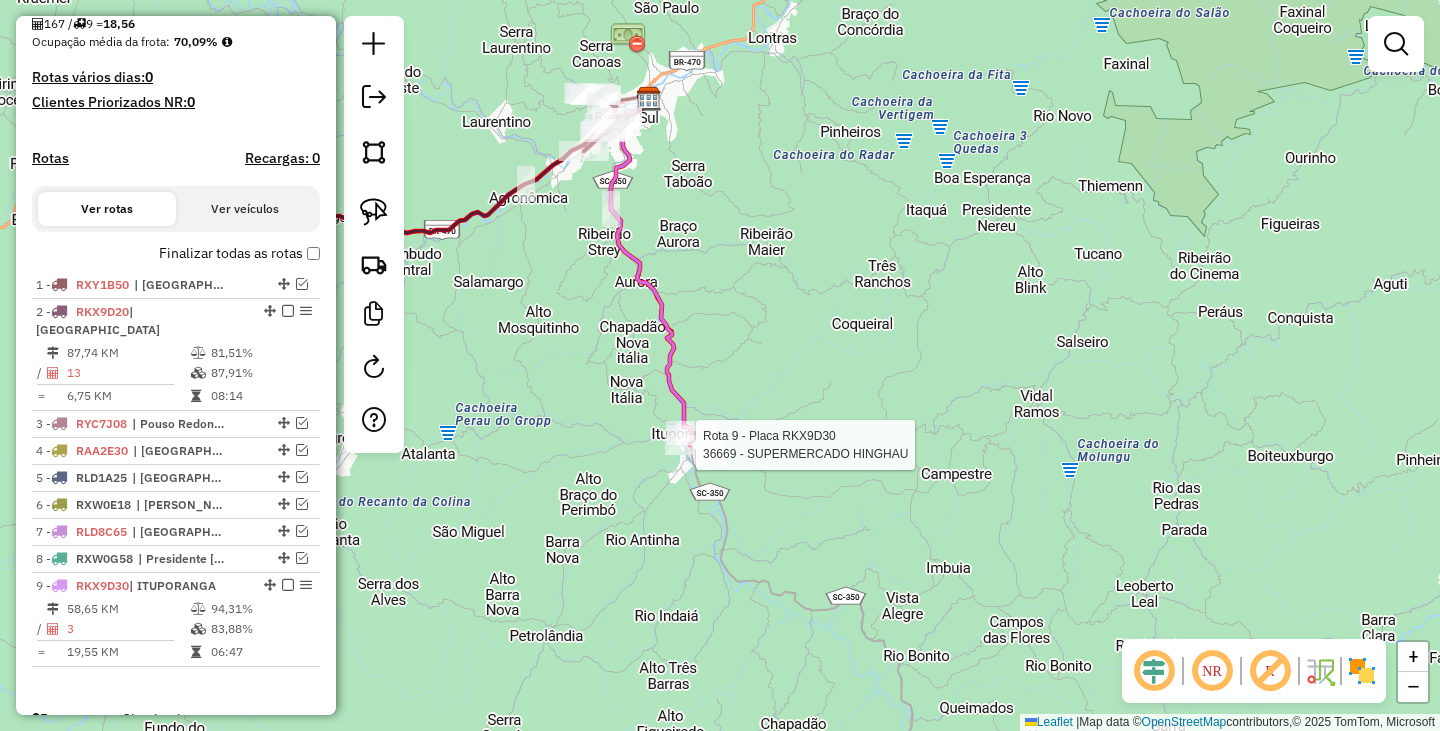 scroll, scrollTop: 507, scrollLeft: 0, axis: vertical 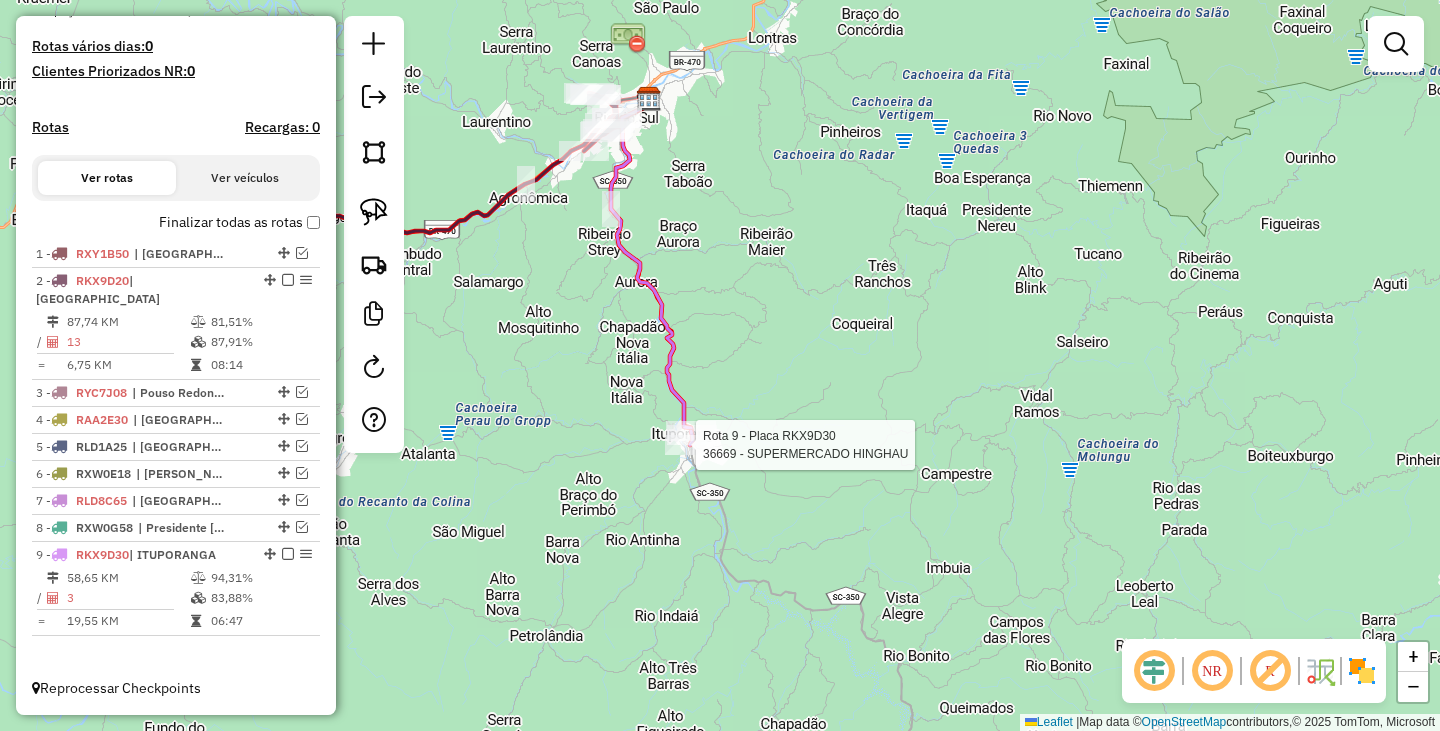 select on "*********" 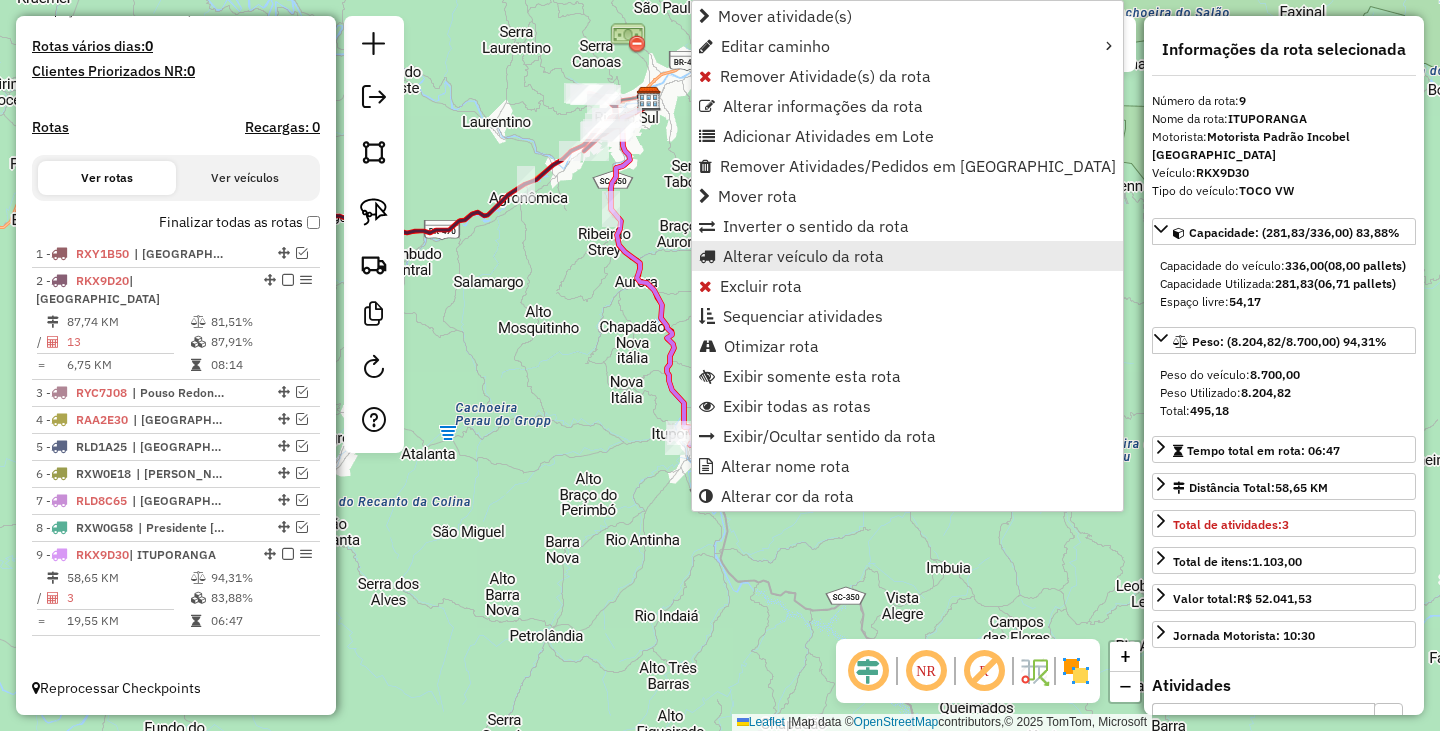click on "Alterar veículo da rota" at bounding box center (803, 256) 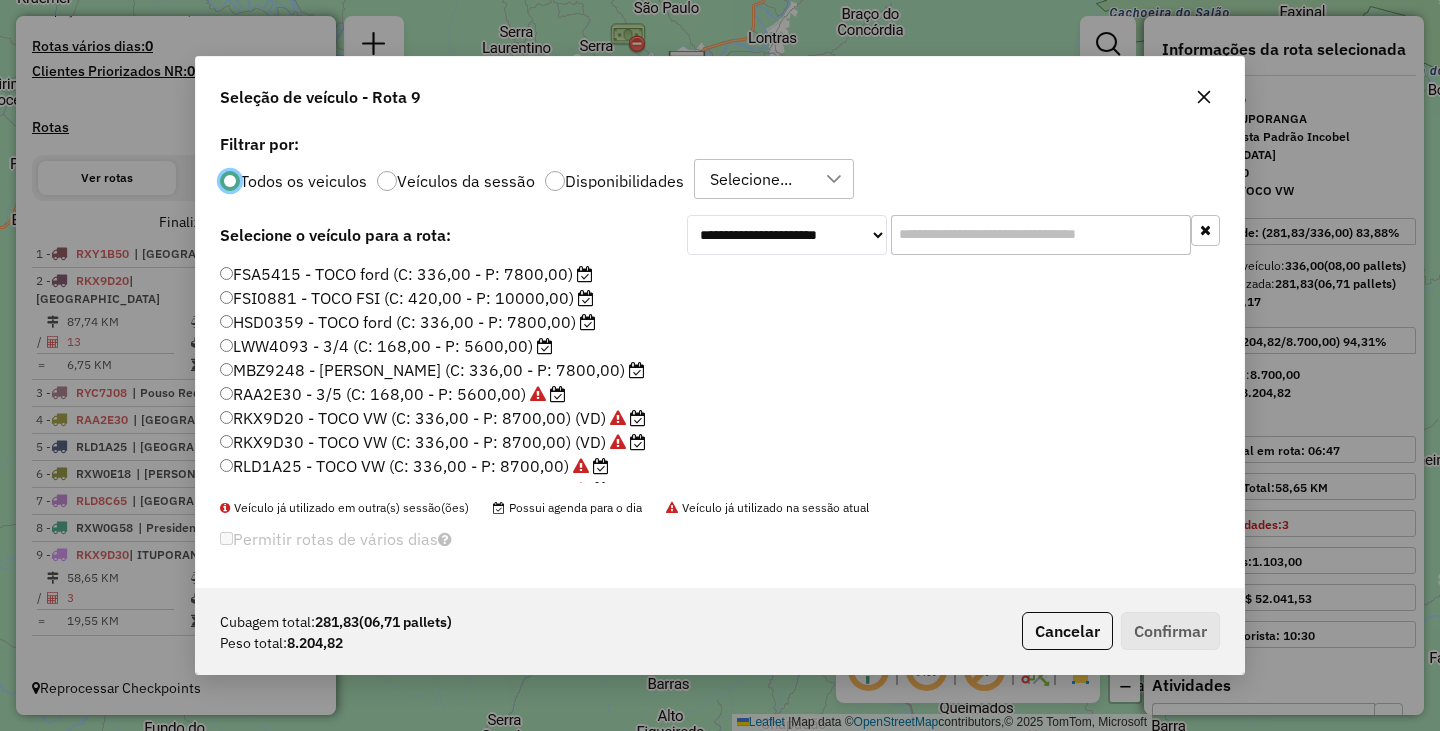 scroll, scrollTop: 11, scrollLeft: 6, axis: both 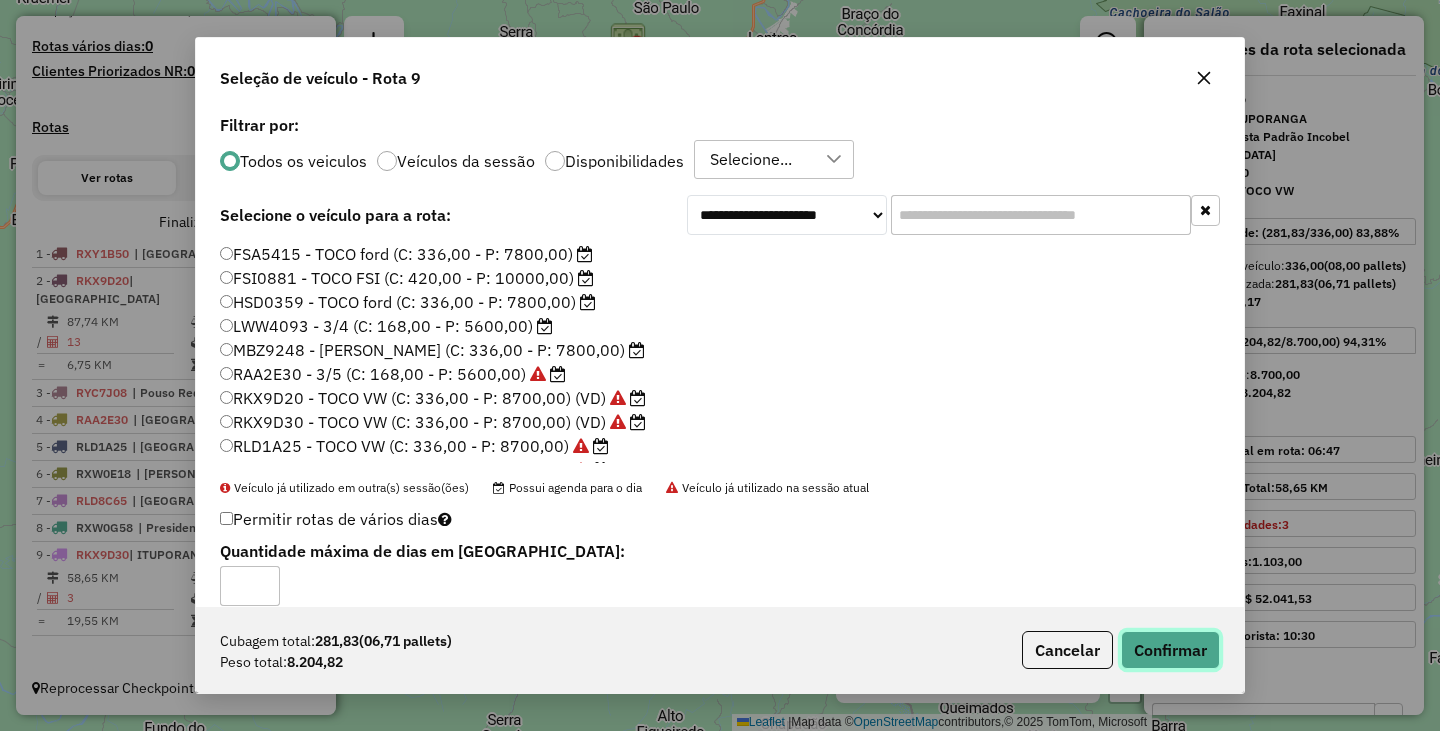 click on "Confirmar" 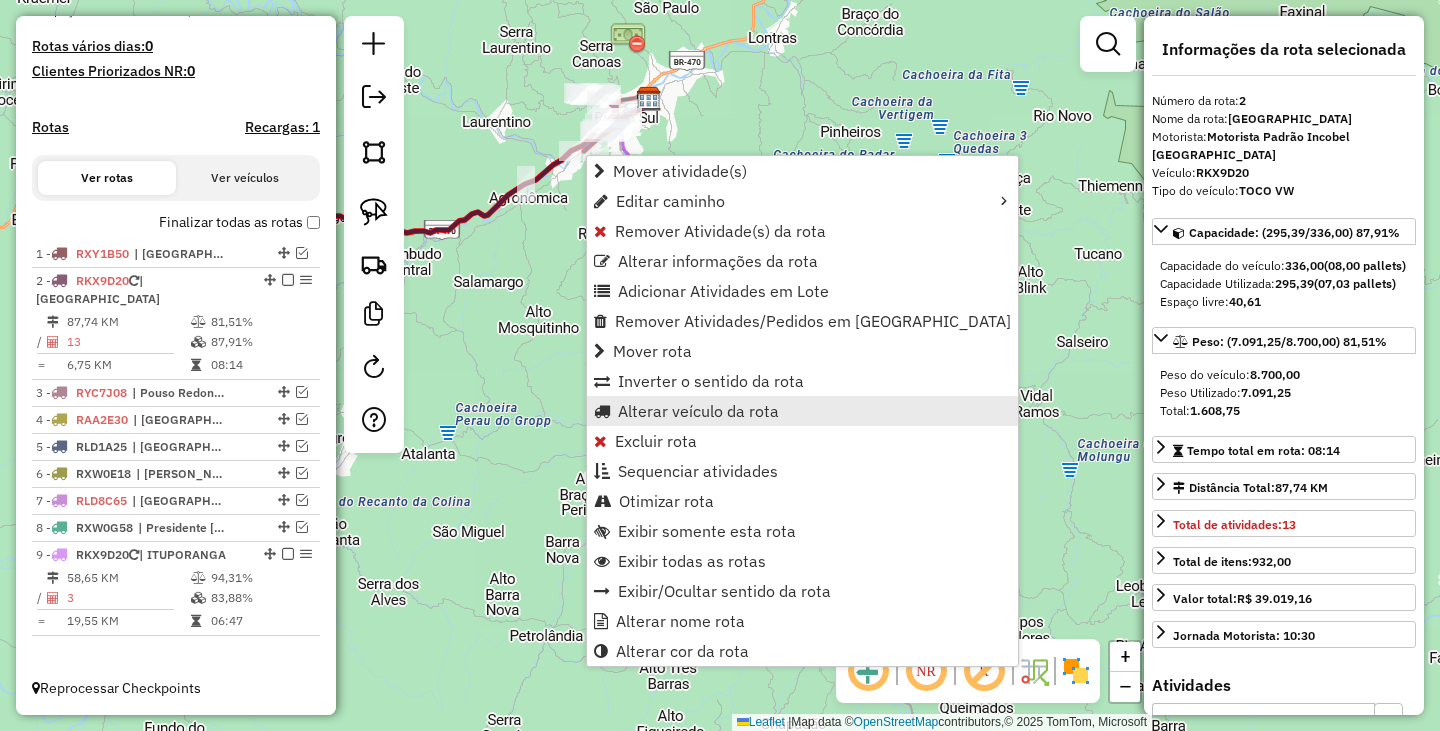 click on "Alterar veículo da rota" at bounding box center (698, 411) 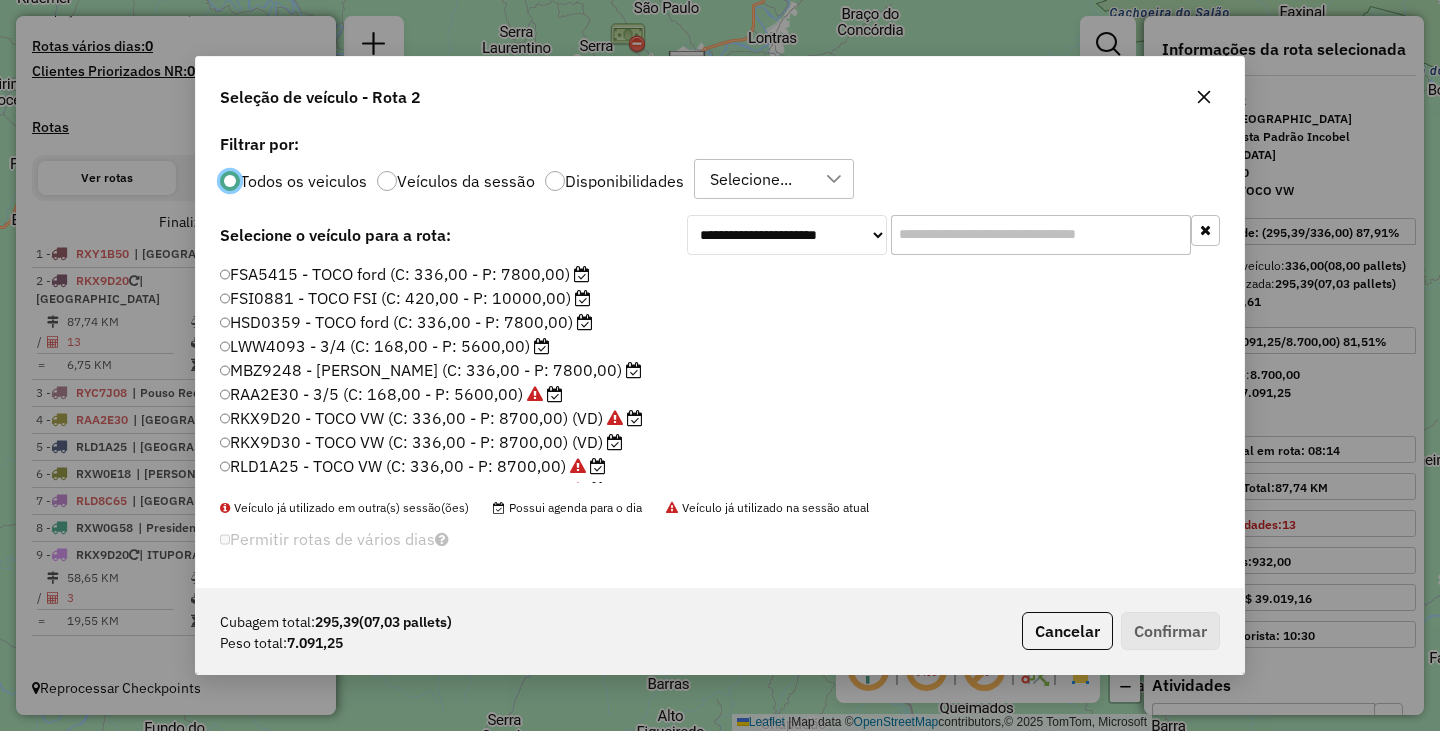 scroll, scrollTop: 11, scrollLeft: 6, axis: both 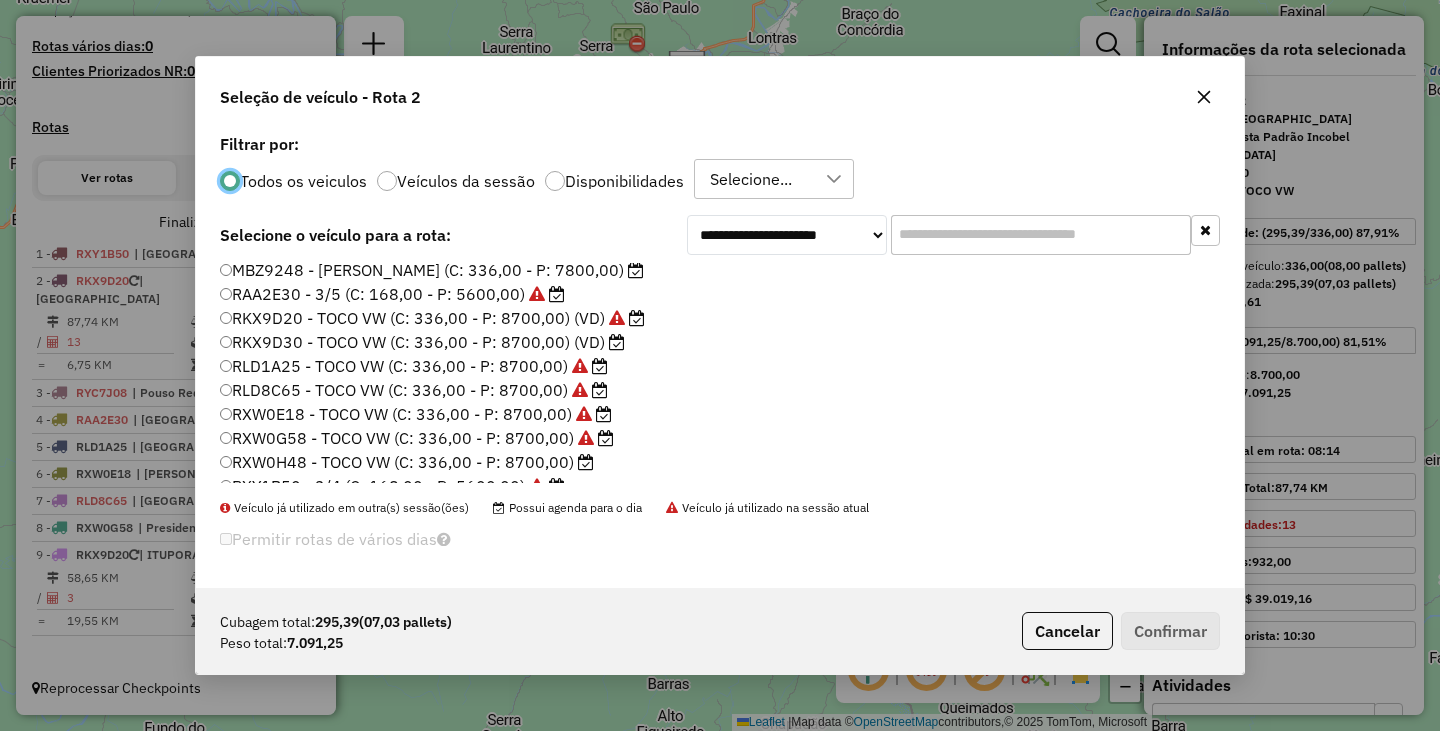 click on "RKX9D30 - TOCO VW (C: 336,00 - P: 8700,00) (VD)" 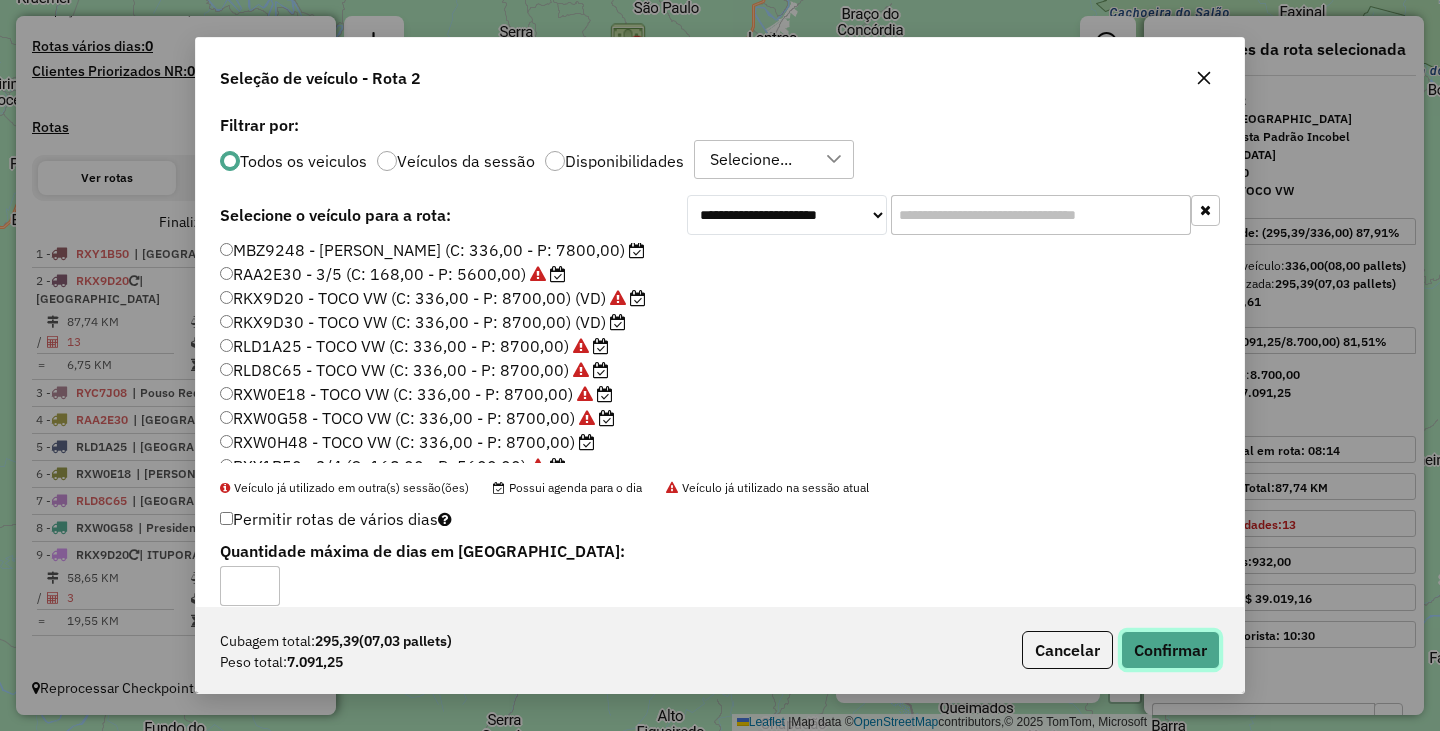 click on "Confirmar" 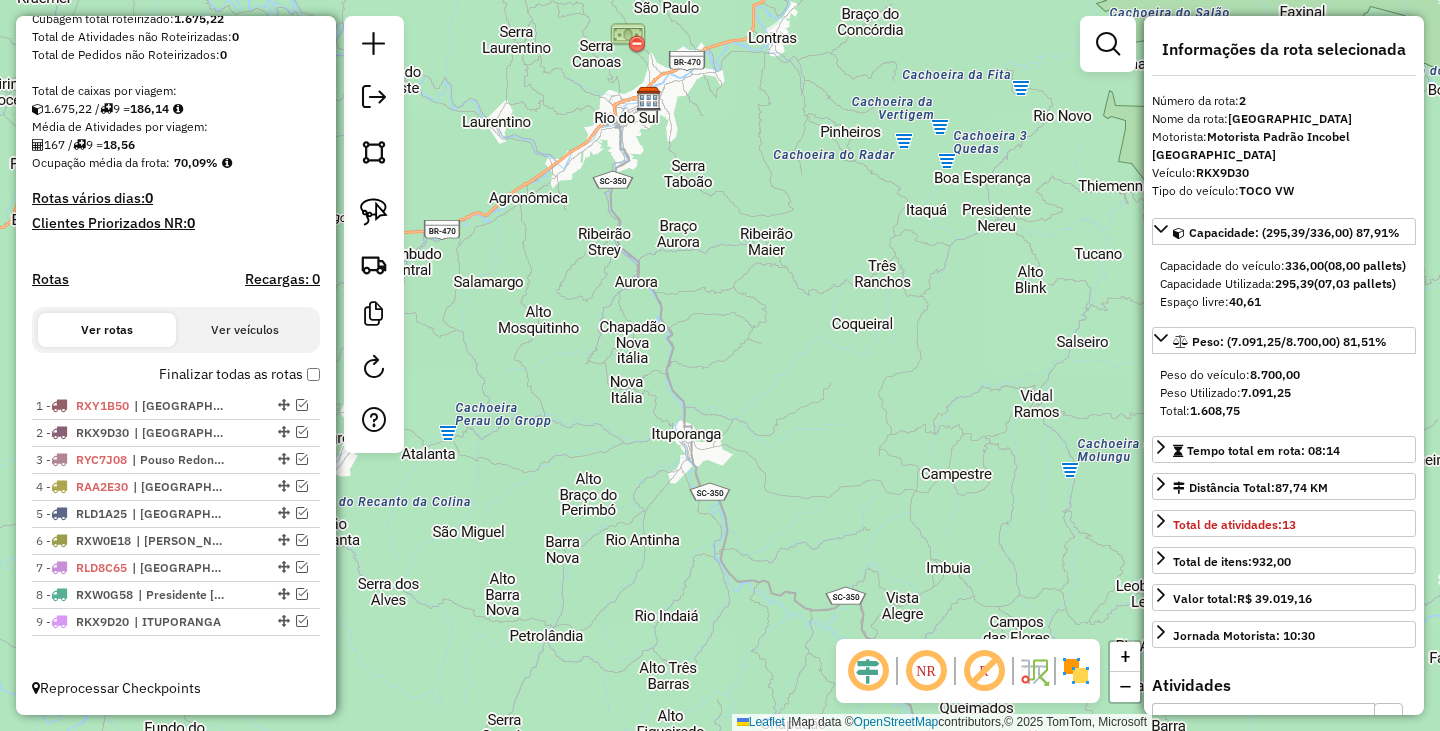 scroll, scrollTop: 373, scrollLeft: 0, axis: vertical 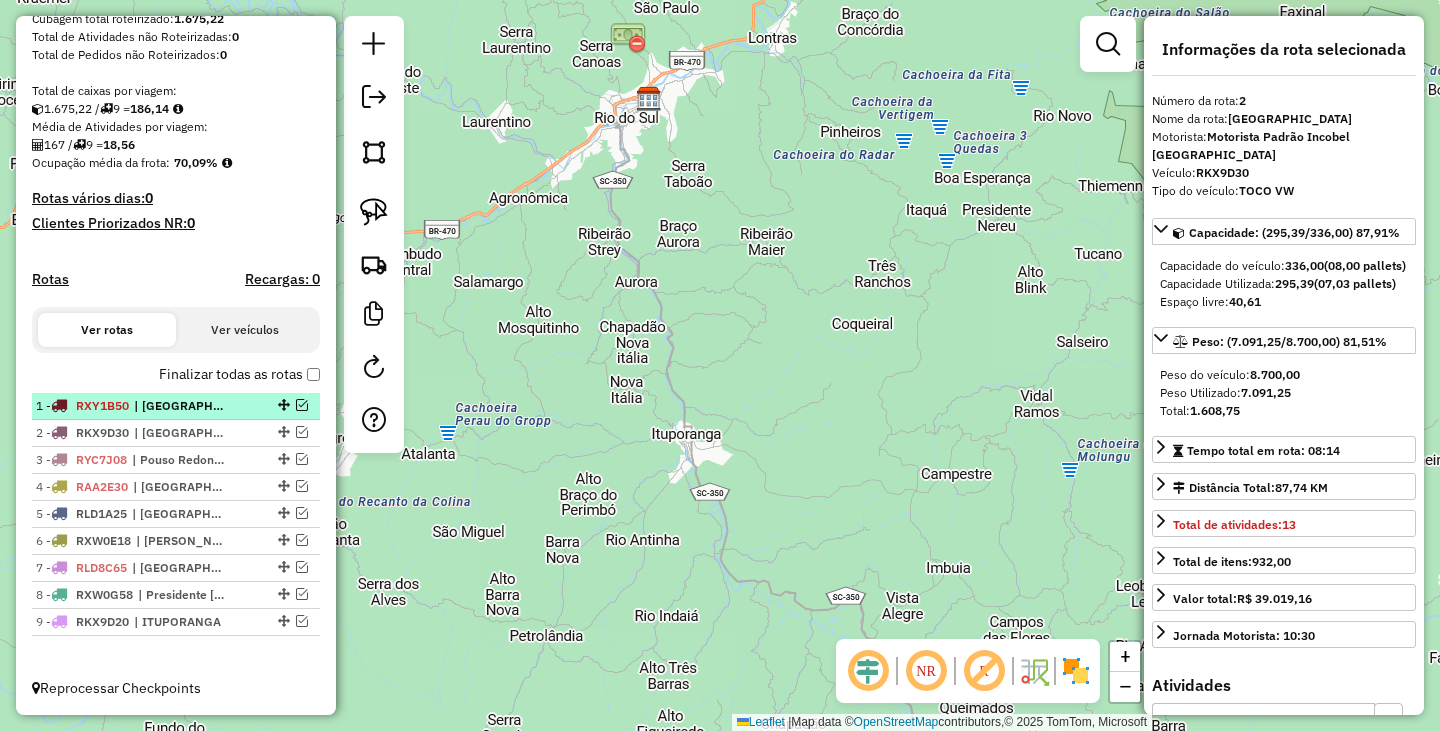 click at bounding box center [302, 405] 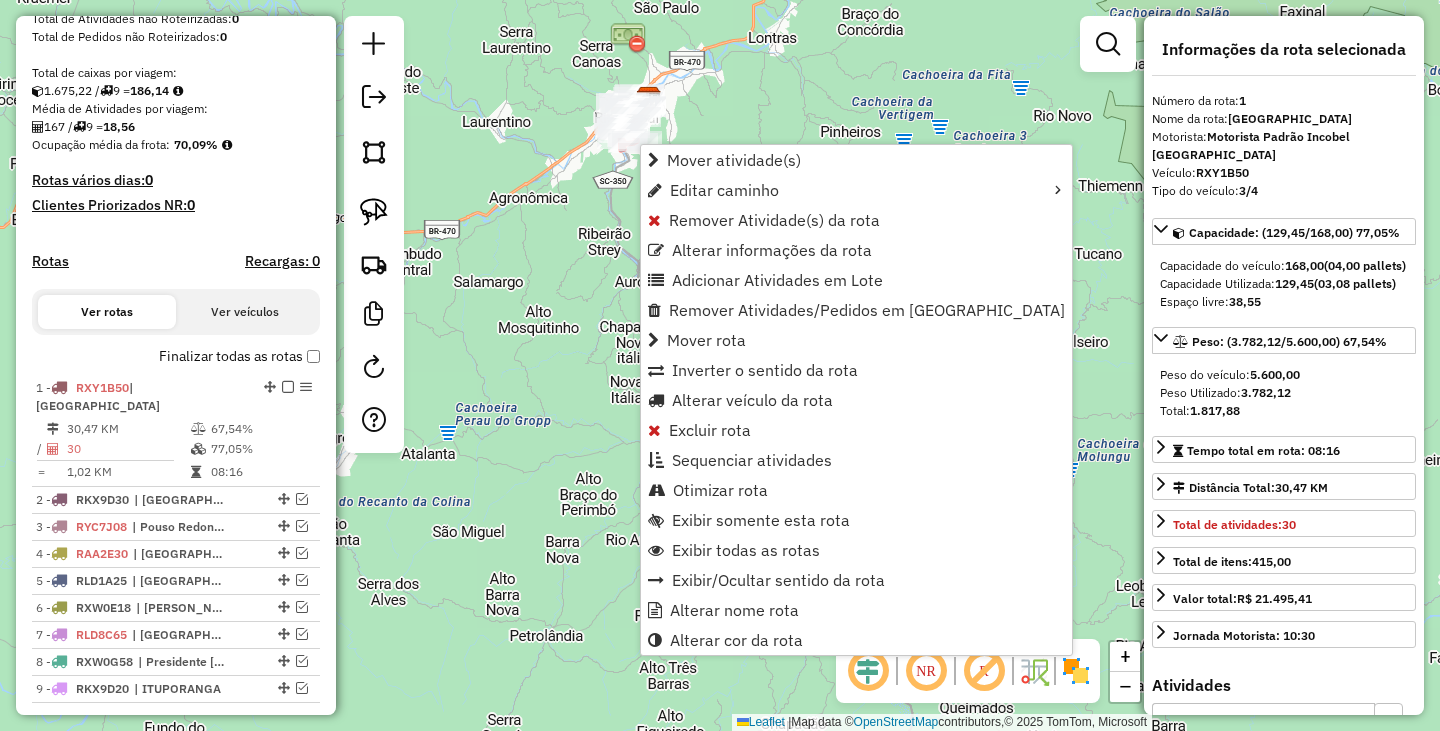 scroll, scrollTop: 440, scrollLeft: 0, axis: vertical 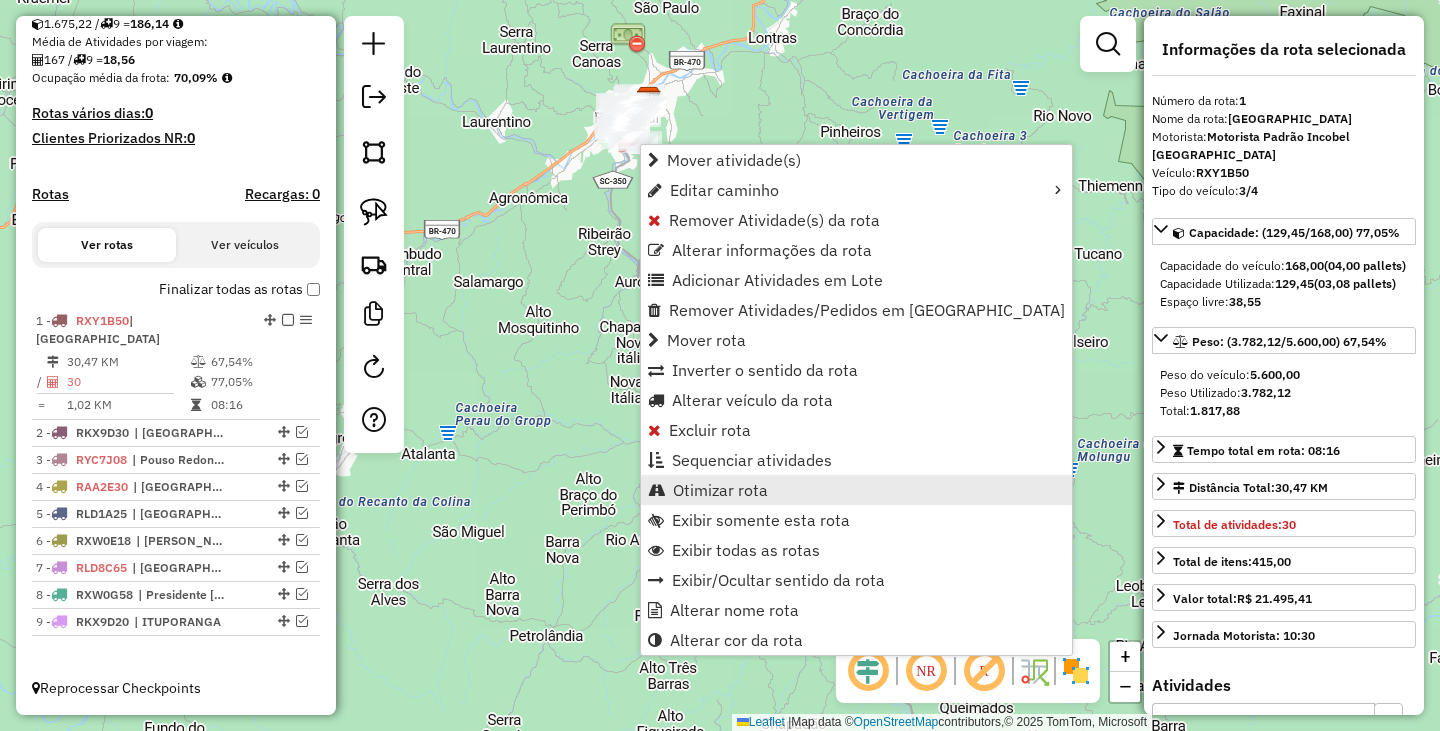 click on "Otimizar rota" at bounding box center (720, 490) 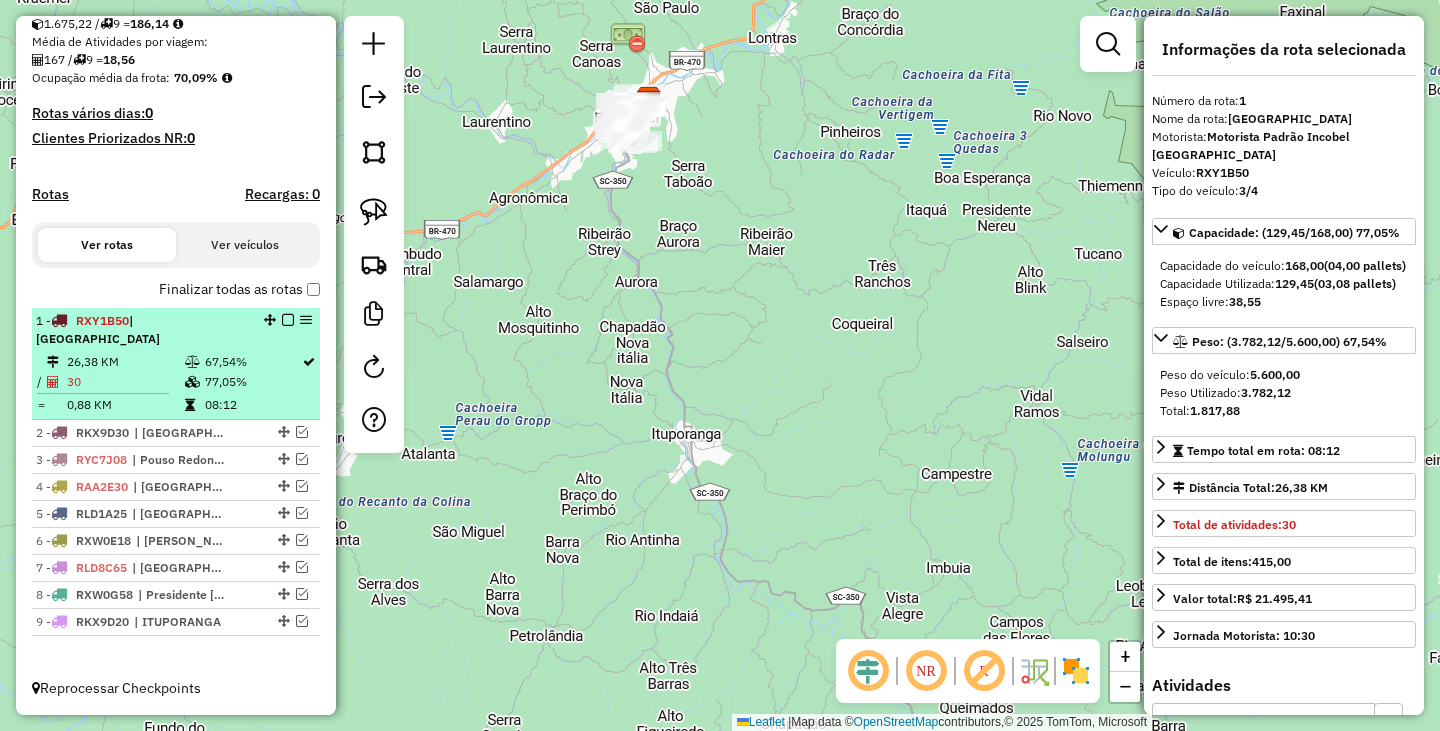 click at bounding box center (288, 320) 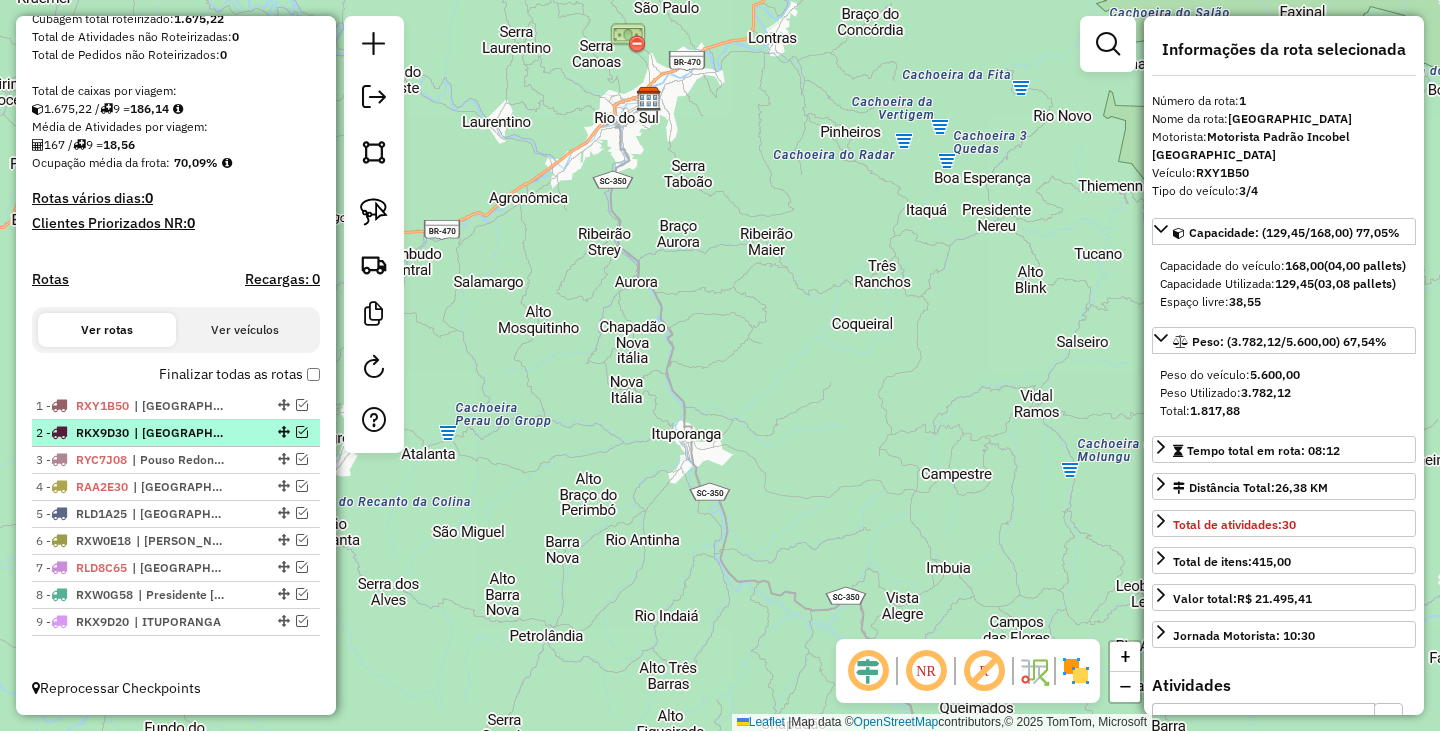 click at bounding box center (282, 432) 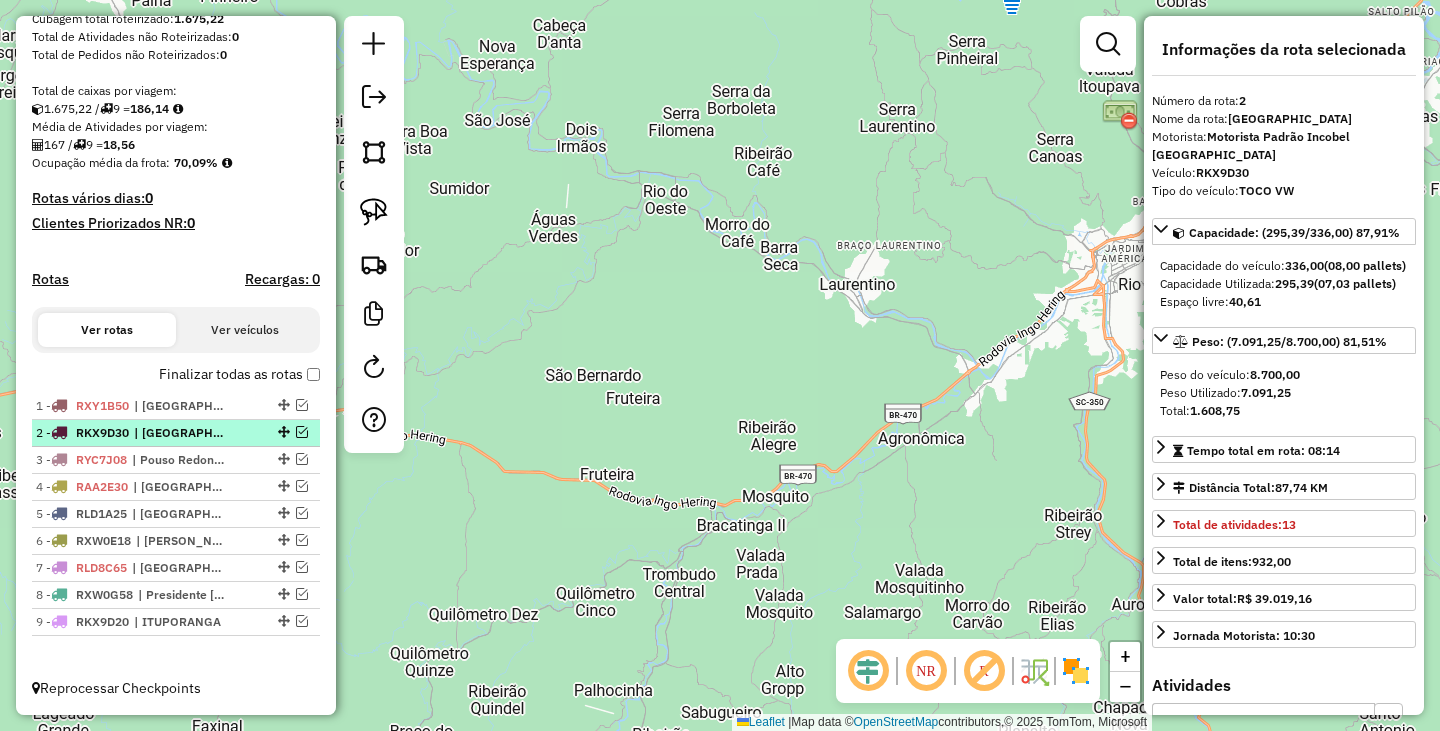 click at bounding box center (302, 432) 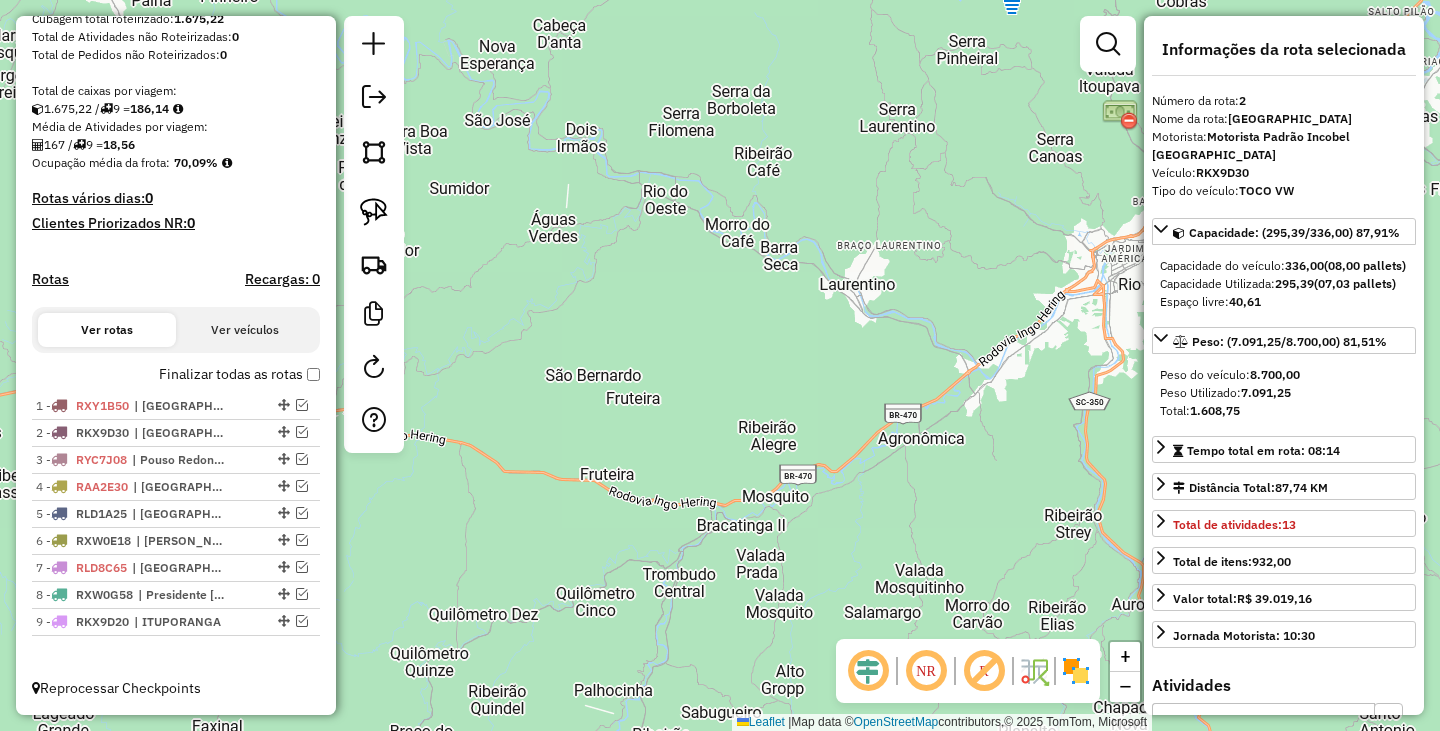 scroll, scrollTop: 440, scrollLeft: 0, axis: vertical 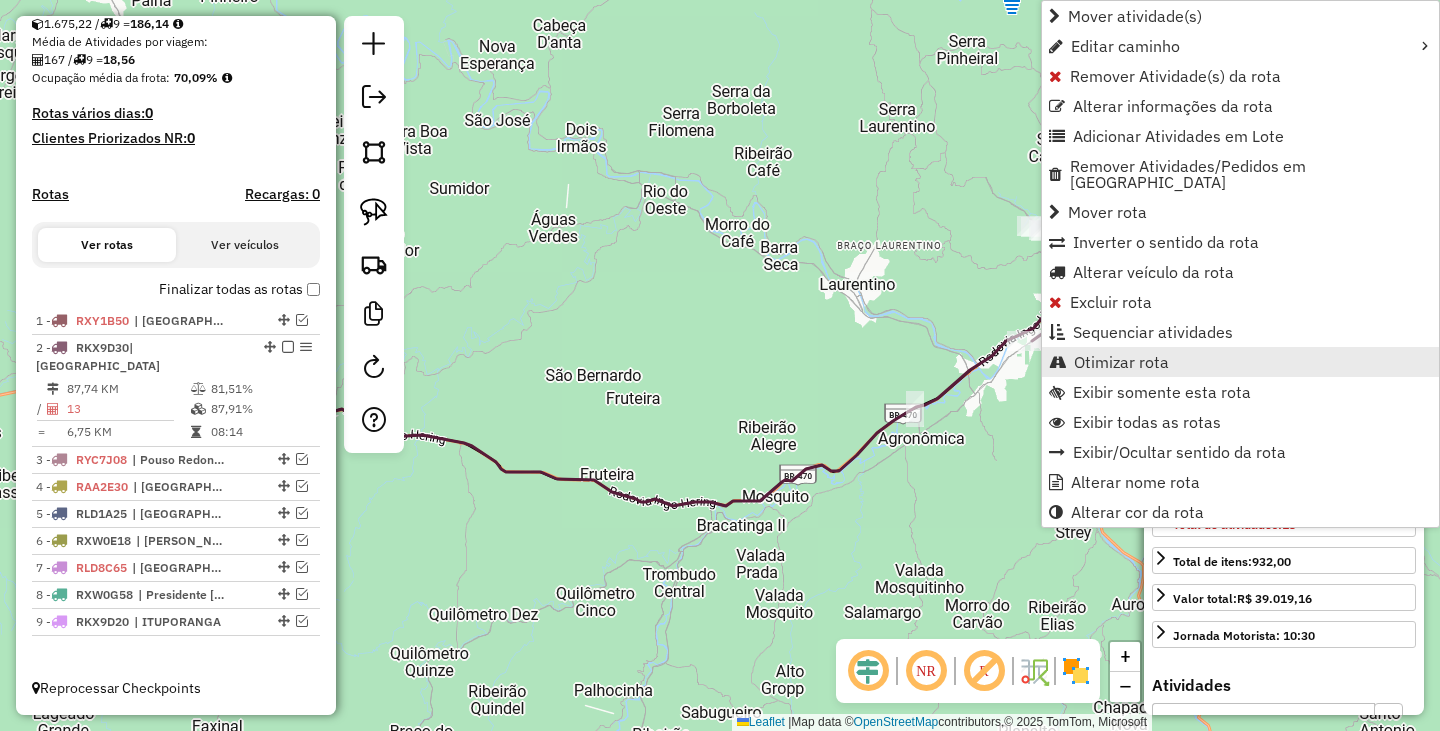 click on "Otimizar rota" at bounding box center (1121, 362) 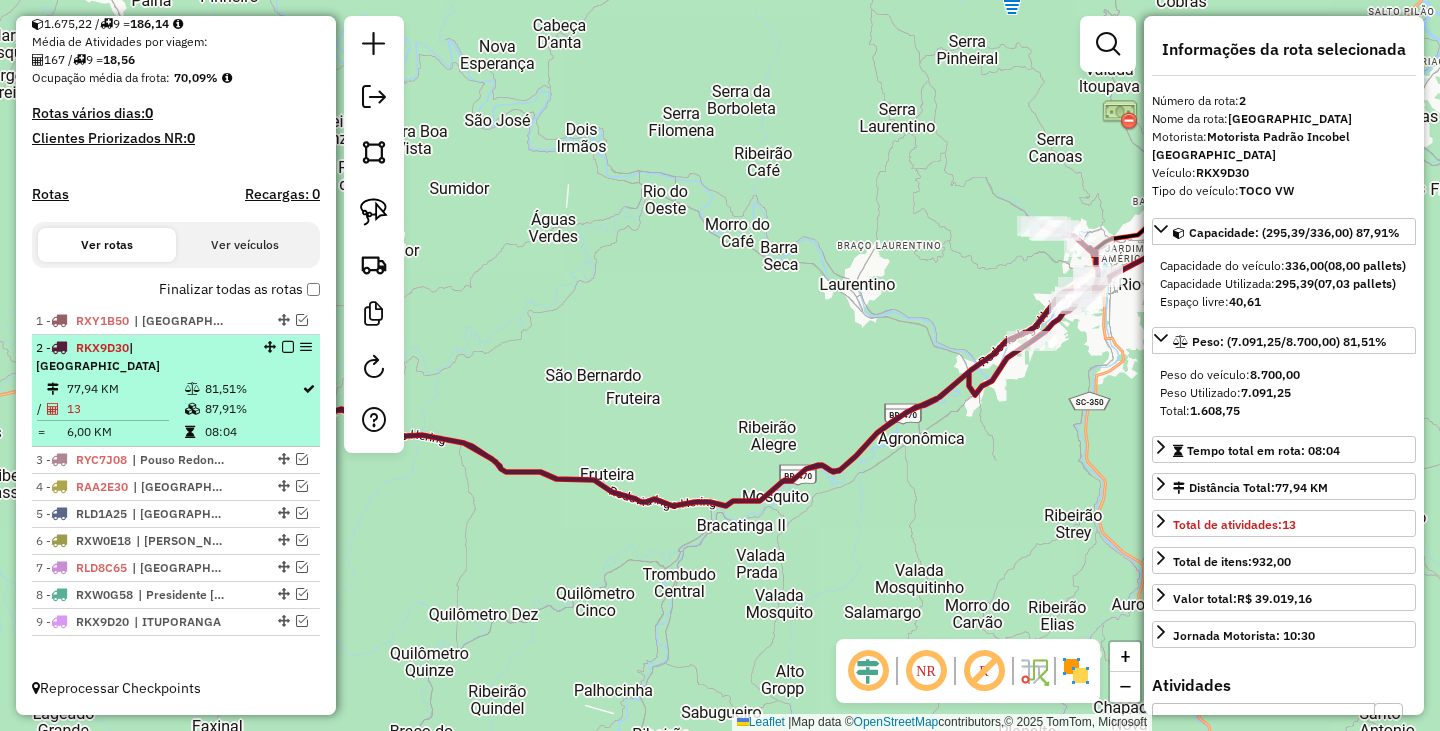click at bounding box center (288, 347) 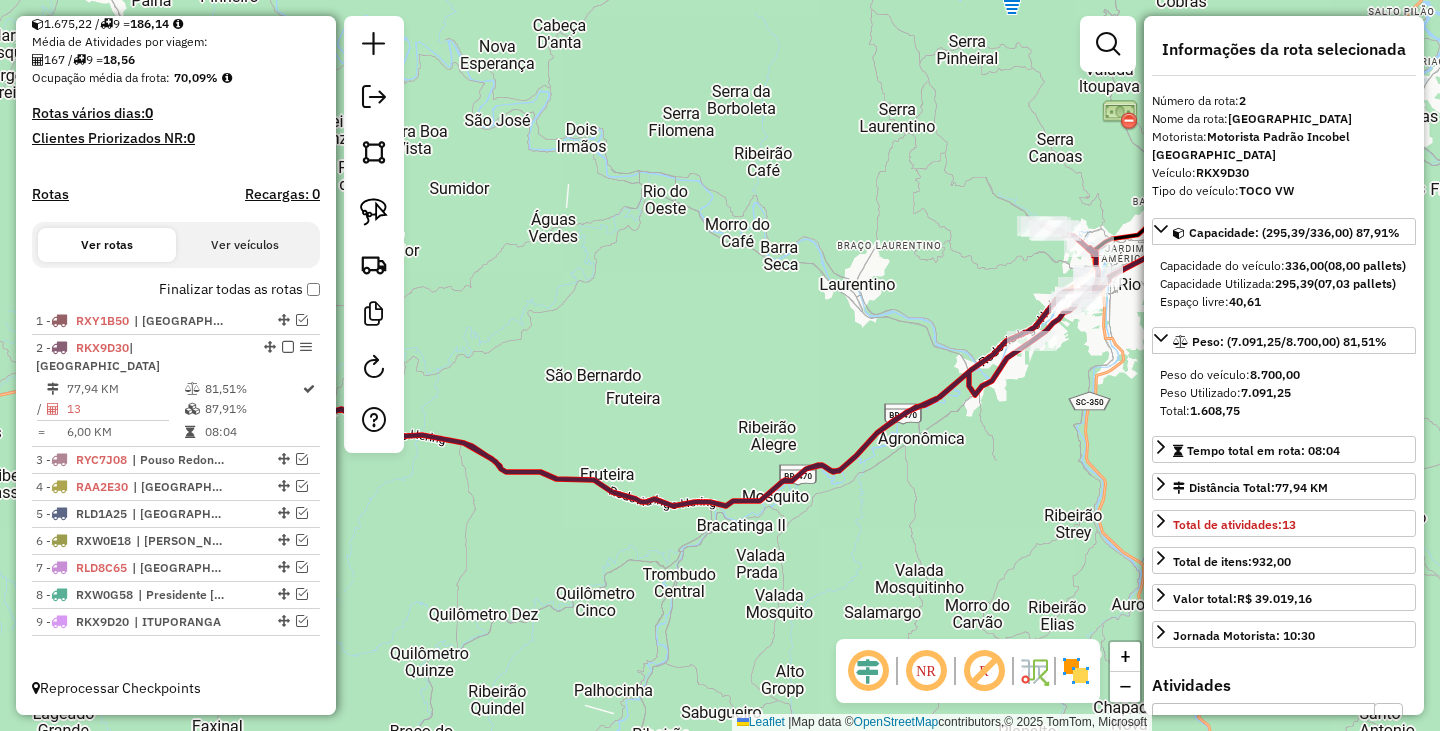 scroll, scrollTop: 373, scrollLeft: 0, axis: vertical 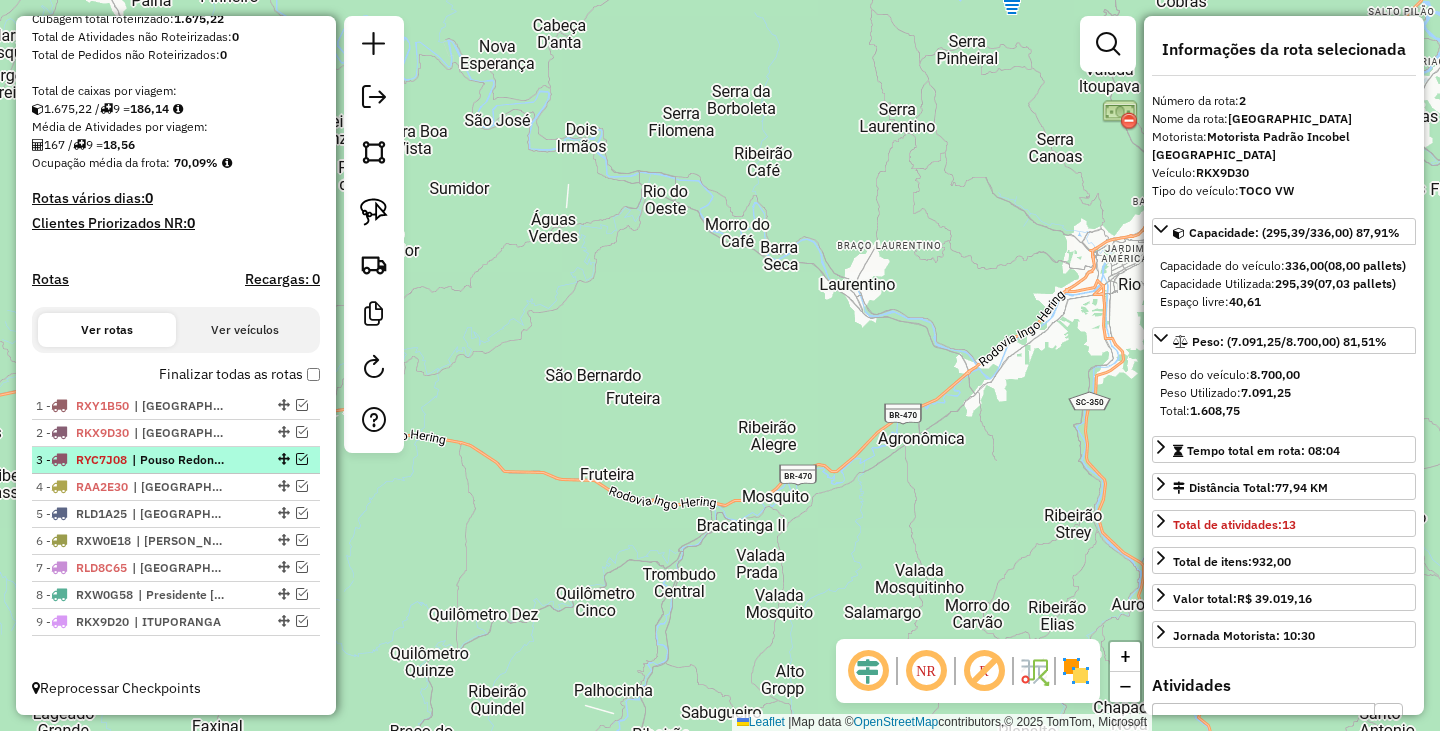 click at bounding box center [302, 459] 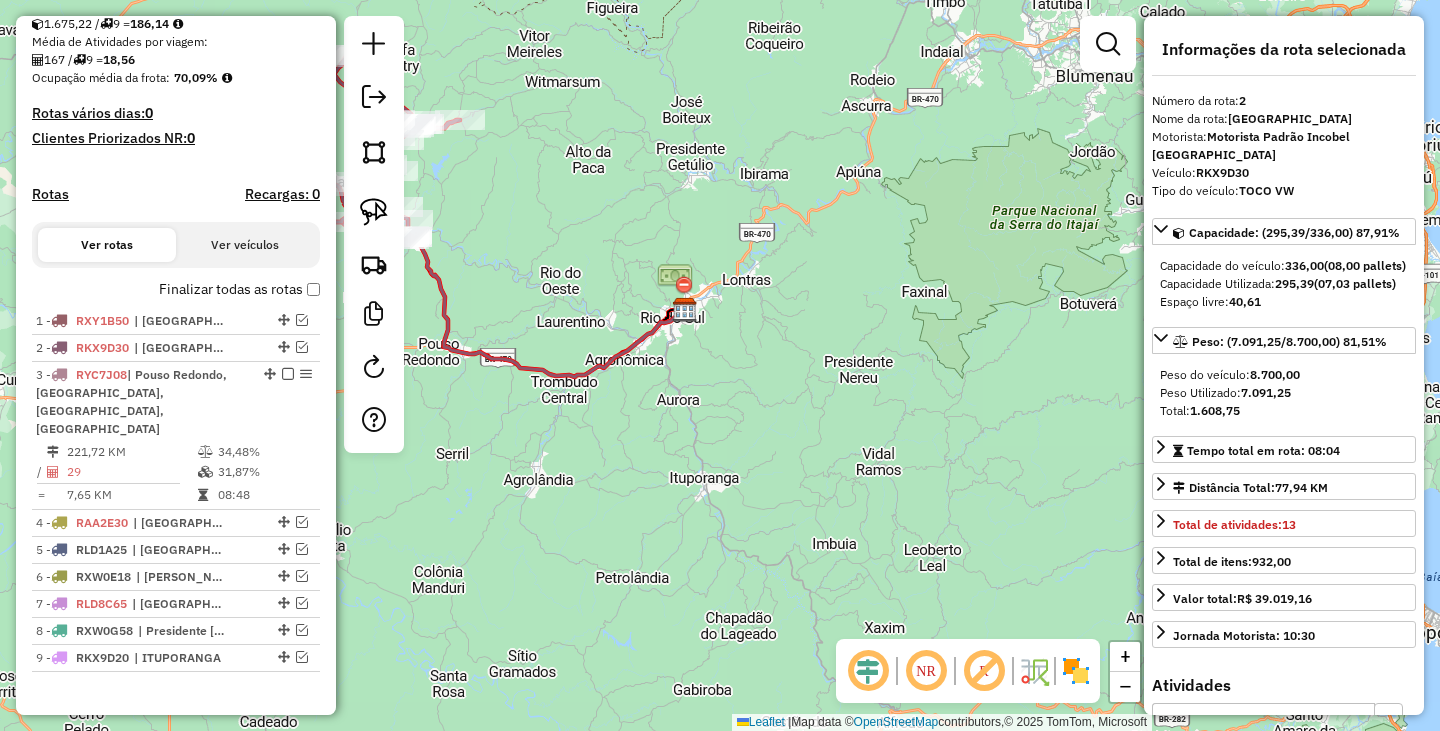 click on "Janela de atendimento Grade de atendimento Capacidade Transportadoras Veículos Cliente Pedidos  Rotas Selecione os dias de semana para filtrar as janelas de atendimento  Seg   Ter   Qua   Qui   Sex   Sáb   Dom  Informe o período da janela de atendimento: De: Até:  Filtrar exatamente a janela do cliente  Considerar janela de atendimento padrão  Selecione os dias de semana para filtrar as grades de atendimento  Seg   Ter   Qua   Qui   Sex   Sáb   Dom   Considerar clientes sem dia de atendimento cadastrado  Clientes fora do dia de atendimento selecionado Filtrar as atividades entre os valores definidos abaixo:  Peso mínimo:   Peso máximo:   Cubagem mínima:   Cubagem máxima:   De:   Até:  Filtrar as atividades entre o tempo de atendimento definido abaixo:  De:   Até:   Considerar capacidade total dos clientes não roteirizados Transportadora: Selecione um ou mais itens Tipo de veículo: Selecione um ou mais itens Veículo: Selecione um ou mais itens Motorista: Selecione um ou mais itens Nome: Rótulo:" 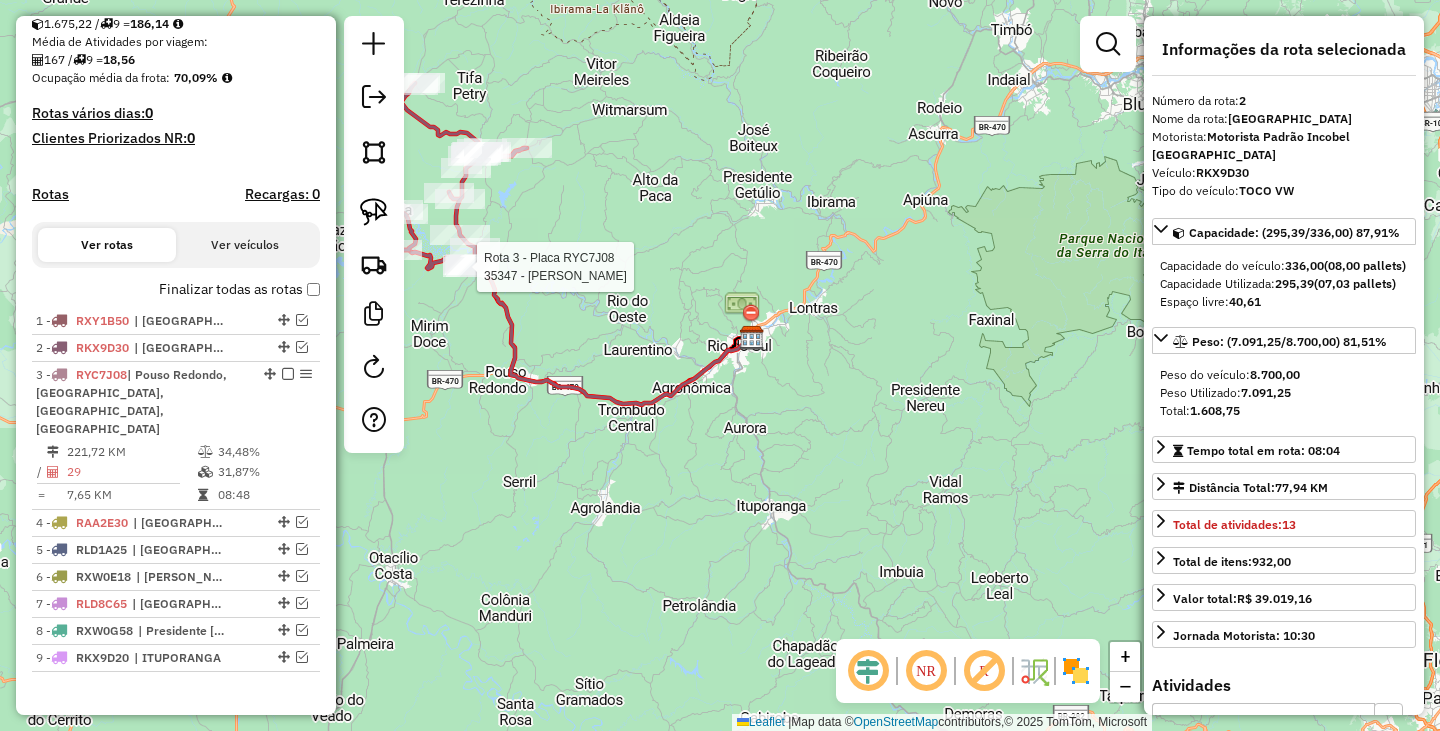 scroll, scrollTop: 458, scrollLeft: 0, axis: vertical 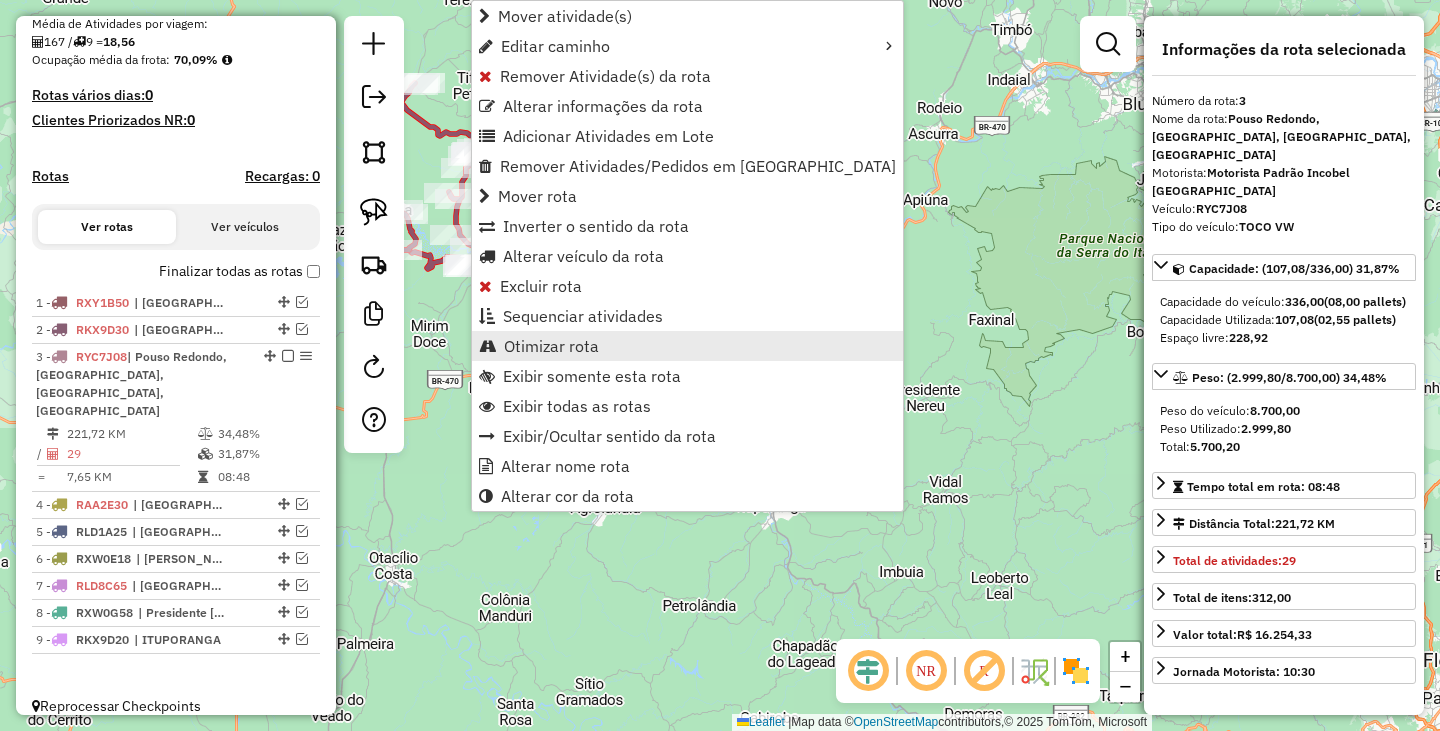 click on "Otimizar rota" at bounding box center (551, 346) 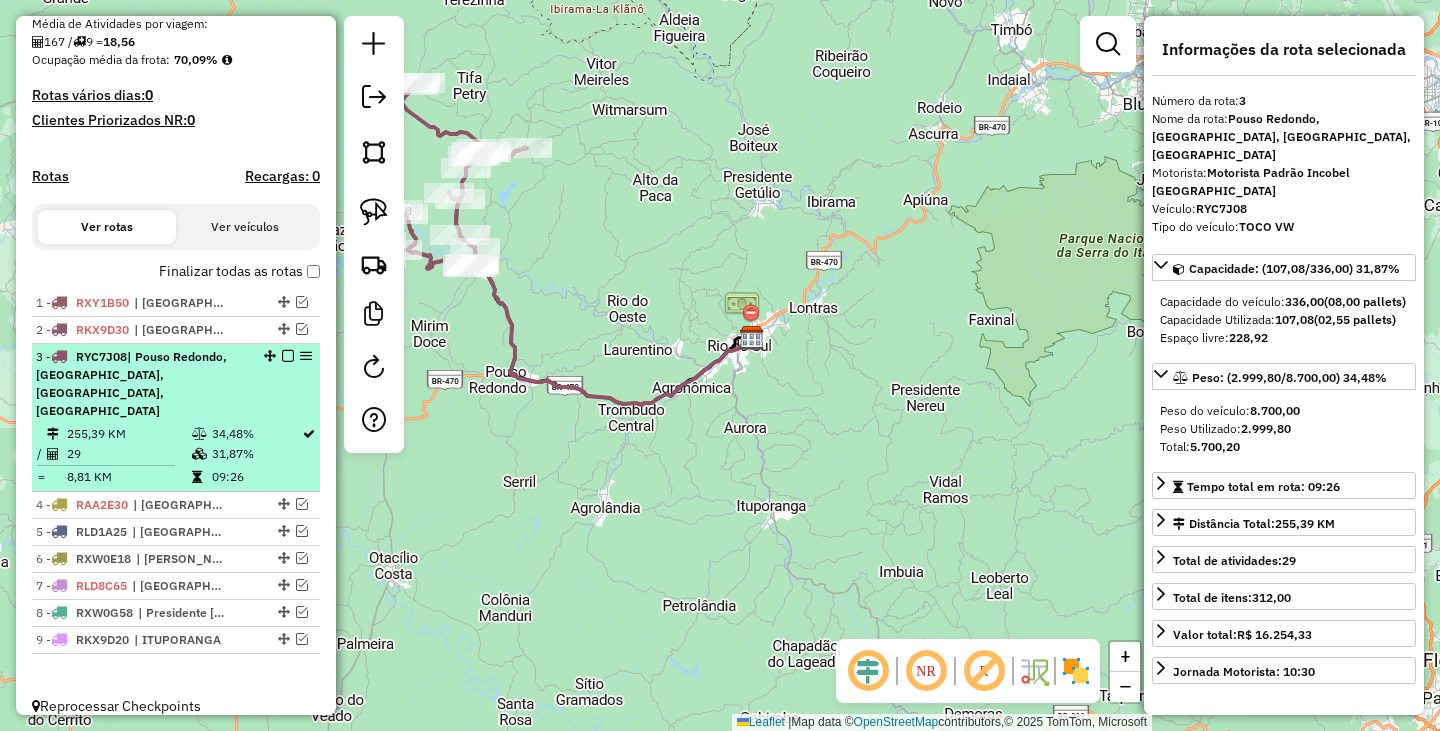 click at bounding box center [288, 356] 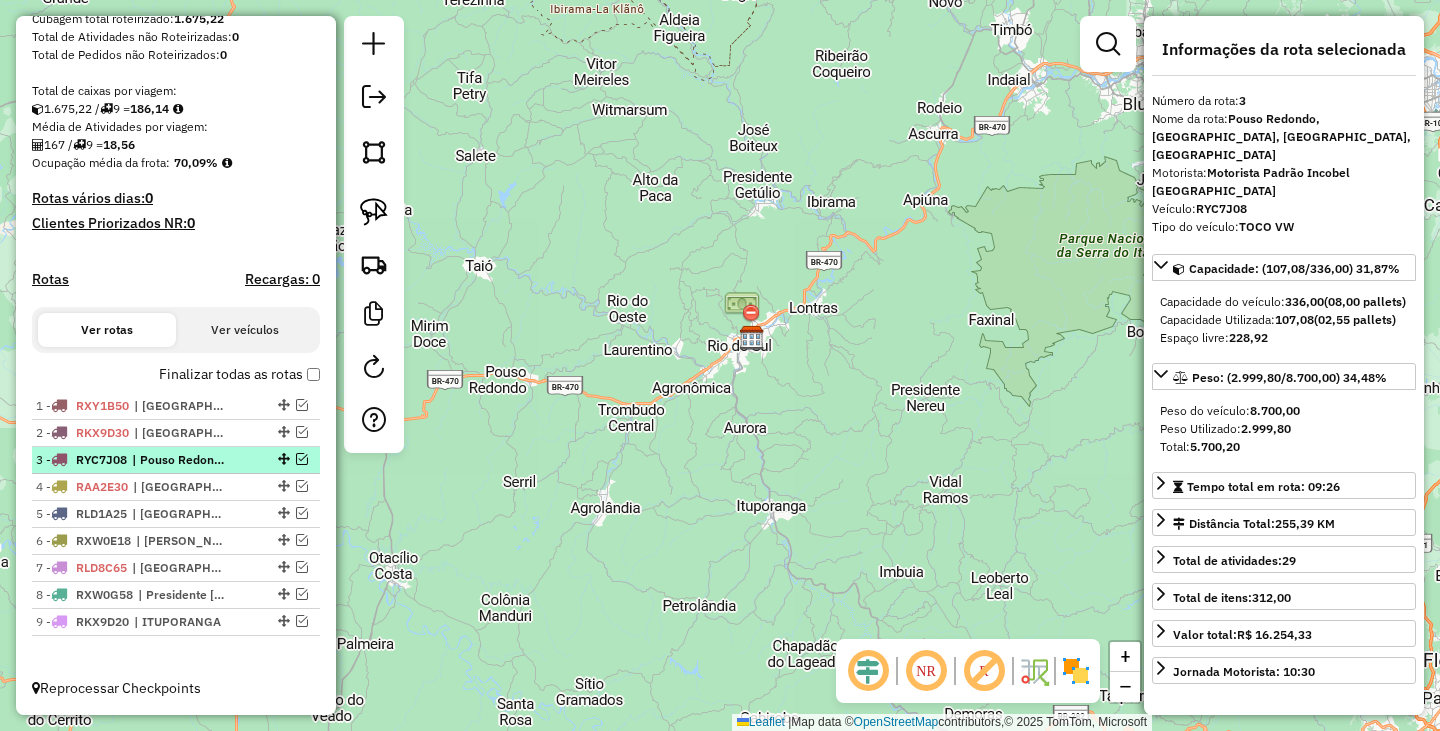 scroll, scrollTop: 373, scrollLeft: 0, axis: vertical 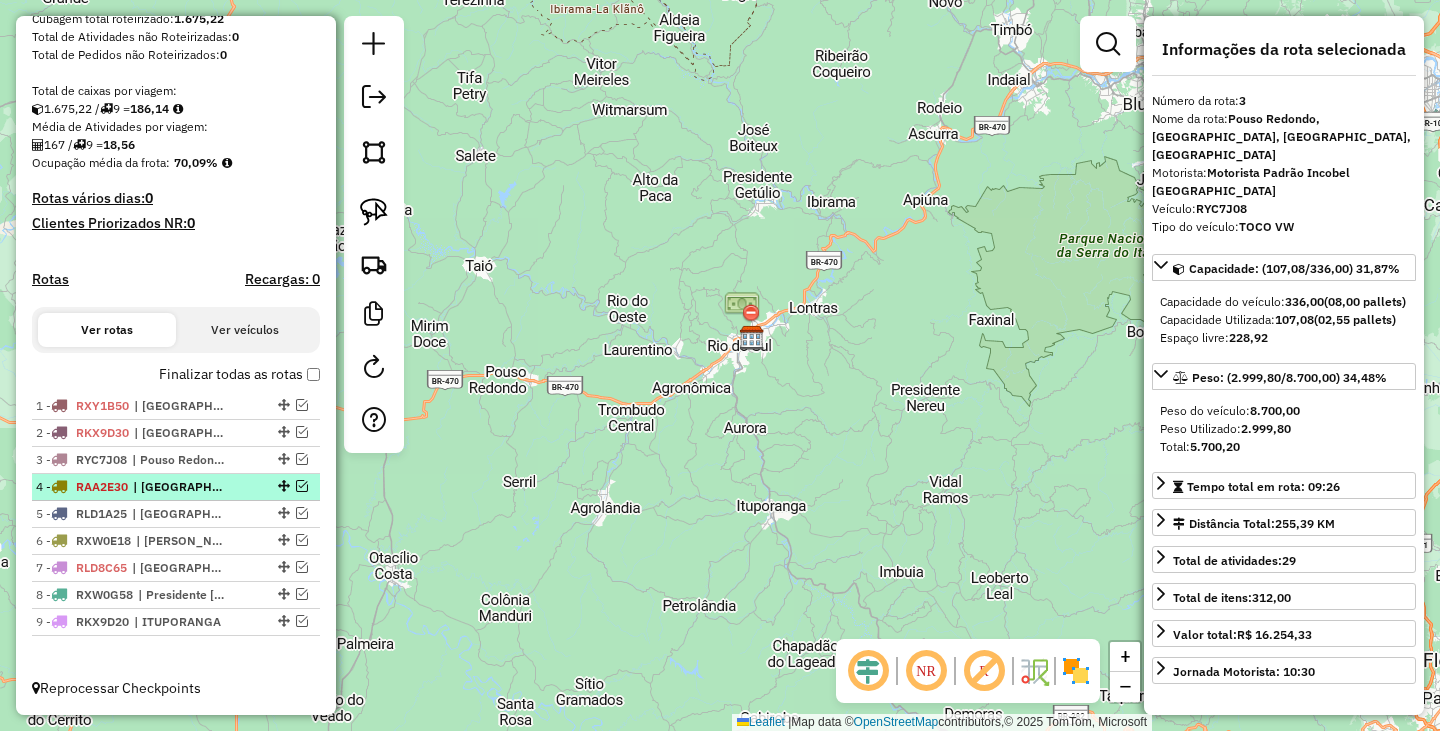 click at bounding box center [302, 486] 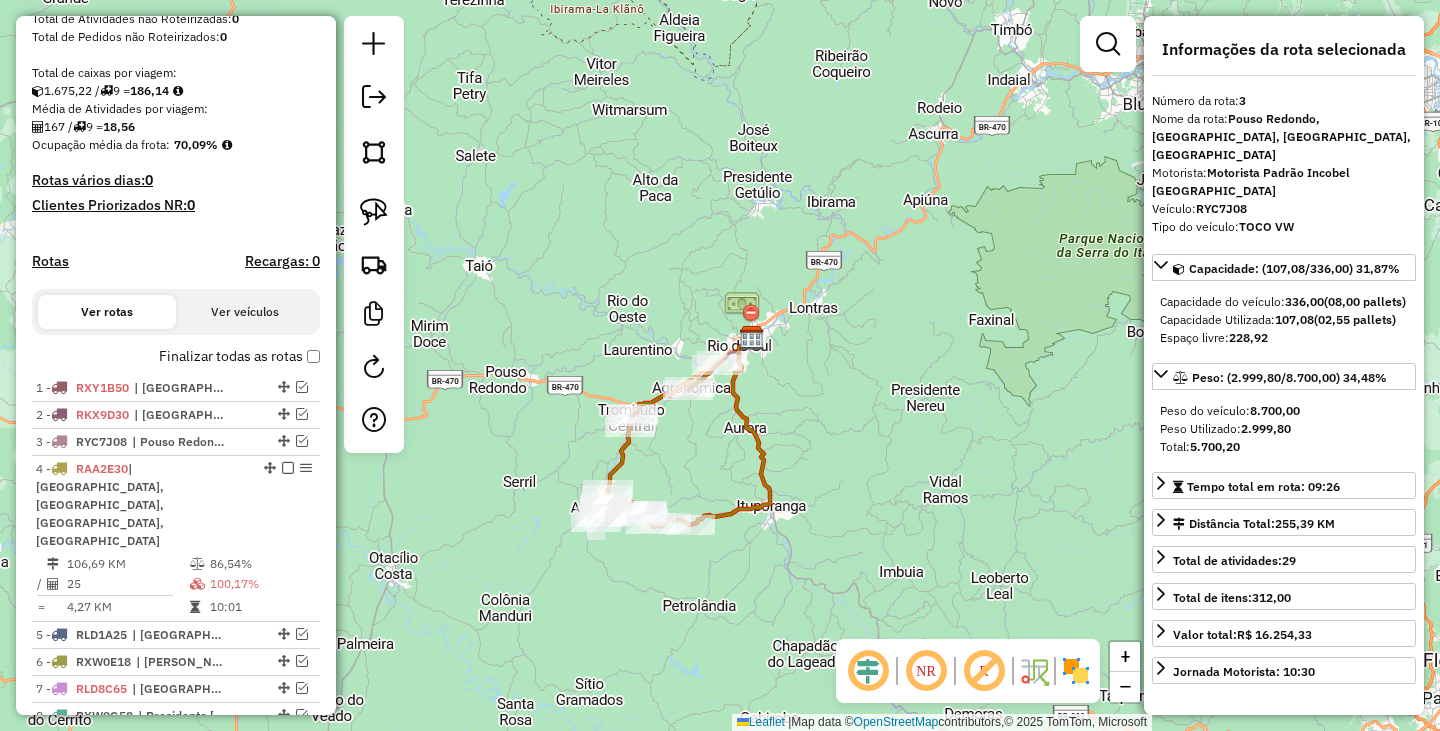 scroll, scrollTop: 458, scrollLeft: 0, axis: vertical 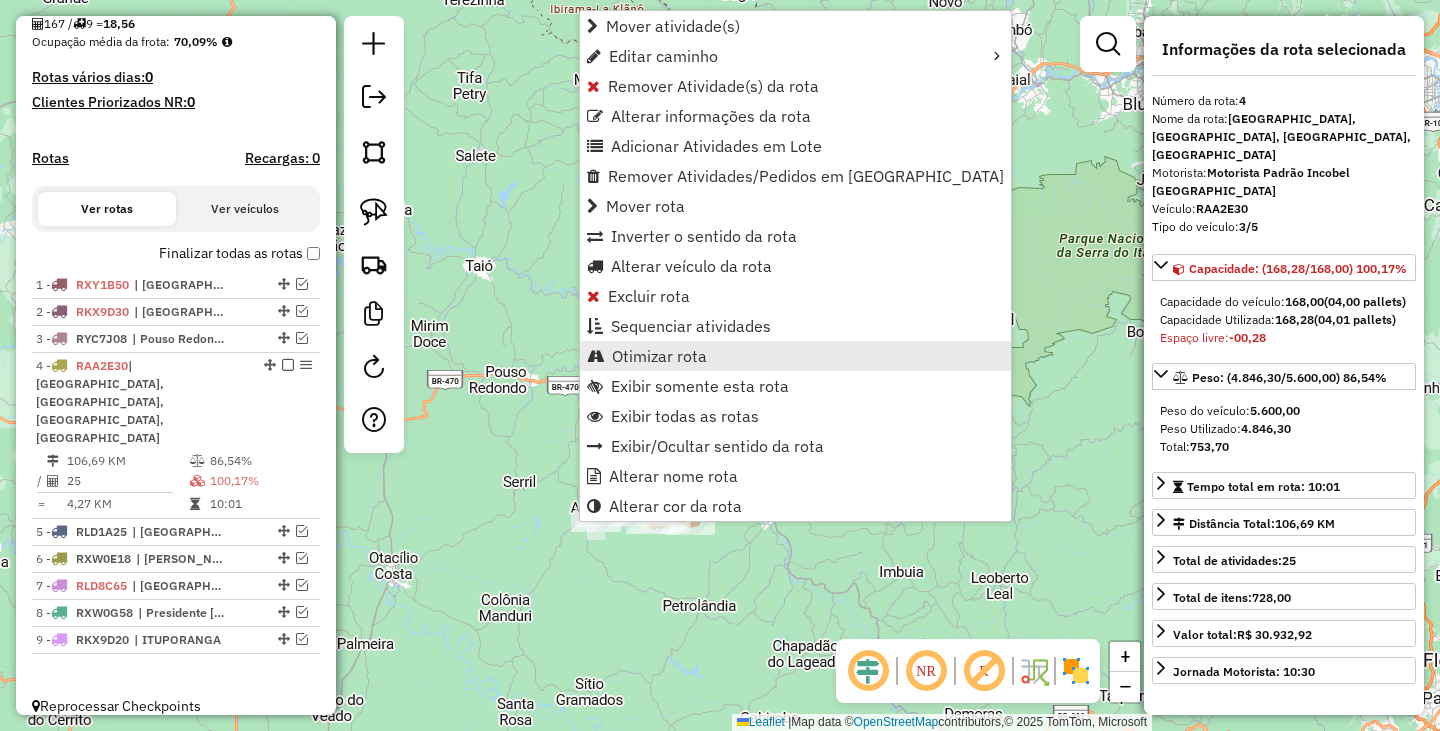 click on "Otimizar rota" at bounding box center [659, 356] 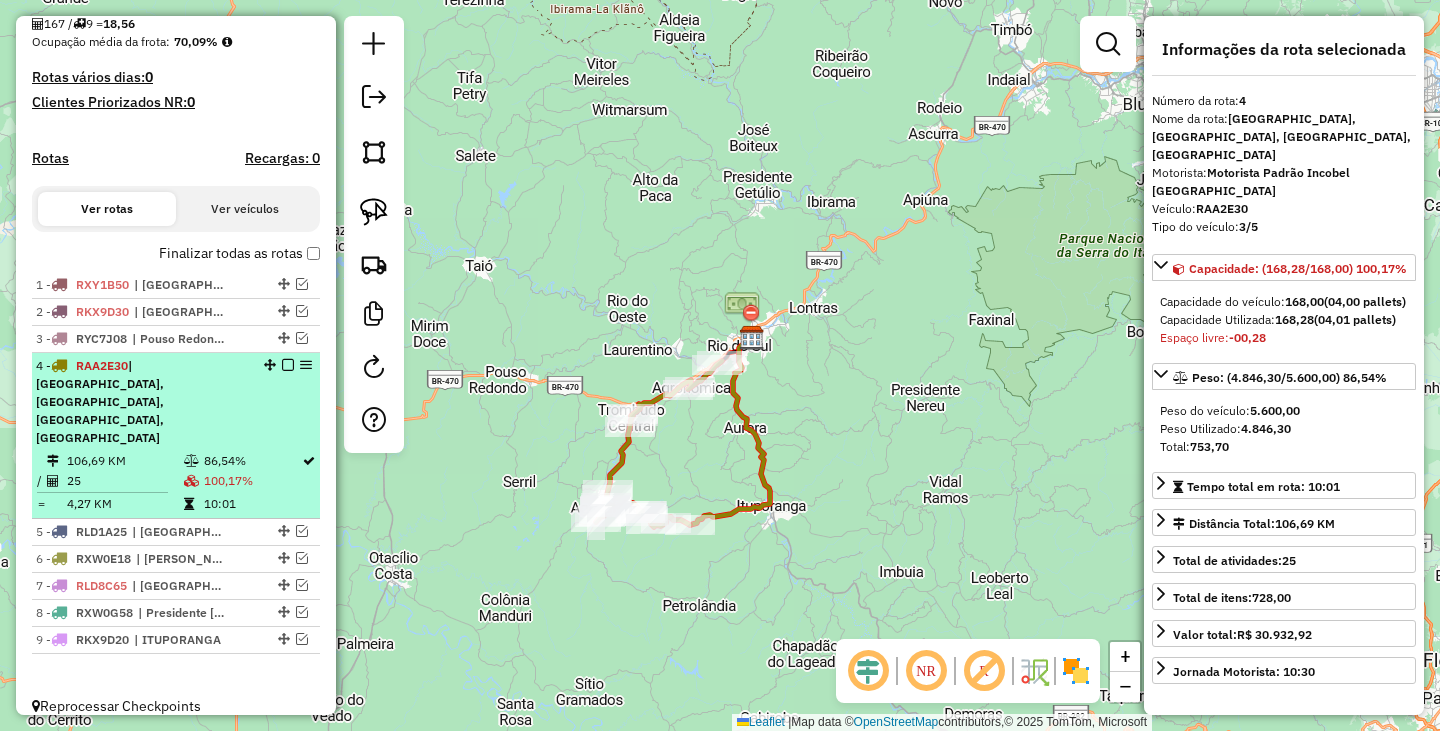 click at bounding box center [288, 365] 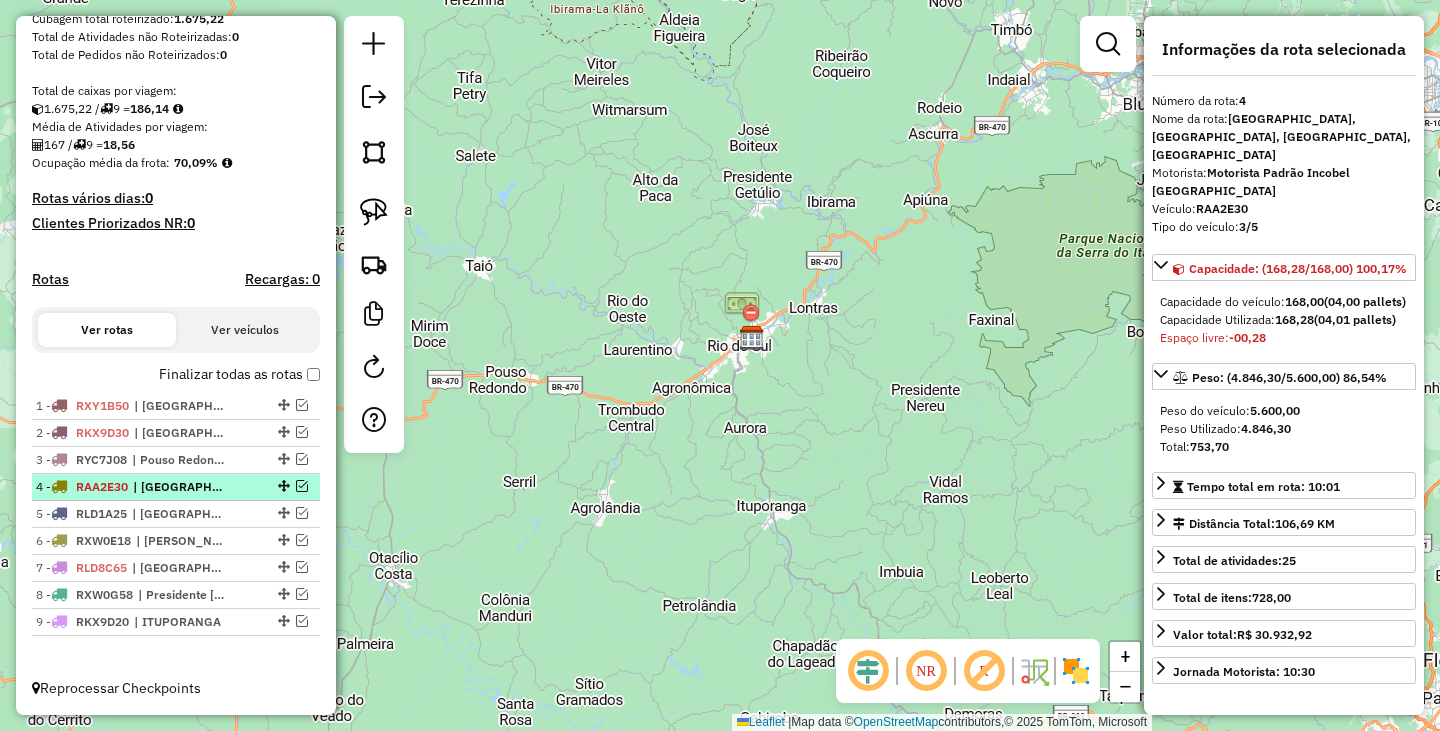 scroll, scrollTop: 373, scrollLeft: 0, axis: vertical 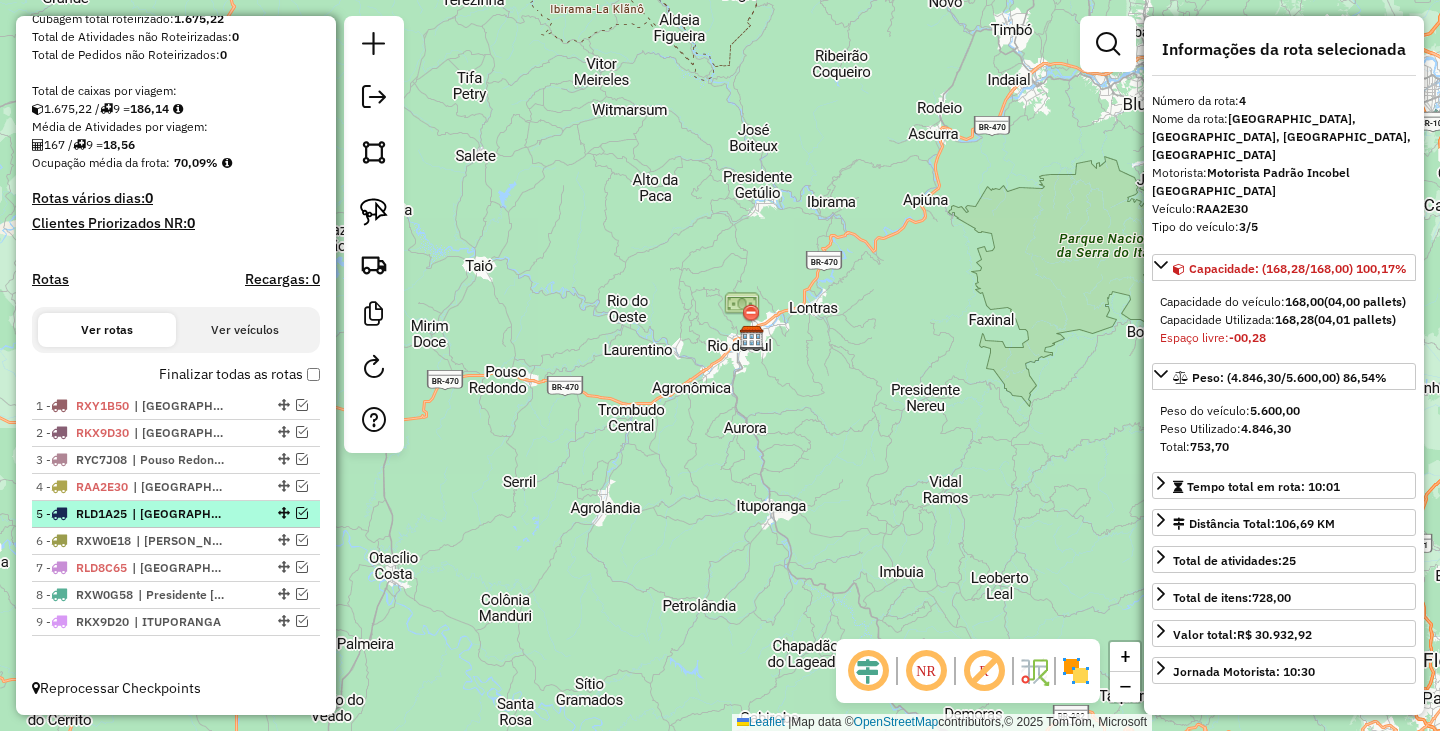click at bounding box center [302, 513] 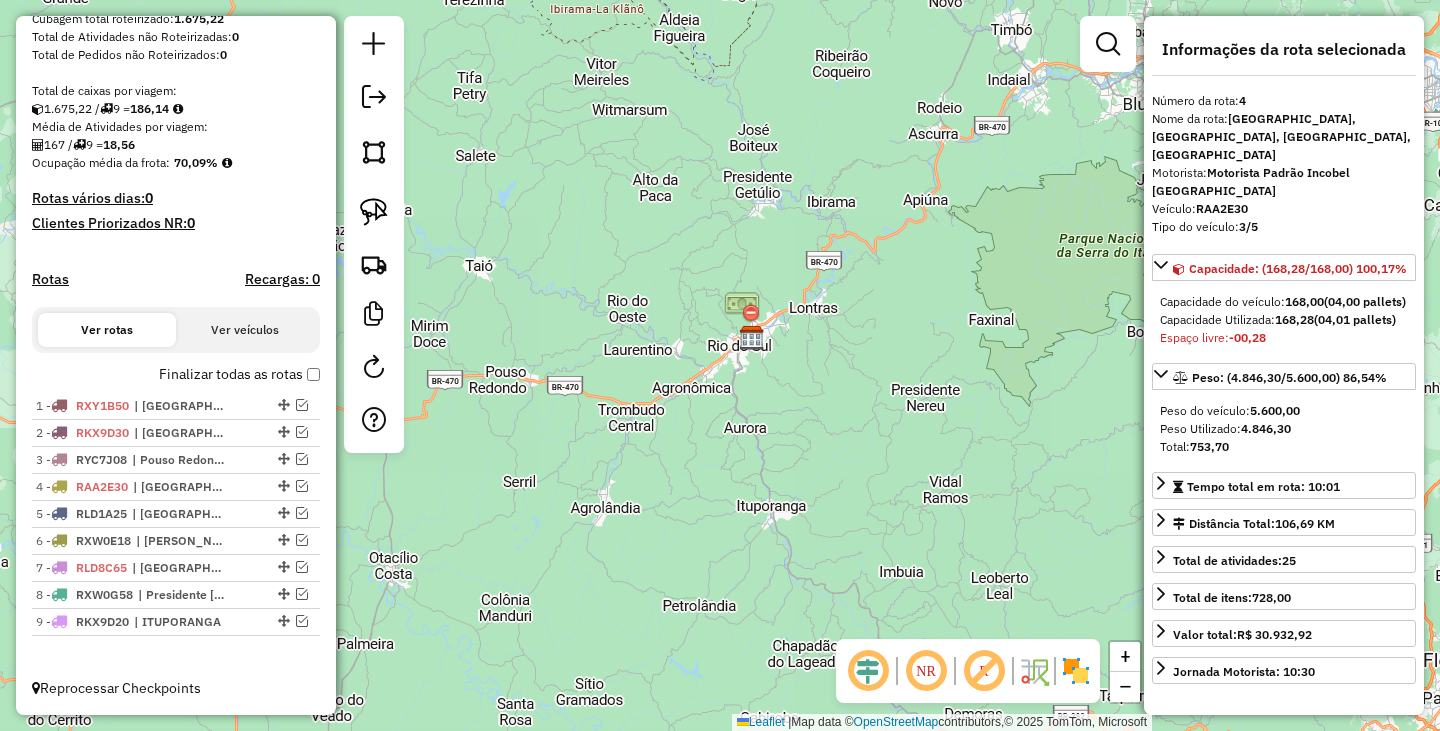 scroll, scrollTop: 458, scrollLeft: 0, axis: vertical 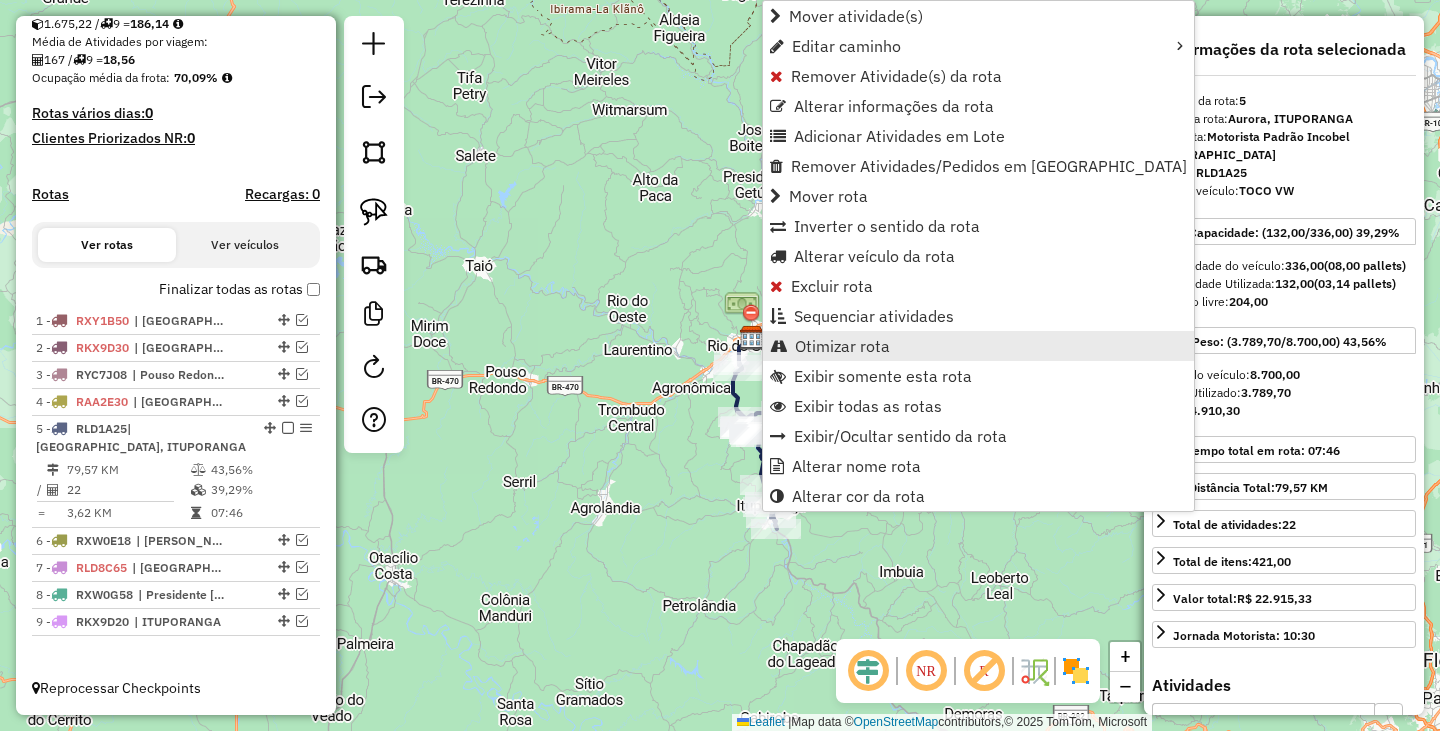 click on "Otimizar rota" at bounding box center (842, 346) 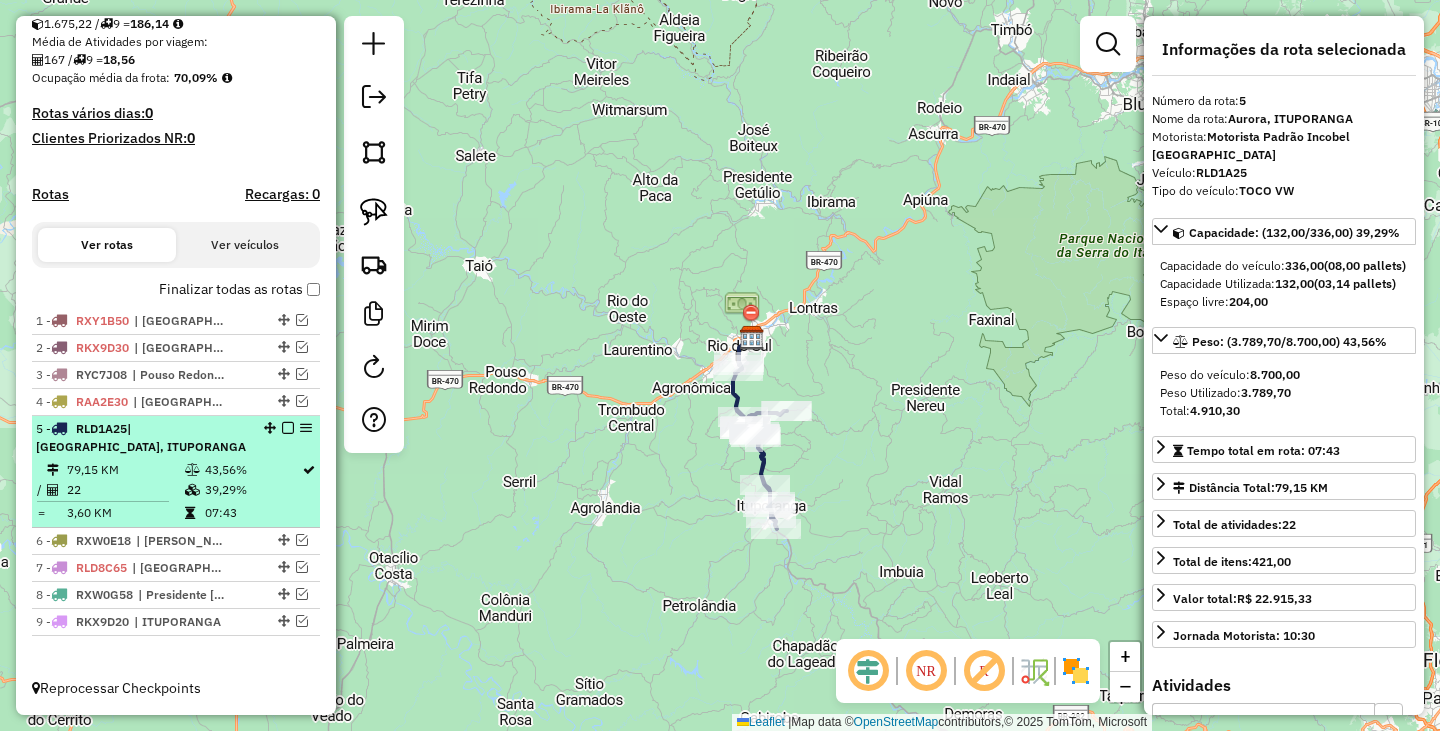 click at bounding box center (288, 428) 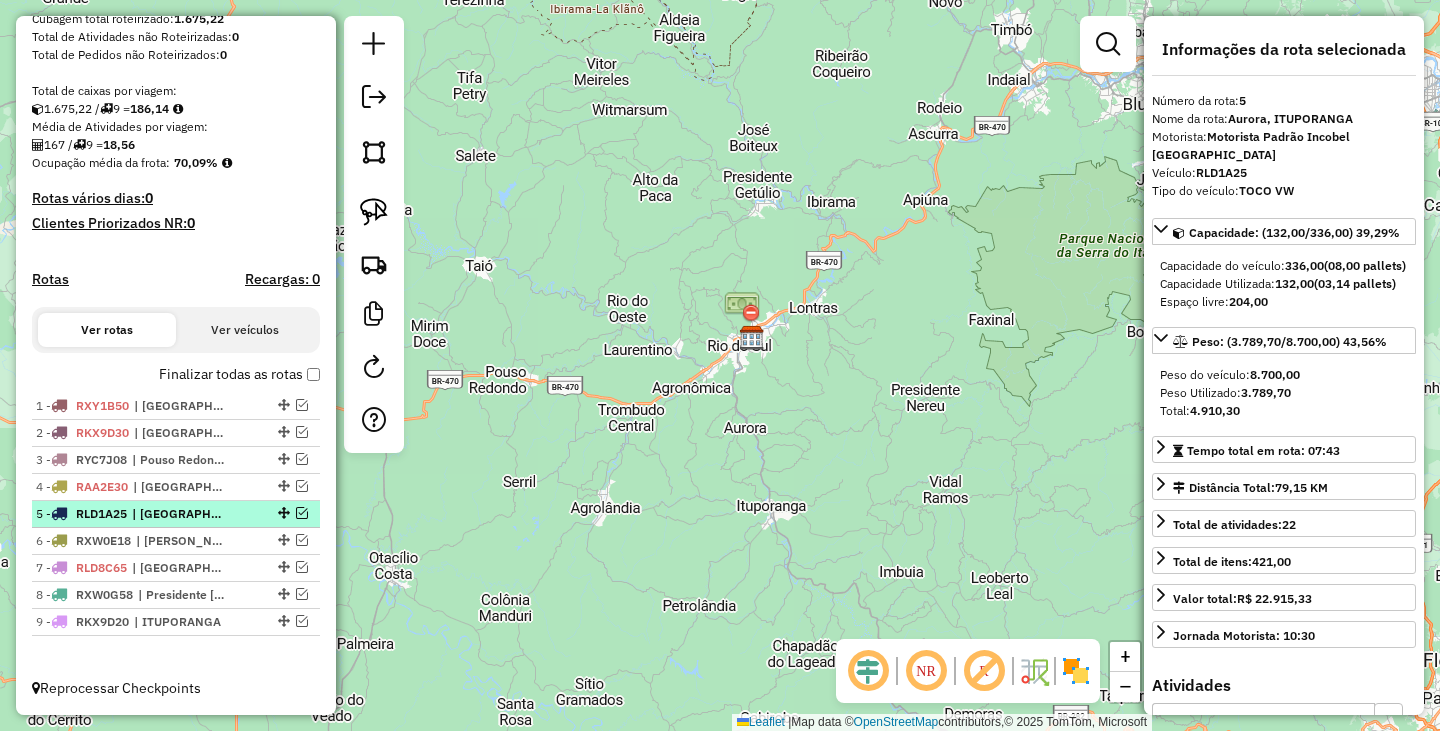 scroll, scrollTop: 373, scrollLeft: 0, axis: vertical 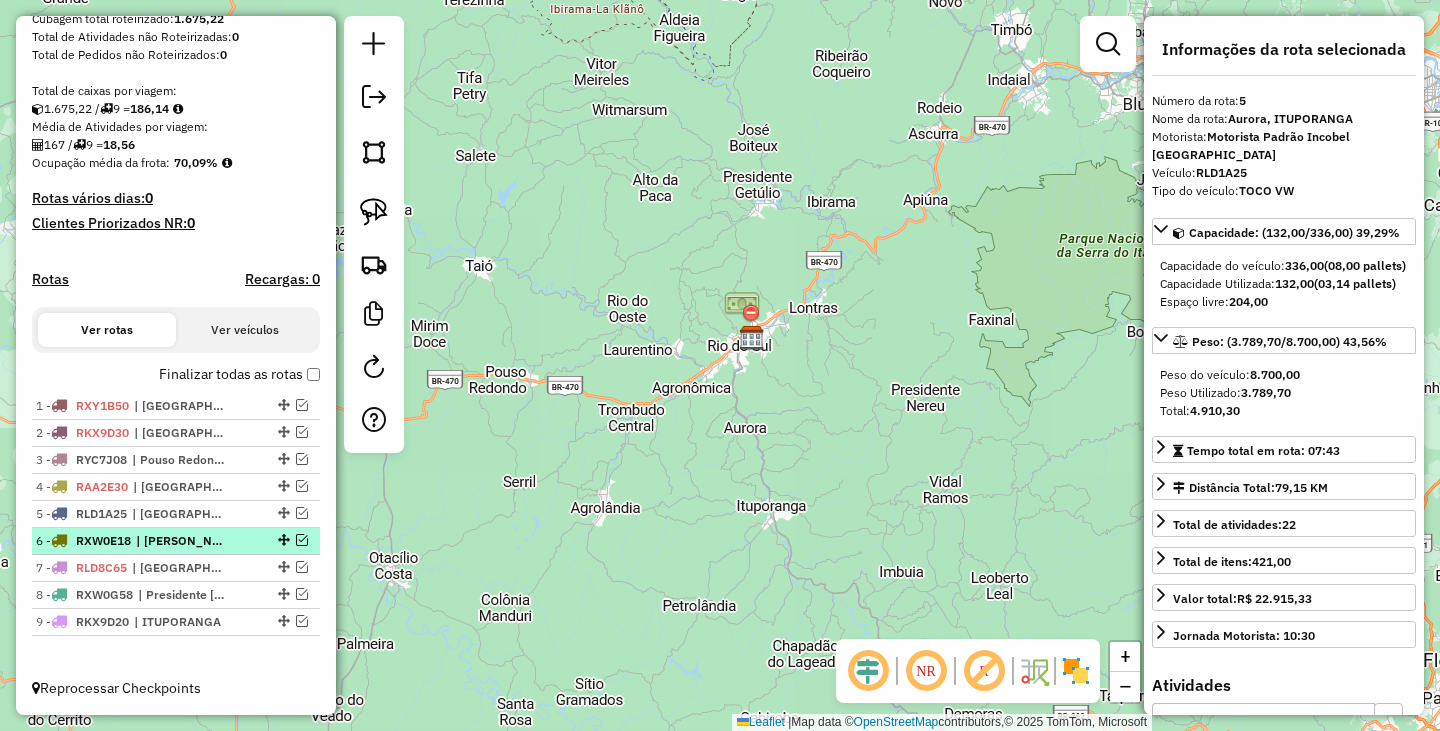 drag, startPoint x: 295, startPoint y: 537, endPoint x: 430, endPoint y: 549, distance: 135.53229 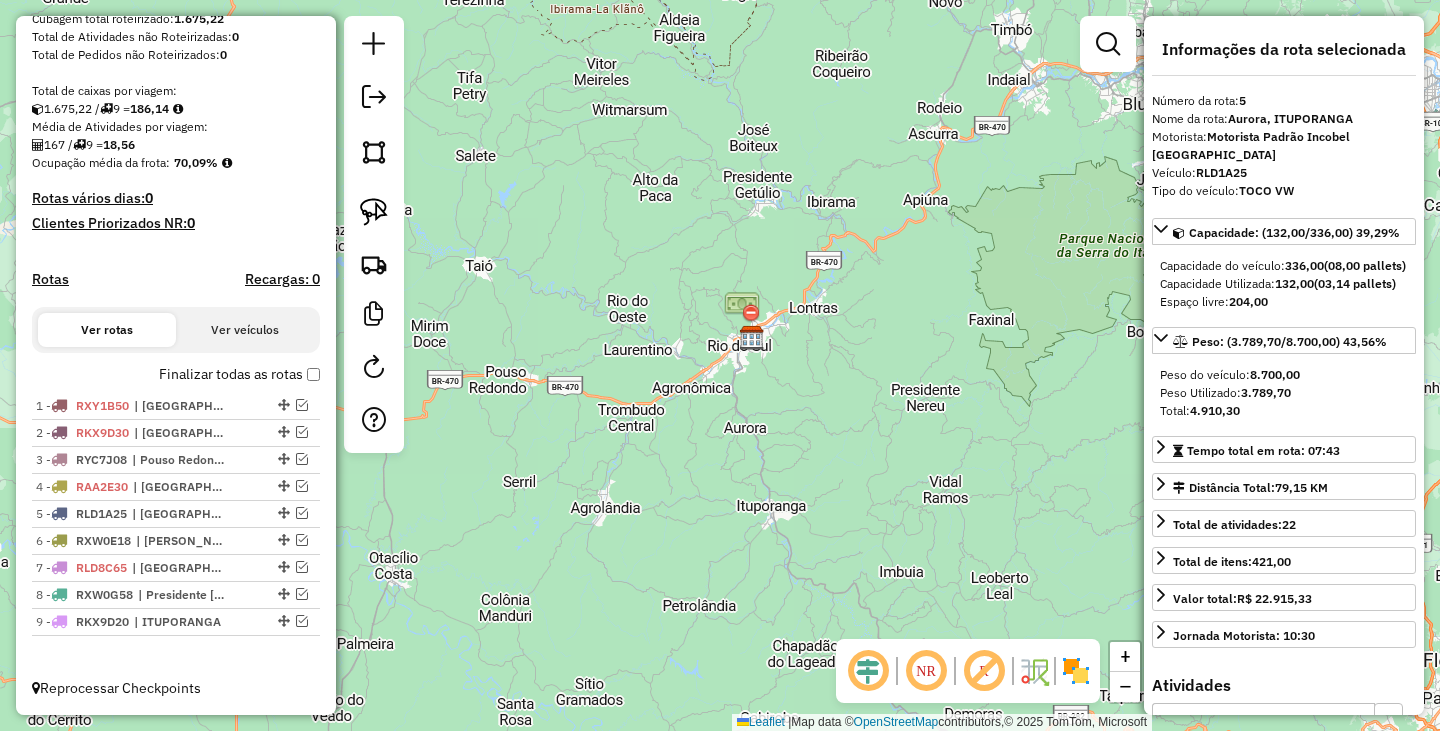 scroll, scrollTop: 440, scrollLeft: 0, axis: vertical 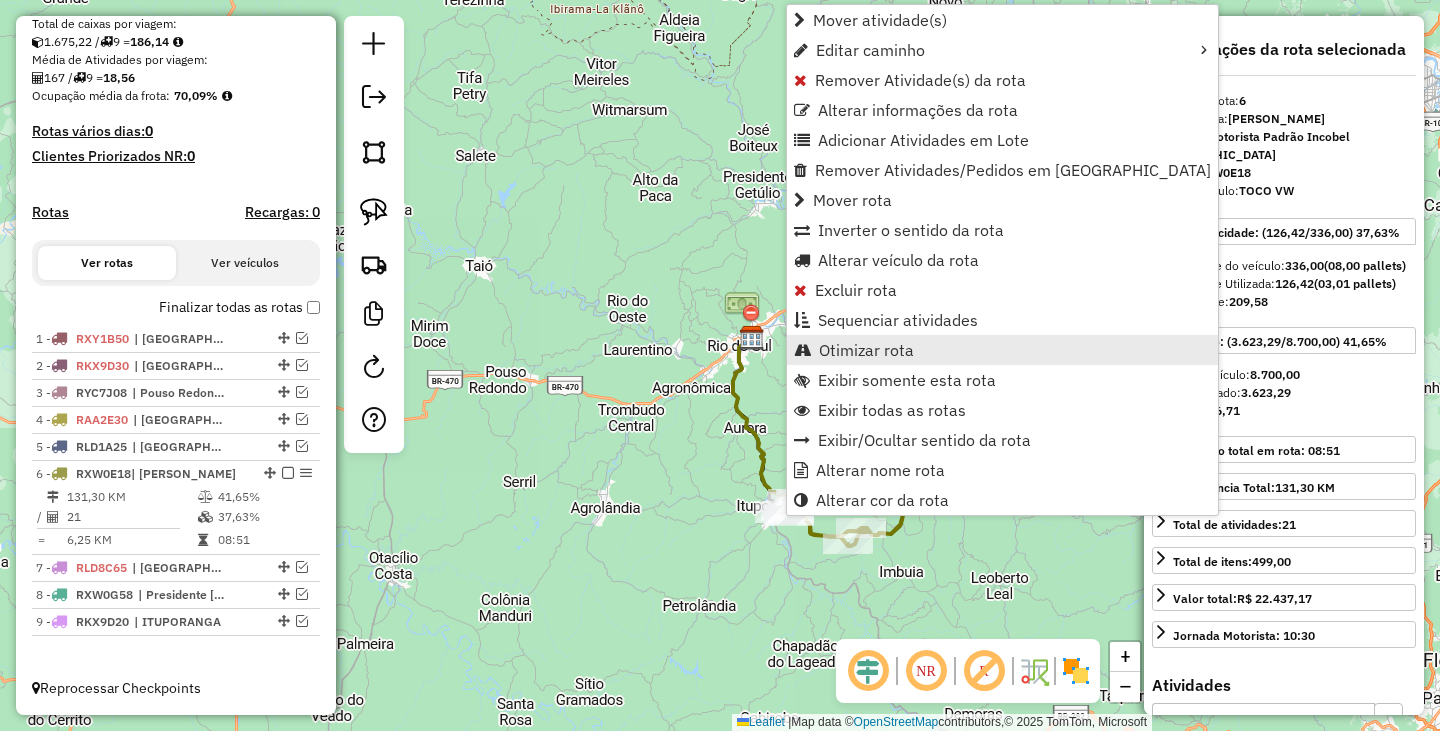click on "Otimizar rota" at bounding box center [866, 350] 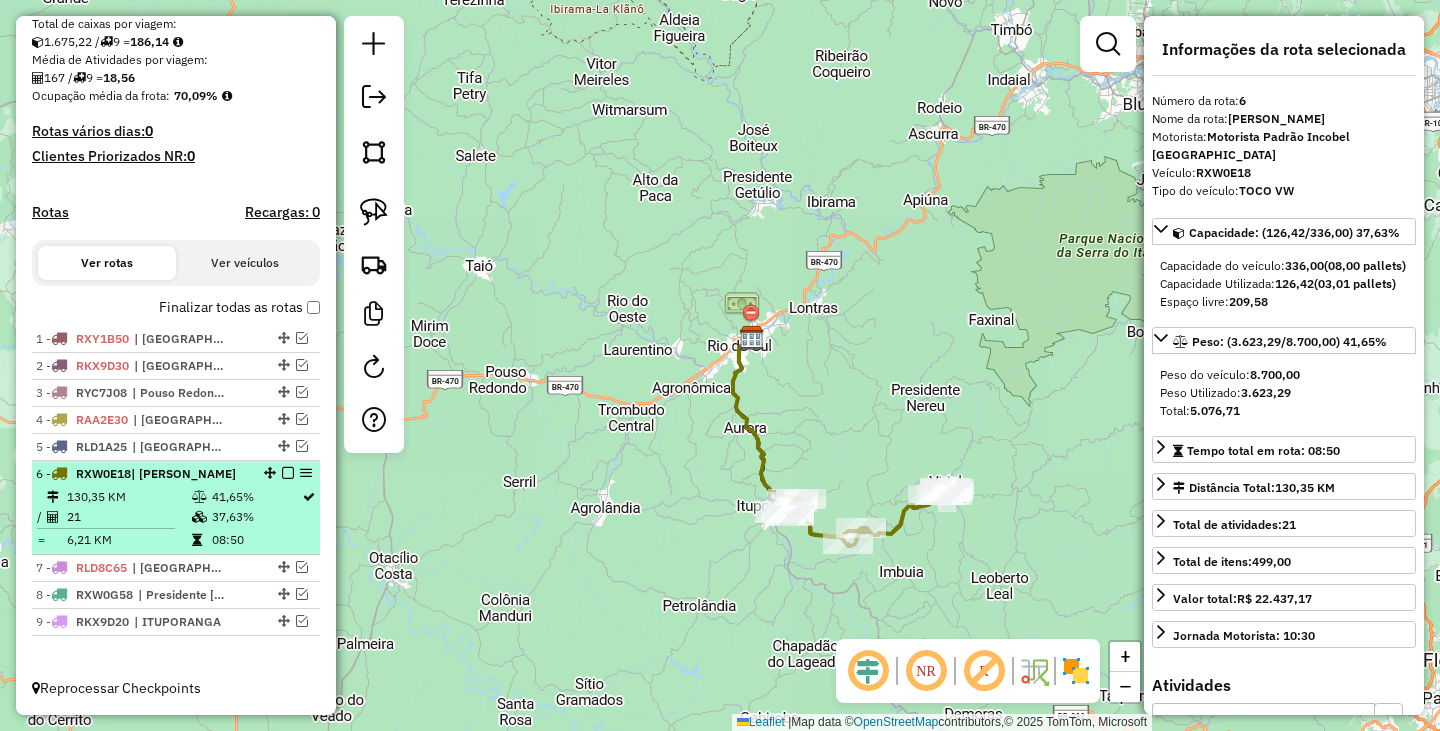 click at bounding box center [288, 473] 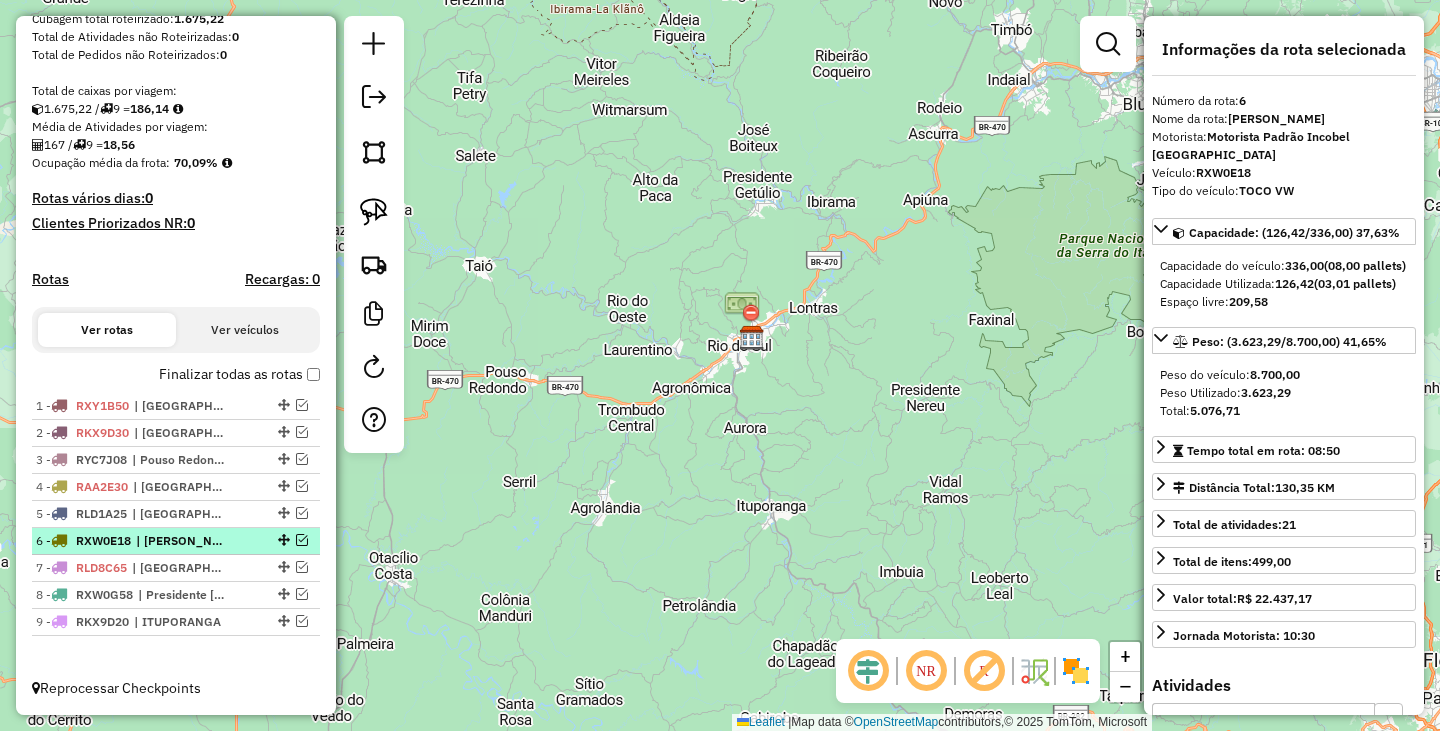 scroll, scrollTop: 373, scrollLeft: 0, axis: vertical 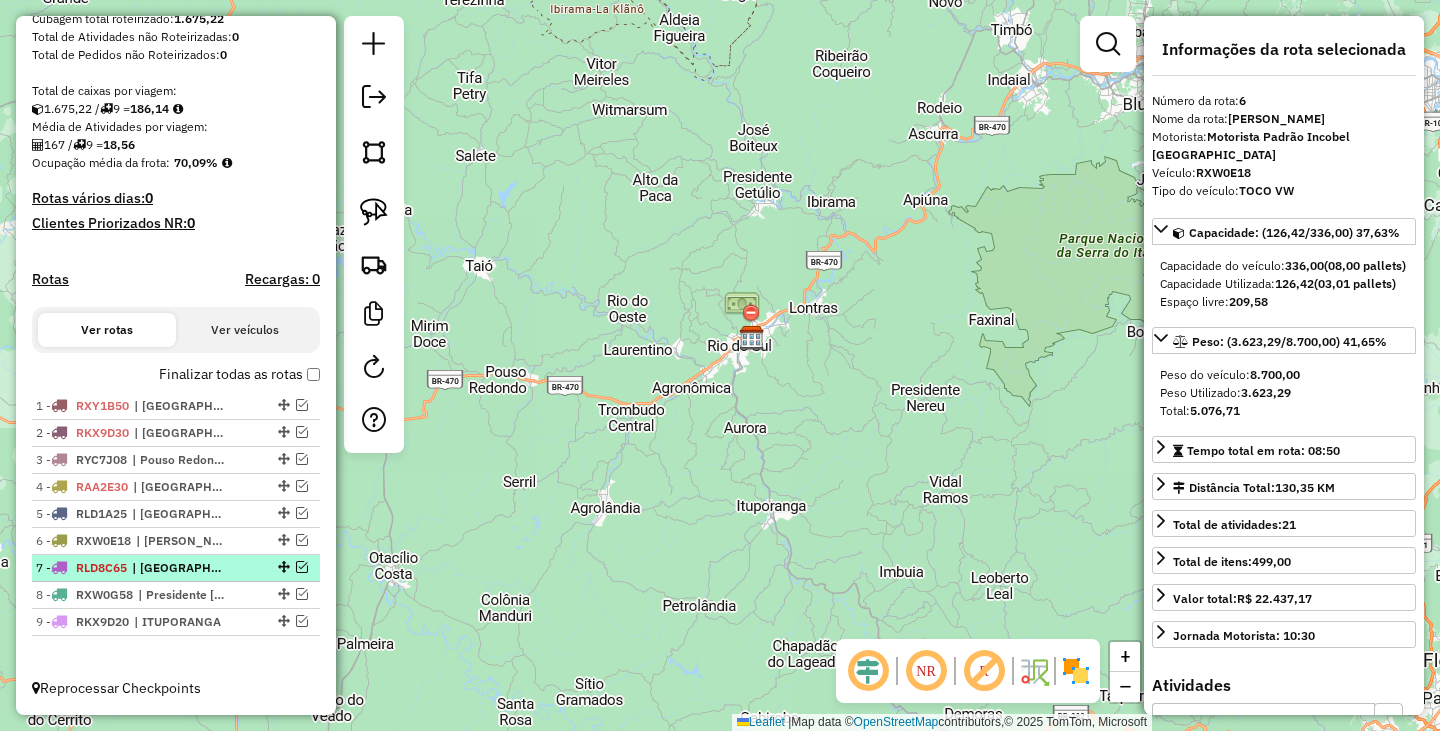 click at bounding box center (302, 567) 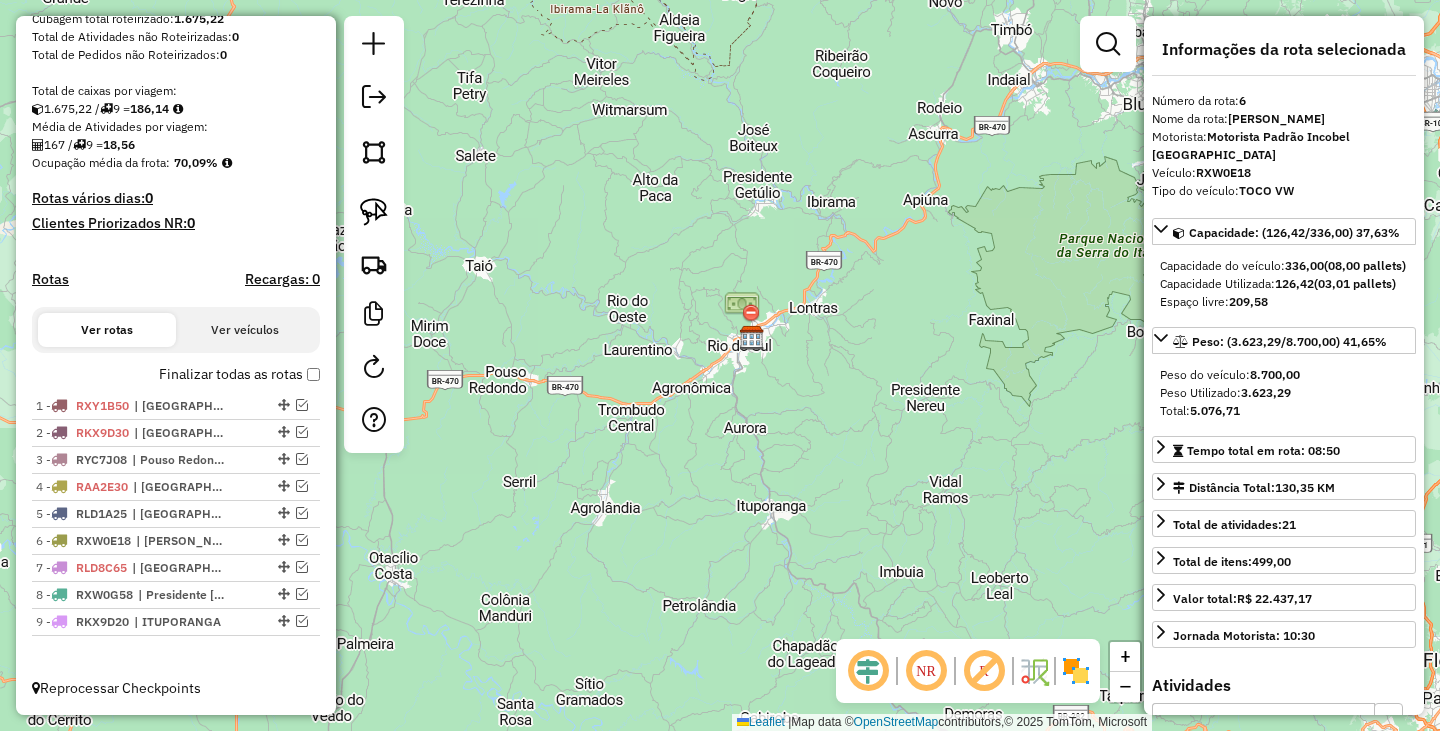 scroll, scrollTop: 440, scrollLeft: 0, axis: vertical 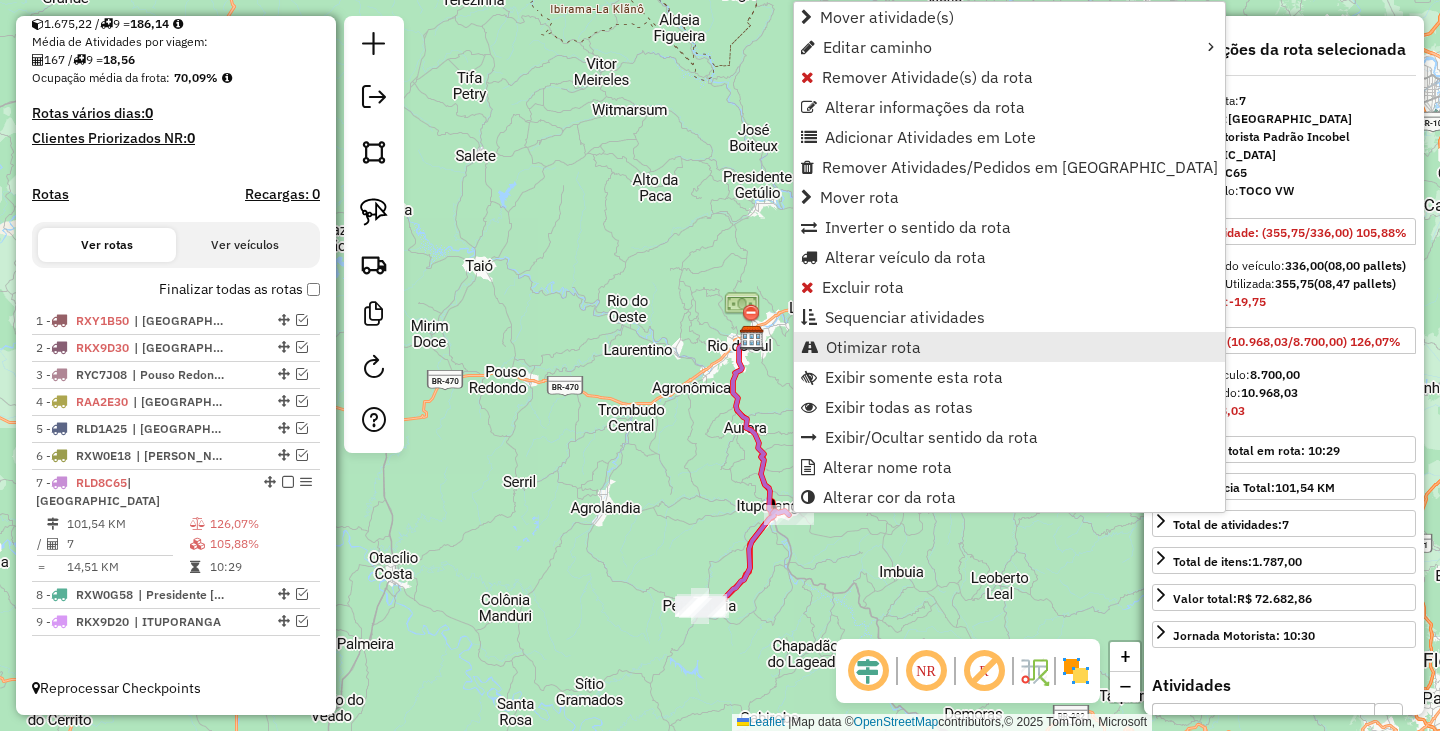 click on "Otimizar rota" at bounding box center [873, 347] 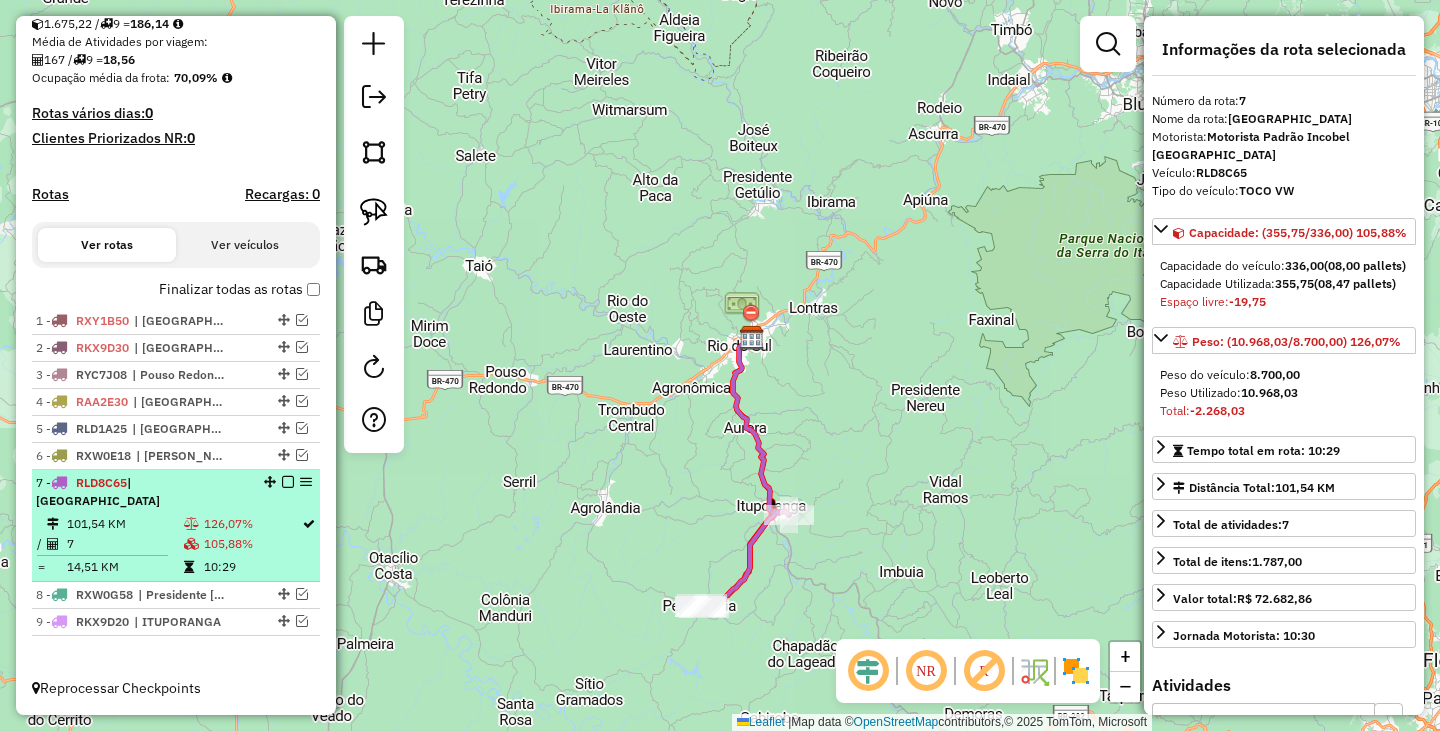 click at bounding box center [288, 482] 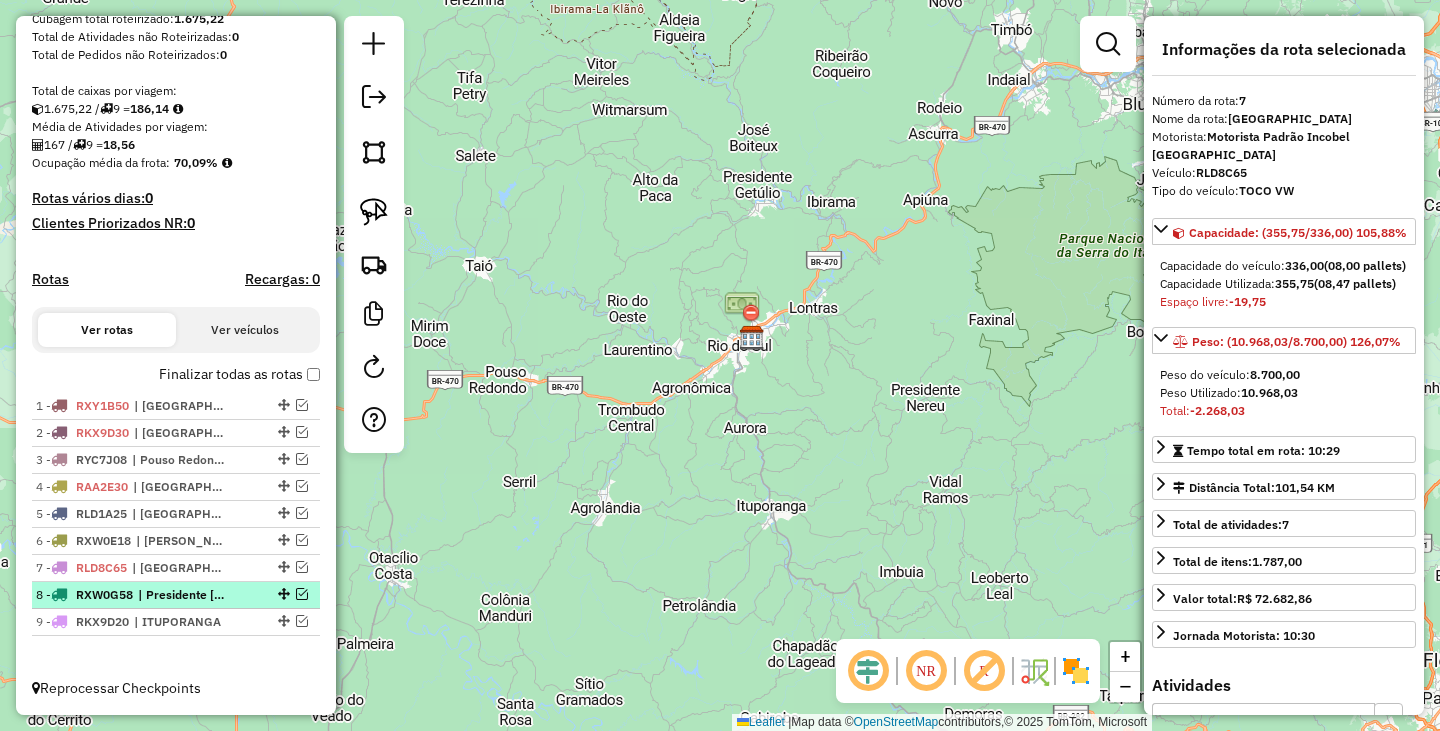 click at bounding box center [302, 594] 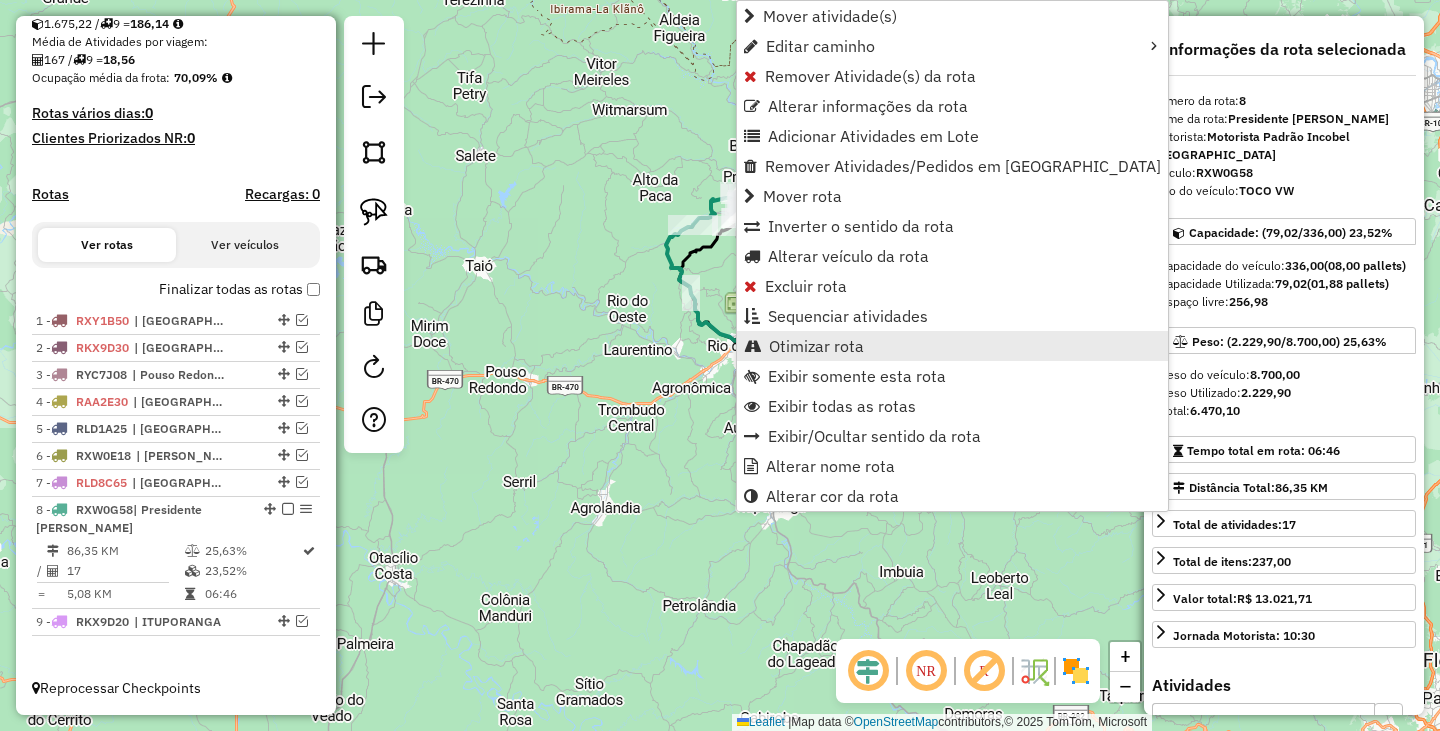 click on "Otimizar rota" at bounding box center (816, 346) 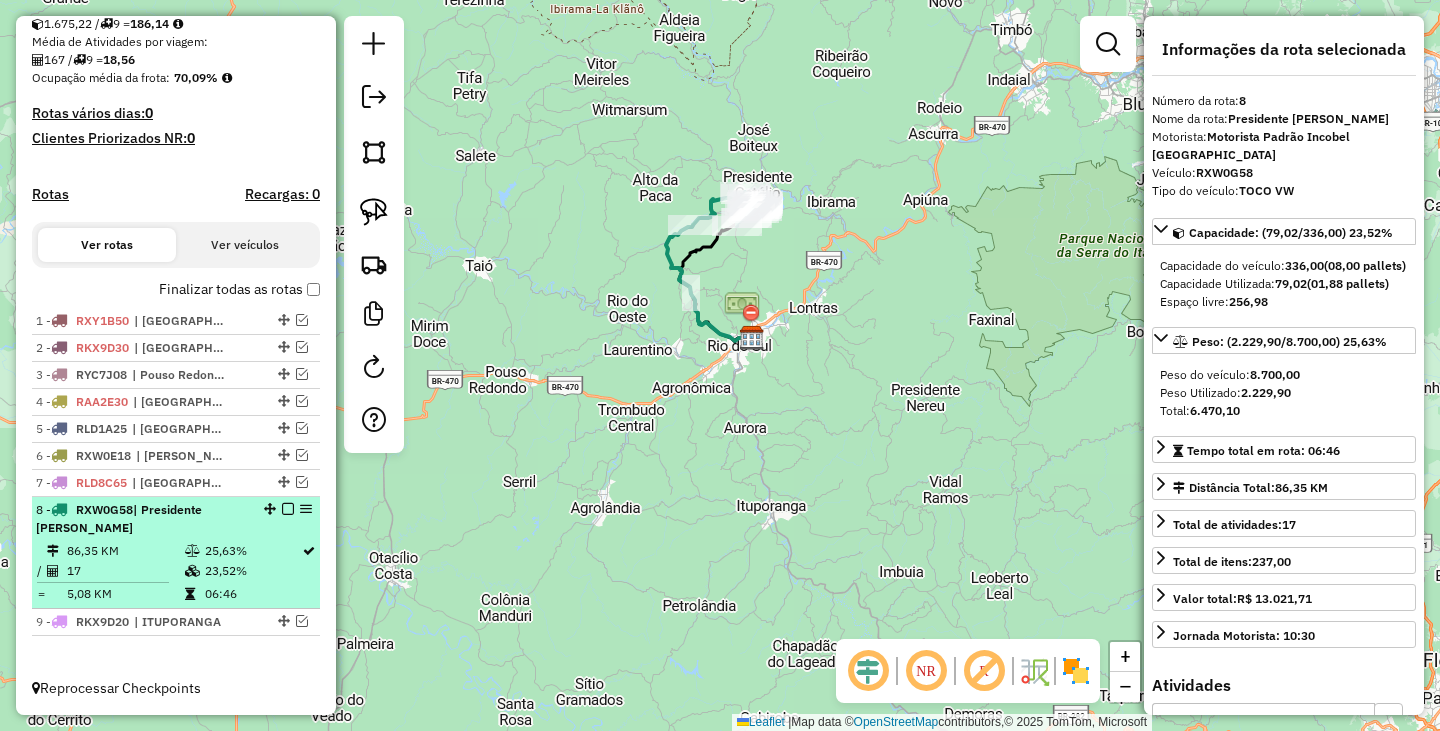 click at bounding box center (288, 509) 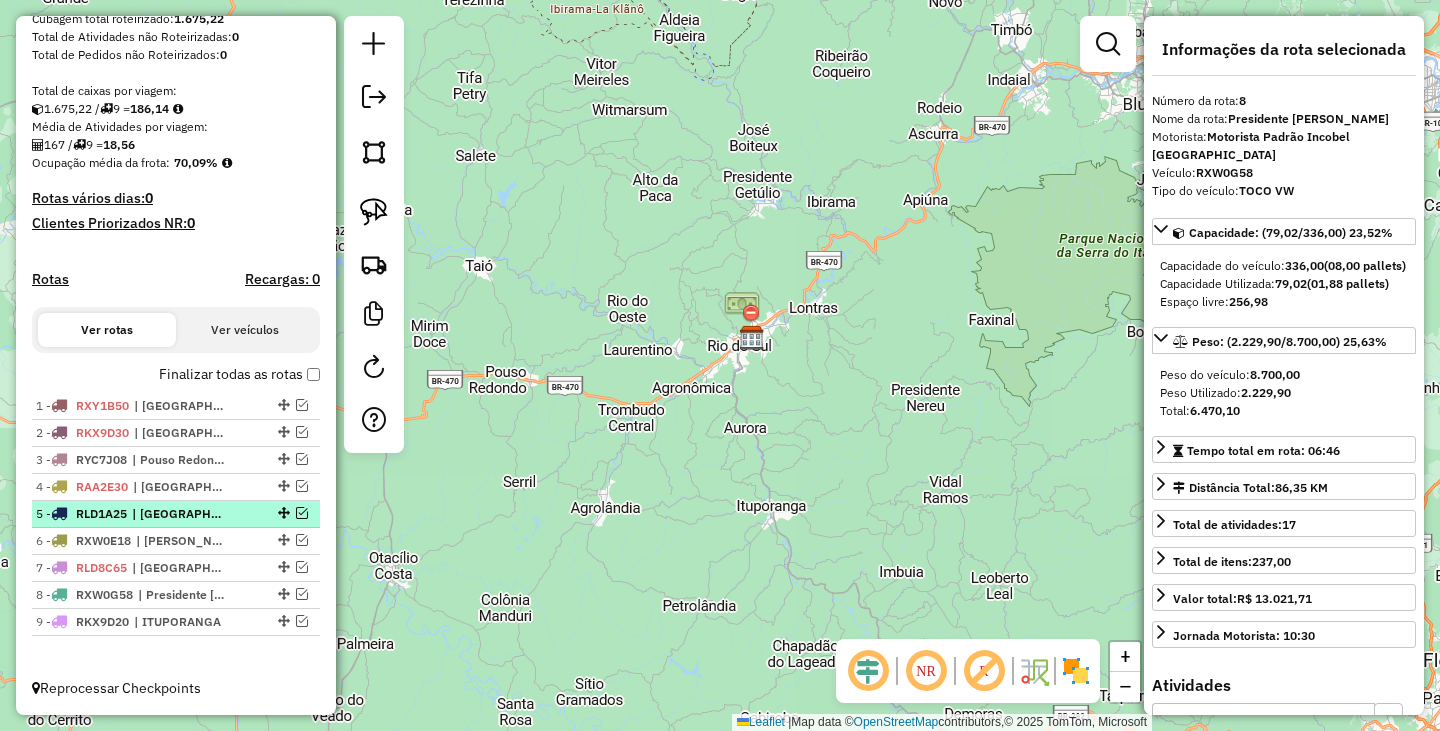 scroll, scrollTop: 373, scrollLeft: 0, axis: vertical 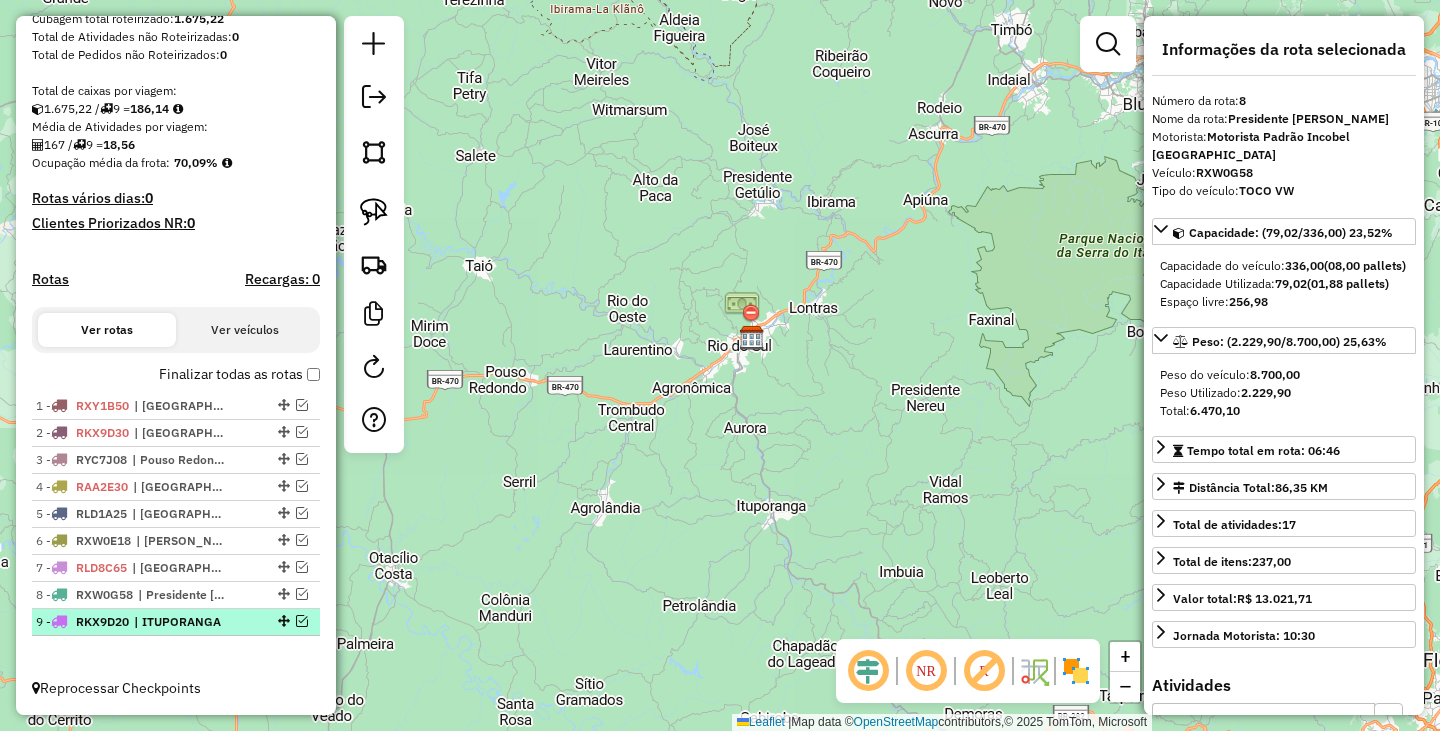 click at bounding box center (302, 621) 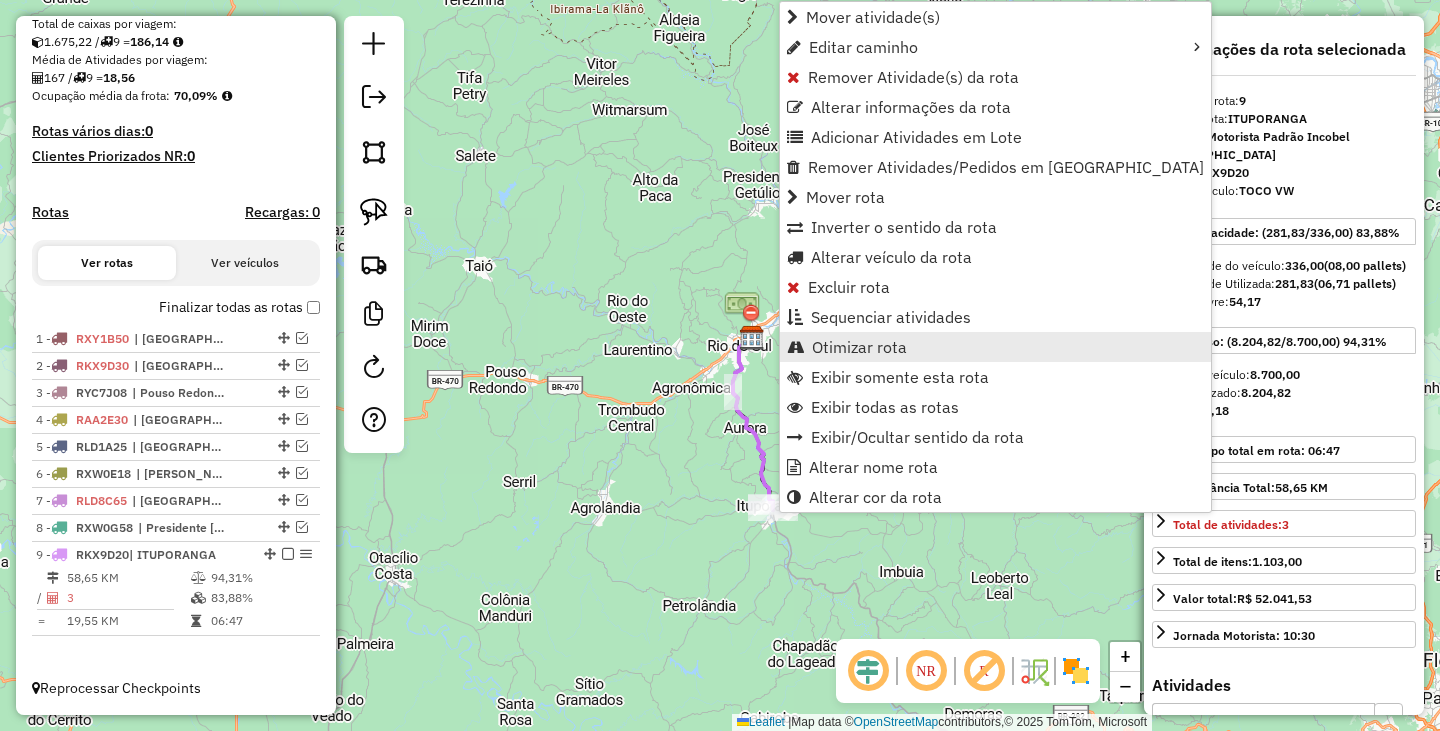 click on "Otimizar rota" at bounding box center (859, 347) 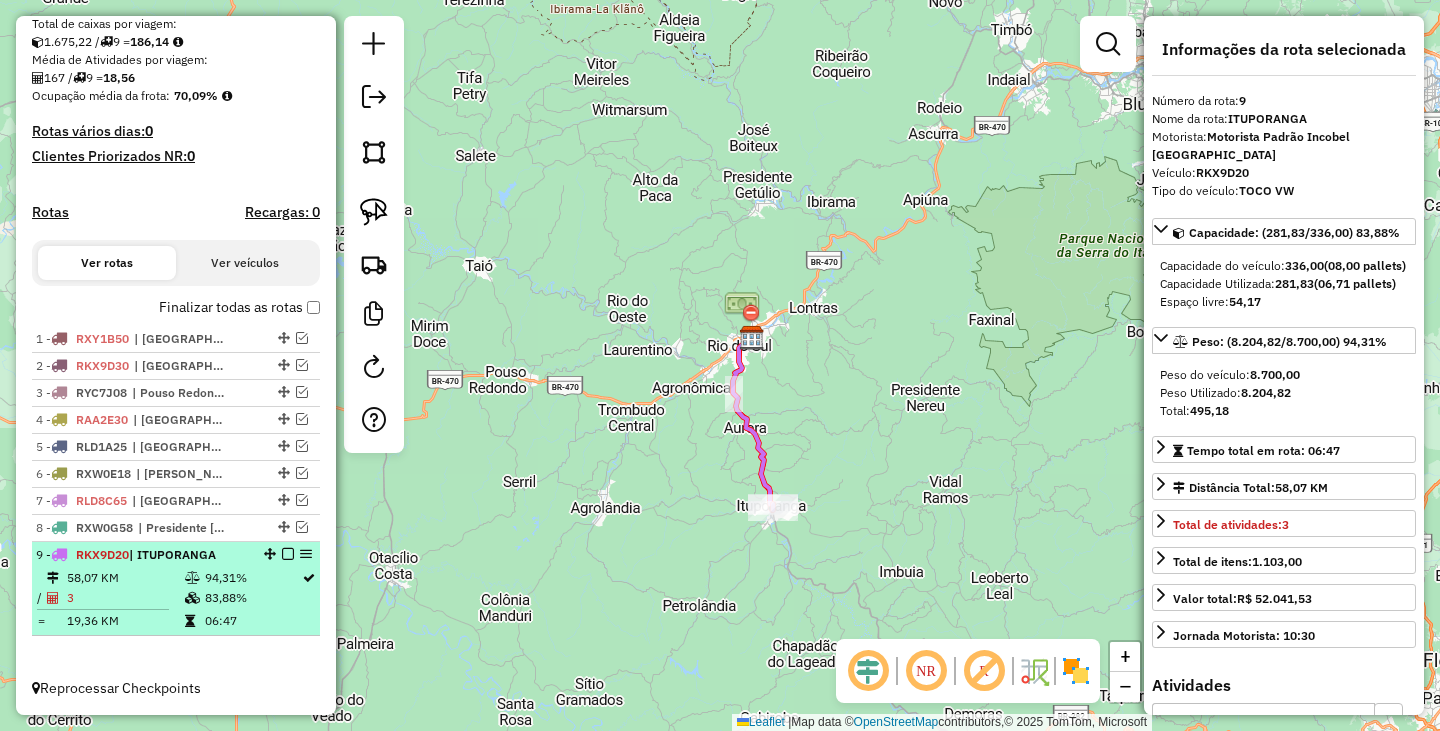 click at bounding box center [288, 554] 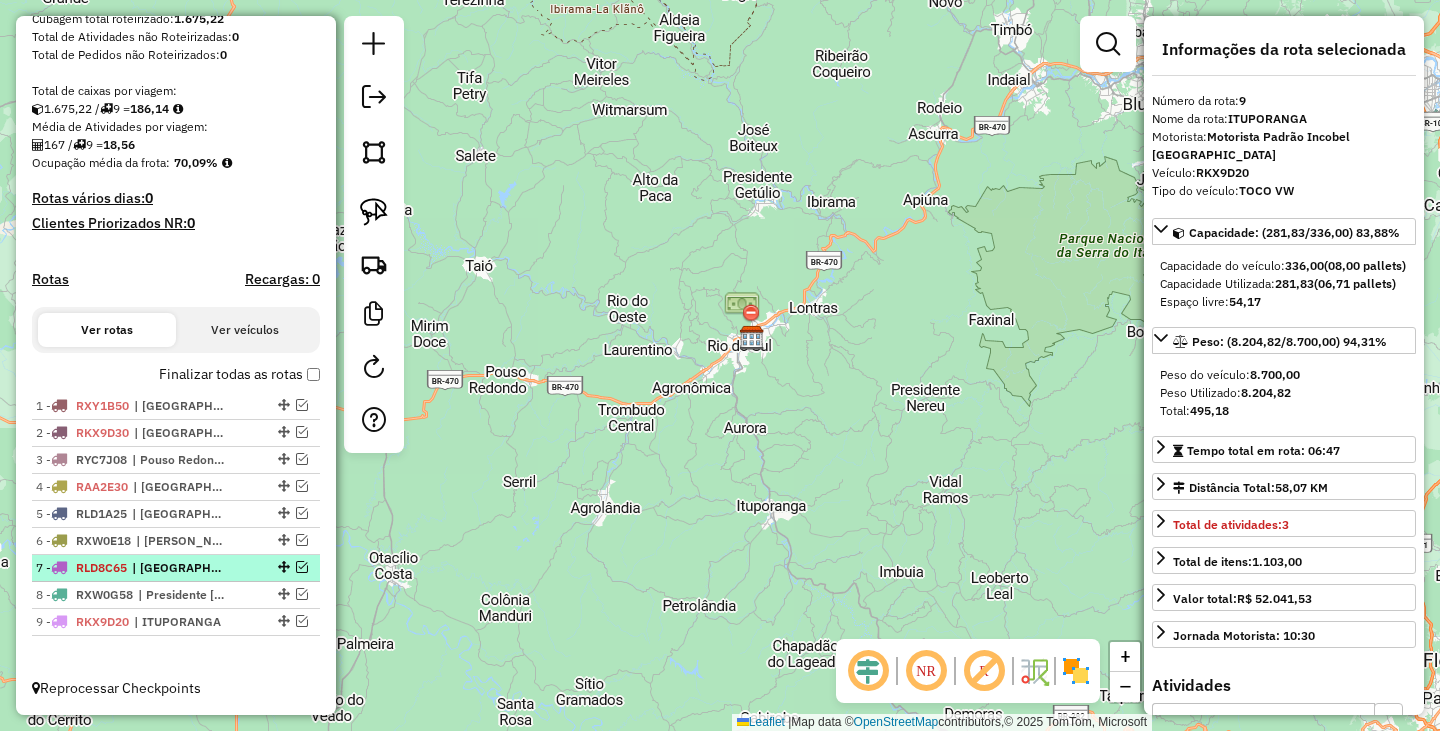 scroll, scrollTop: 373, scrollLeft: 0, axis: vertical 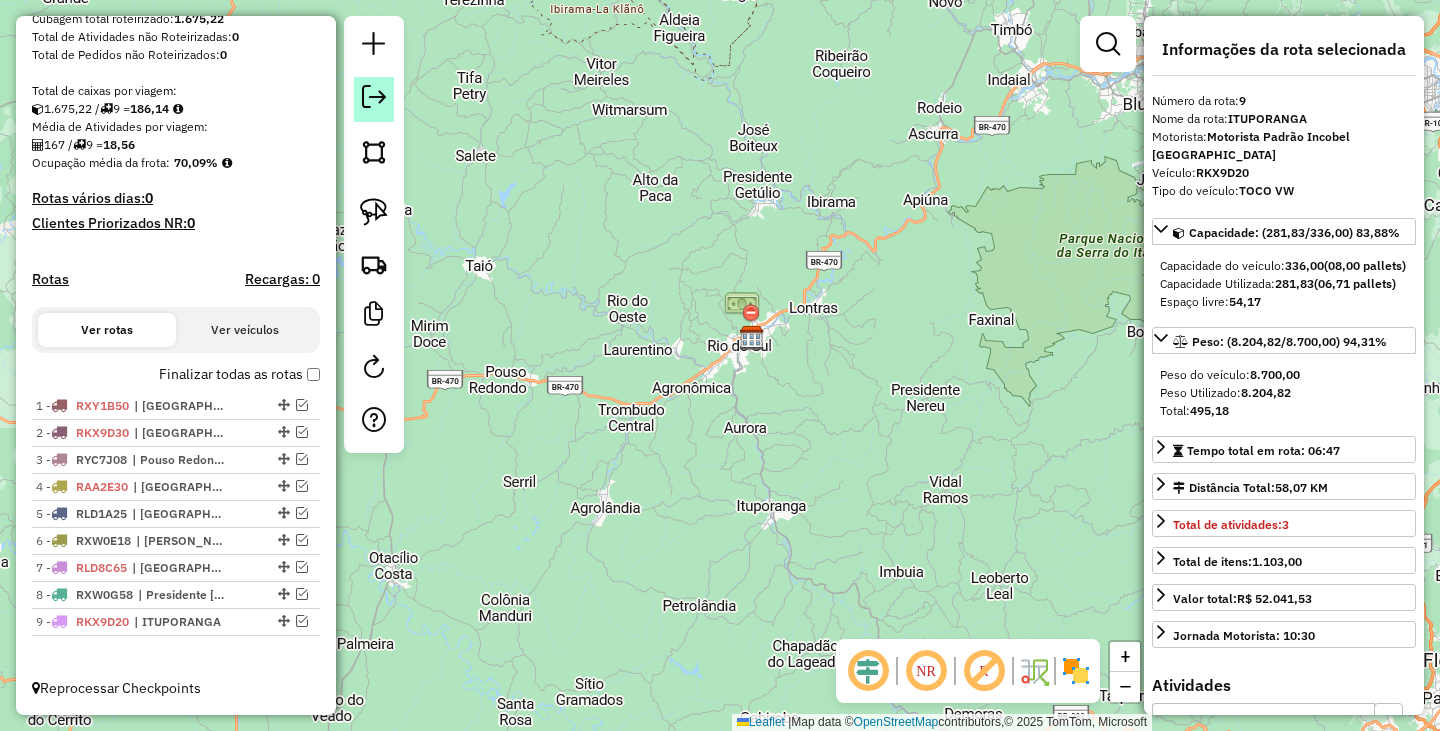 click 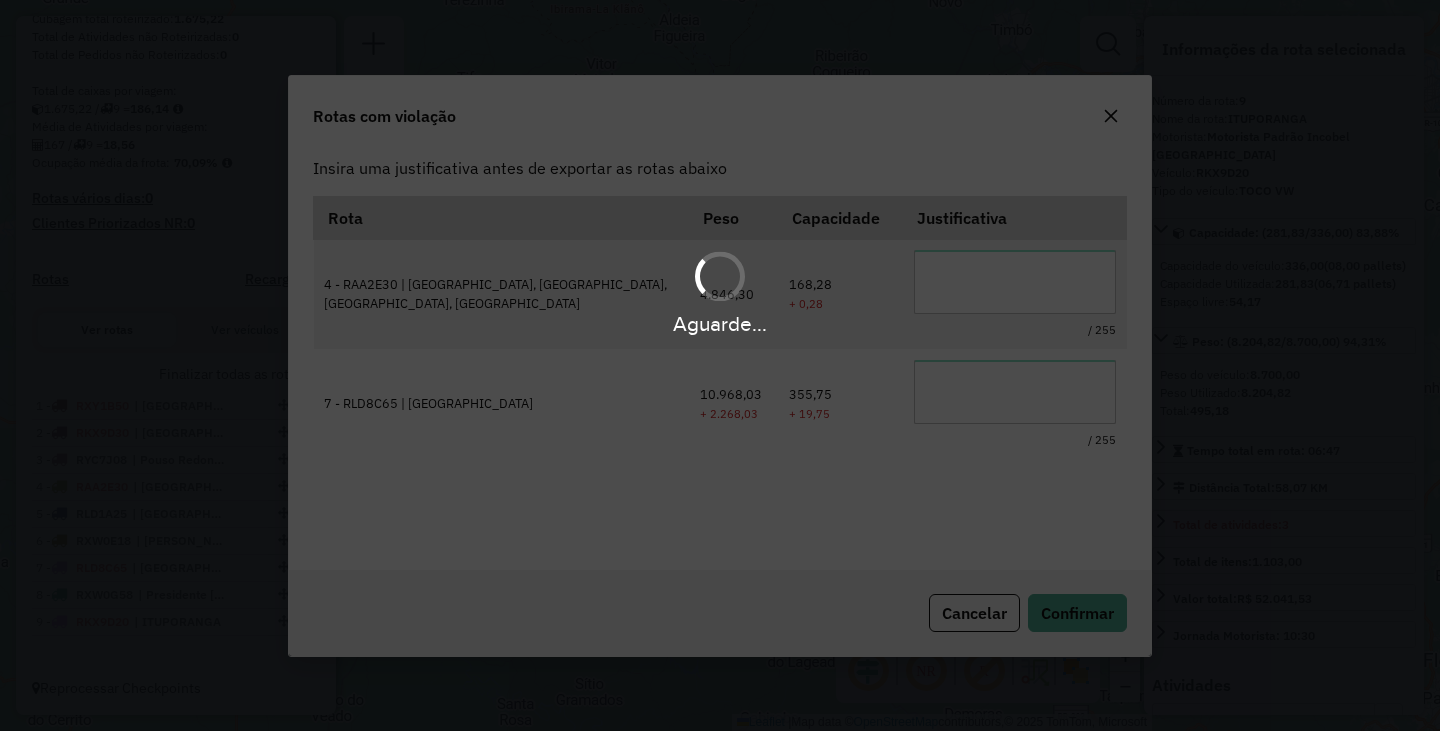 scroll, scrollTop: 0, scrollLeft: 0, axis: both 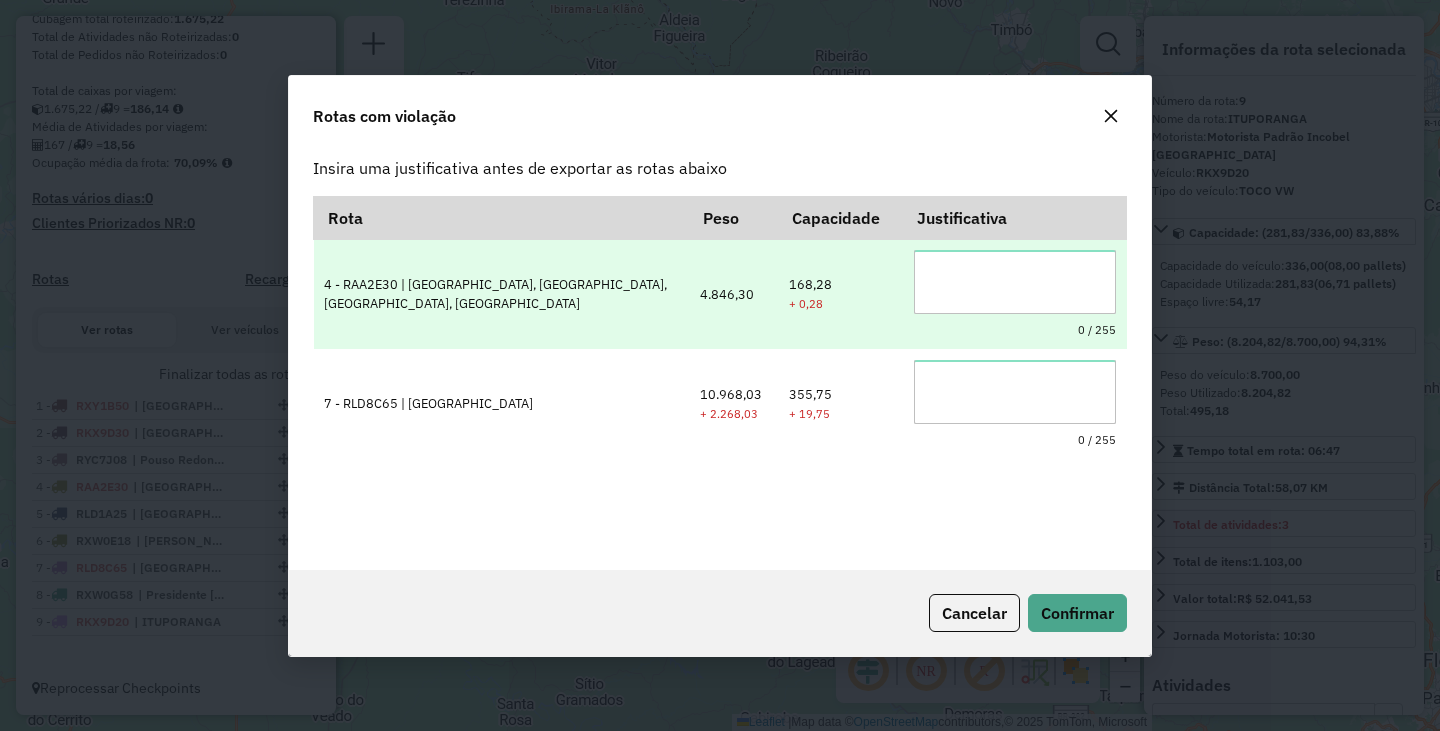 click at bounding box center [1015, 282] 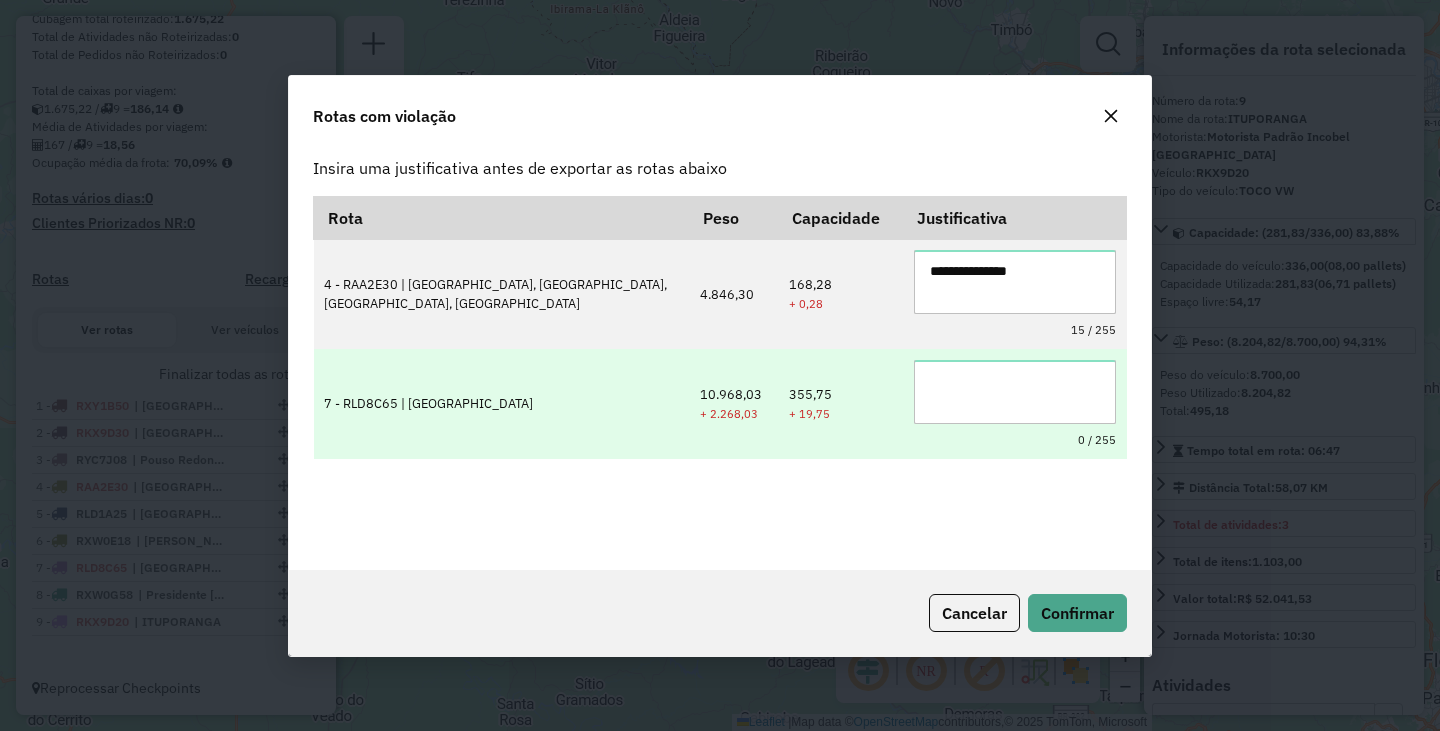 type on "**********" 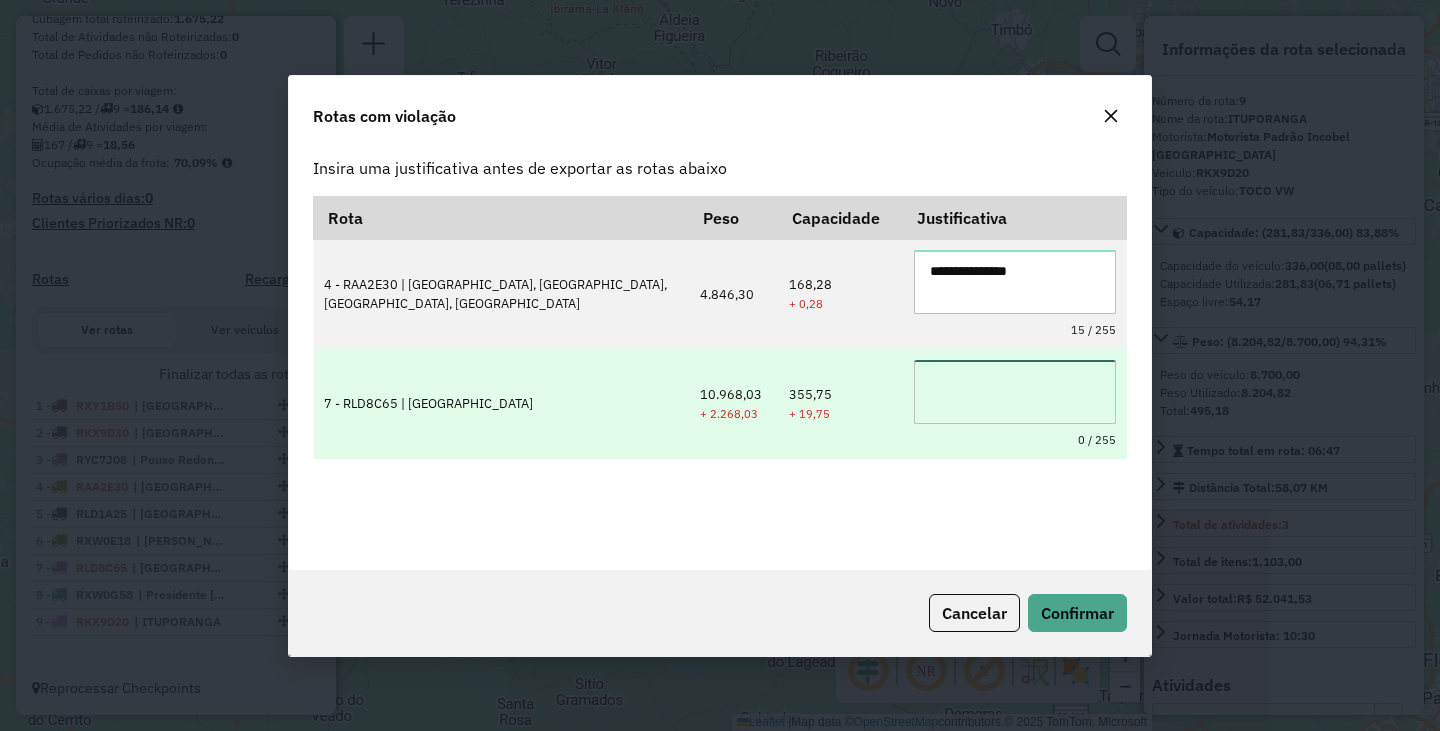click at bounding box center (1015, 392) 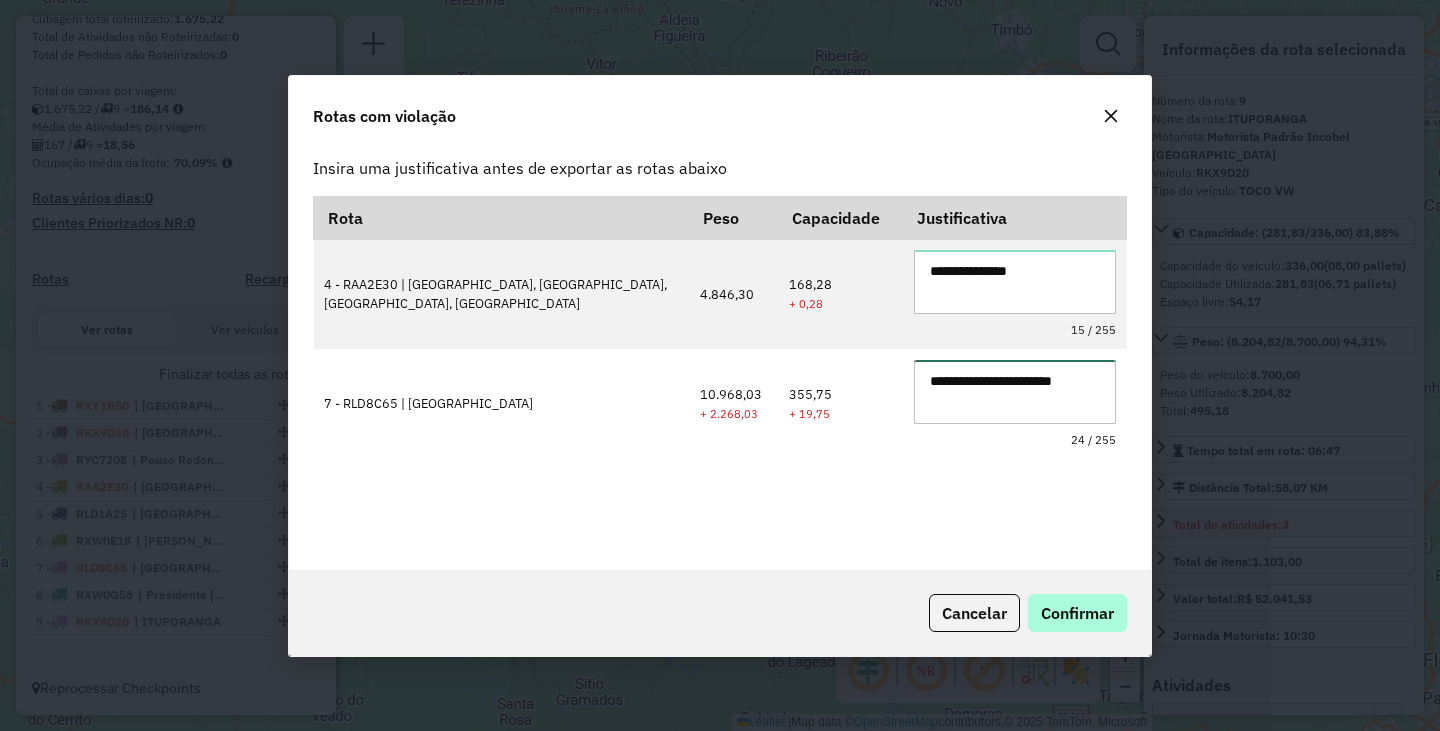 type on "**********" 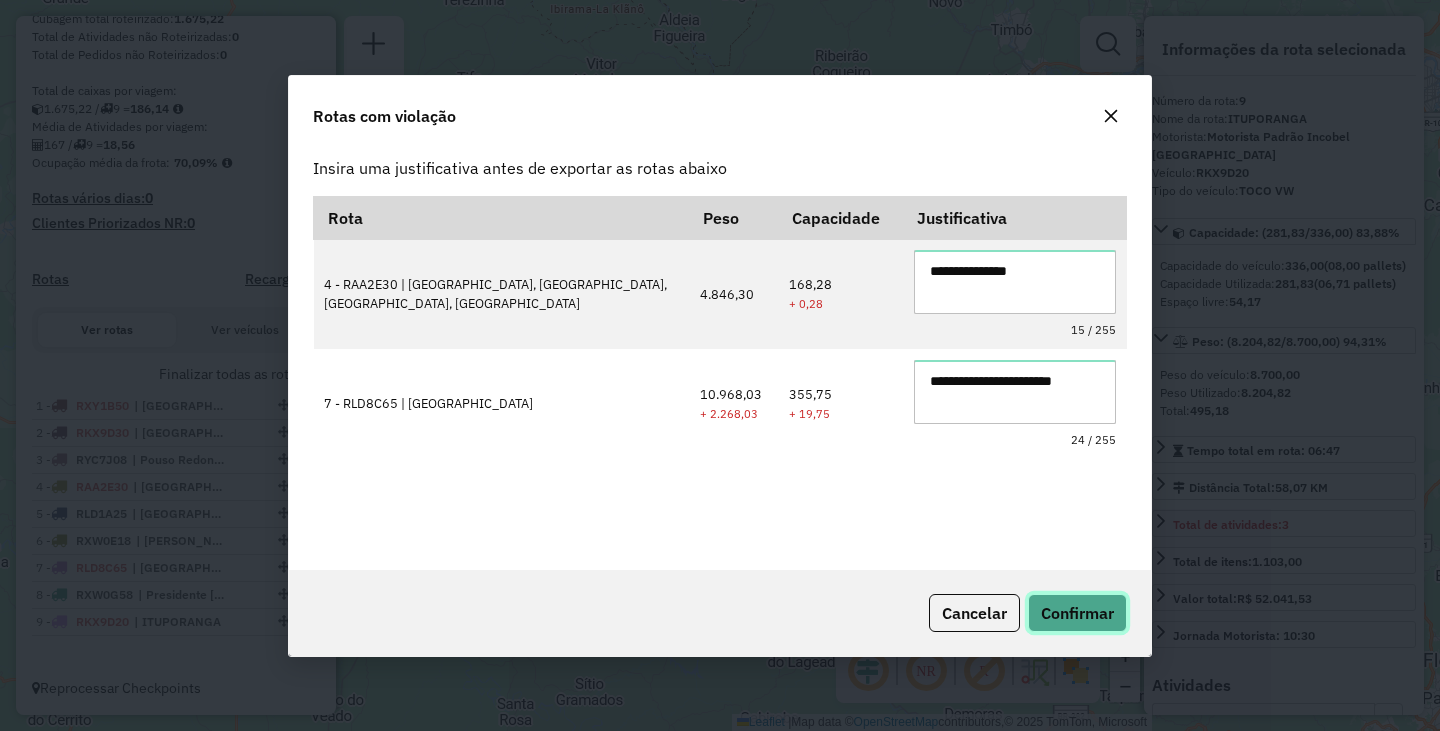 click on "Confirmar" 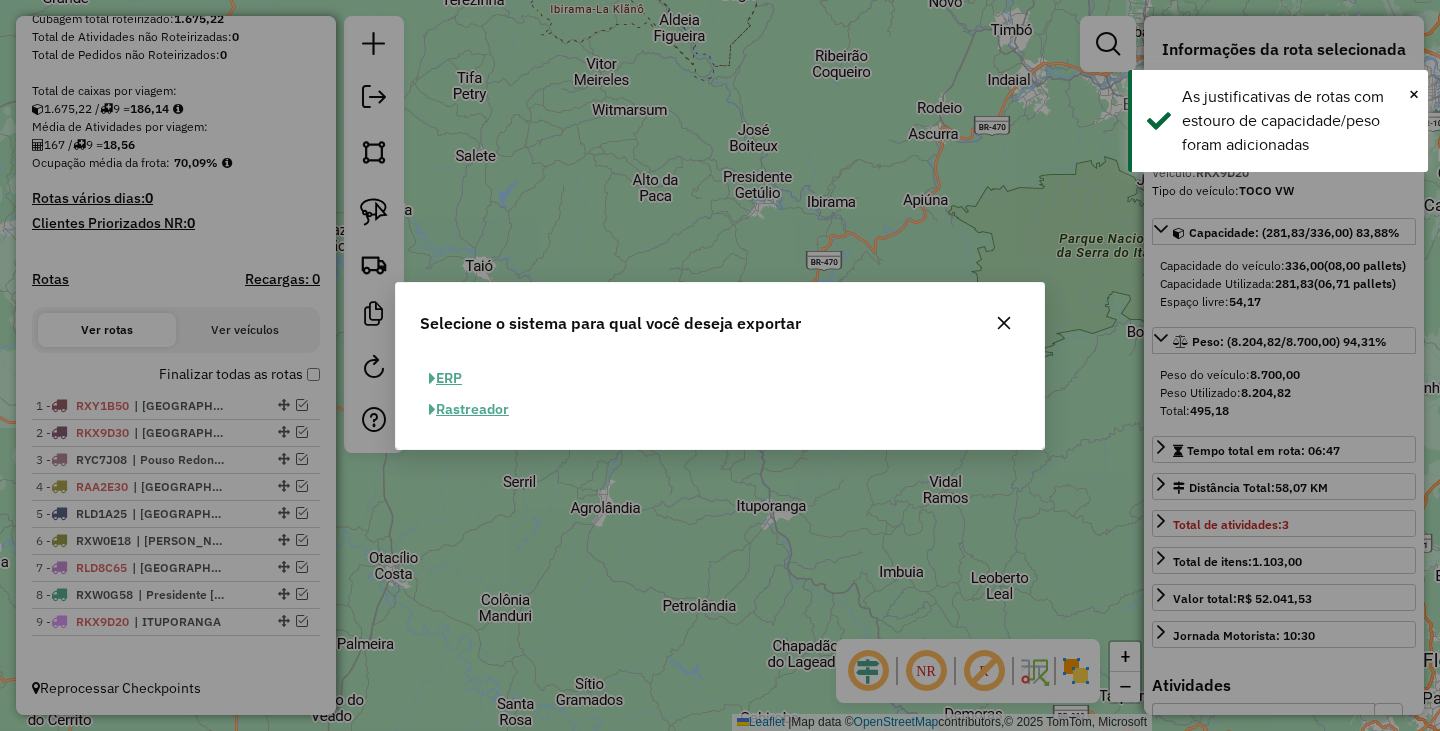 click on "ERP" 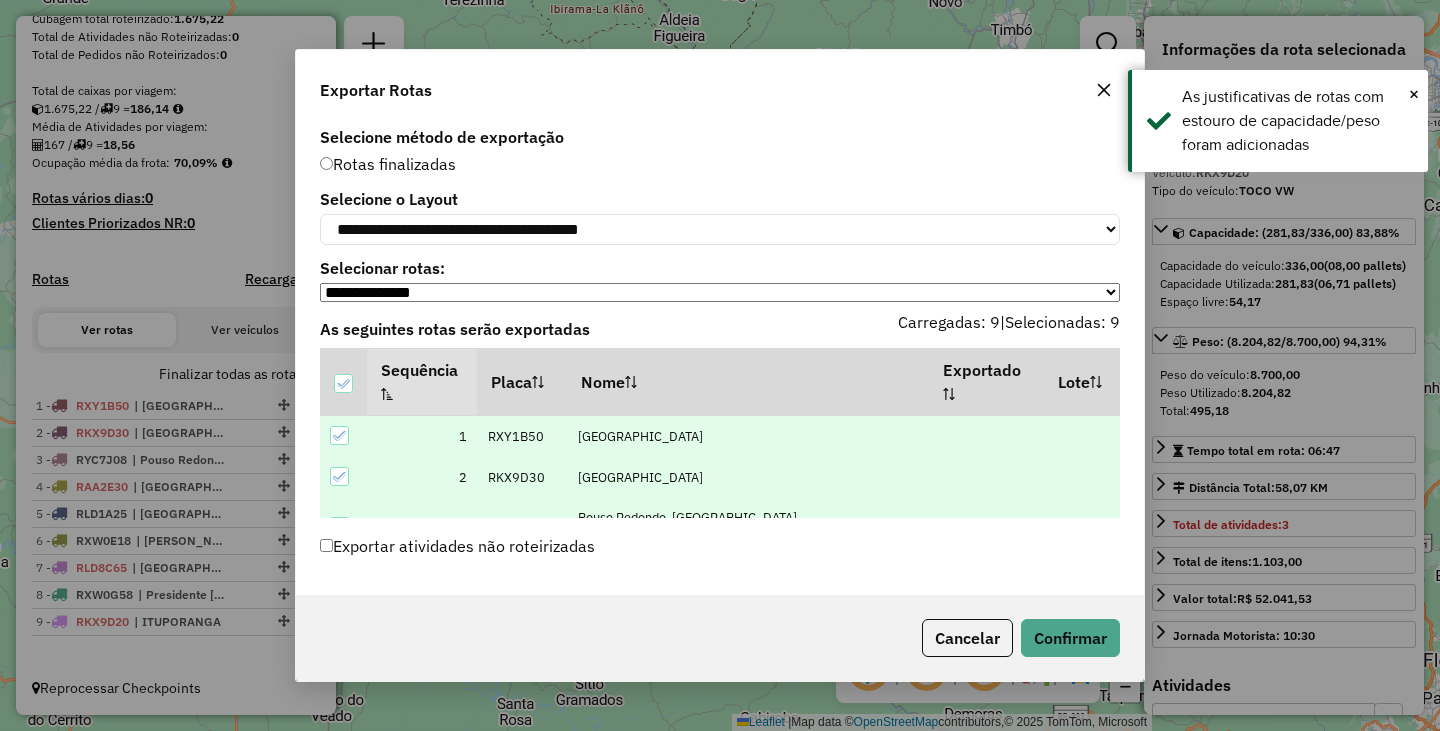 click on "Cancelar   Confirmar" 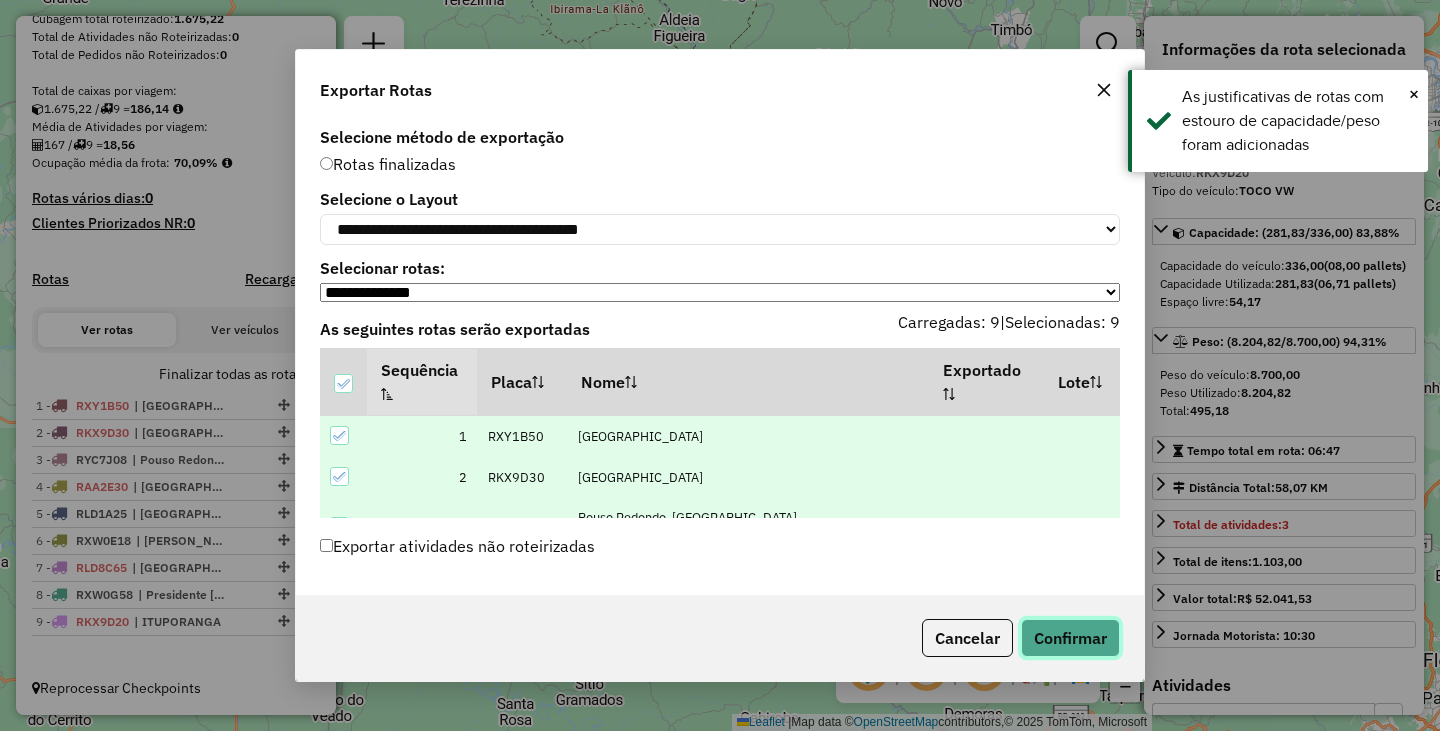 click on "Confirmar" 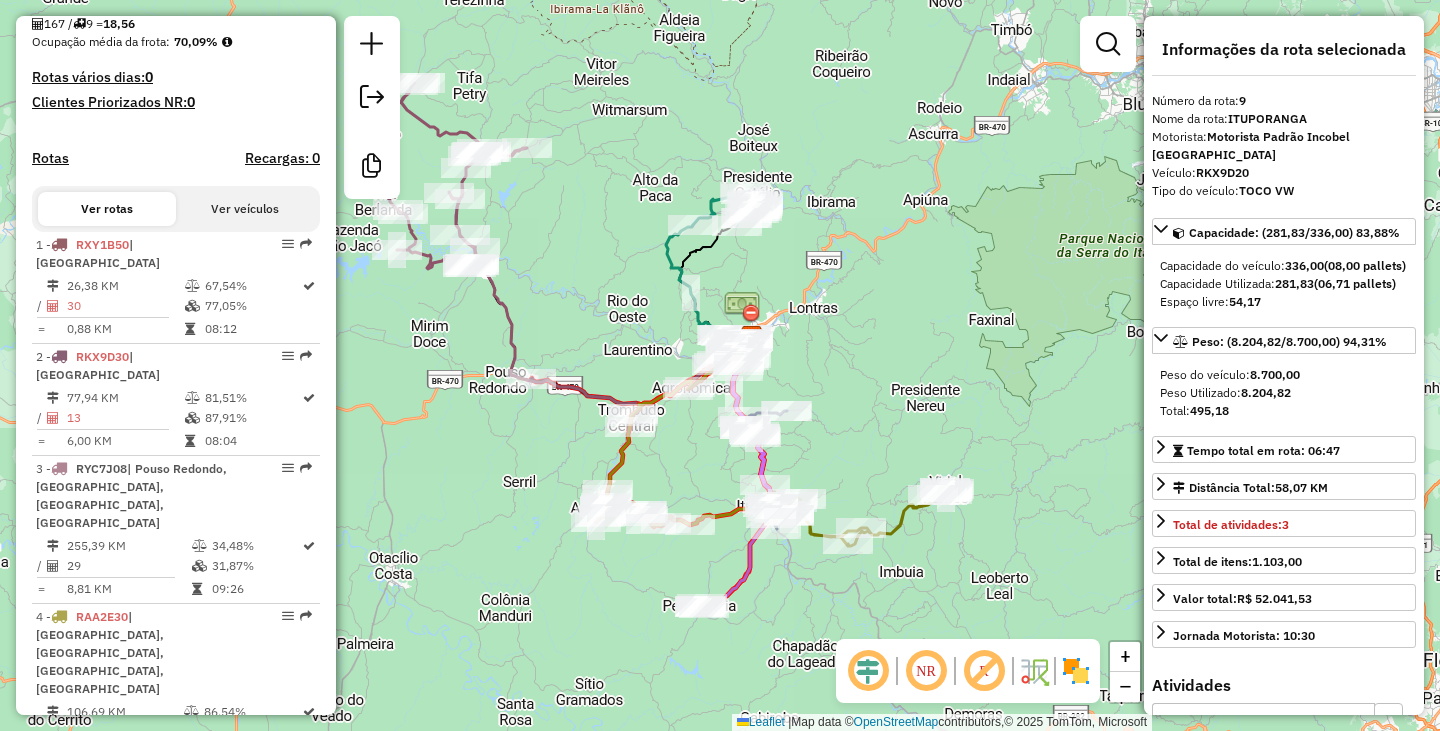 scroll, scrollTop: 1035, scrollLeft: 0, axis: vertical 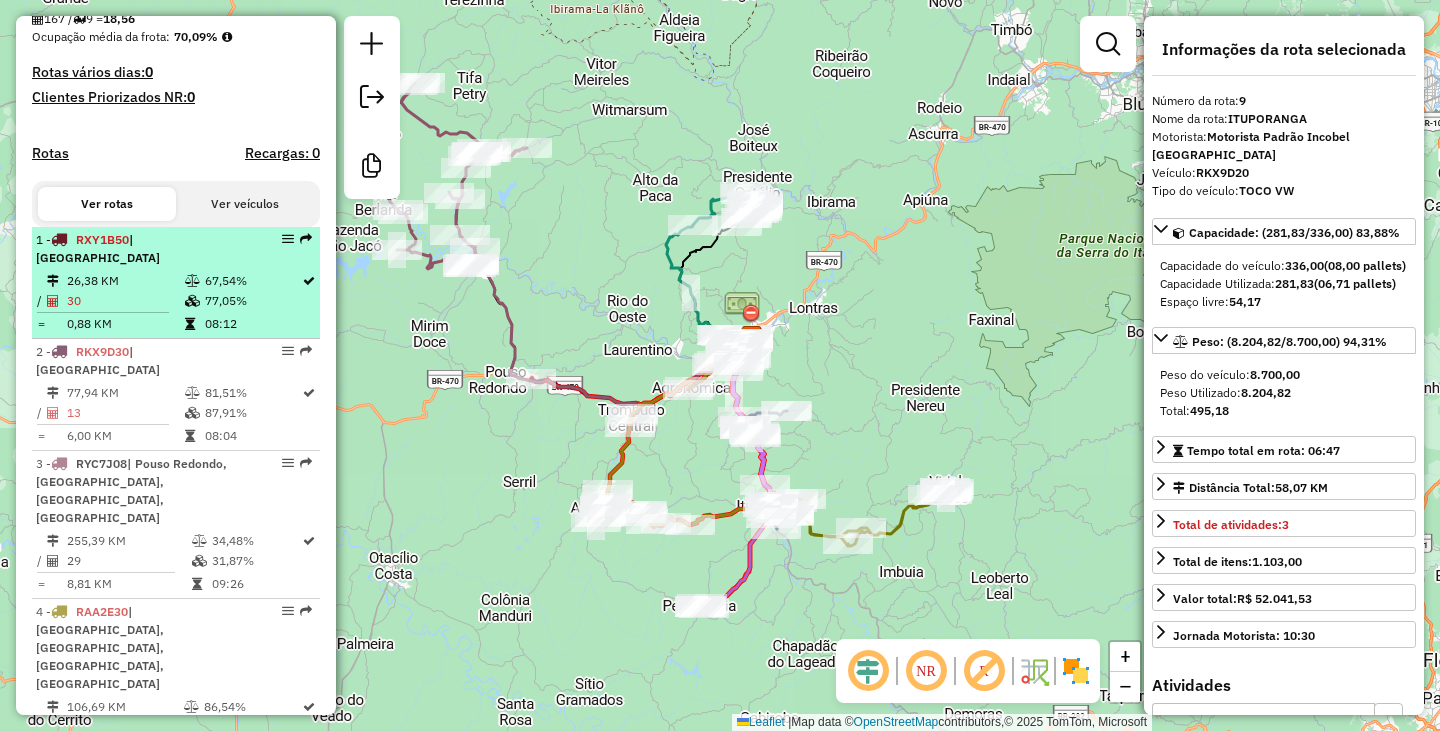click on "26,38 KM" at bounding box center [125, 281] 